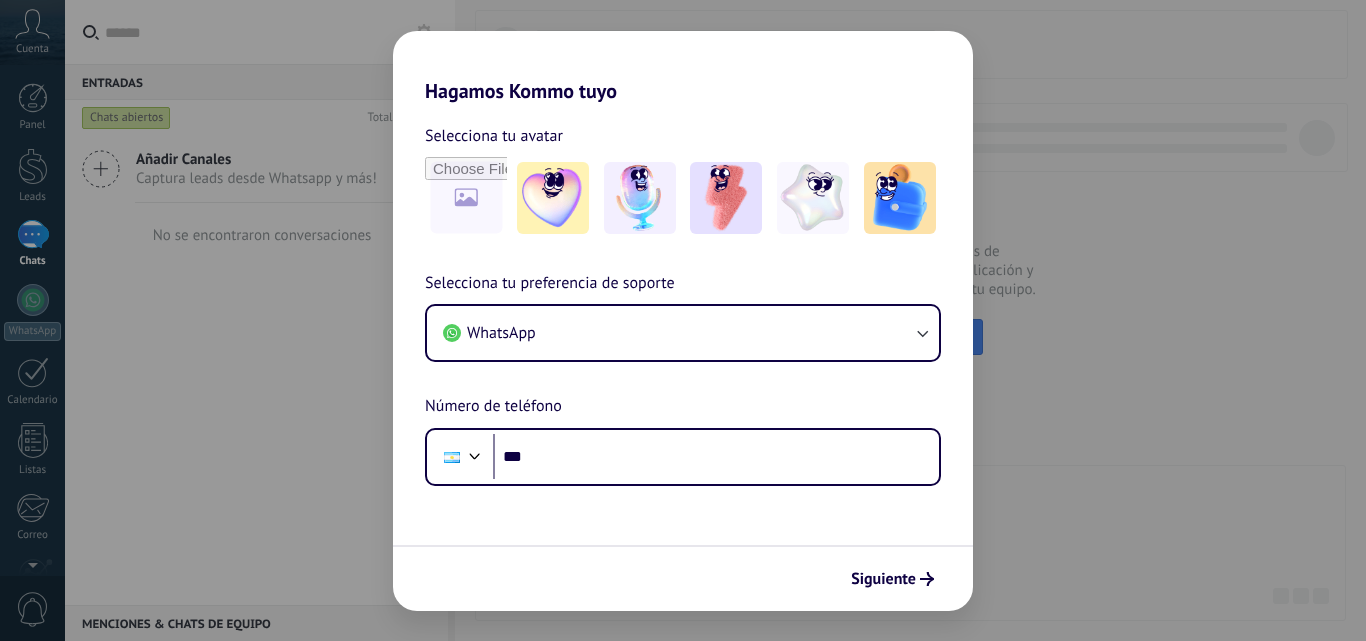scroll, scrollTop: 0, scrollLeft: 0, axis: both 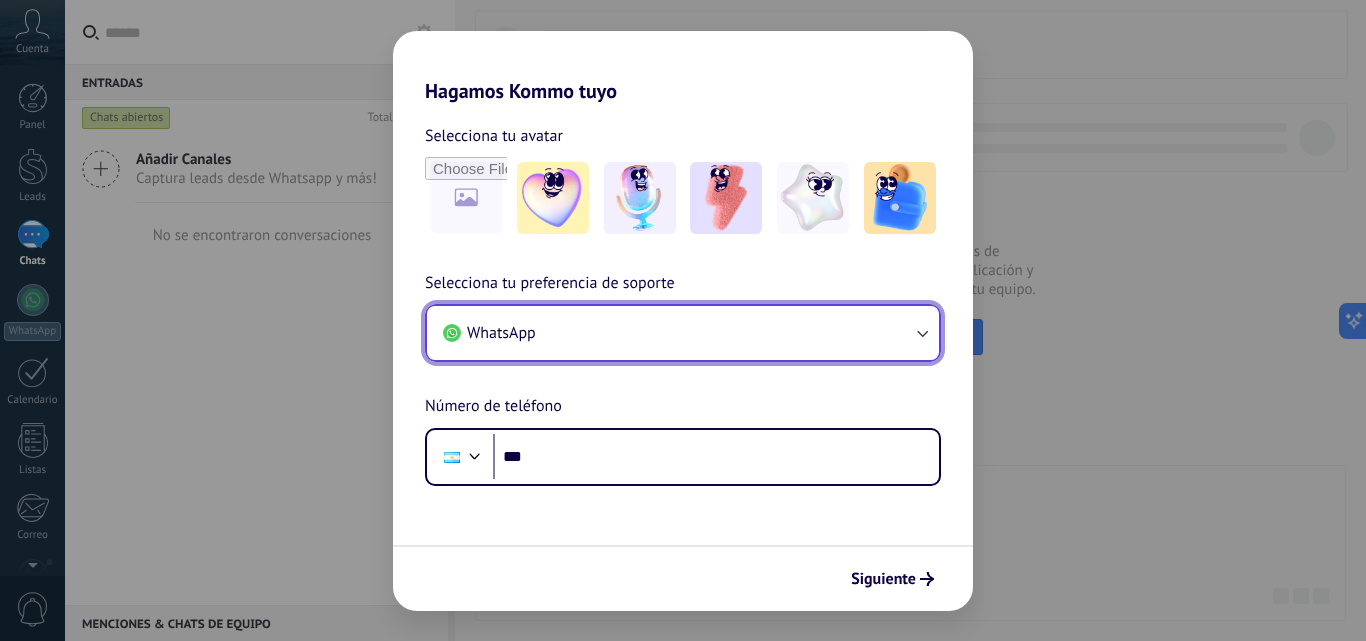 click on "WhatsApp" at bounding box center (683, 333) 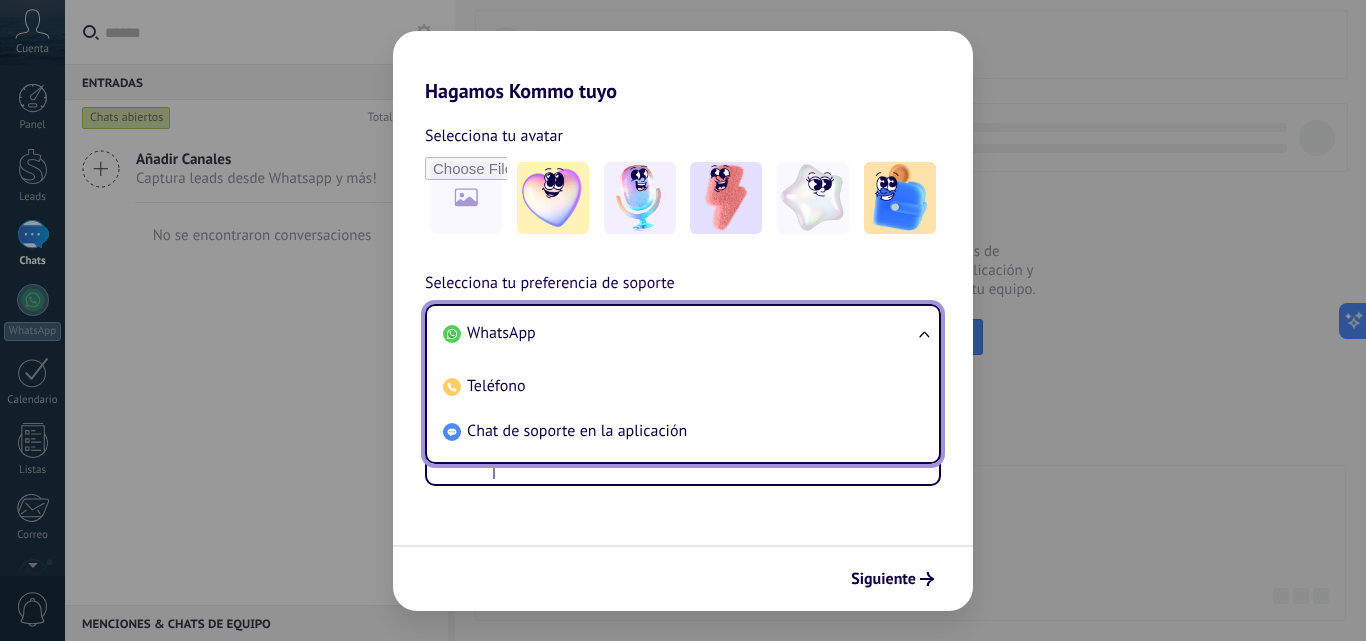 click on "WhatsApp" at bounding box center [679, 333] 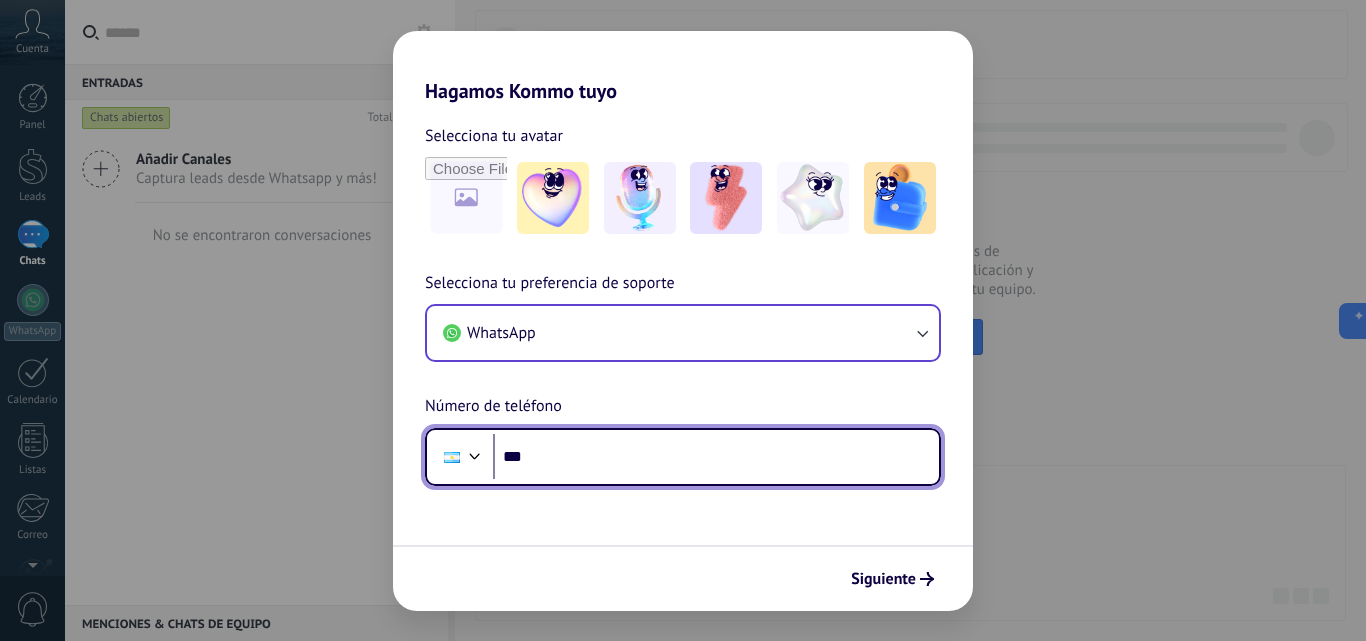 click on "***" at bounding box center [716, 457] 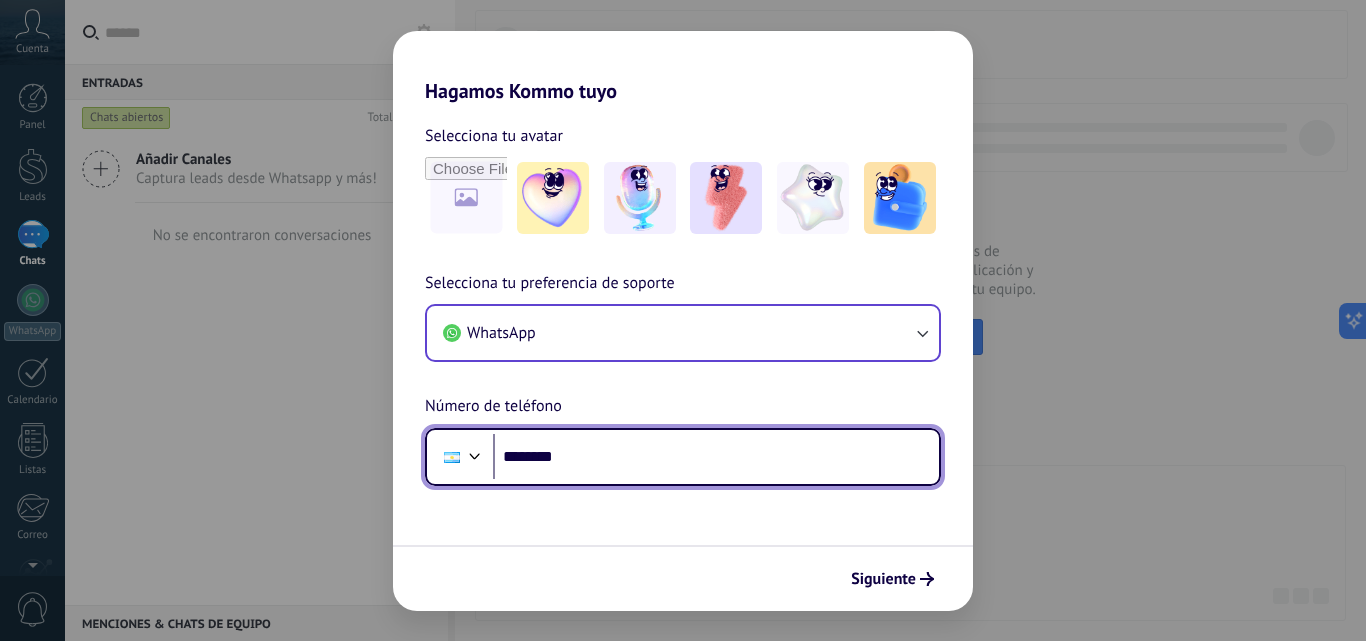 scroll, scrollTop: 0, scrollLeft: 0, axis: both 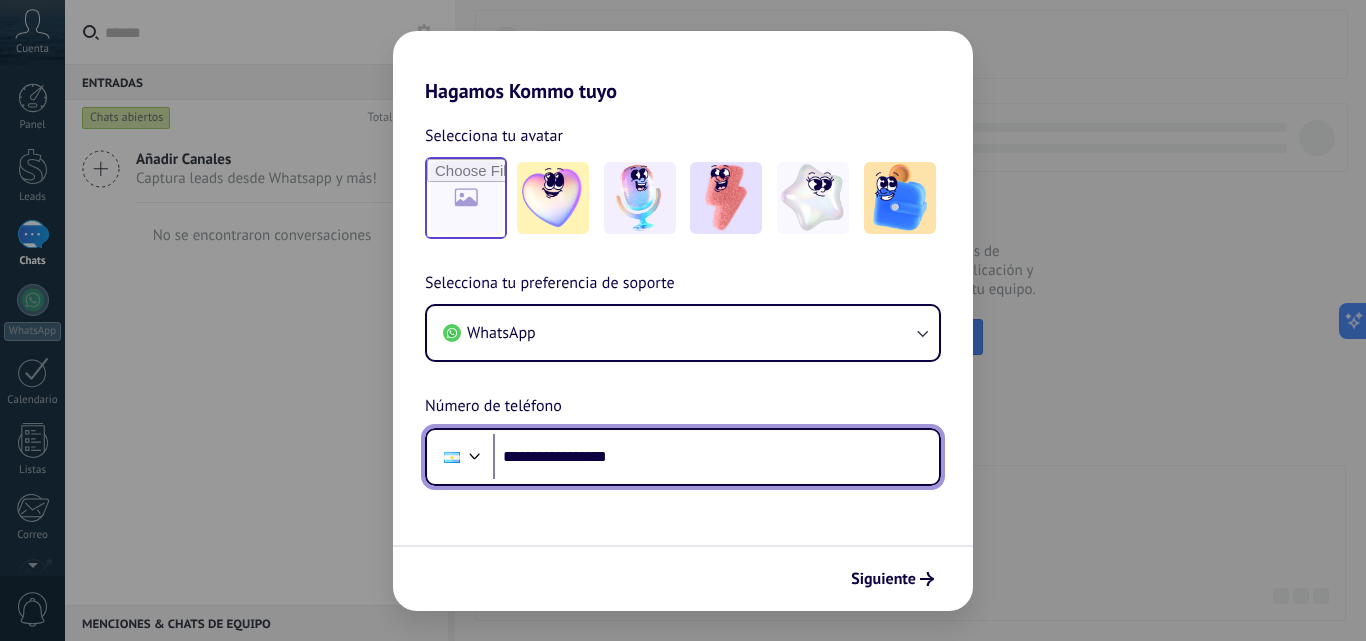 type on "**********" 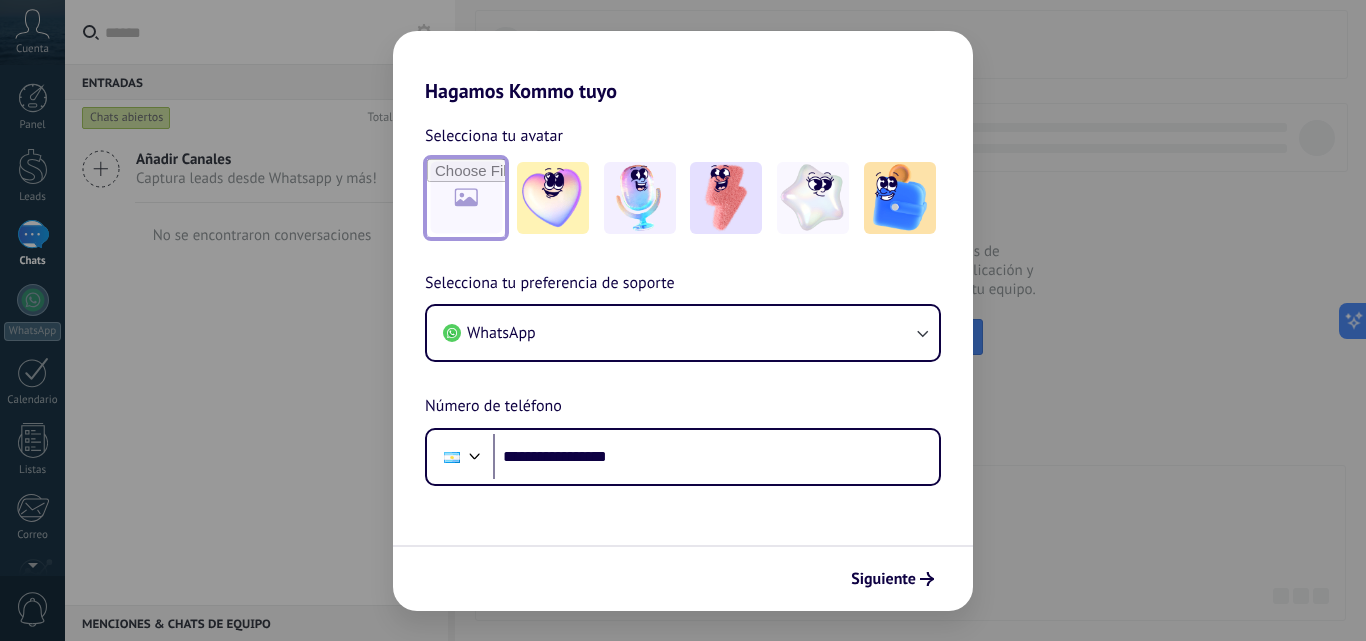 click at bounding box center (466, 198) 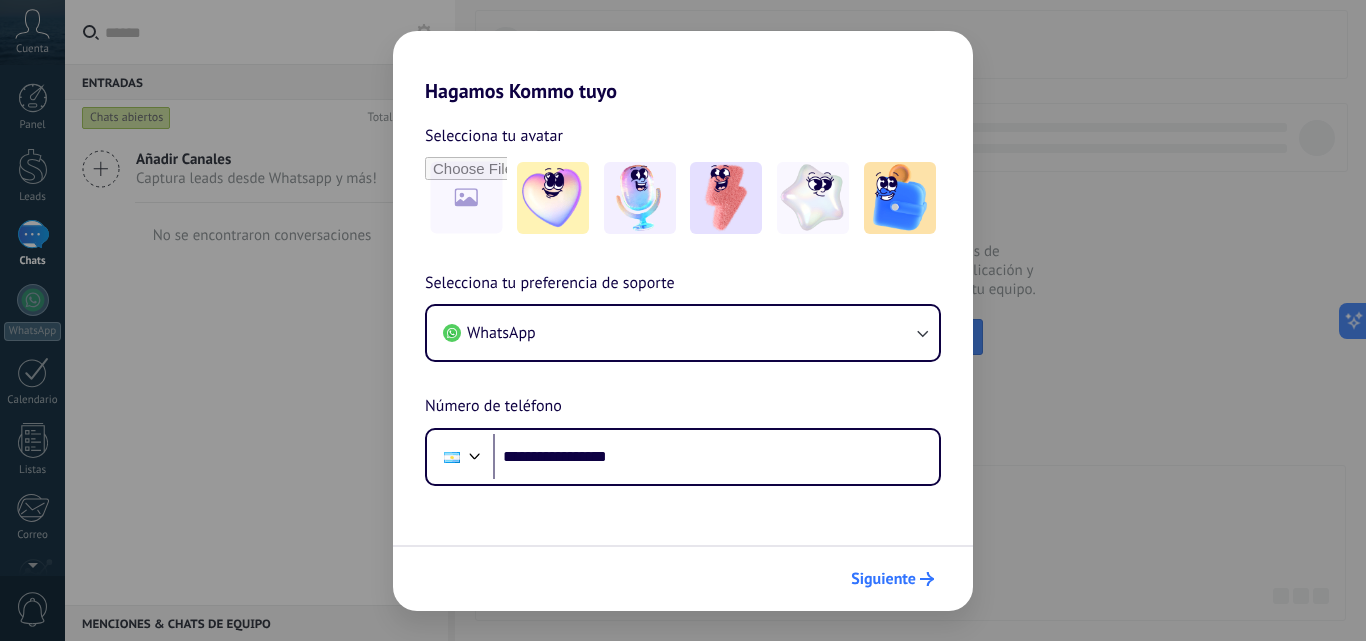click on "Siguiente" at bounding box center (883, 579) 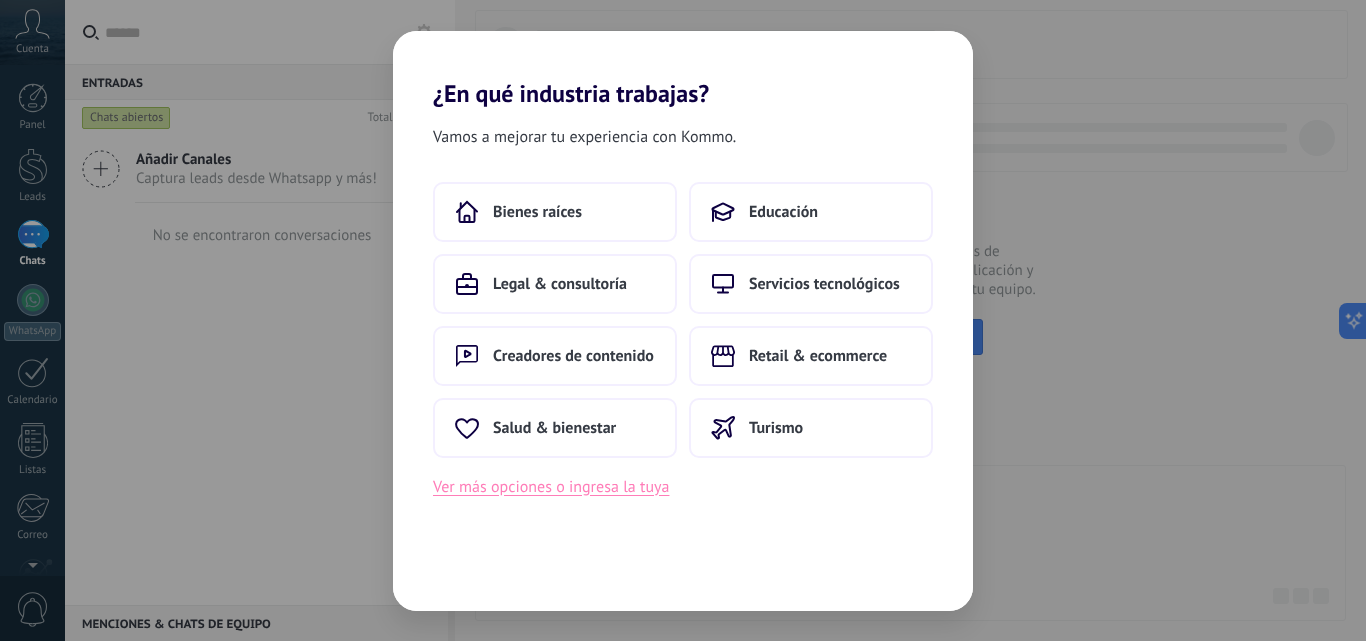 click on "Ver más opciones o ingresa la tuya" at bounding box center [551, 487] 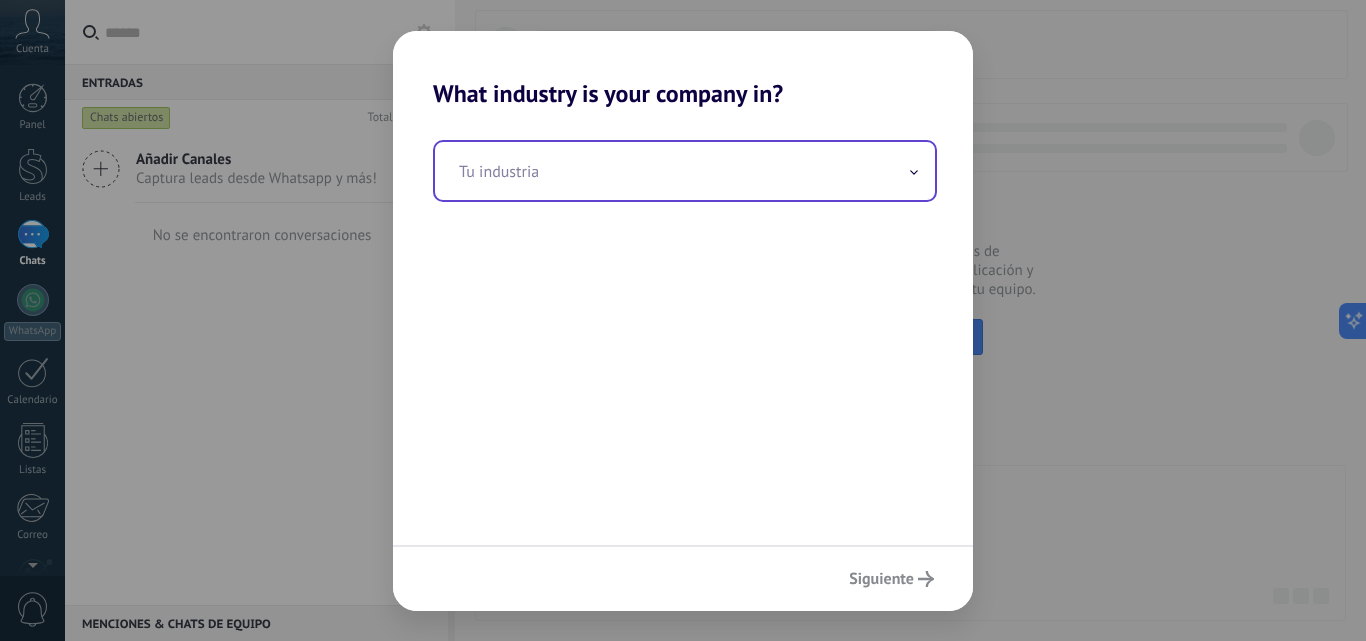 click at bounding box center [685, 171] 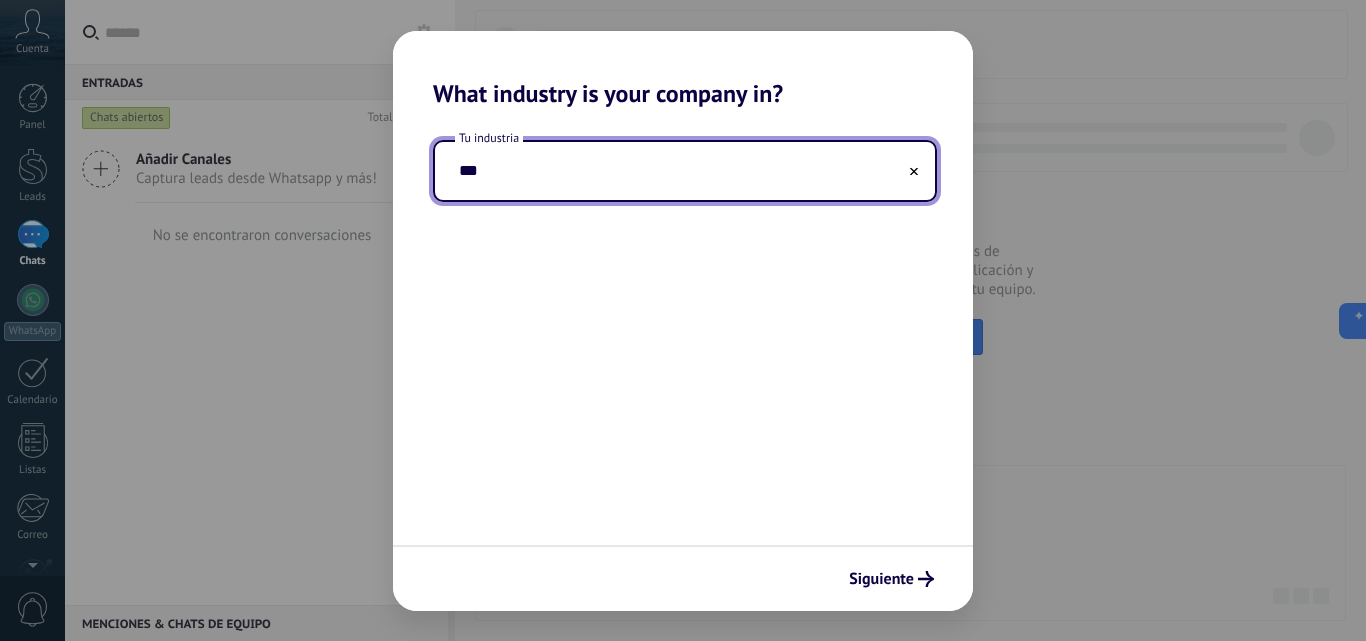 type on "****" 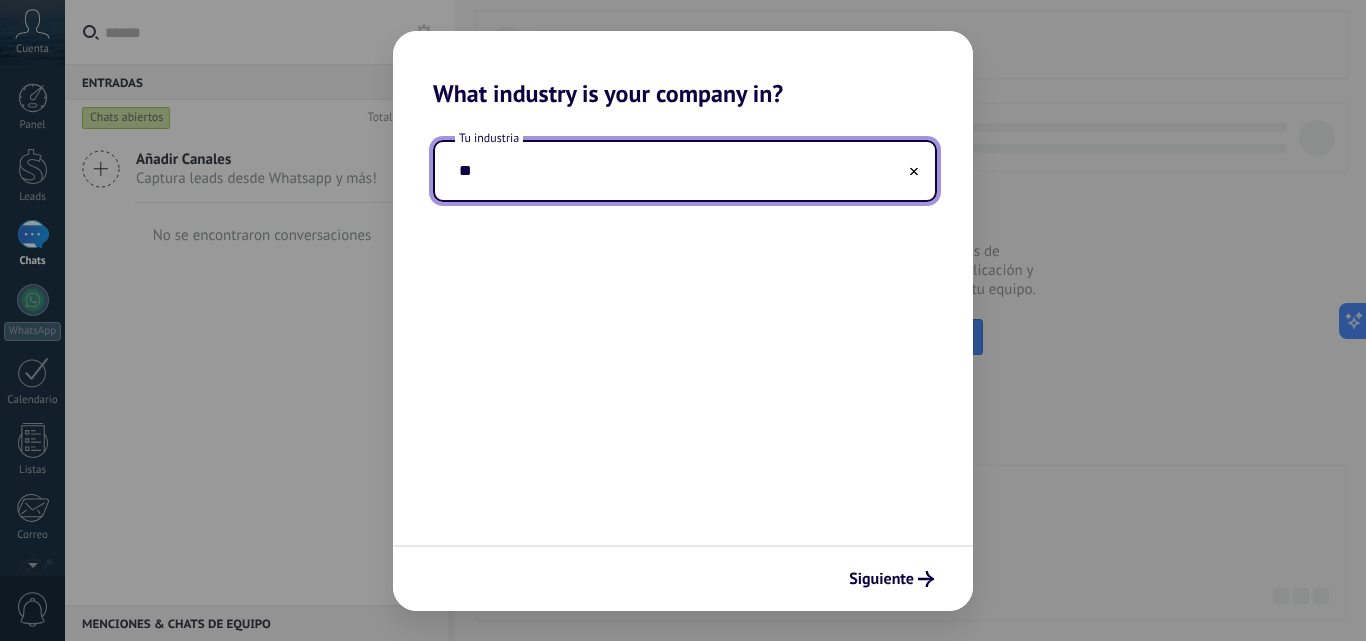 type on "*" 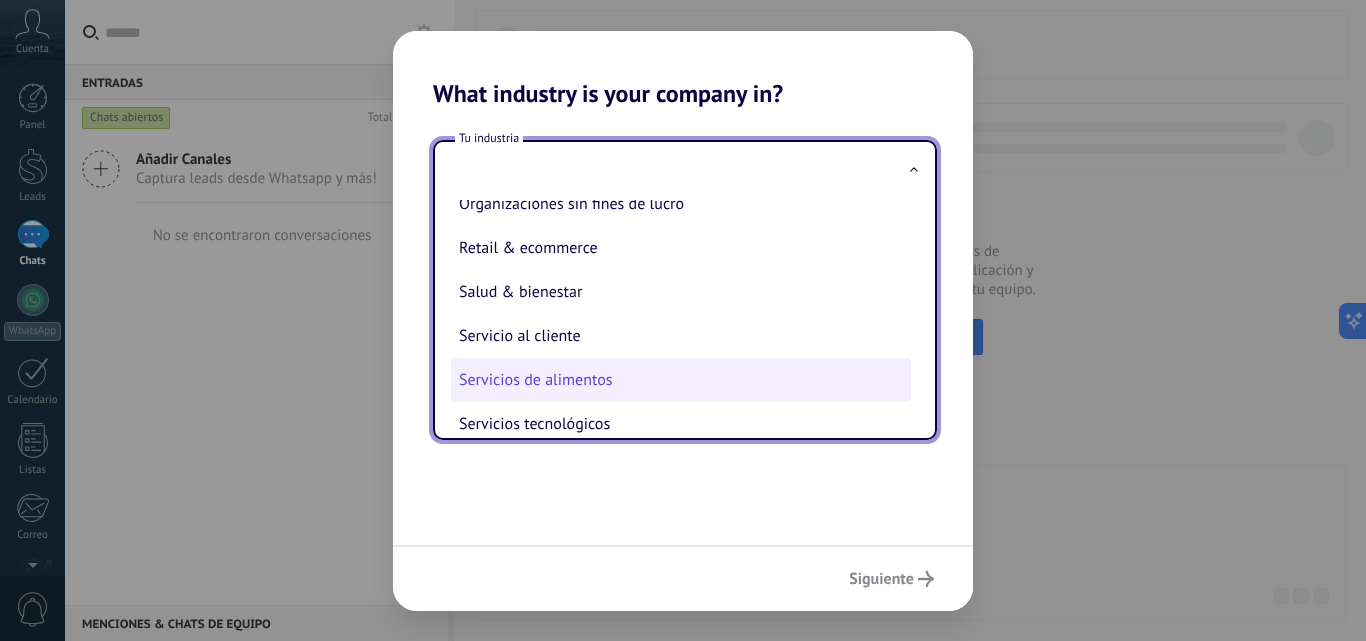 scroll, scrollTop: 330, scrollLeft: 0, axis: vertical 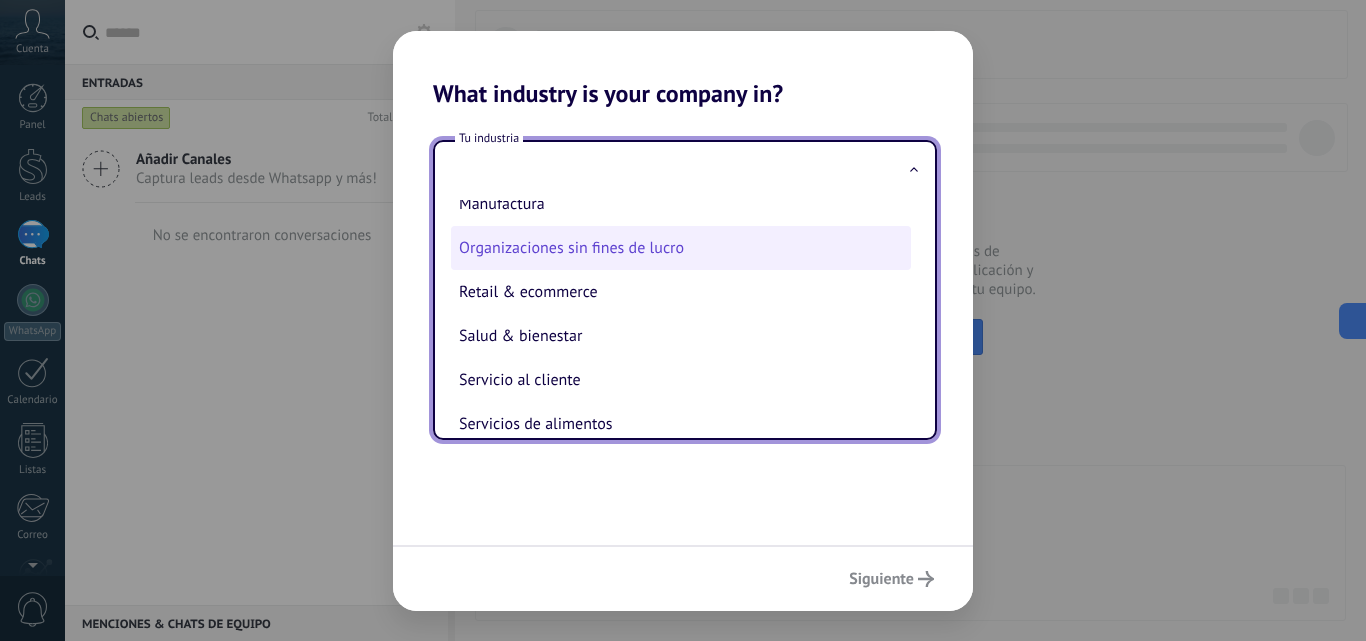 click on "Organizaciones sin fines de lucro" at bounding box center [681, 248] 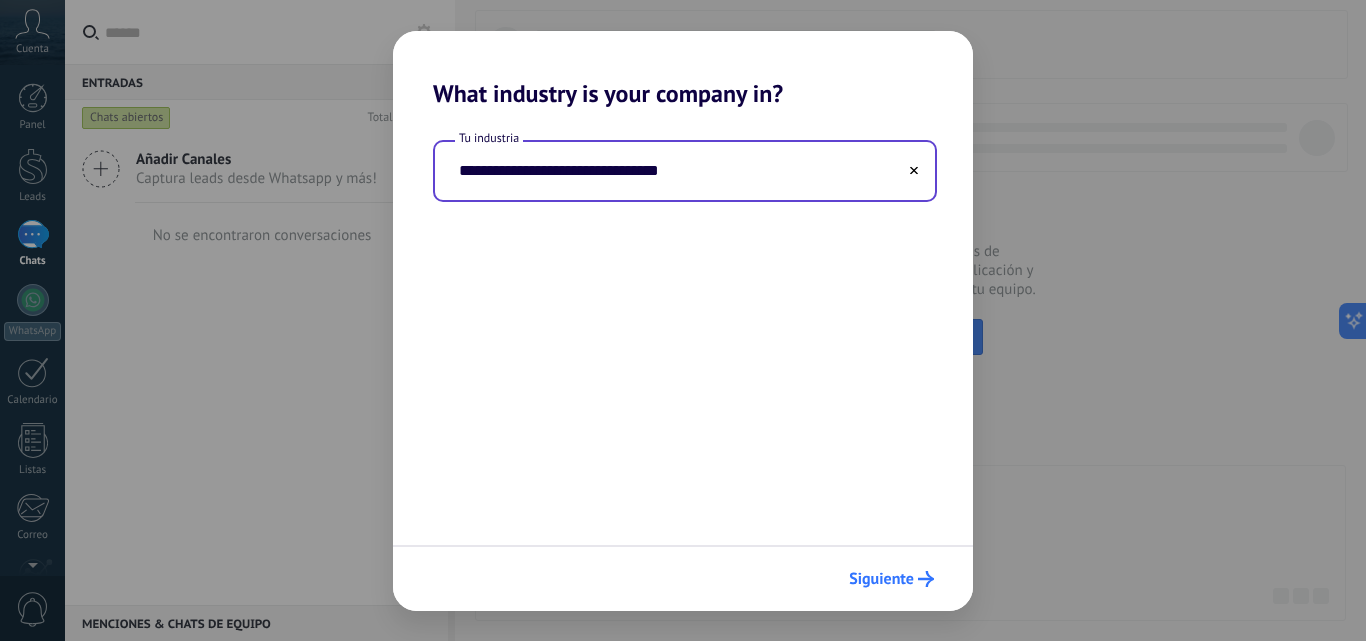 click on "Siguiente" at bounding box center [891, 579] 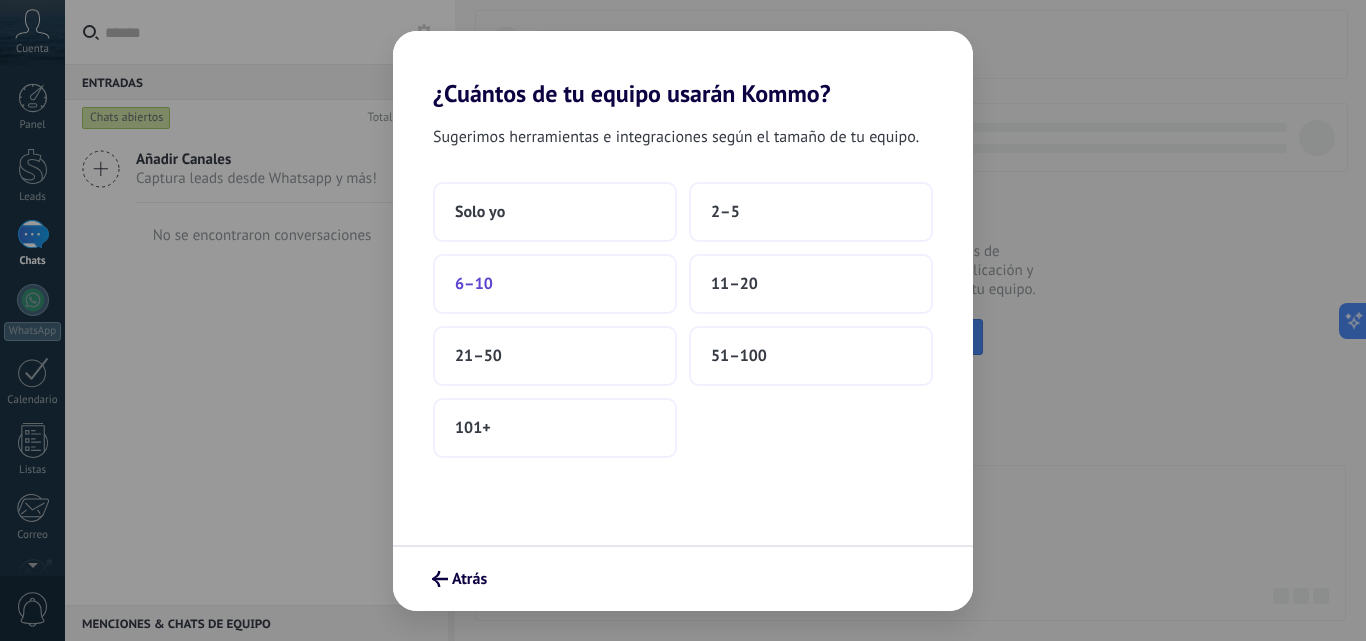 click on "6–10" at bounding box center [555, 284] 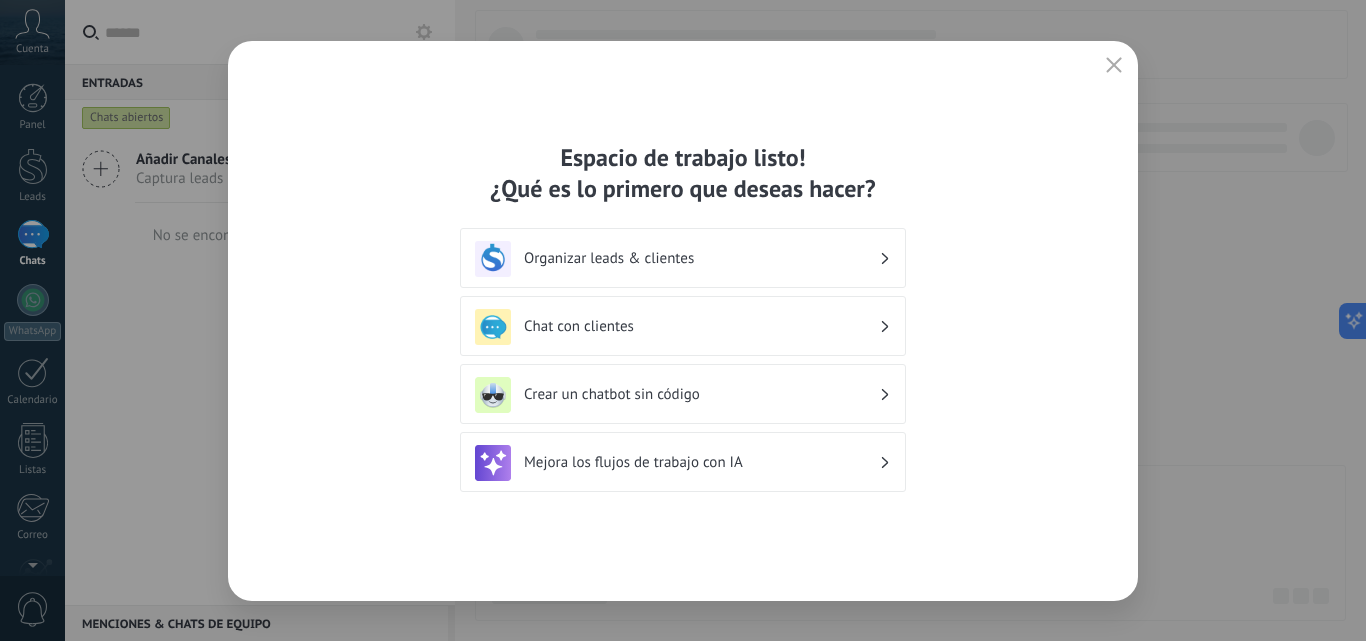 click on "Crear un chatbot sin código" at bounding box center (701, 394) 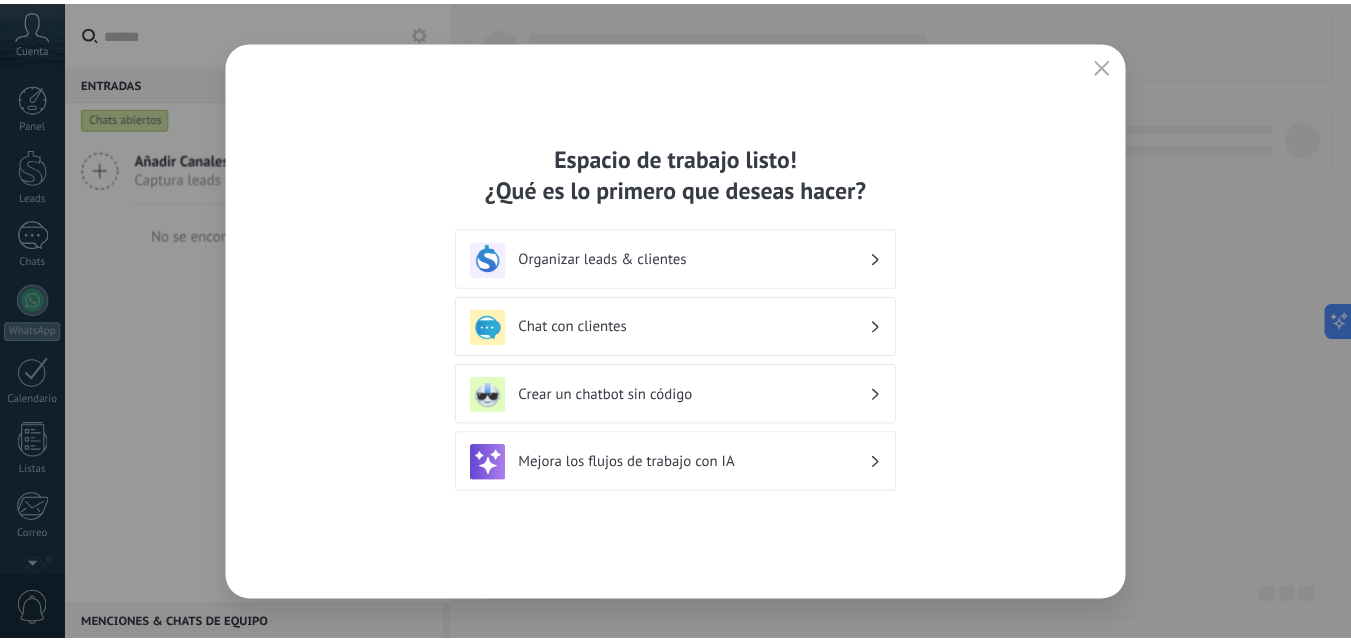 scroll, scrollTop: 191, scrollLeft: 0, axis: vertical 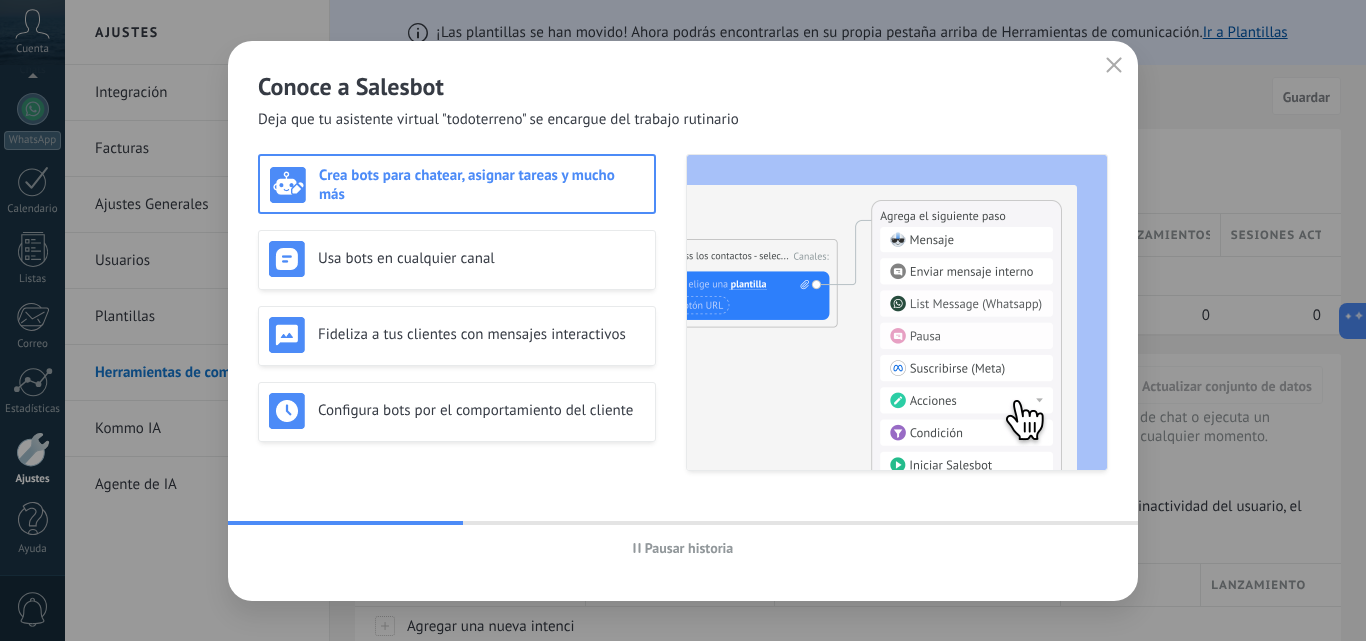 click on "Crea bots para chatear, asignar tareas y mucho más" at bounding box center (481, 185) 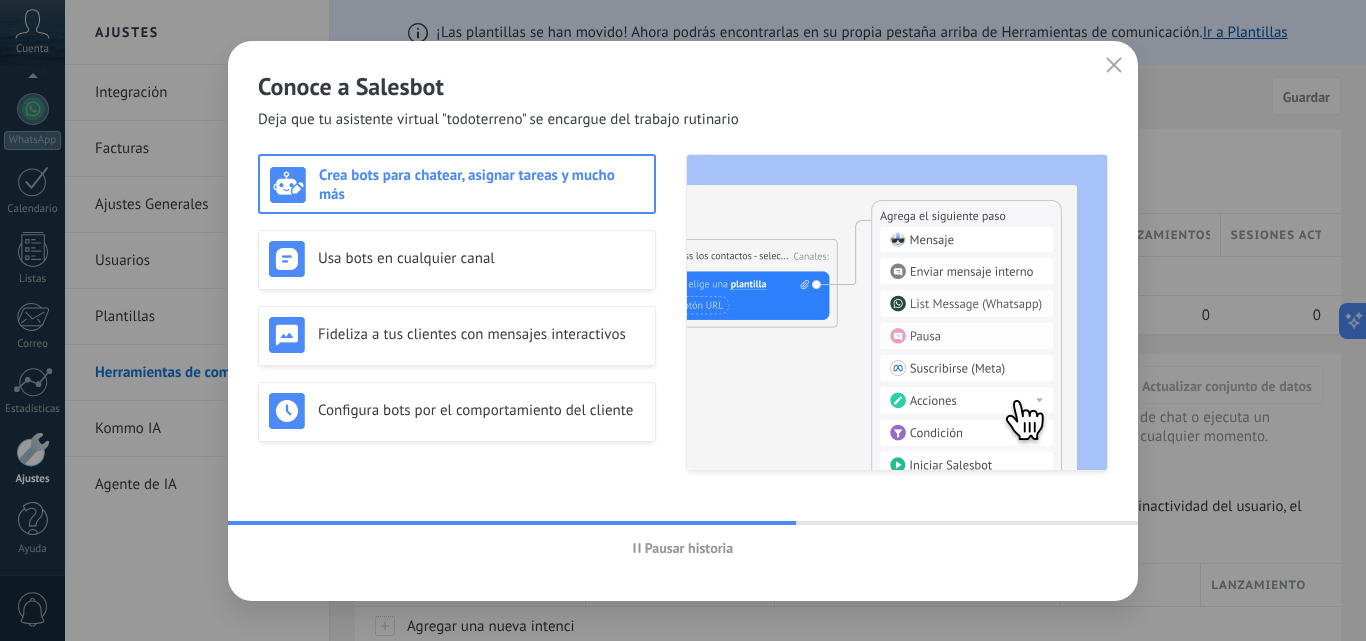 click on "Conoce a Salesbot Deja que tu asistente virtual "todoterreno" se encargue del trabajo rutinario" at bounding box center [683, 85] 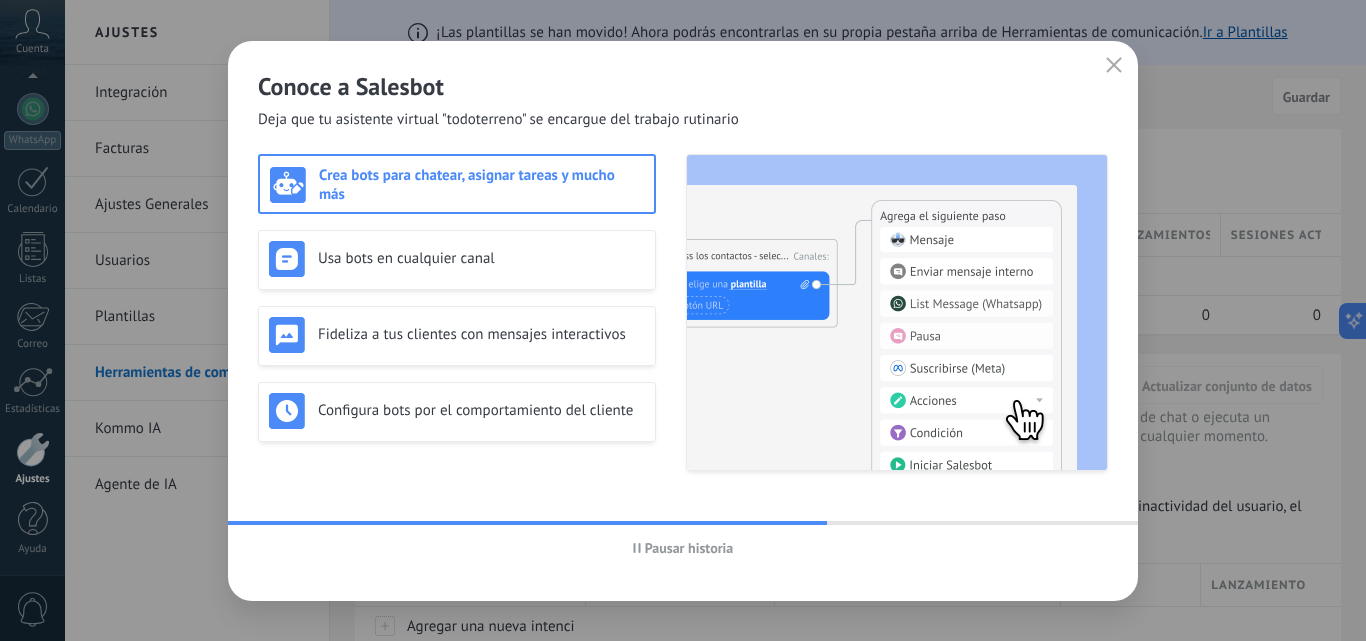 click at bounding box center (1114, 66) 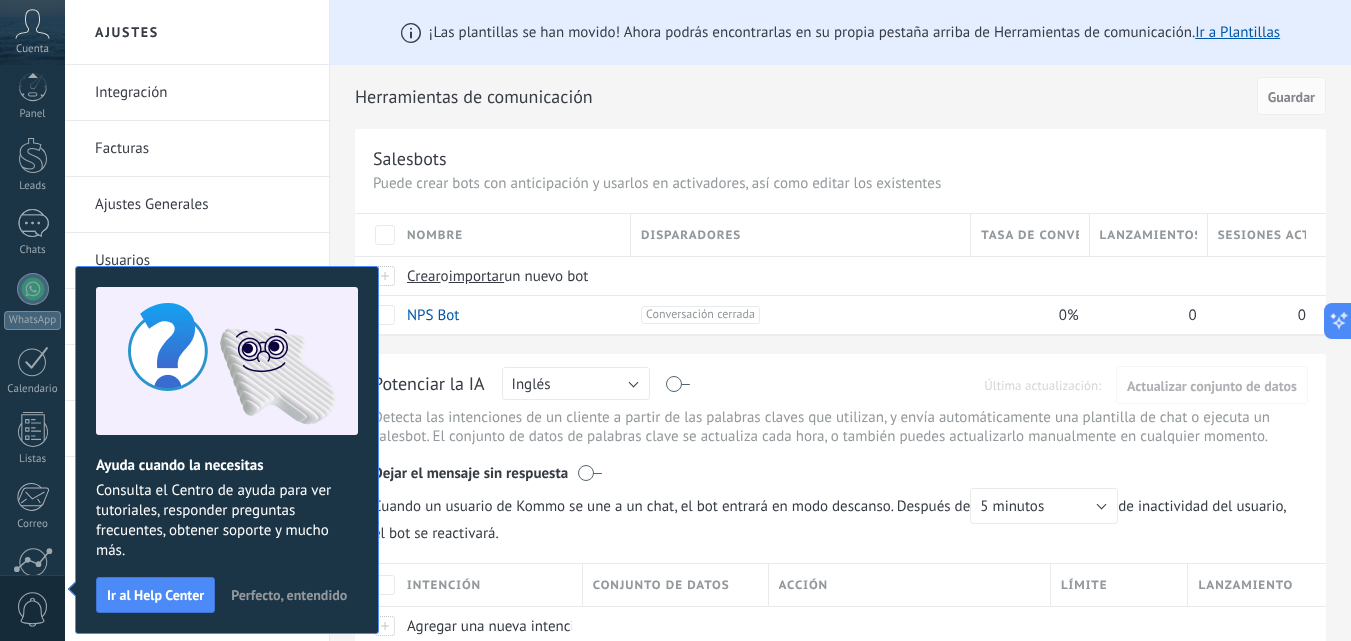 scroll, scrollTop: 191, scrollLeft: 0, axis: vertical 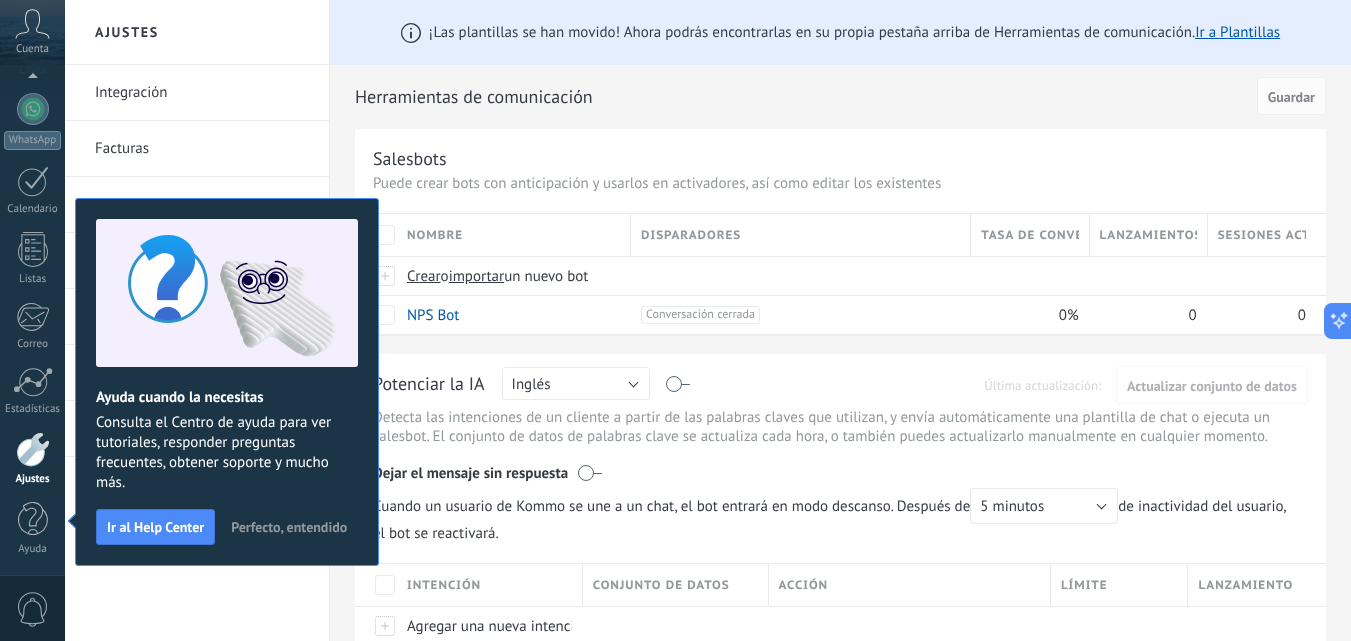 click on "Perfecto, entendido" at bounding box center (289, 527) 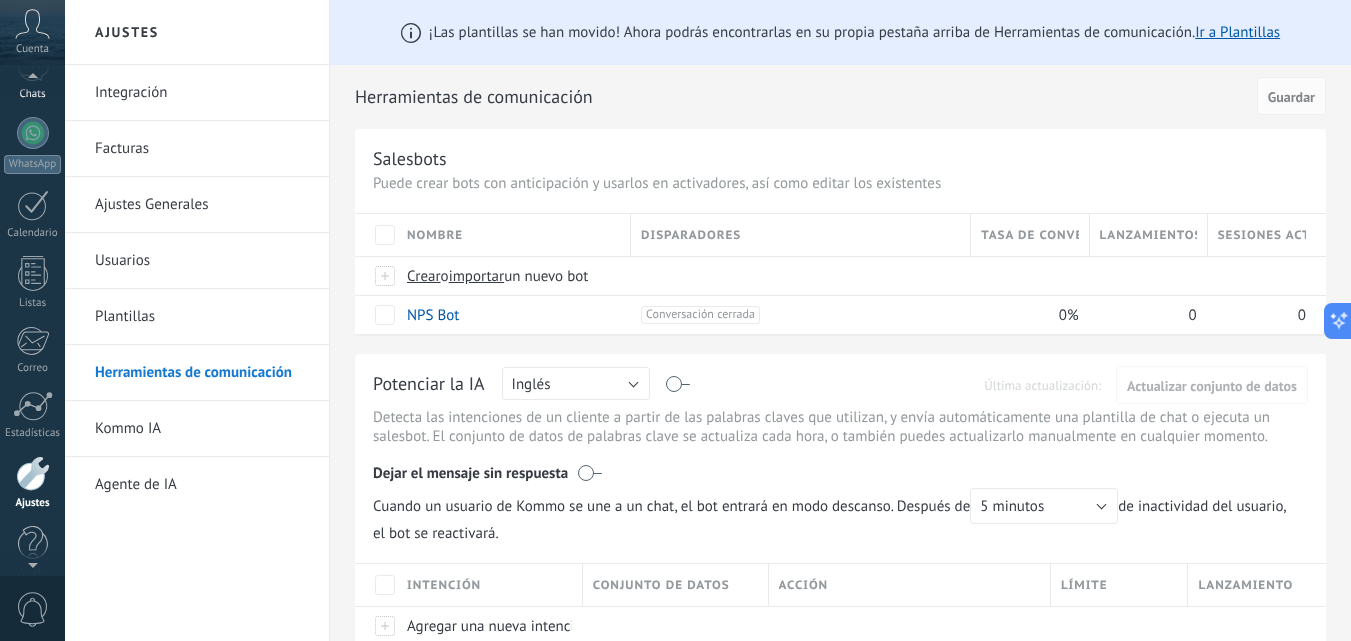 scroll, scrollTop: 110, scrollLeft: 0, axis: vertical 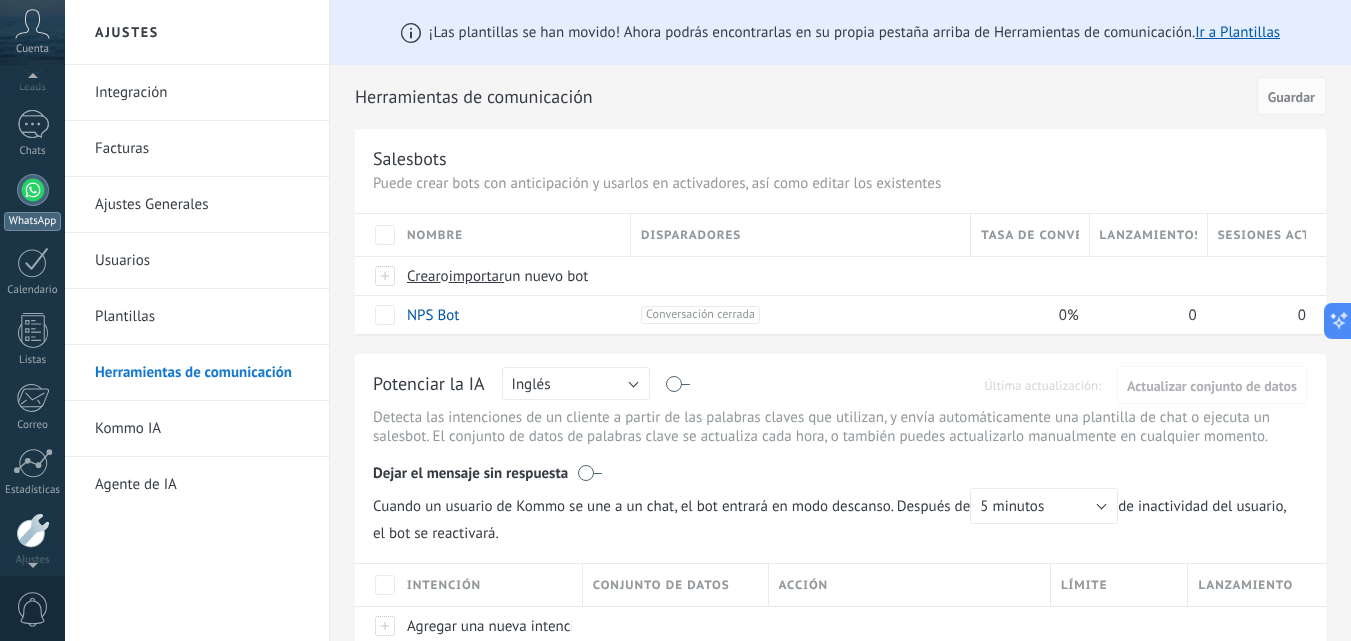 click at bounding box center (33, 190) 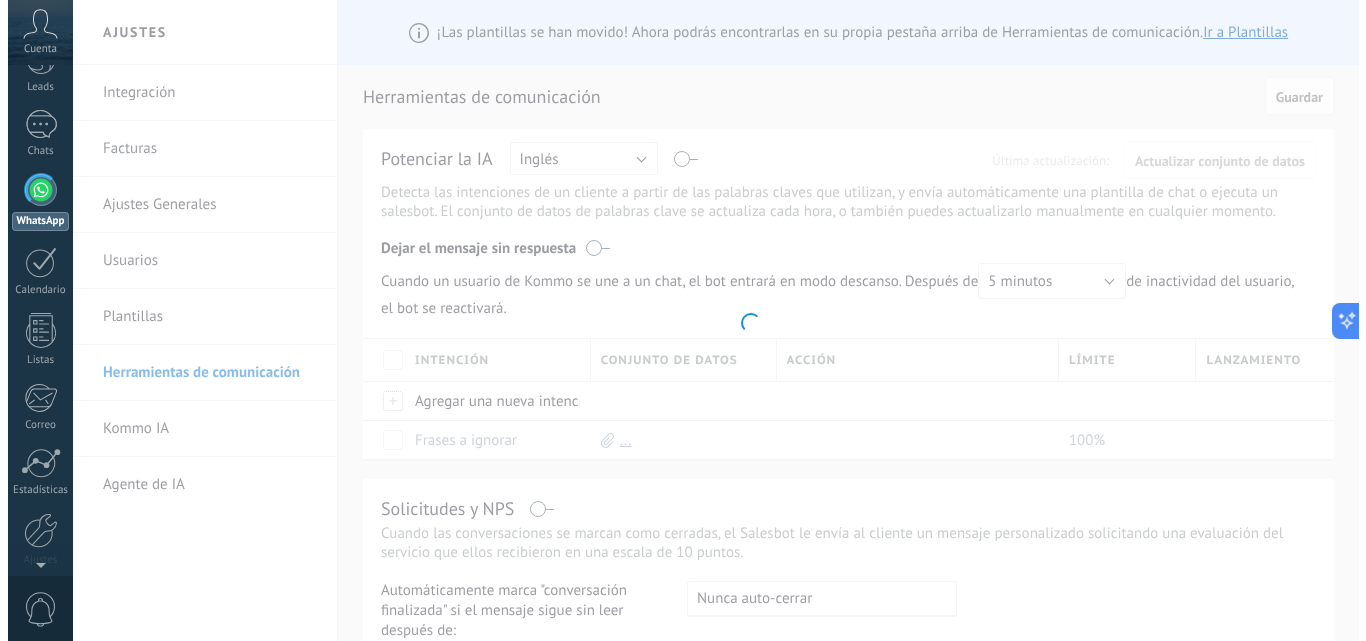 scroll, scrollTop: 0, scrollLeft: 0, axis: both 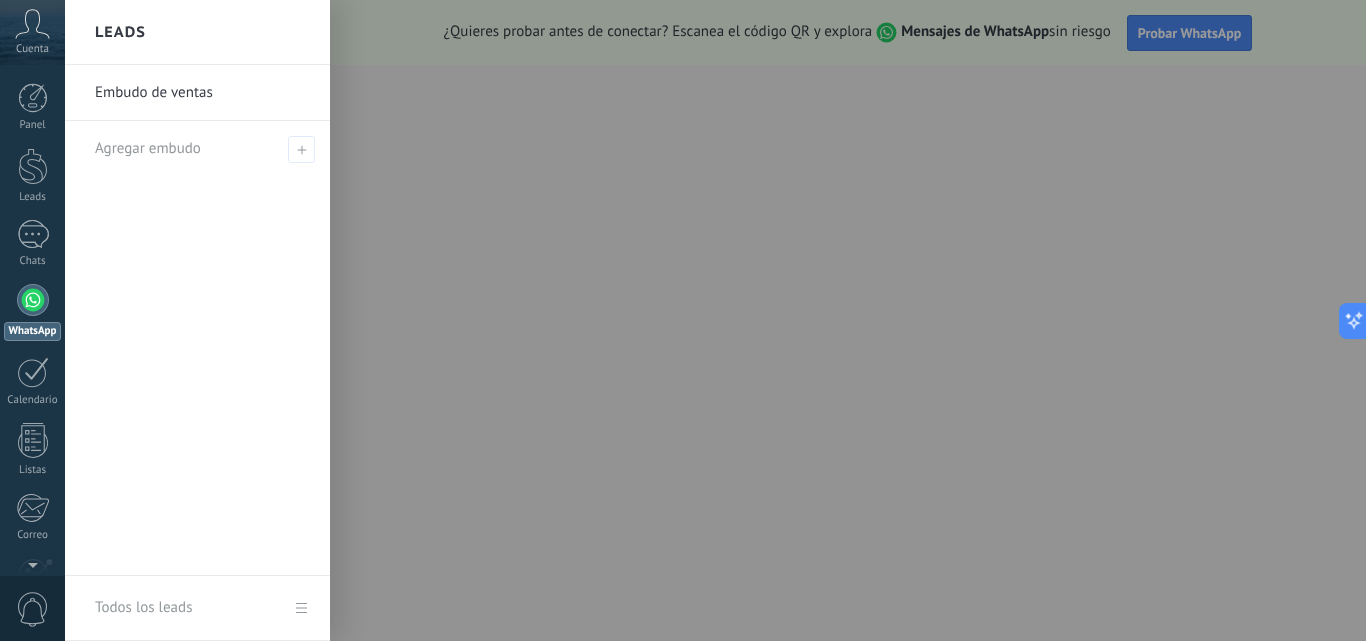 click at bounding box center (748, 320) 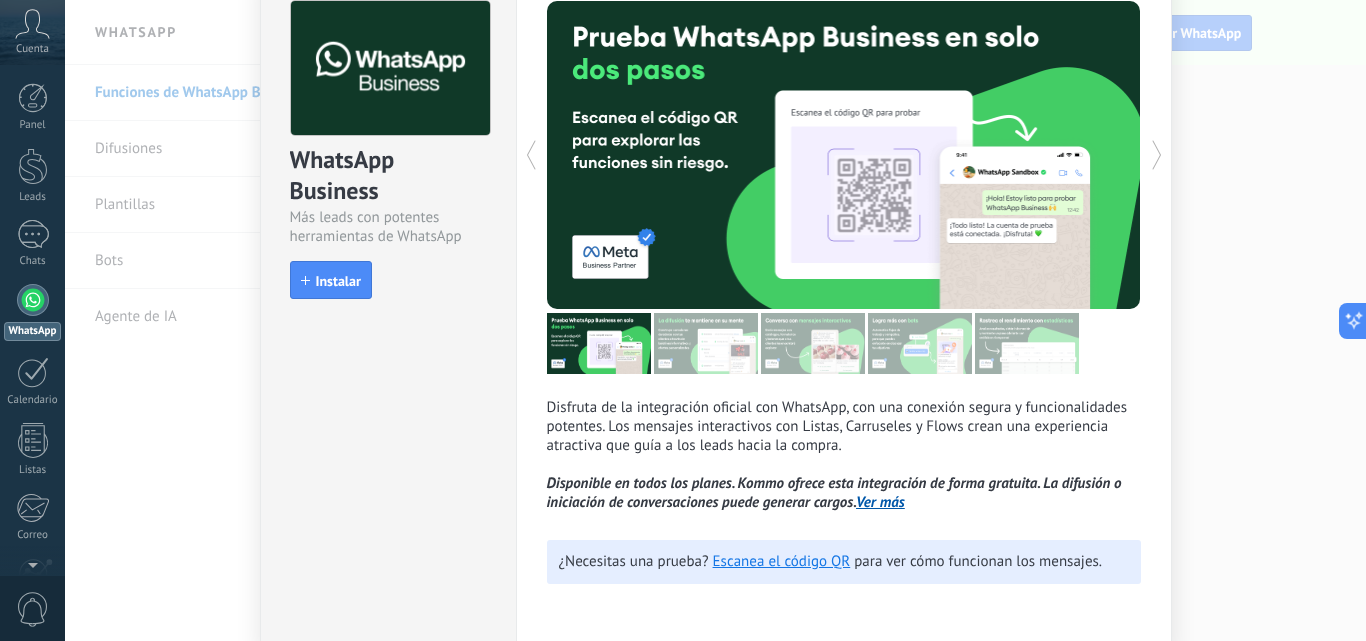 scroll, scrollTop: 176, scrollLeft: 0, axis: vertical 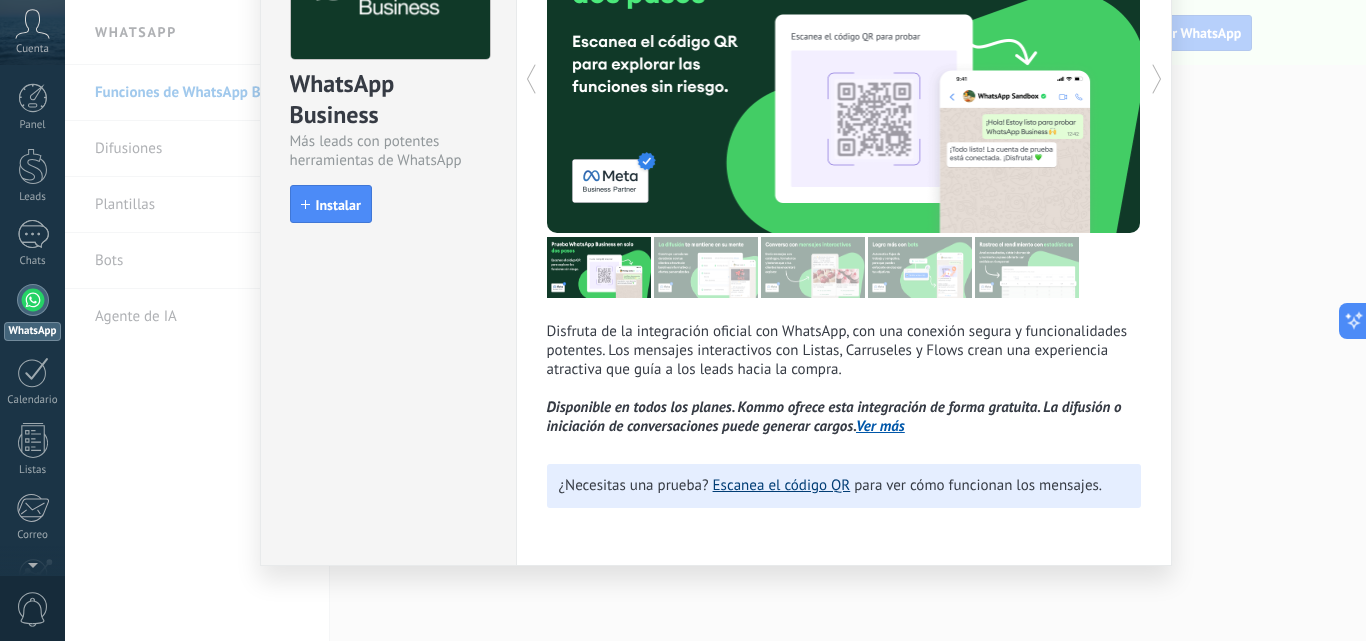 click on "Escanea el código QR" at bounding box center (782, 485) 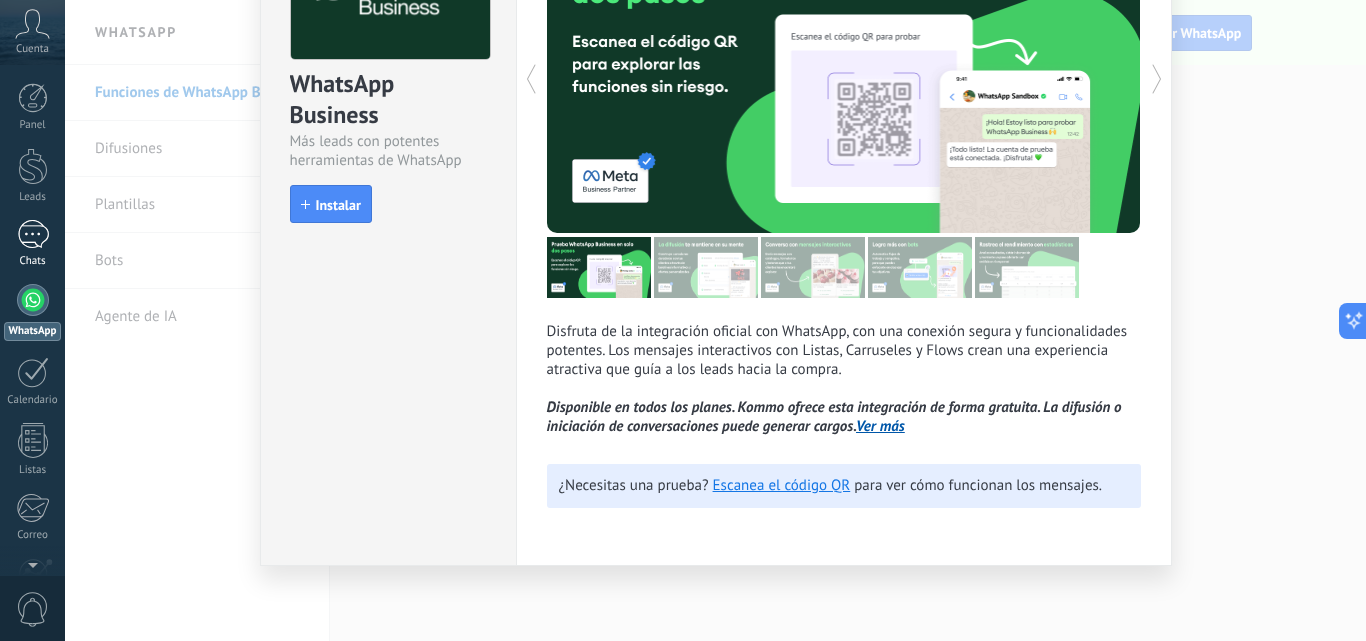 click on "Chats" at bounding box center (32, 244) 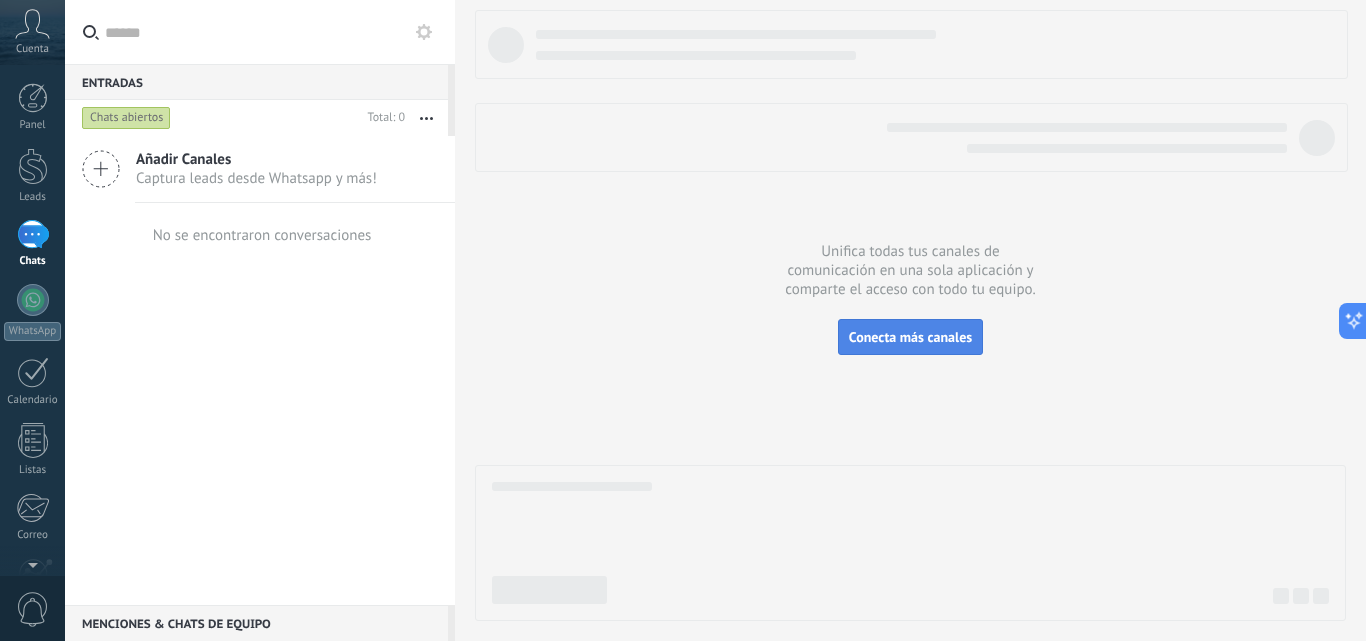 click on "Conecta más canales" at bounding box center [910, 337] 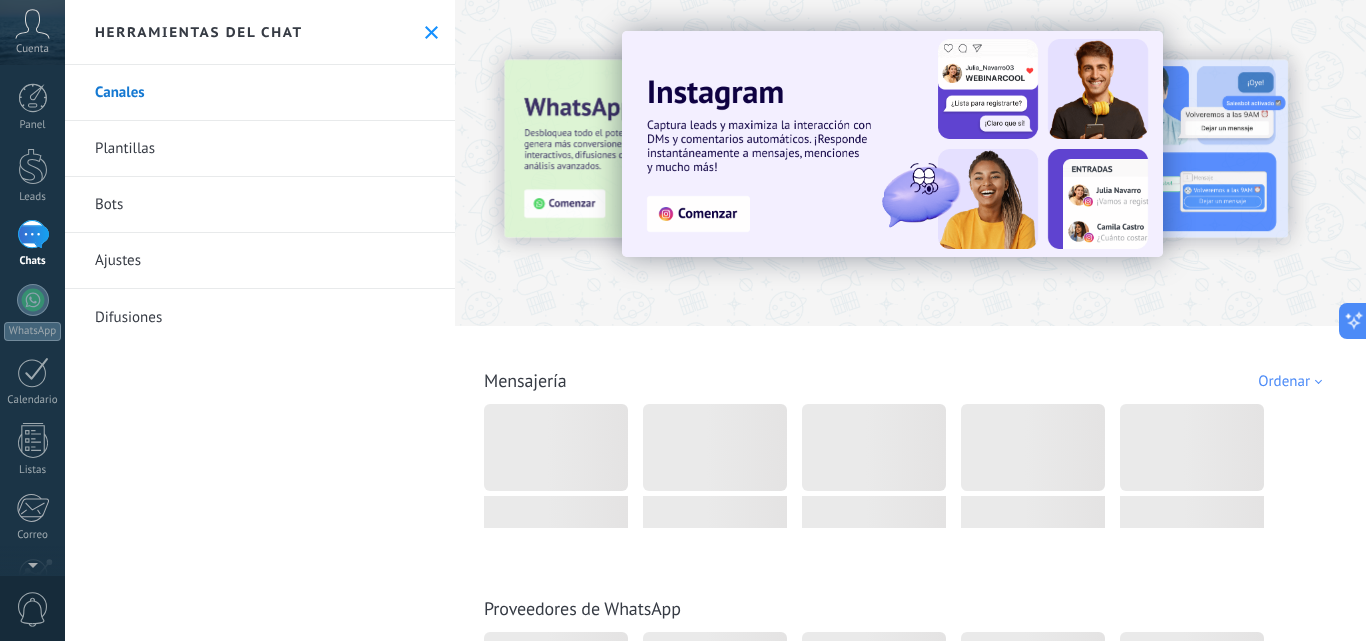 click 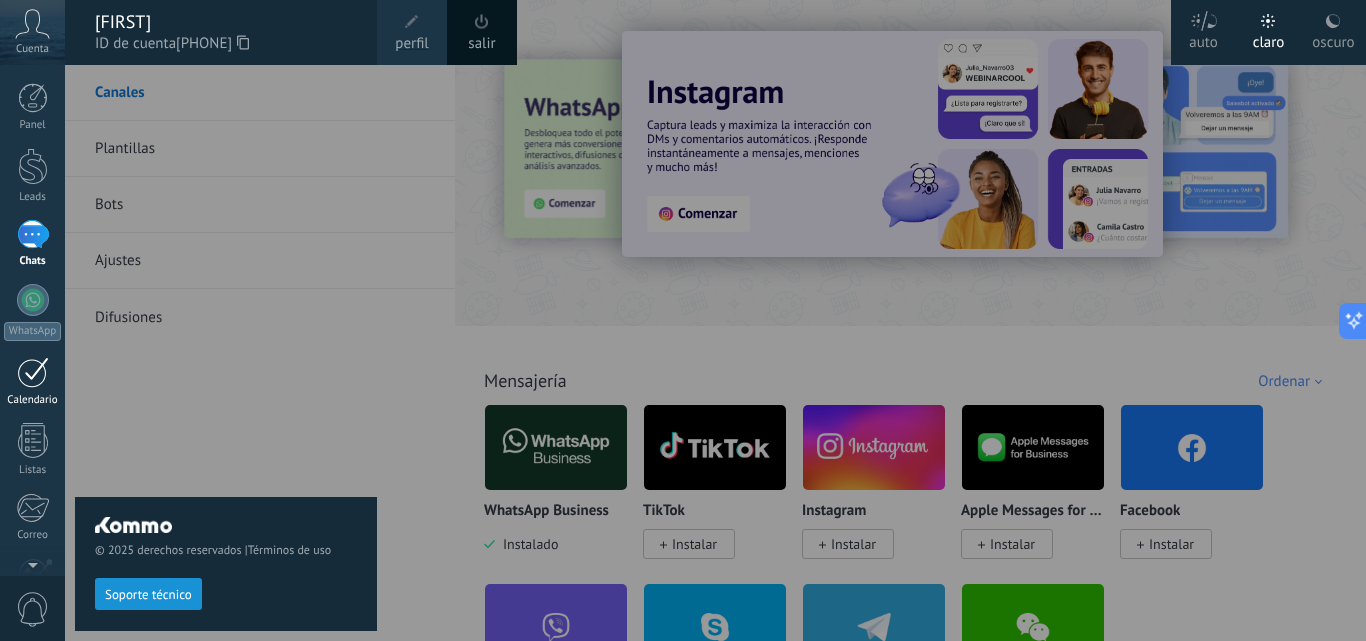 click at bounding box center [33, 372] 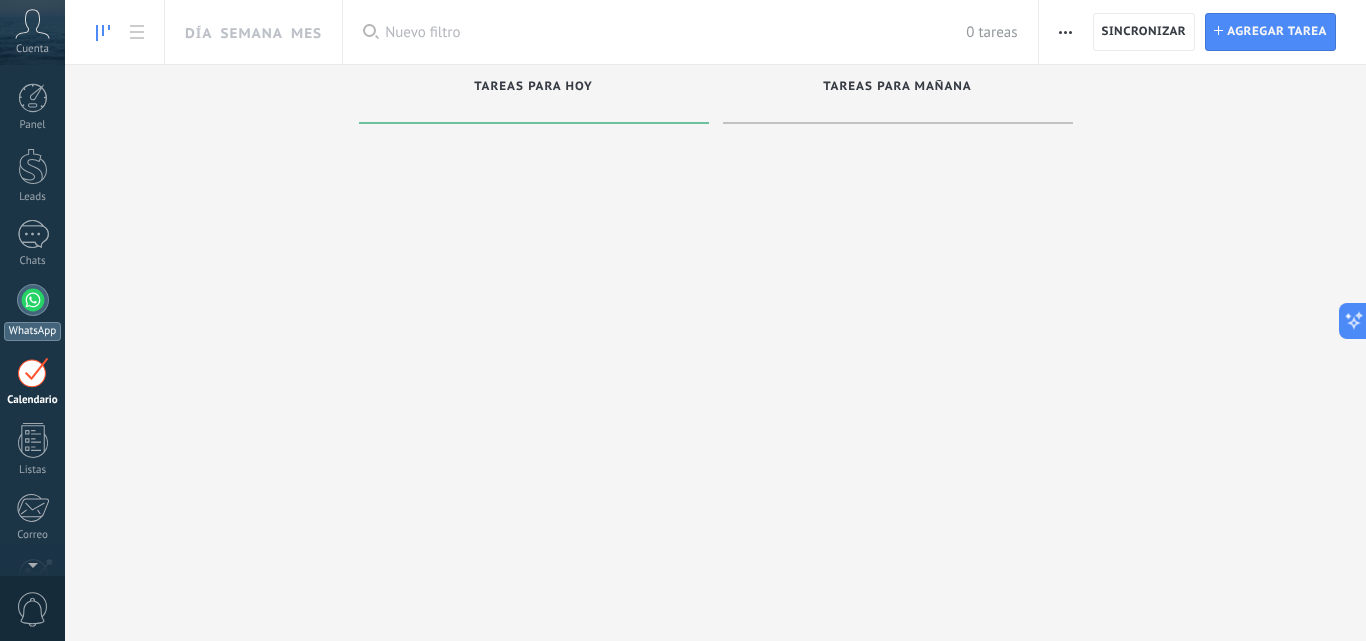 click at bounding box center (33, 300) 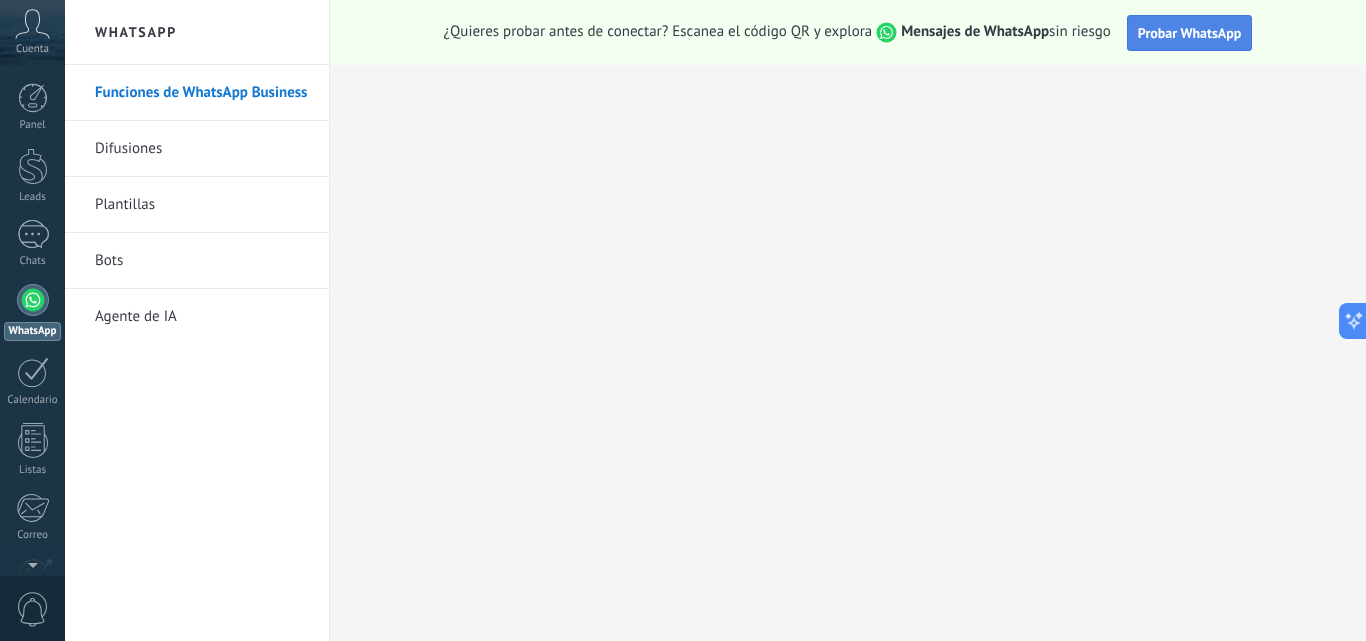 click on "Probar WhatsApp" at bounding box center [1190, 33] 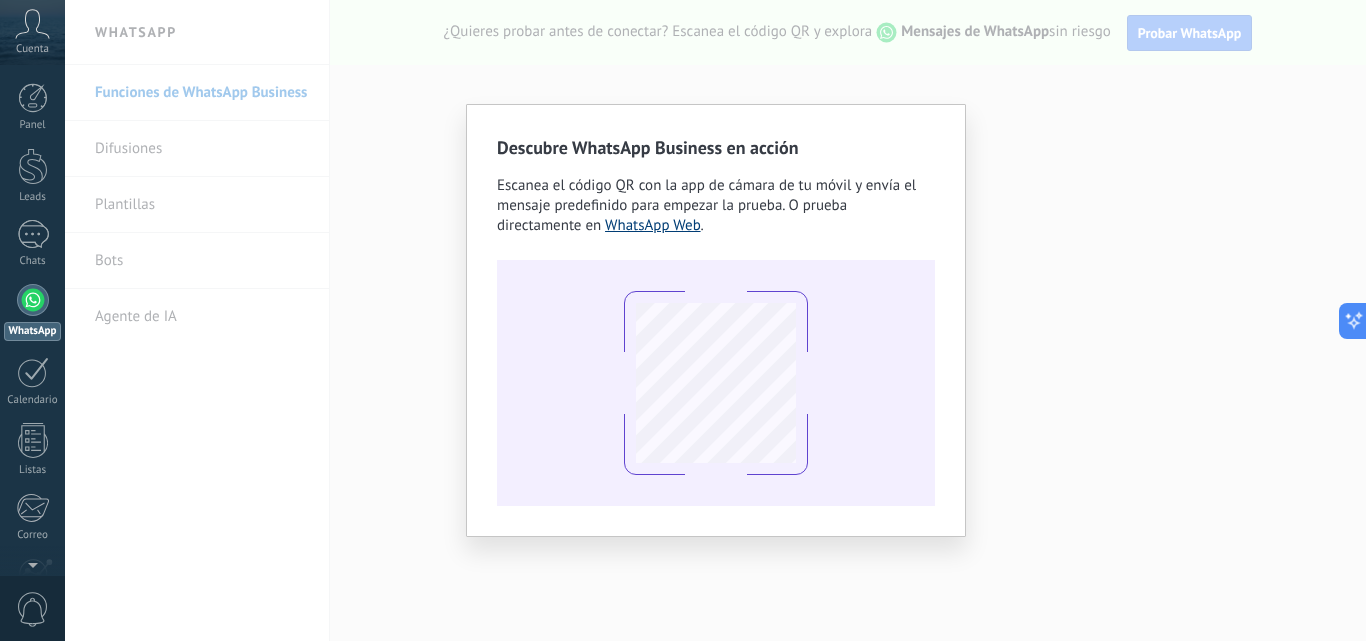 click on "WhatsApp Web" at bounding box center (653, 225) 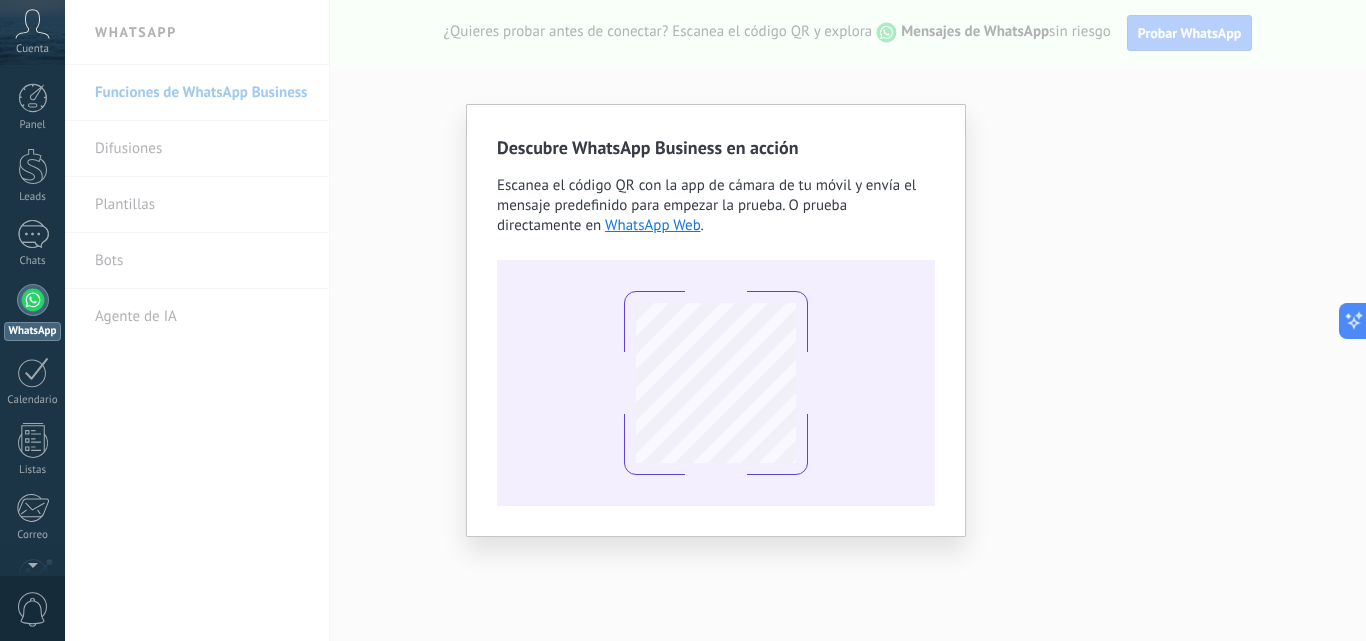 click on "Descubre WhatsApp Business en acción Escanea el código QR con la app de cámara de tu móvil y envía el mensaje predefinido para empezar la prueba. O prueba directamente en   WhatsApp Web ." at bounding box center [715, 320] 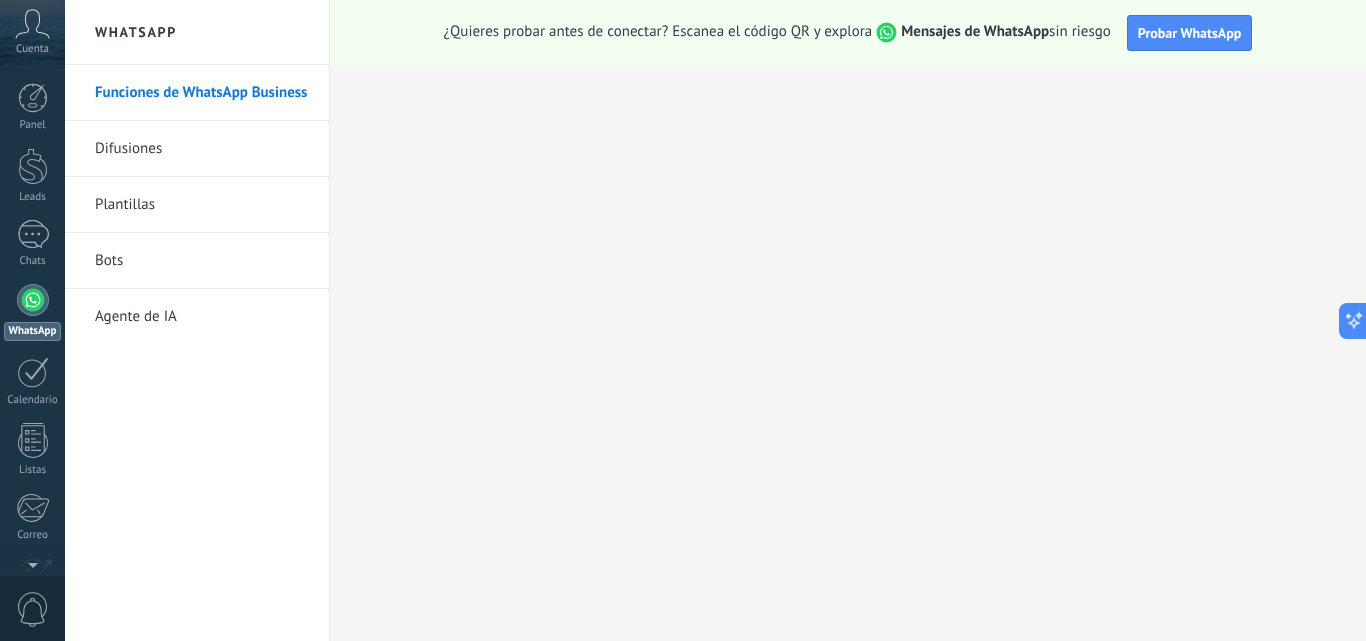 click on "Bots" at bounding box center (202, 261) 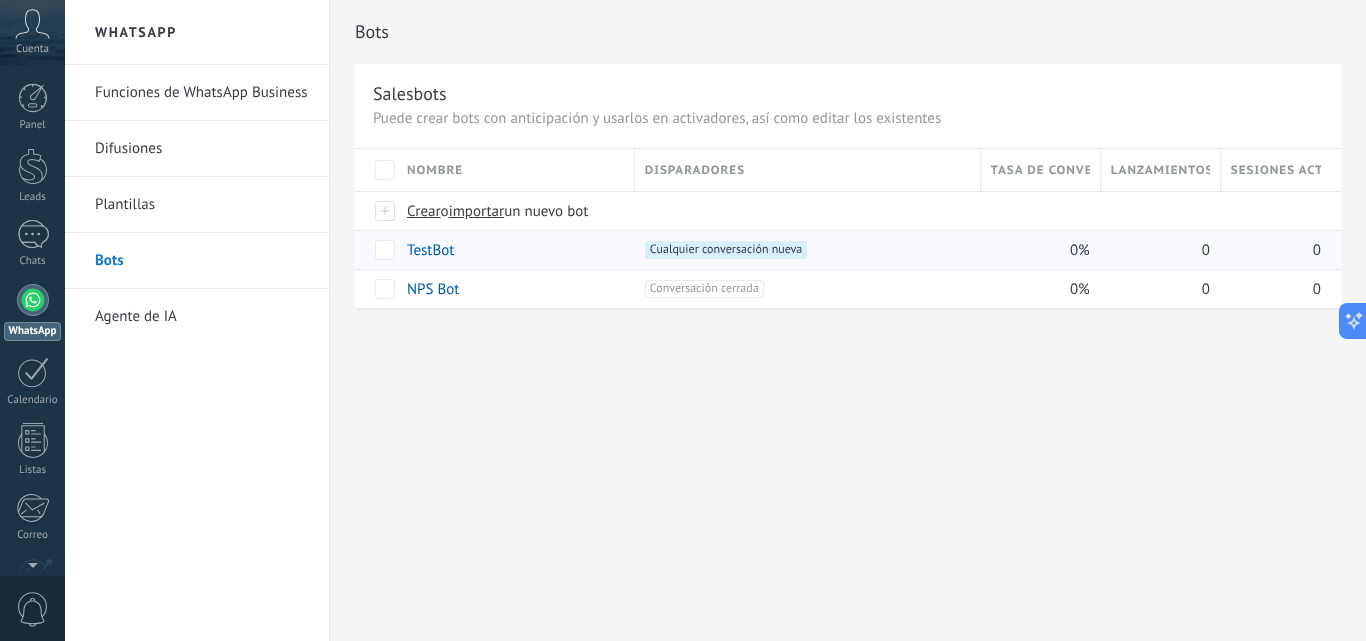 click on "+1 Cualquier conversación nueva +0" at bounding box center (807, 250) 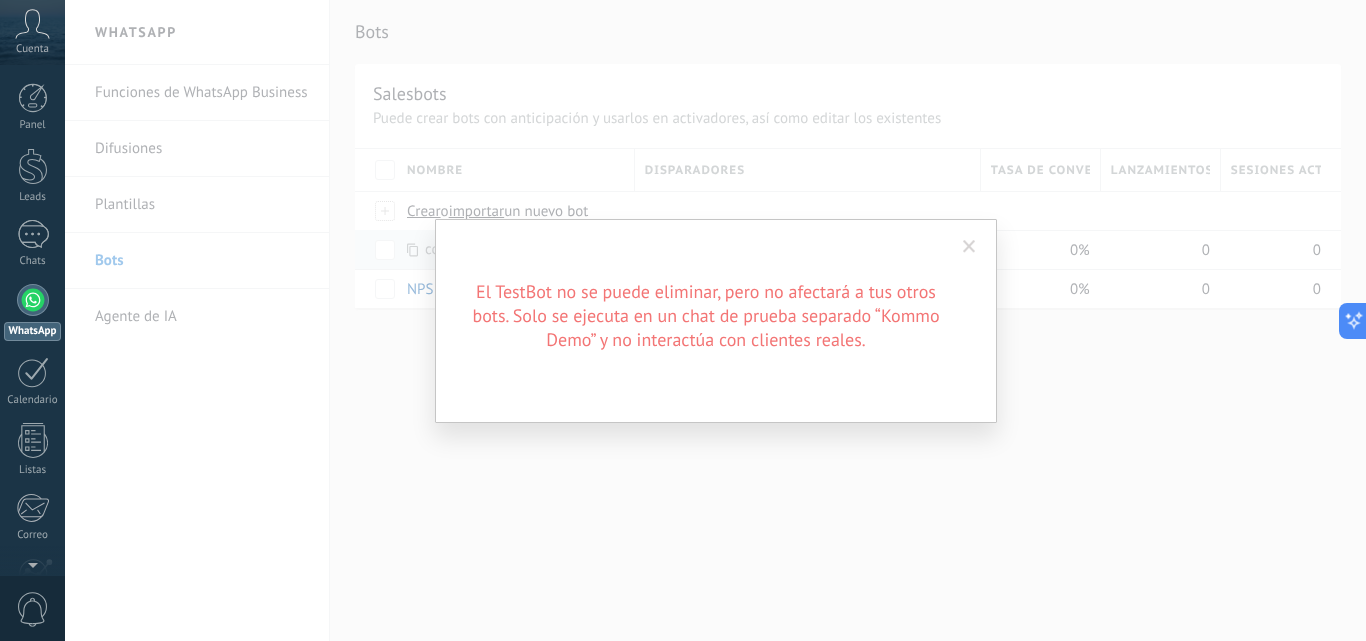 click at bounding box center [969, 247] 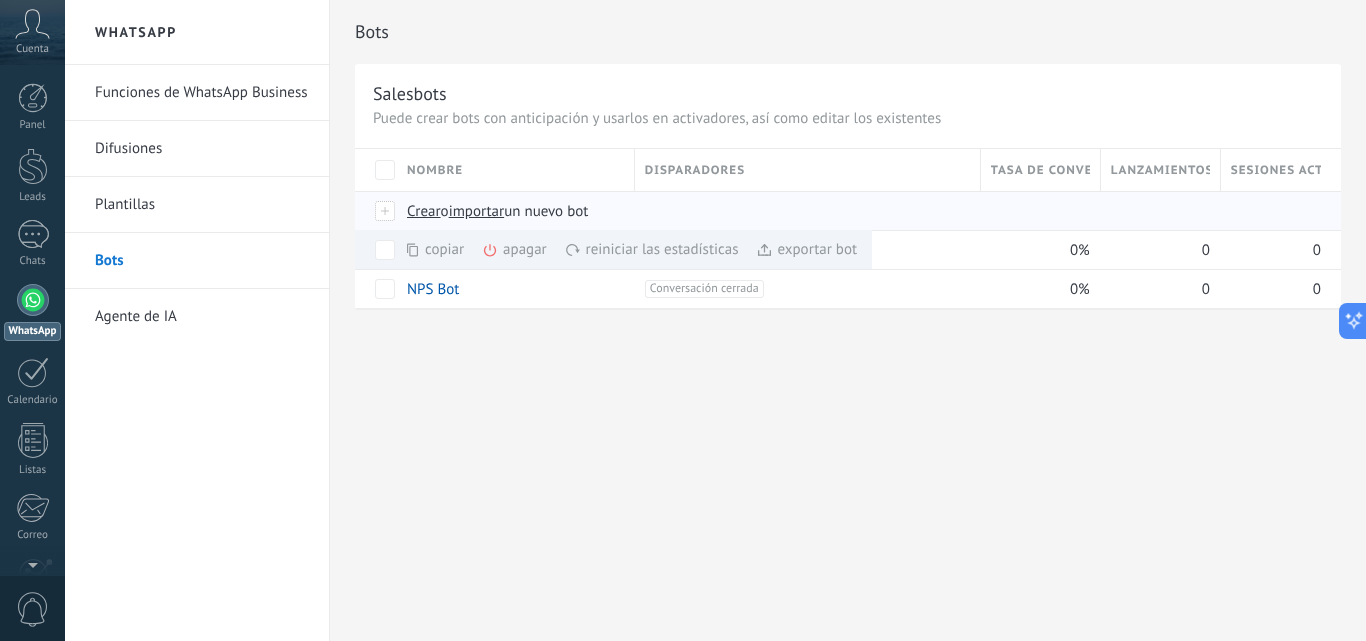 click on "Crear" at bounding box center (424, 211) 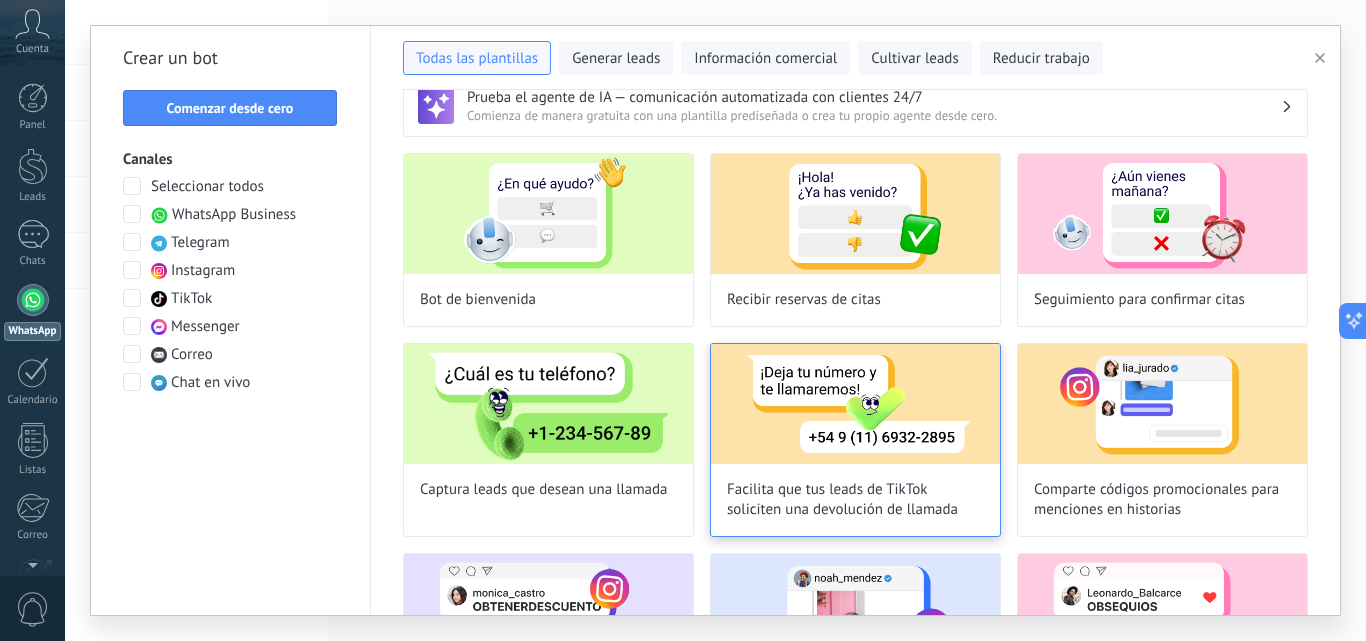 scroll, scrollTop: 0, scrollLeft: 0, axis: both 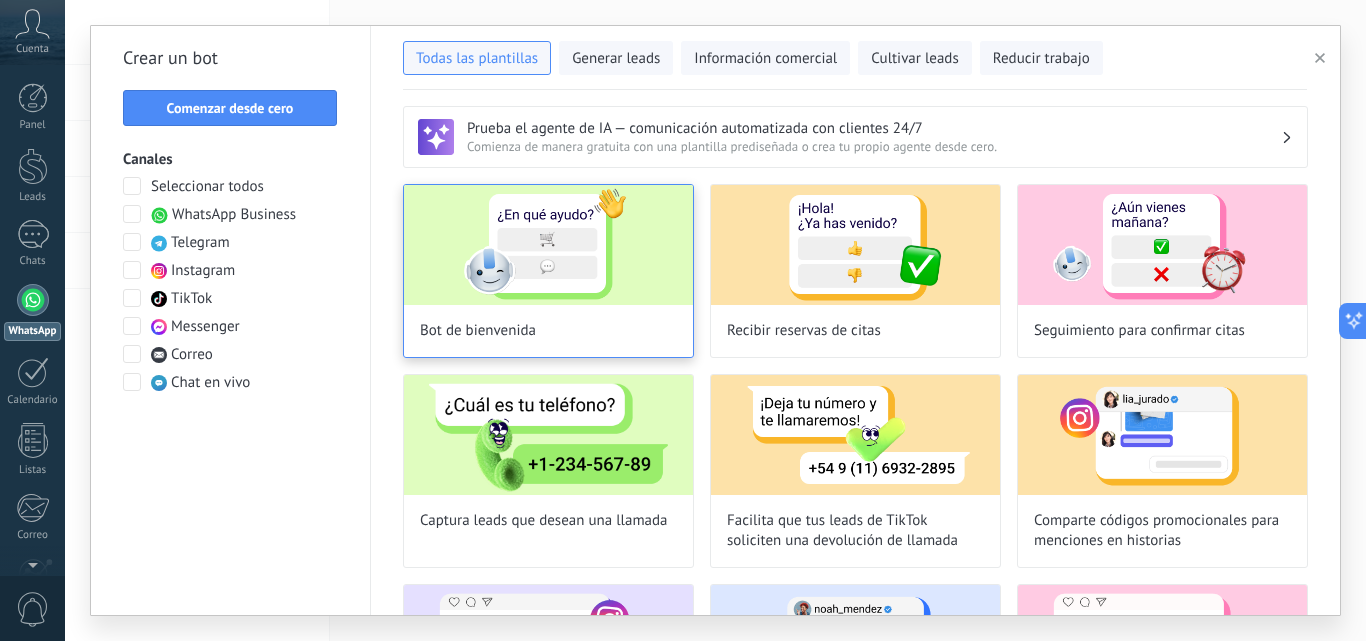 click at bounding box center [548, 245] 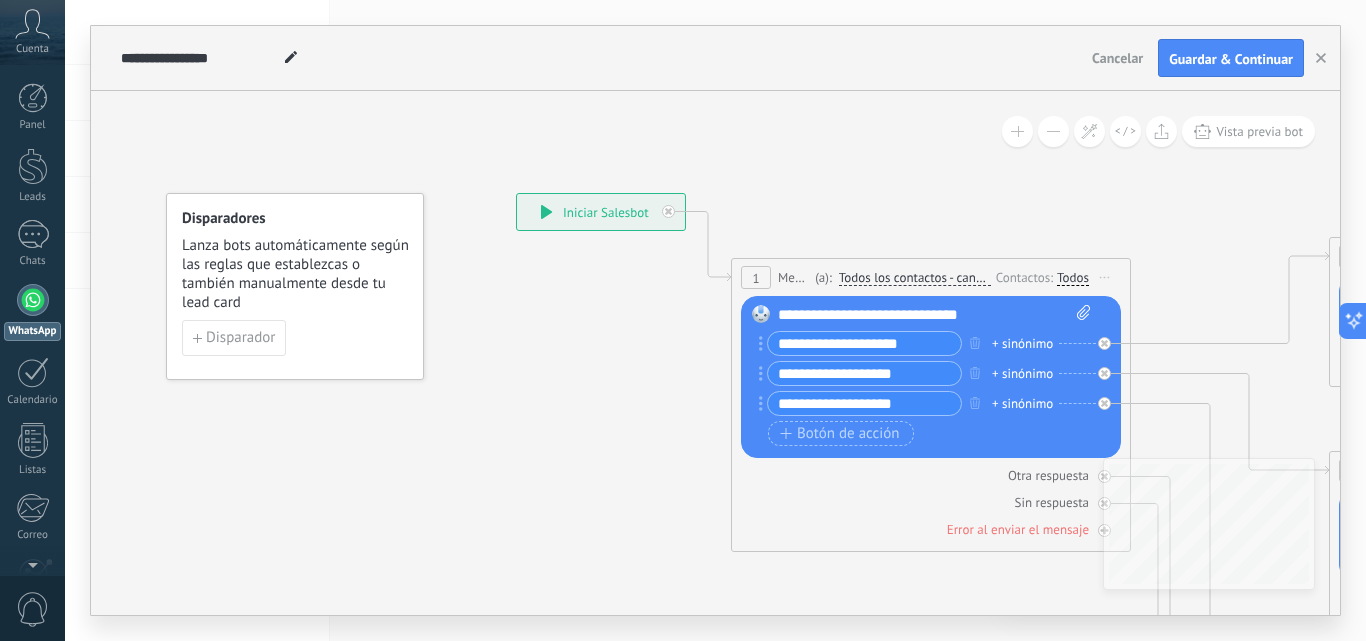 click on "**********" at bounding box center (864, 343) 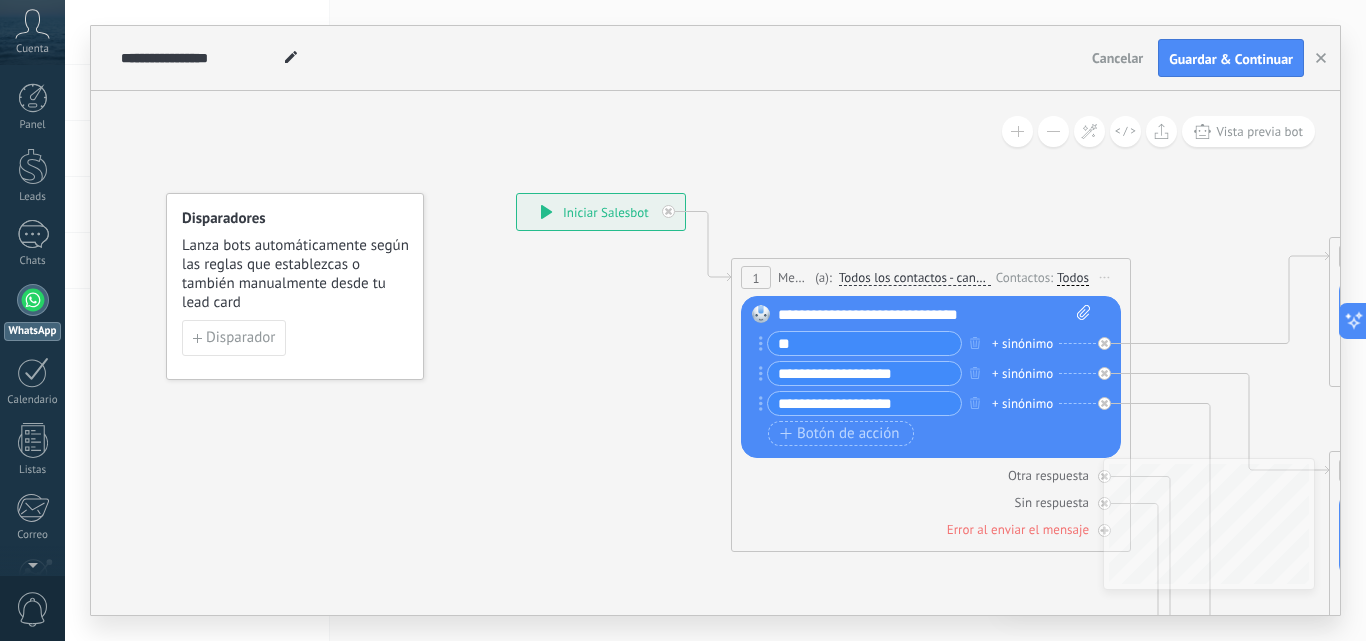 type on "*" 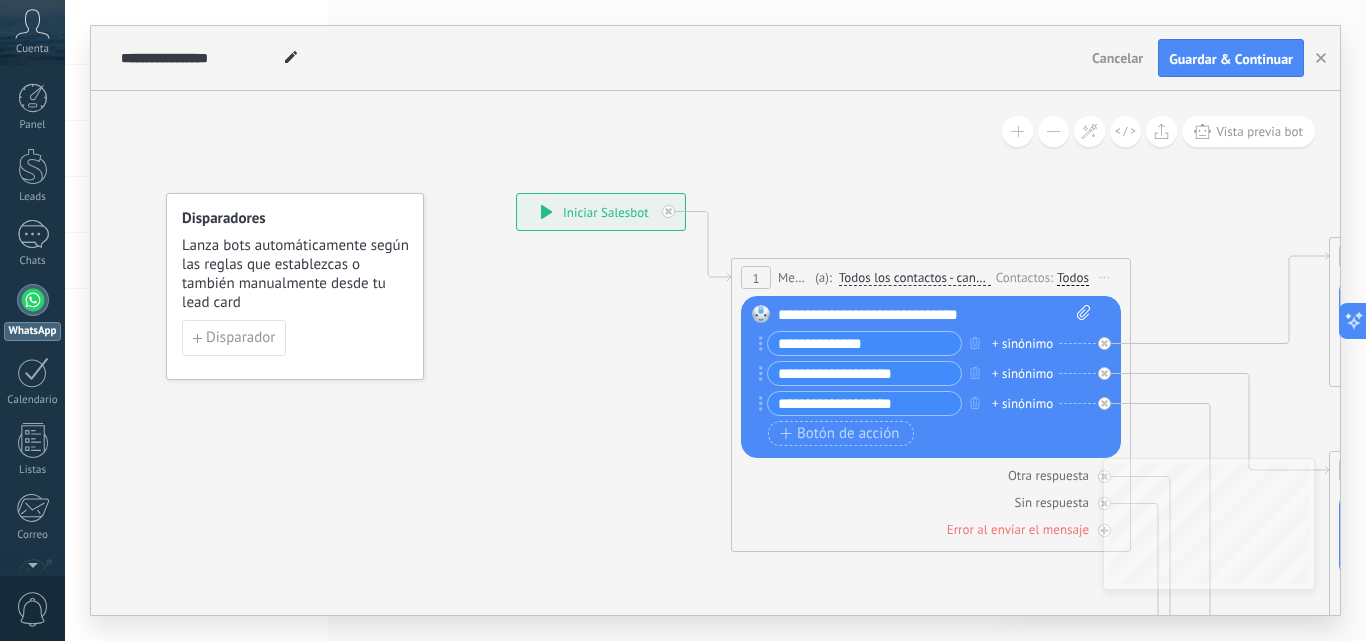 type on "**********" 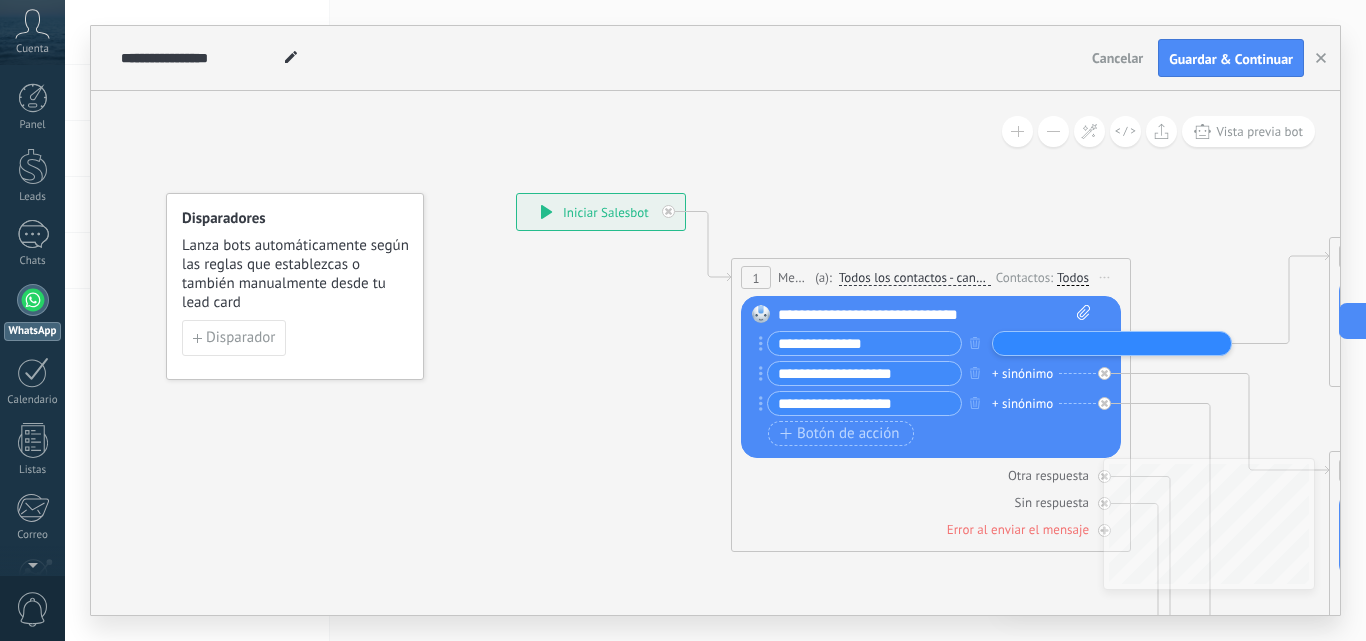 paste on "**********" 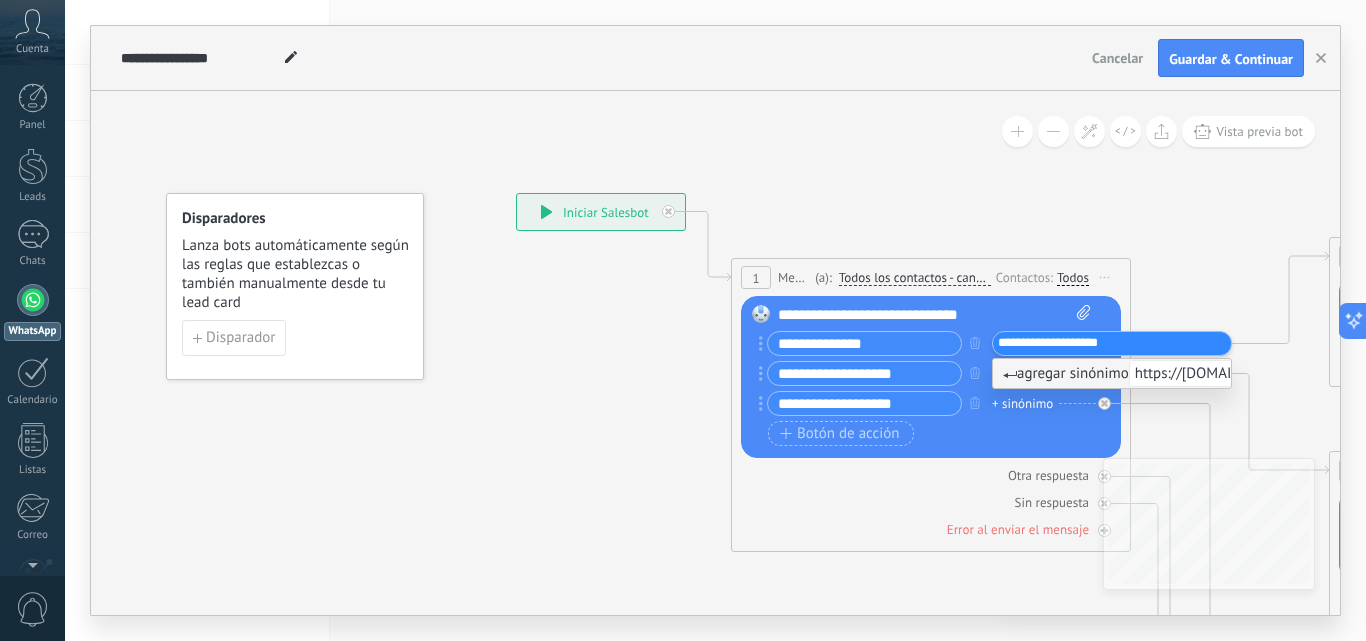 type on "**********" 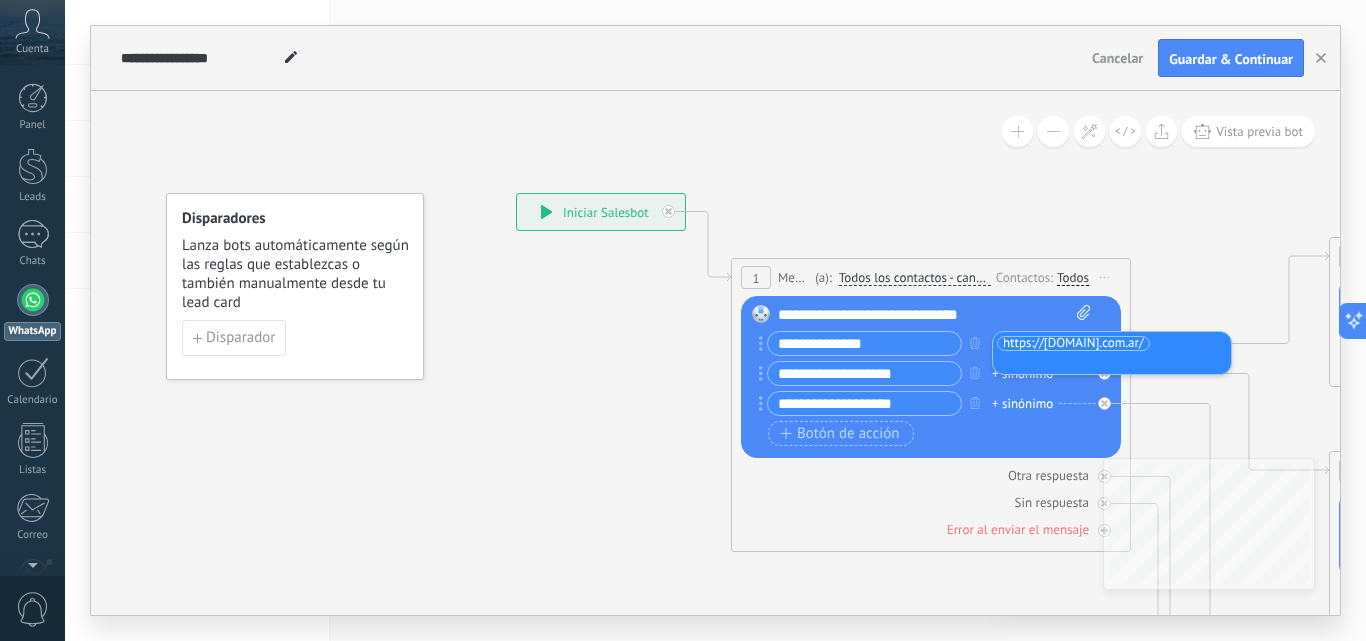 click on "**********" at bounding box center (864, 373) 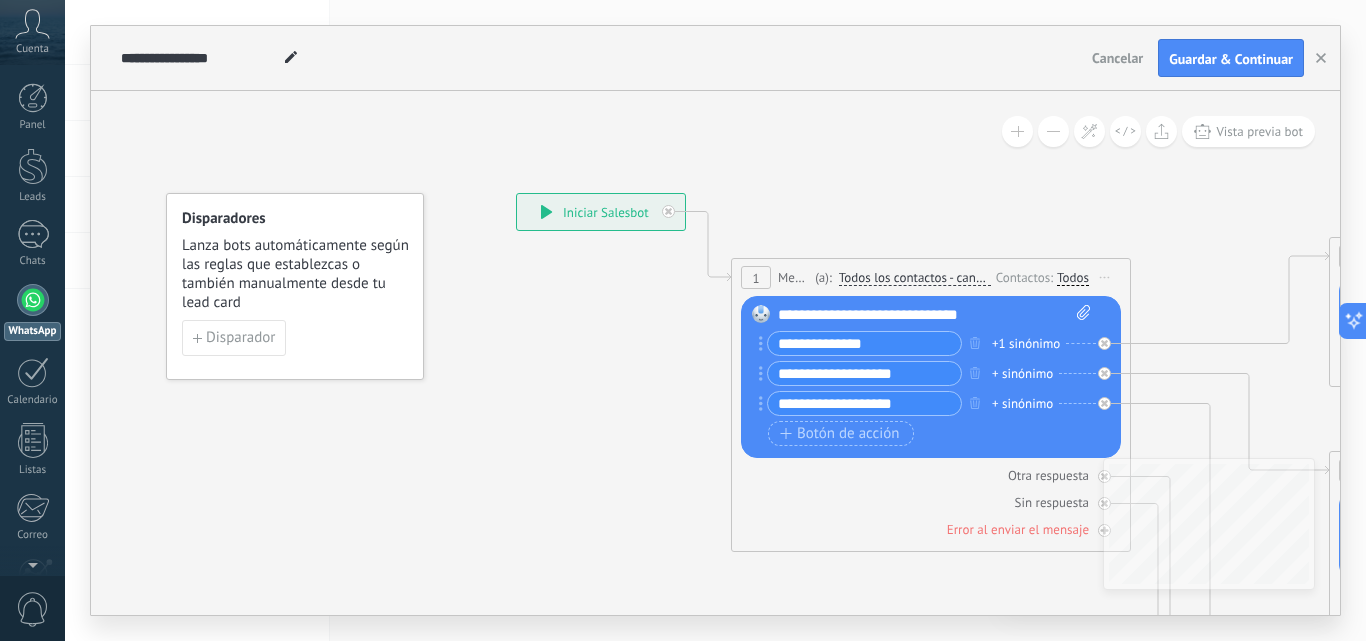click on "+1 sinónimo" at bounding box center [1026, 344] 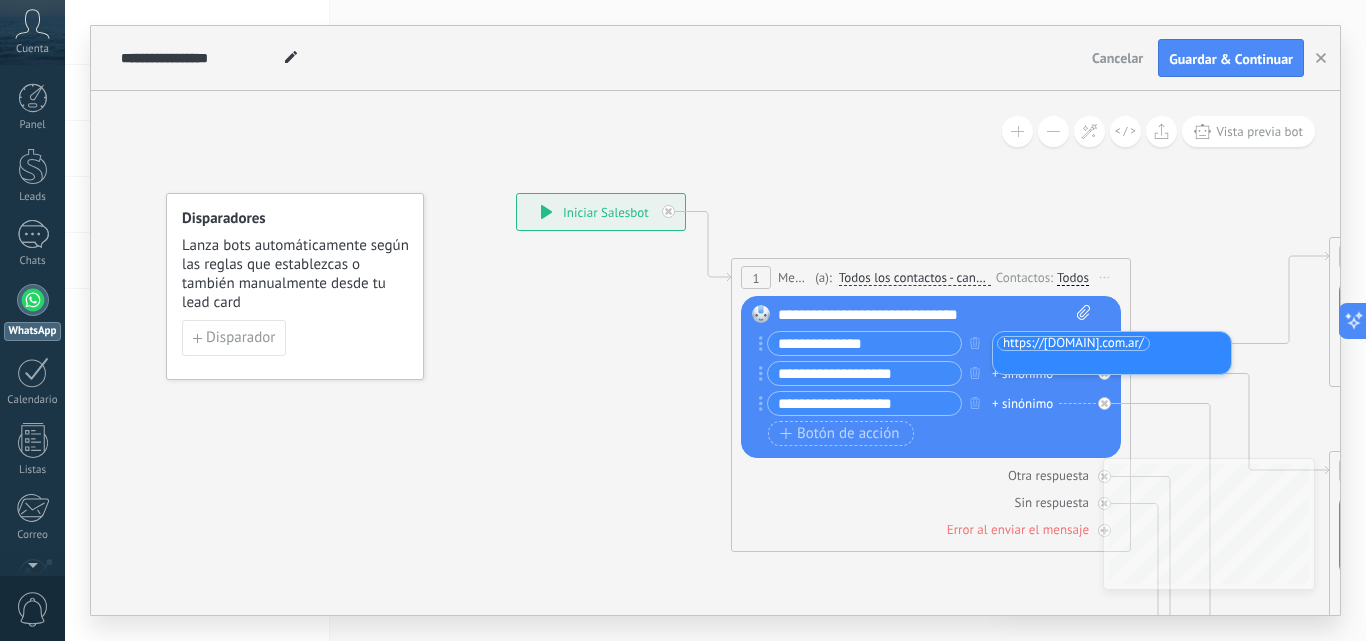 click on "**********" at bounding box center [864, 343] 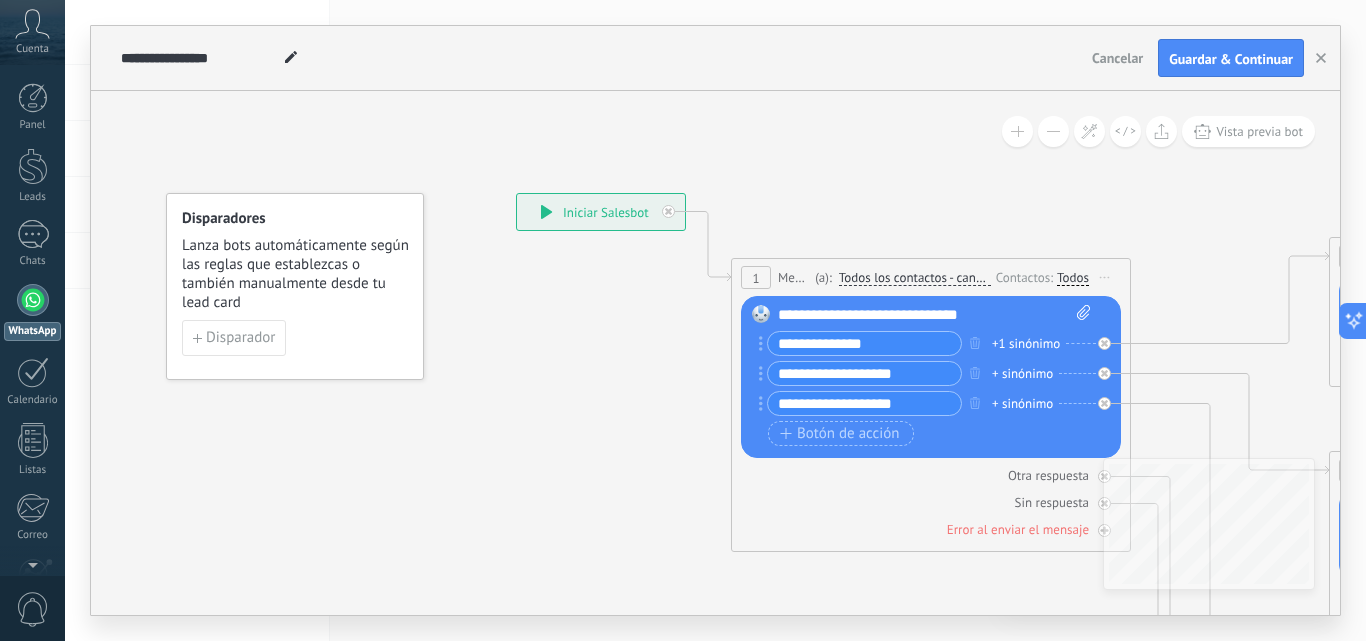 click on "Otra respuesta
Sin respuesta
Error al enviar el mensaje" at bounding box center (931, 498) 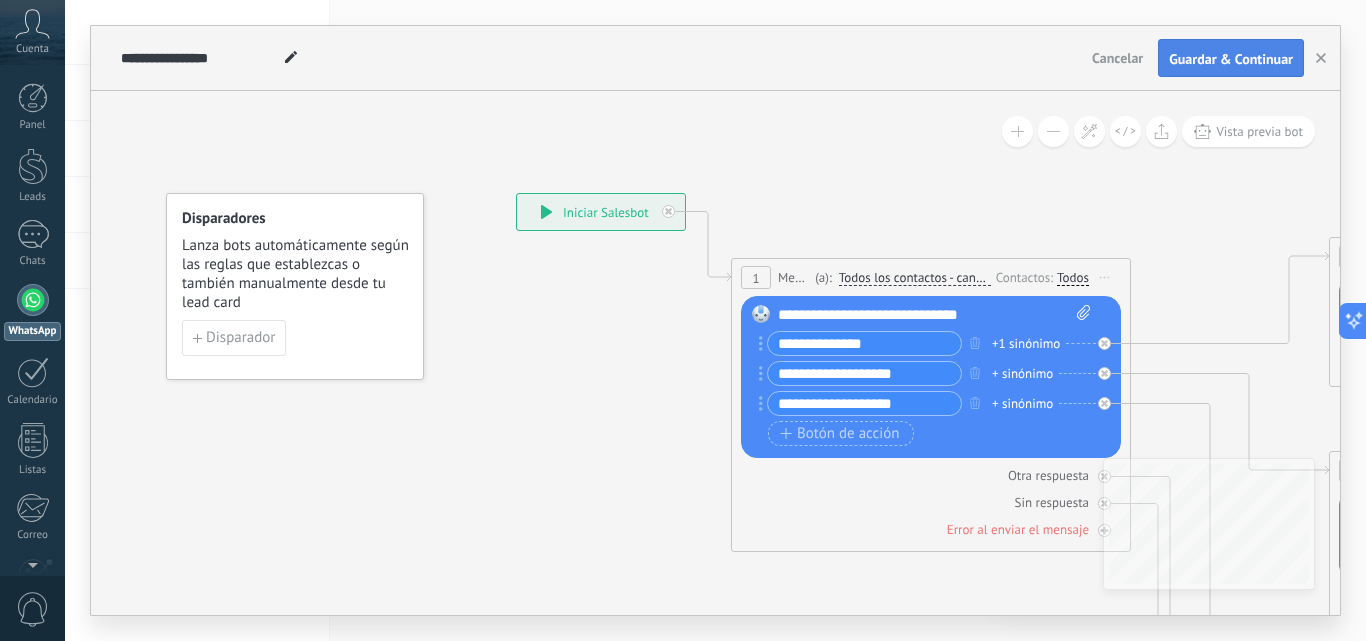 click on "Guardar & Continuar" at bounding box center [1231, 59] 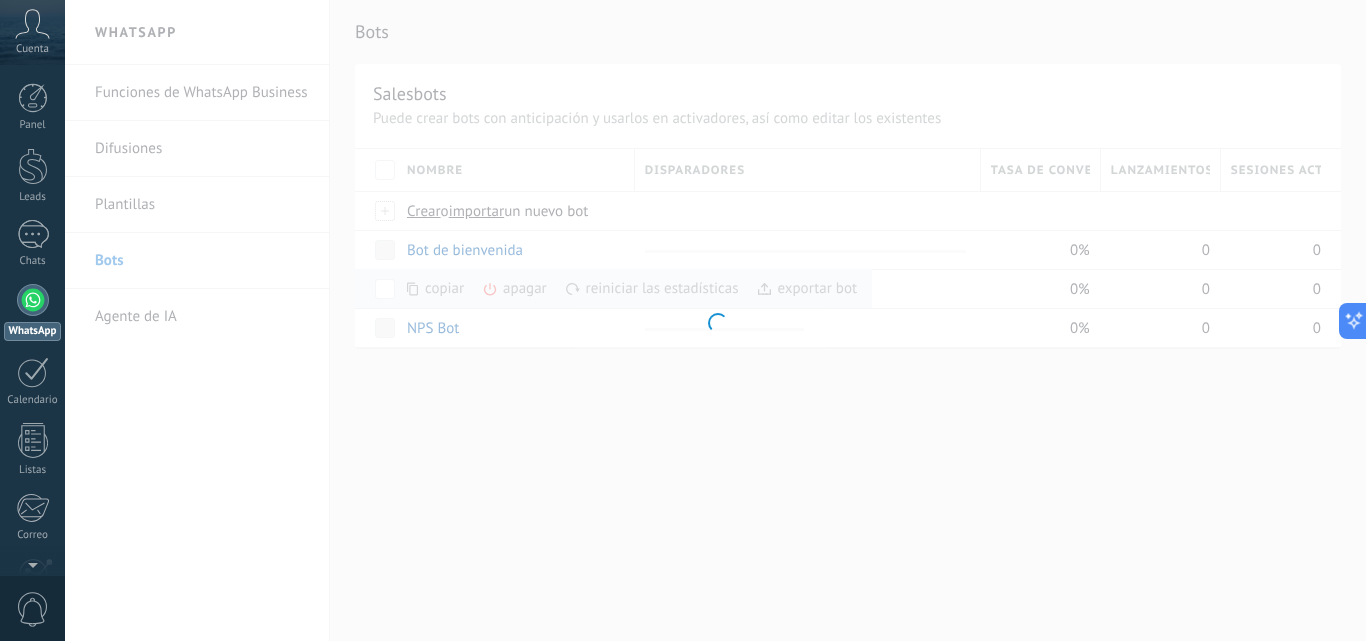 click at bounding box center [715, 320] 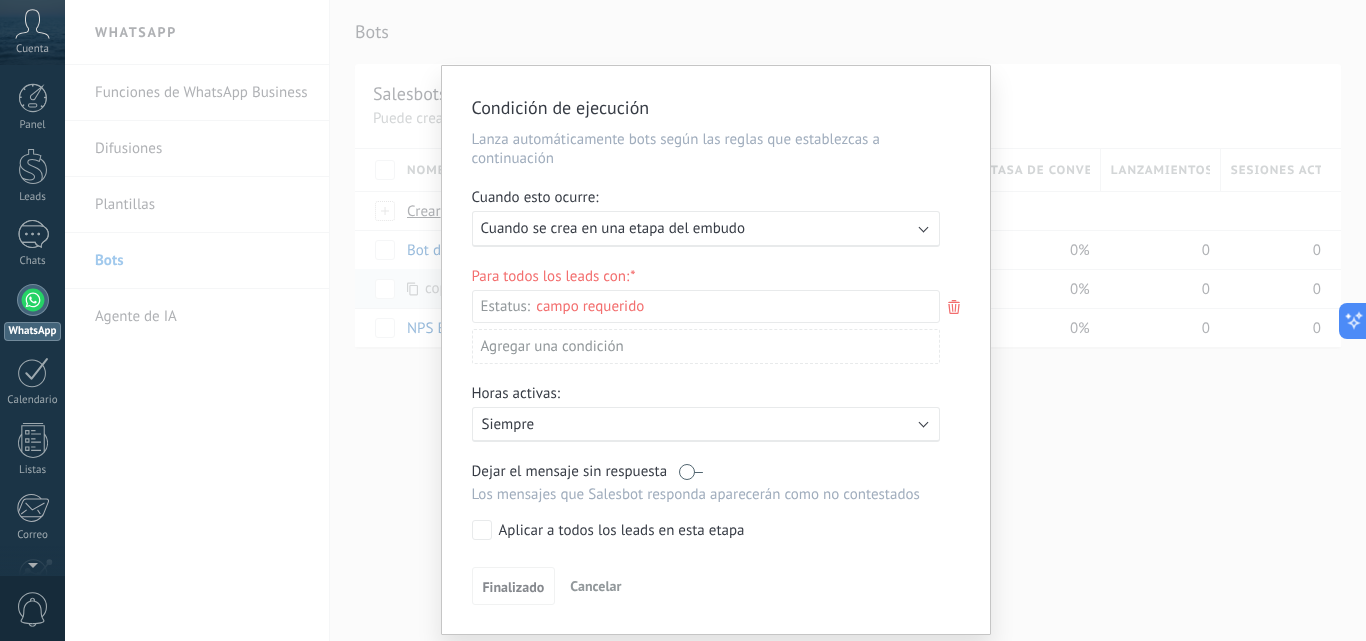 click 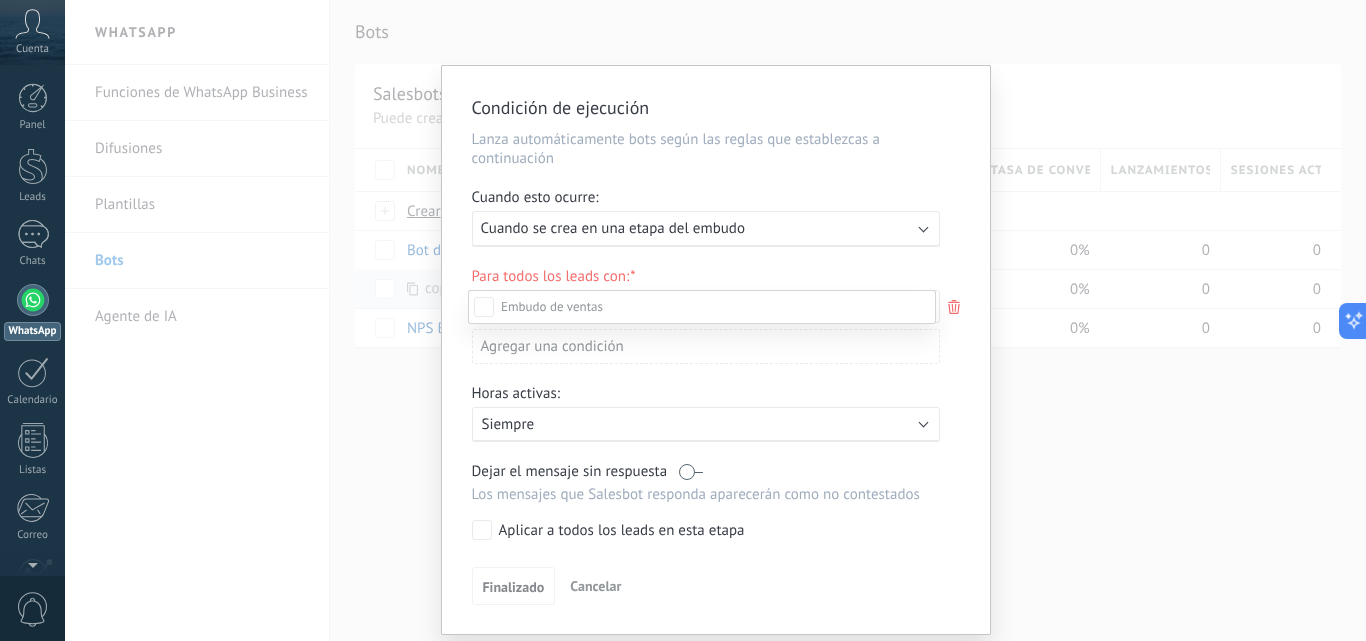 drag, startPoint x: 511, startPoint y: 593, endPoint x: 501, endPoint y: 552, distance: 42.201897 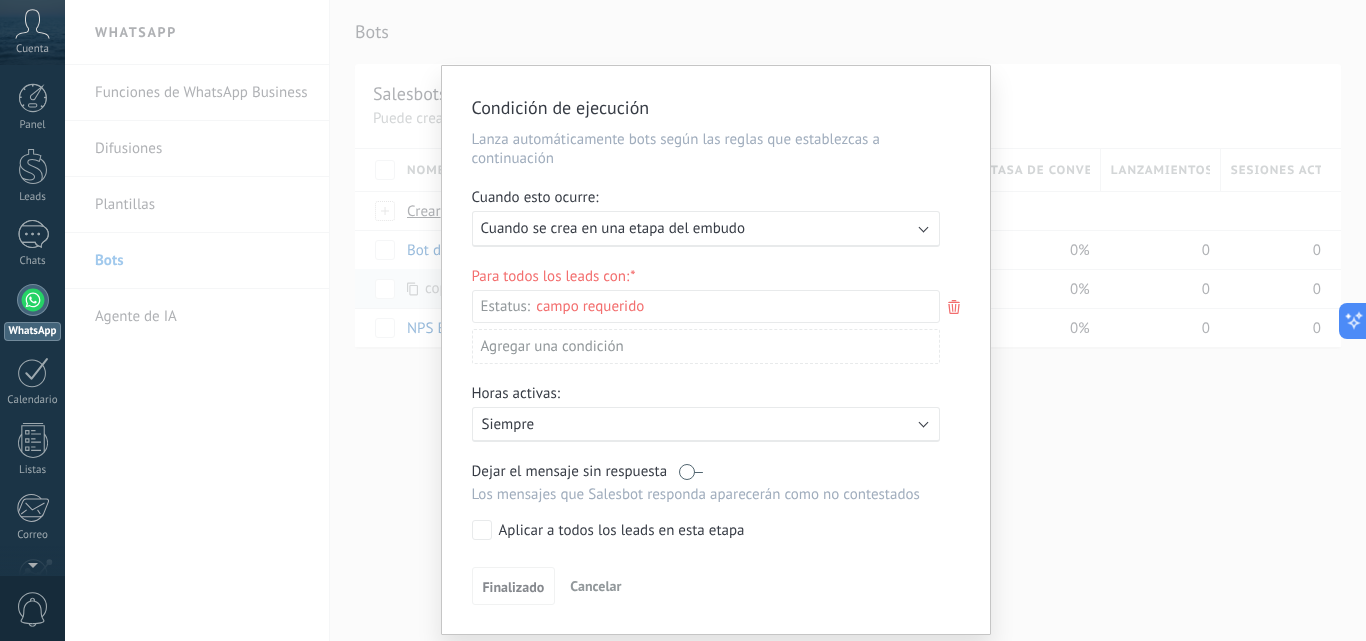 click on "Incoming leads Contacto inicial Negociación Debate contractual Discusión de contrato Logrado con éxito Venta Perdido" at bounding box center [0, 0] 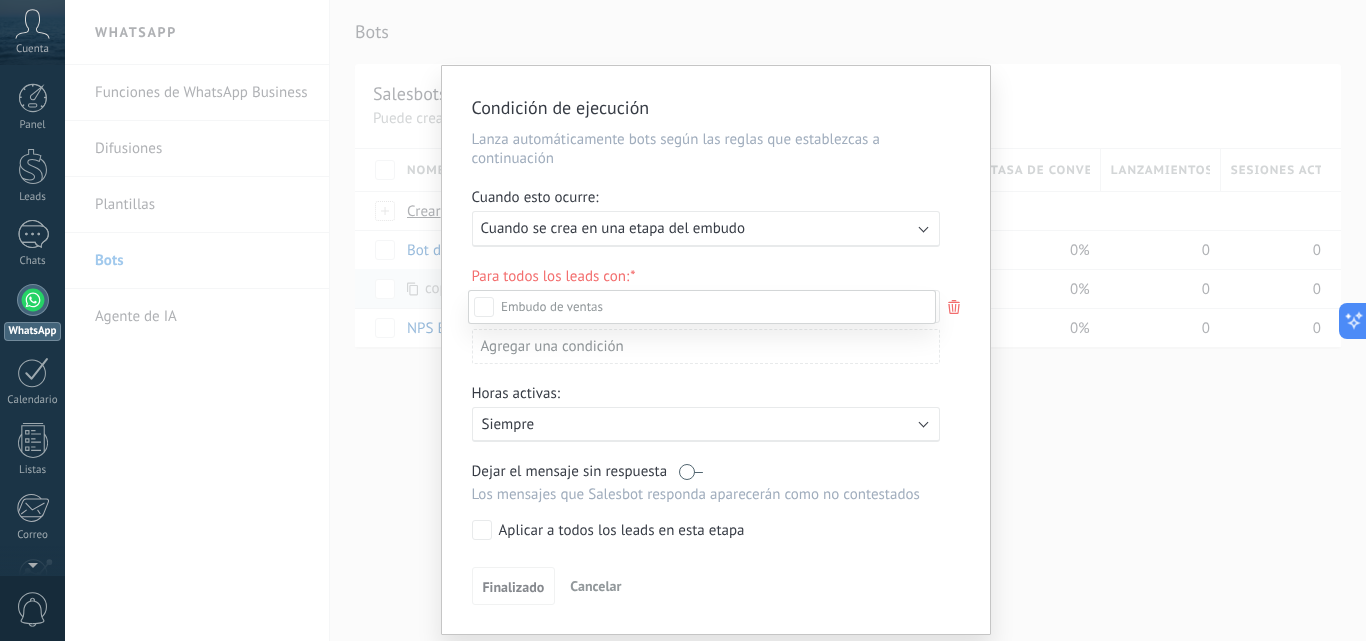click on "Incoming leads" at bounding box center [0, 0] 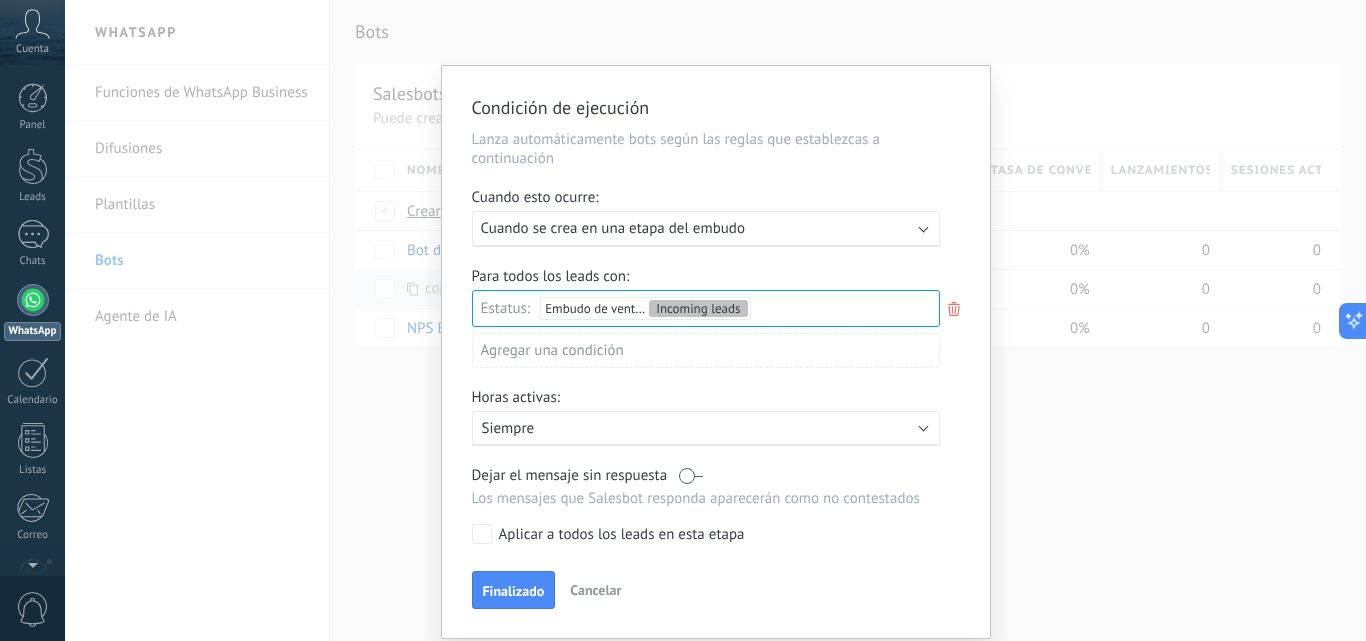 click on "Finalizado" at bounding box center [514, 591] 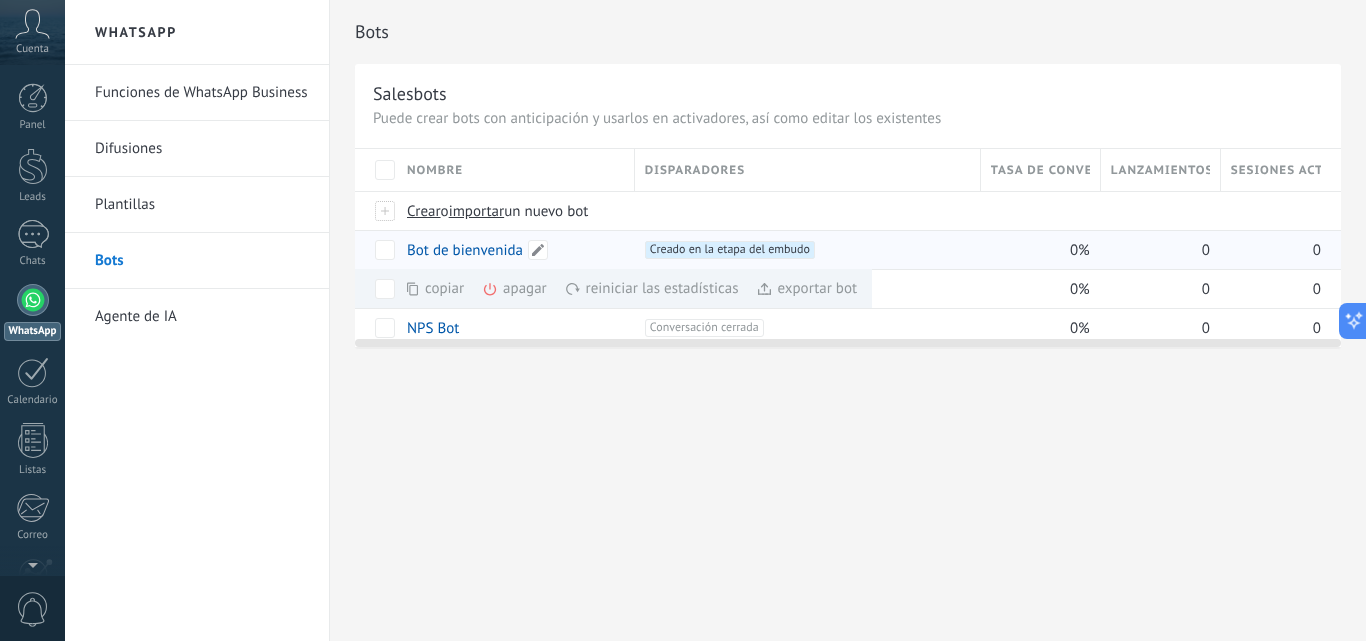 click on "Bot de bienvenida" at bounding box center [511, 250] 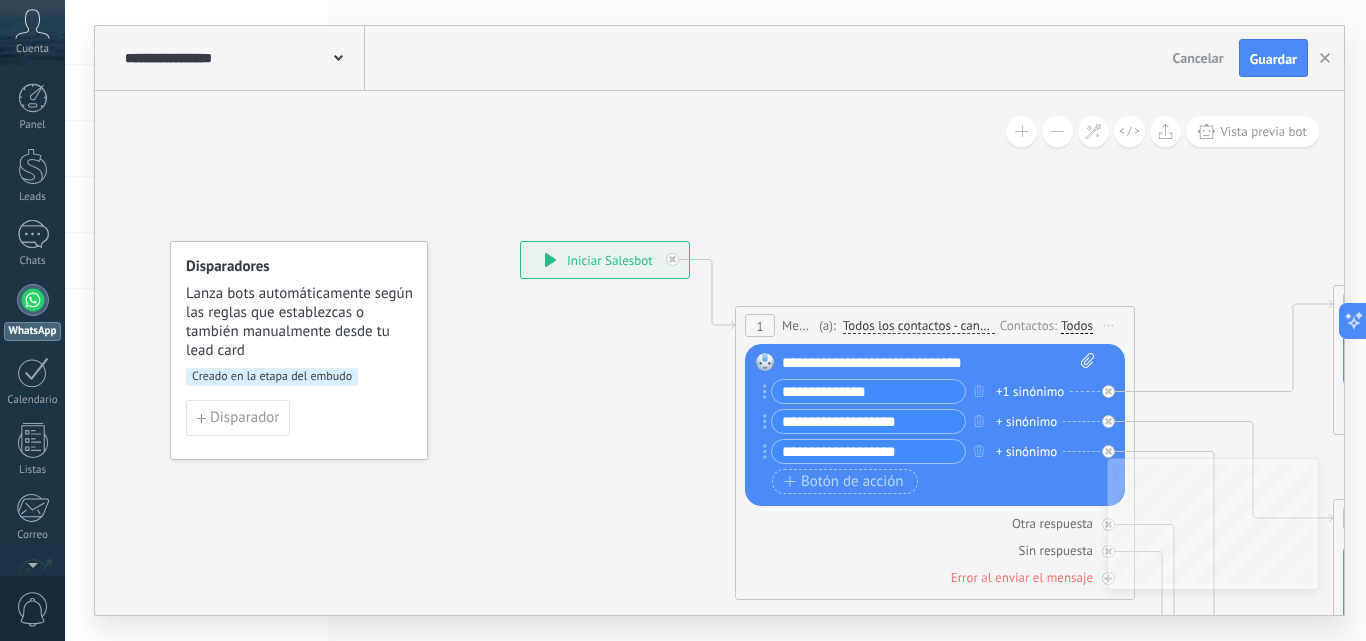 click on "**********" at bounding box center [605, 260] 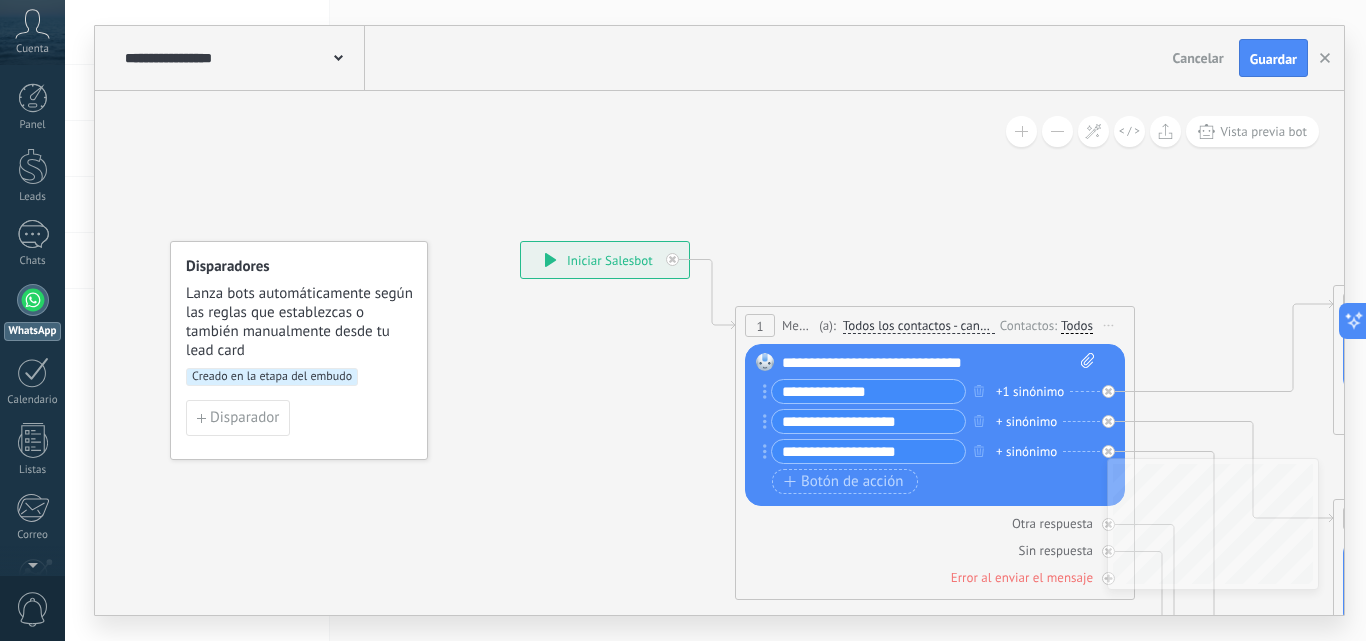 click 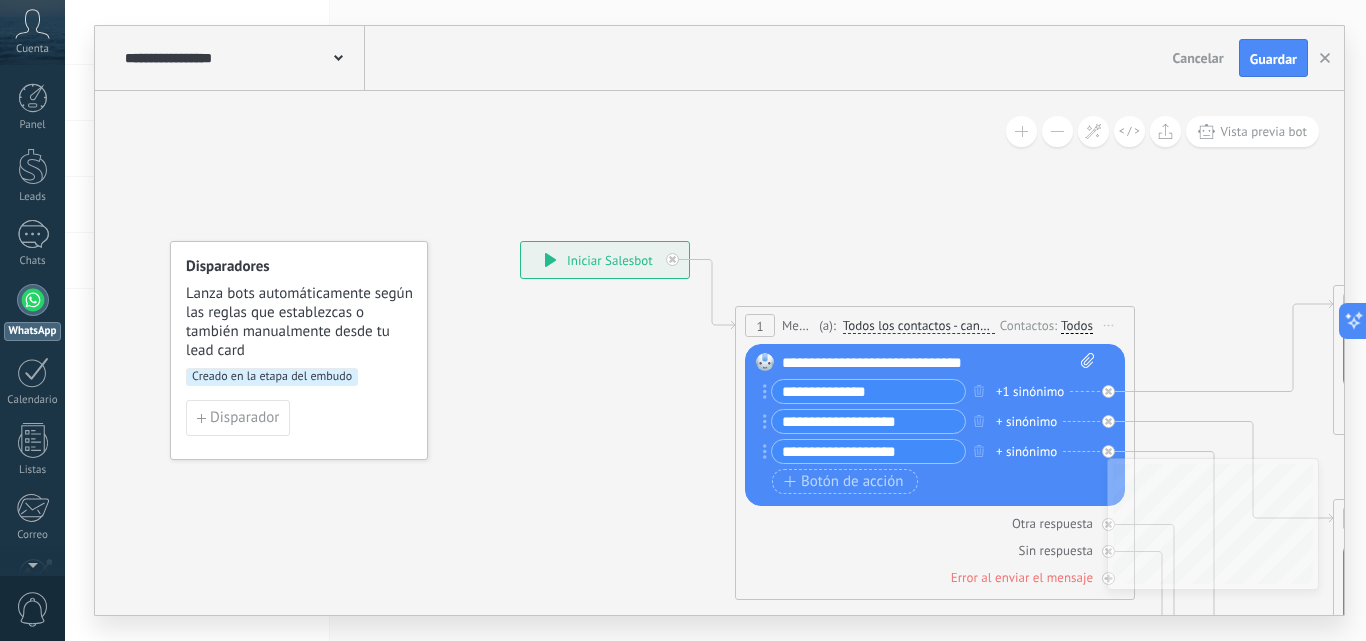 click 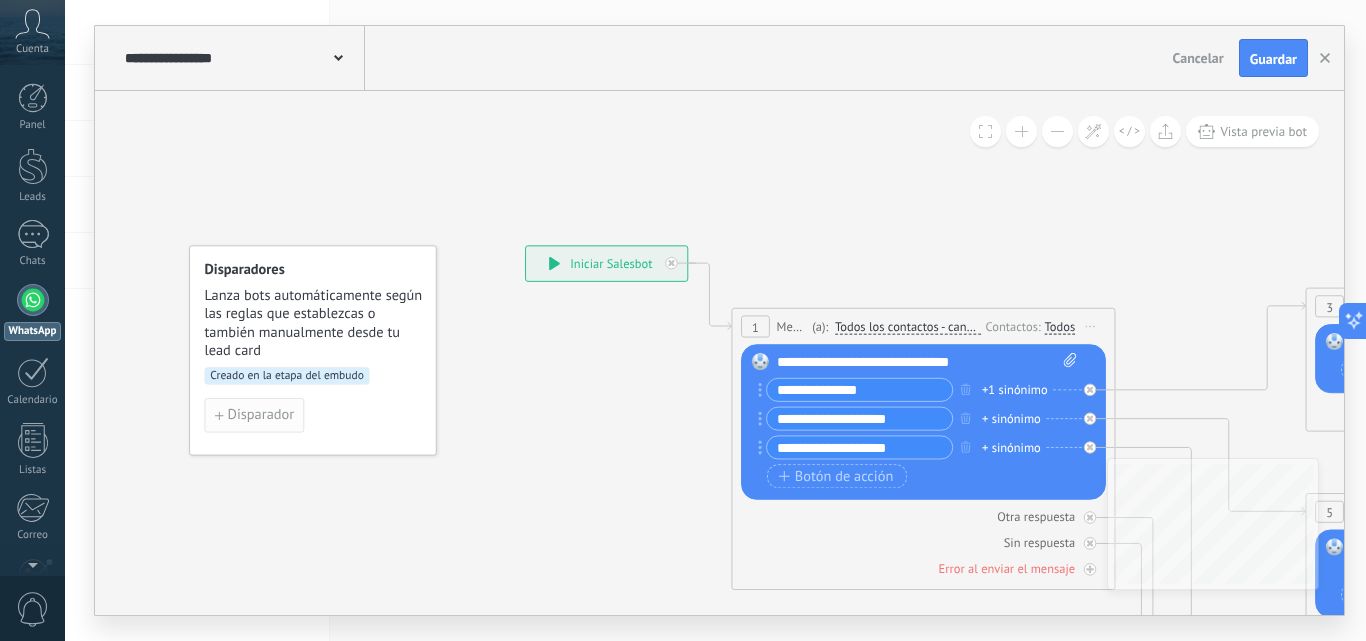 click on "Disparador" at bounding box center (260, 415) 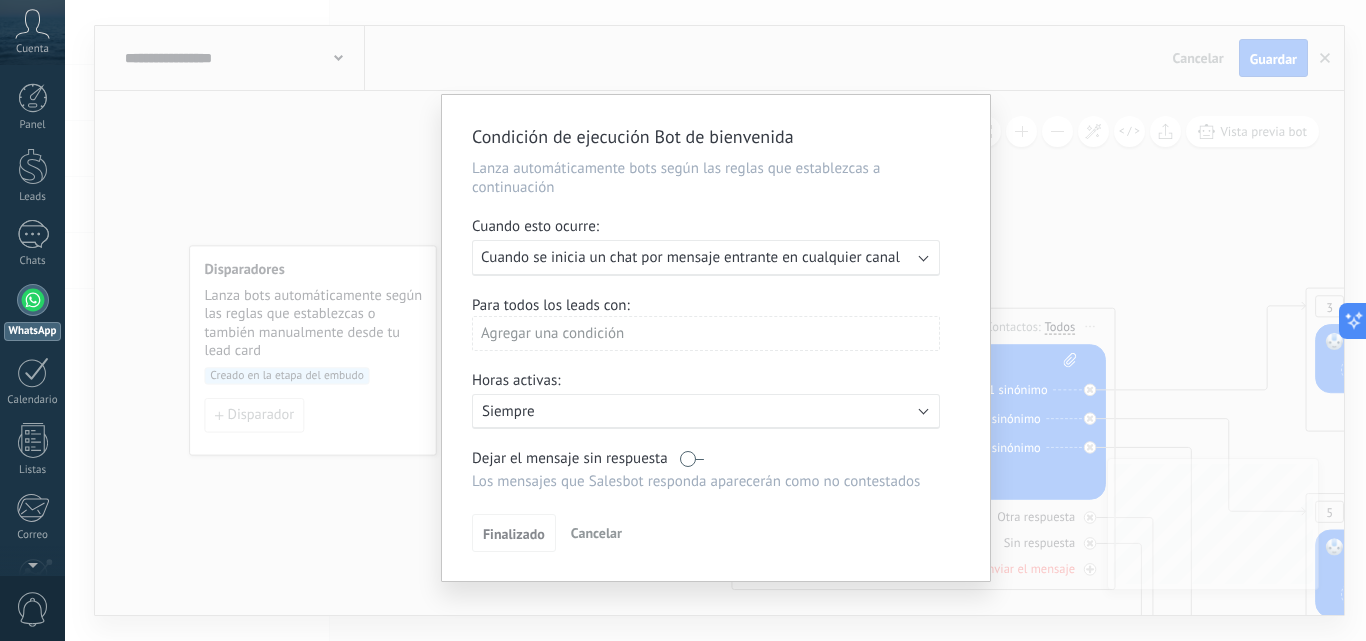 type 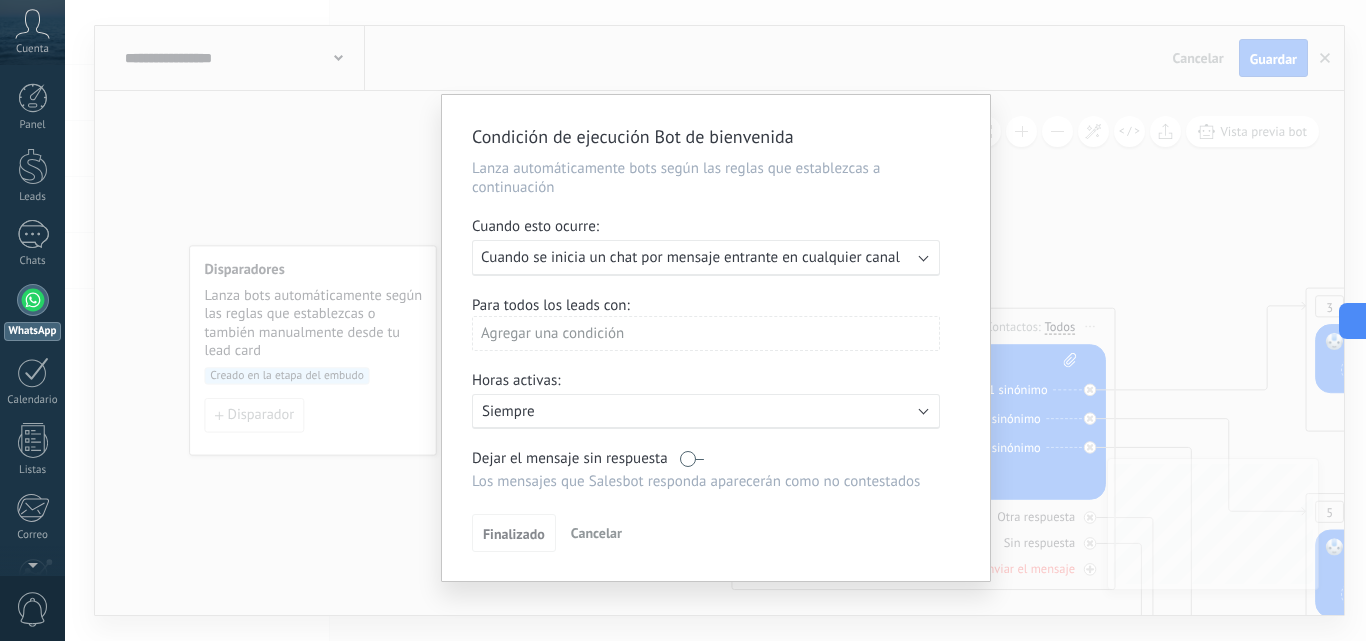 click on "Cancelar" at bounding box center (596, 533) 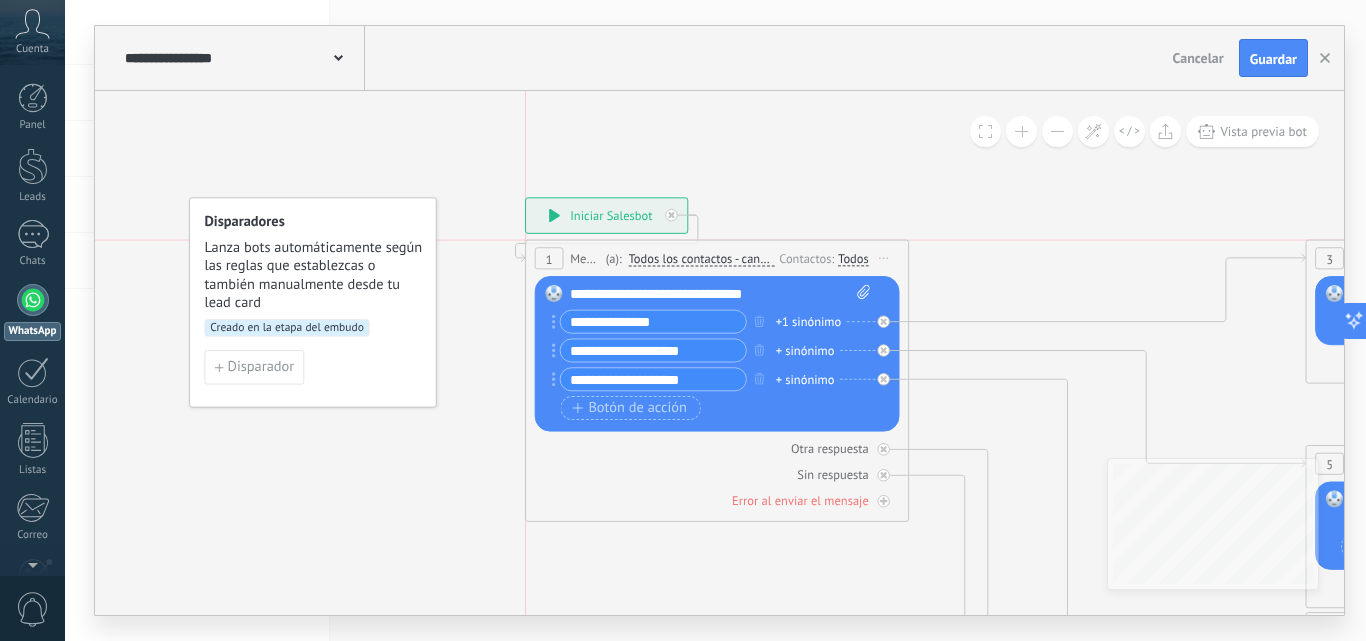 drag, startPoint x: 760, startPoint y: 279, endPoint x: 553, endPoint y: 266, distance: 207.4078 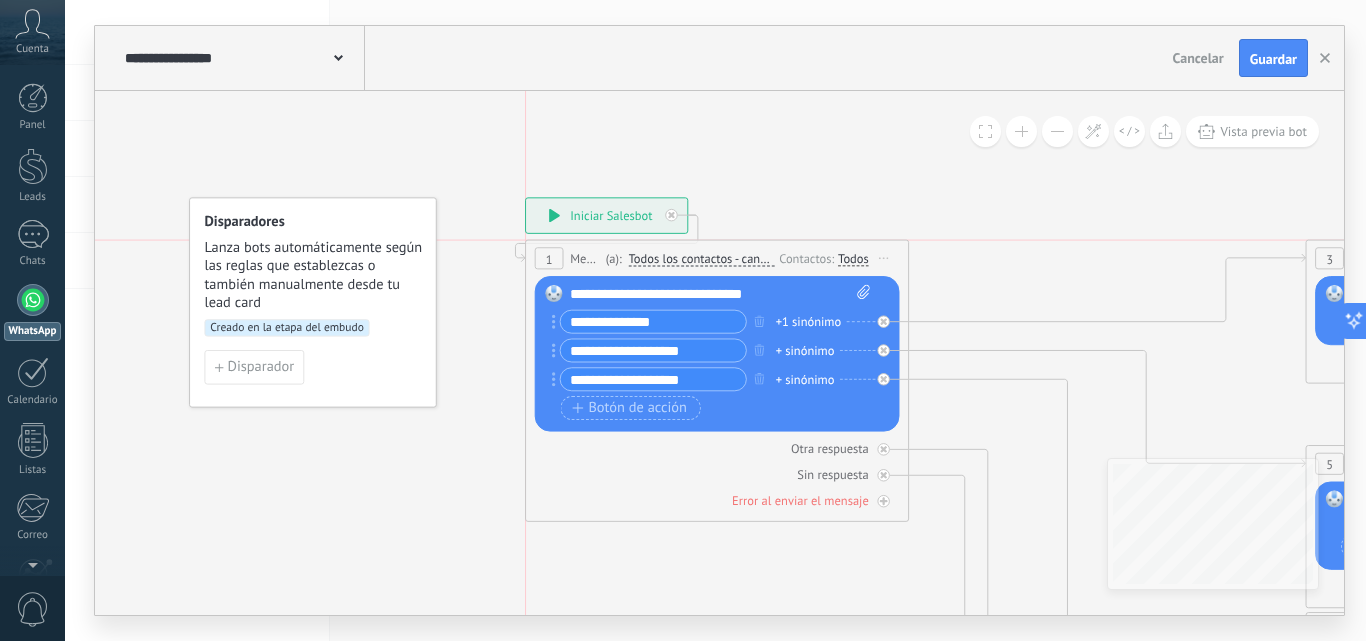 click on "1" at bounding box center [549, 258] 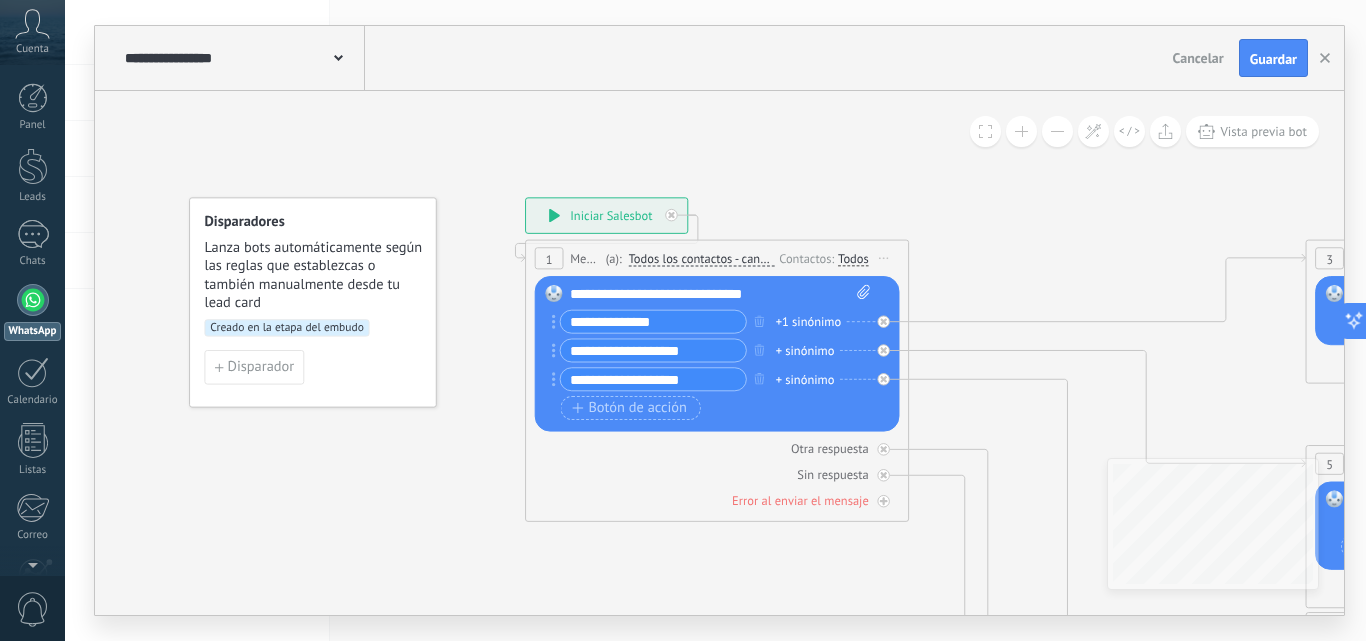 click 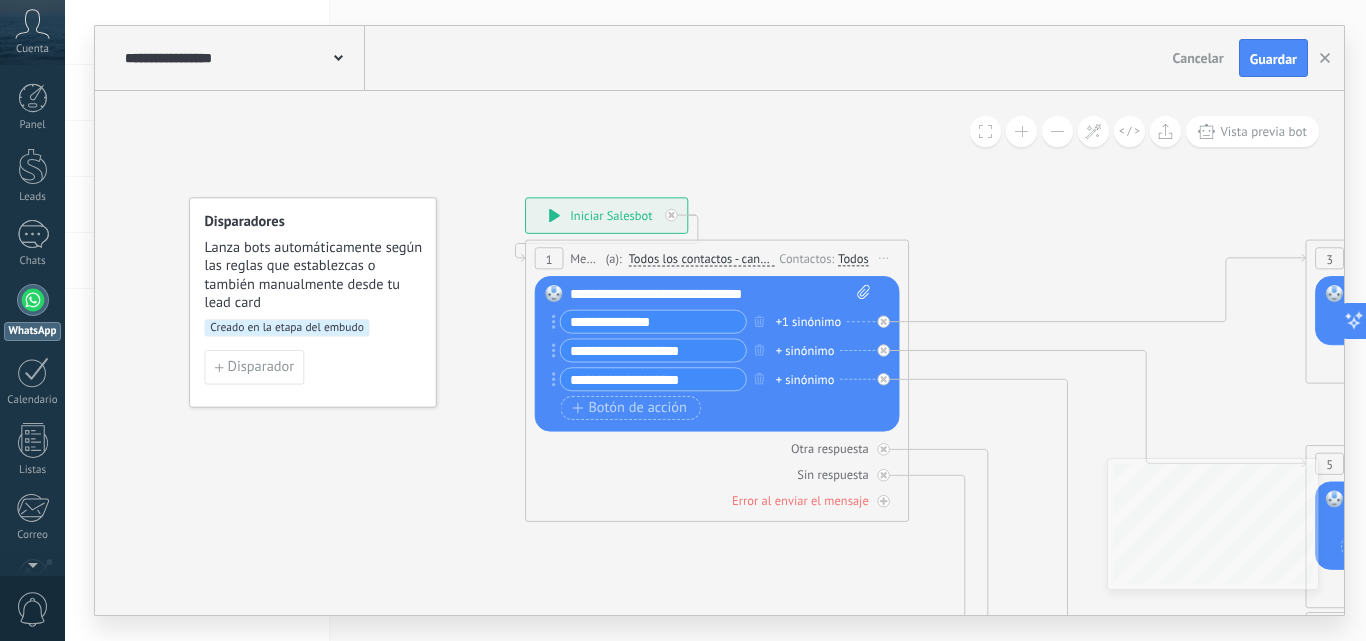 click on "**********" at bounding box center (653, 350) 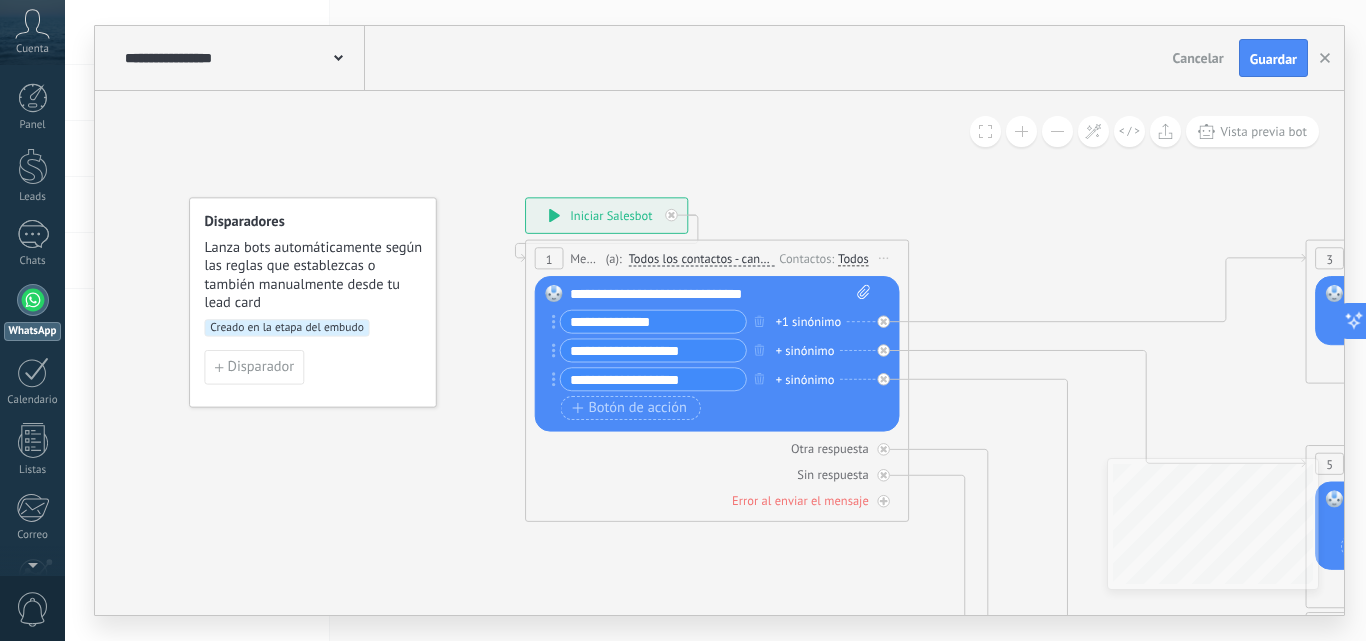 click on "**********" at bounding box center [653, 350] 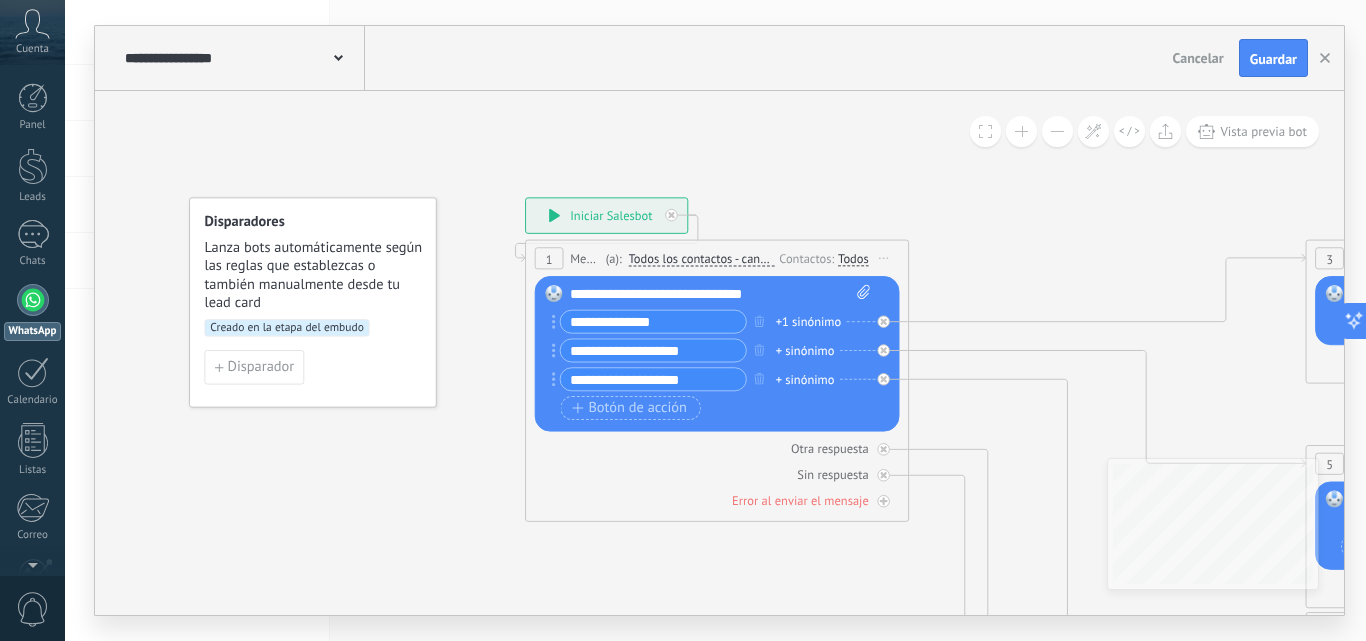 click on "**********" at bounding box center [653, 350] 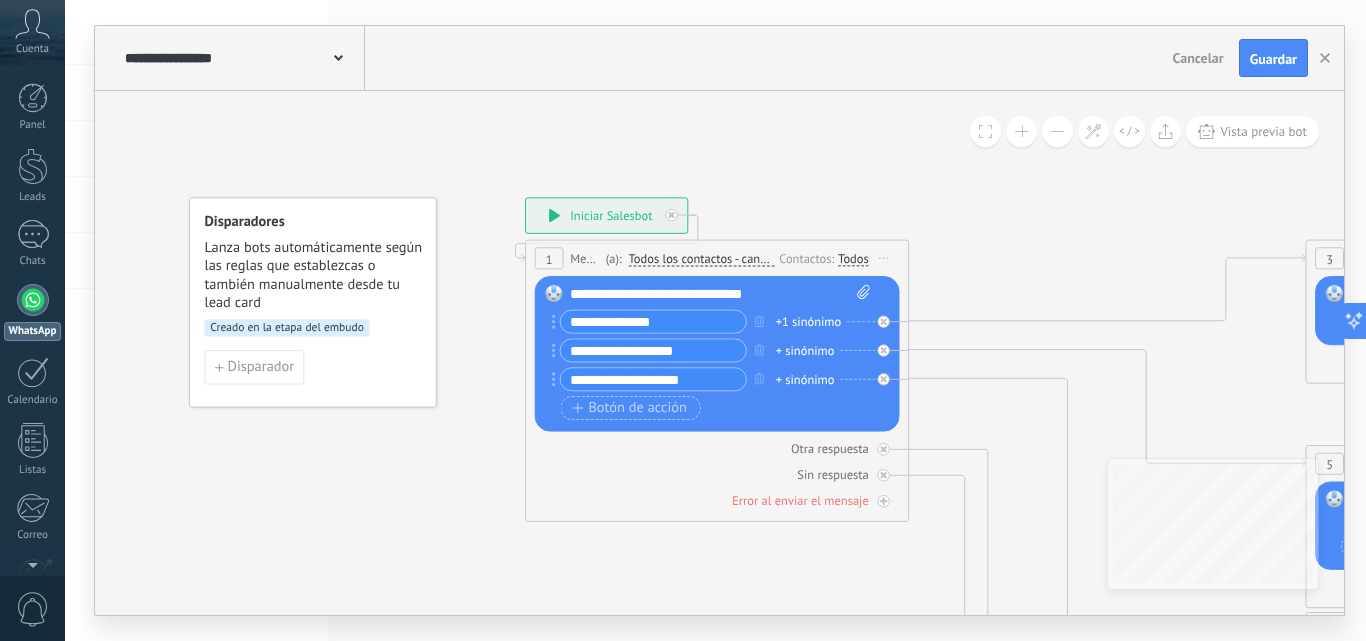 type on "**********" 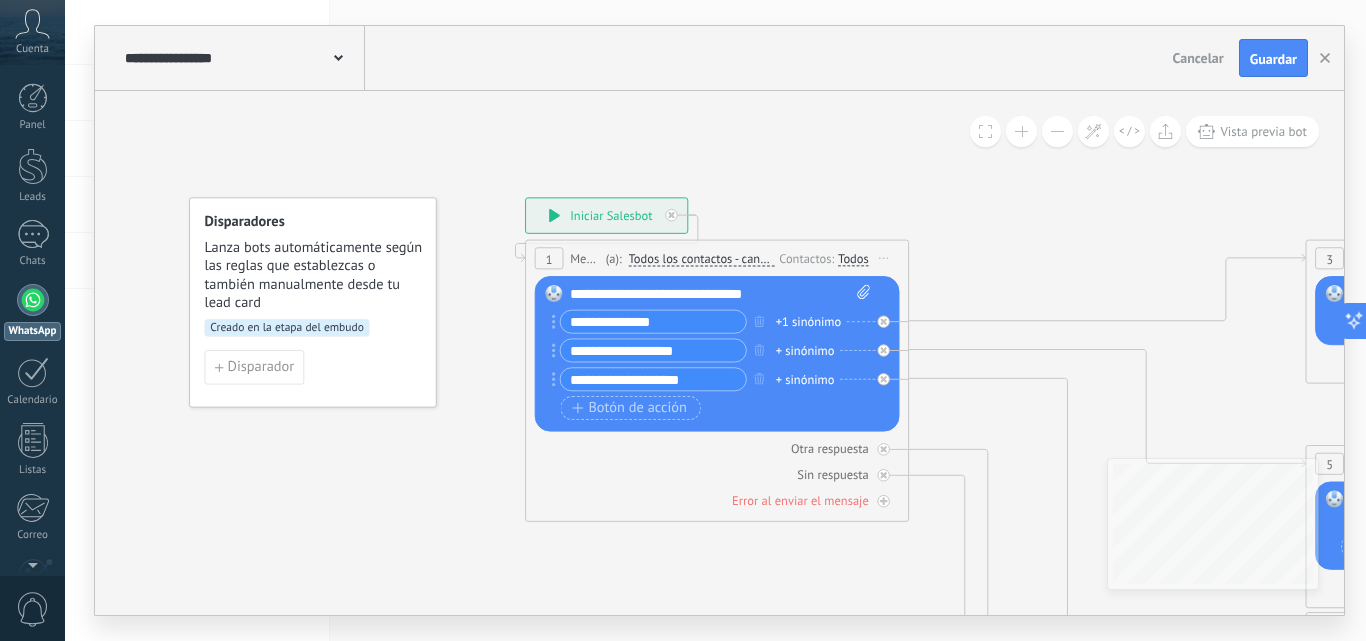 click on "**********" at bounding box center (653, 379) 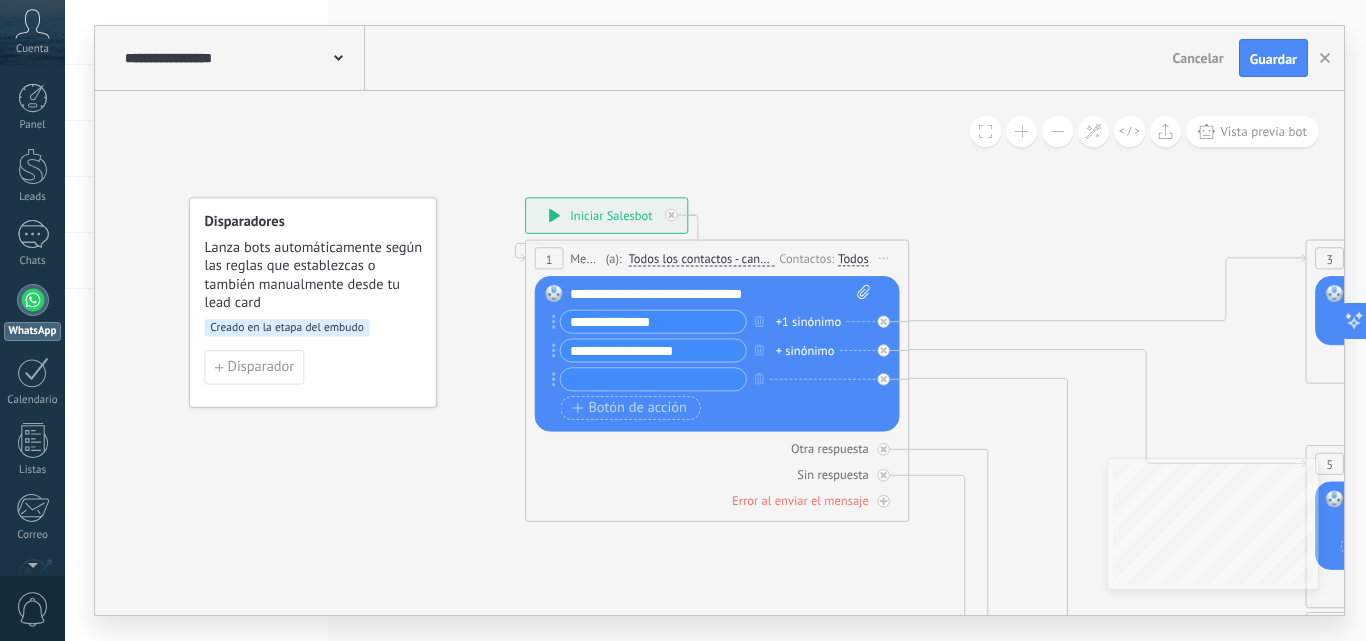 type 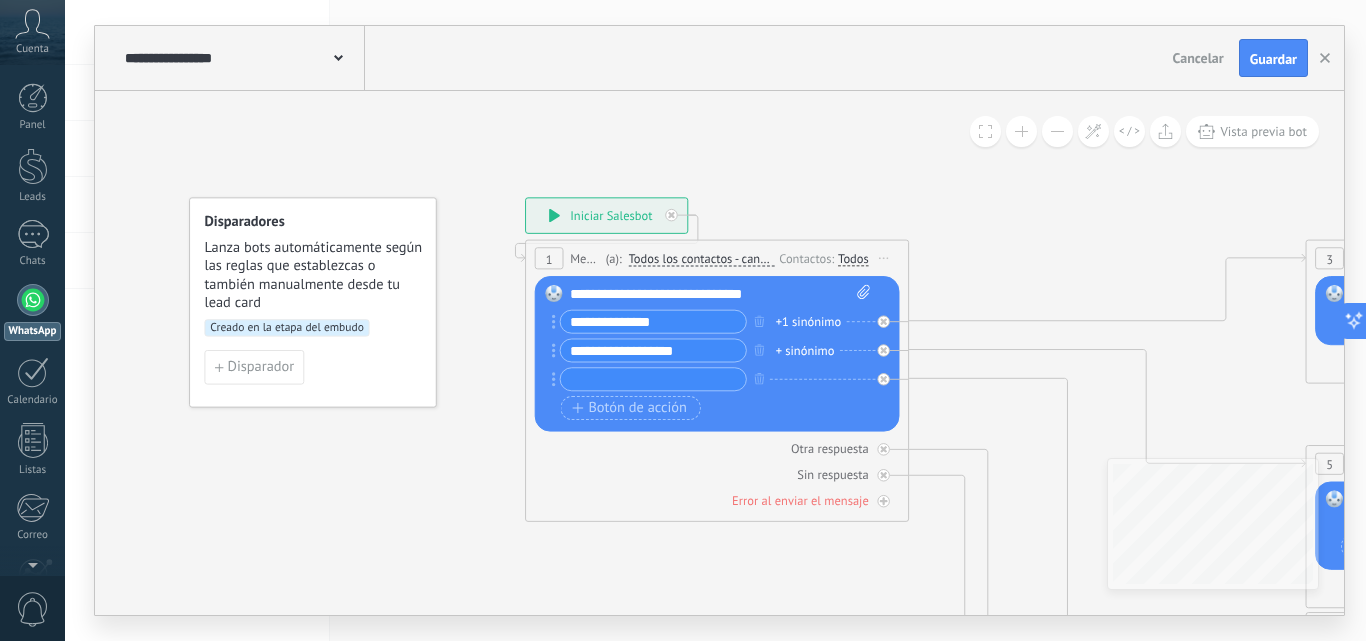 click 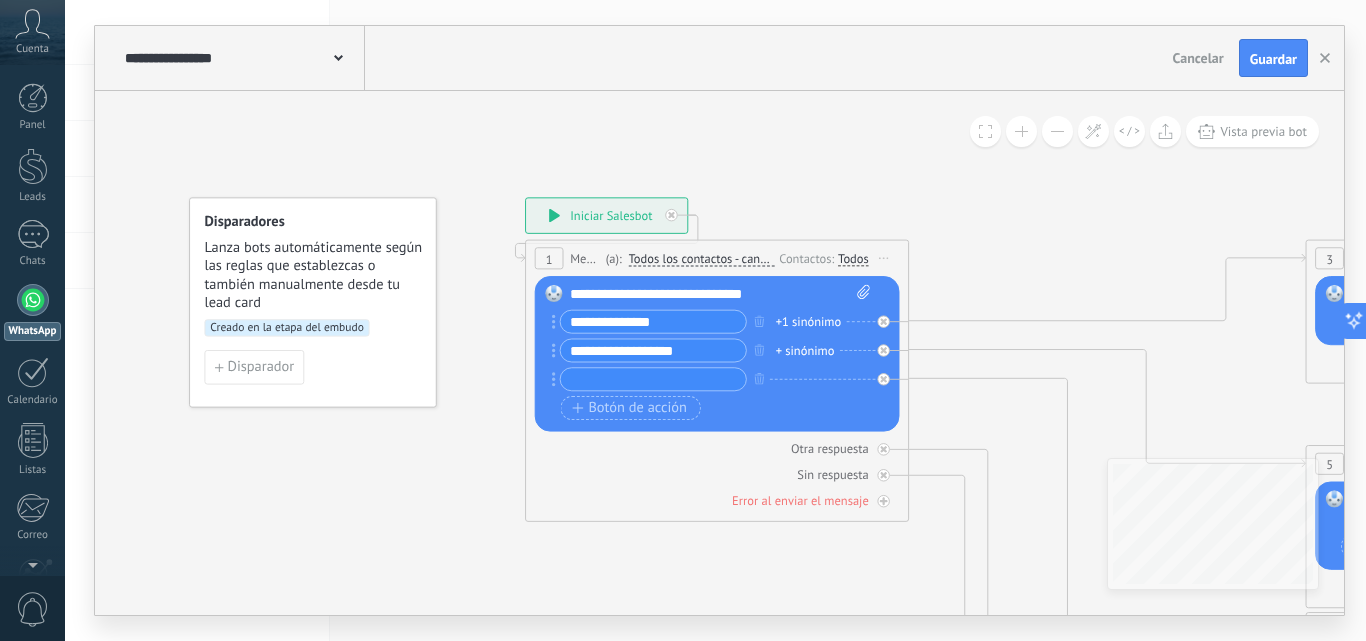 click on "**********" at bounding box center [606, 215] 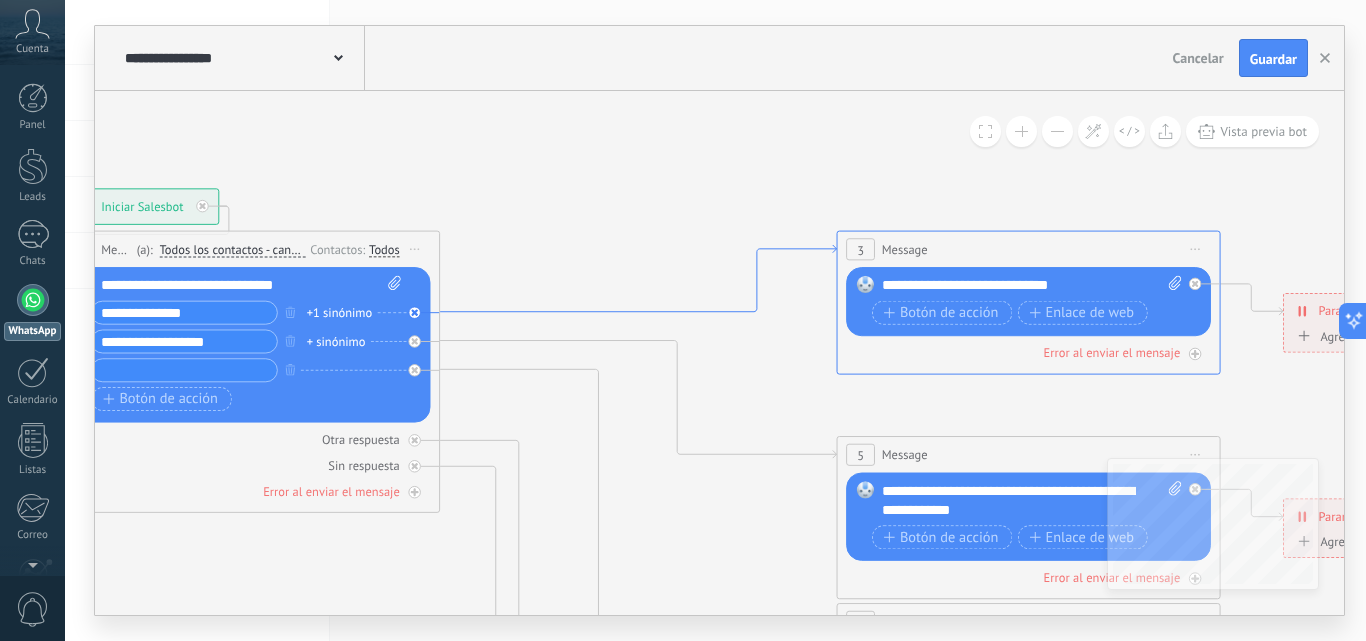 drag, startPoint x: 1282, startPoint y: 255, endPoint x: 833, endPoint y: 241, distance: 449.2182 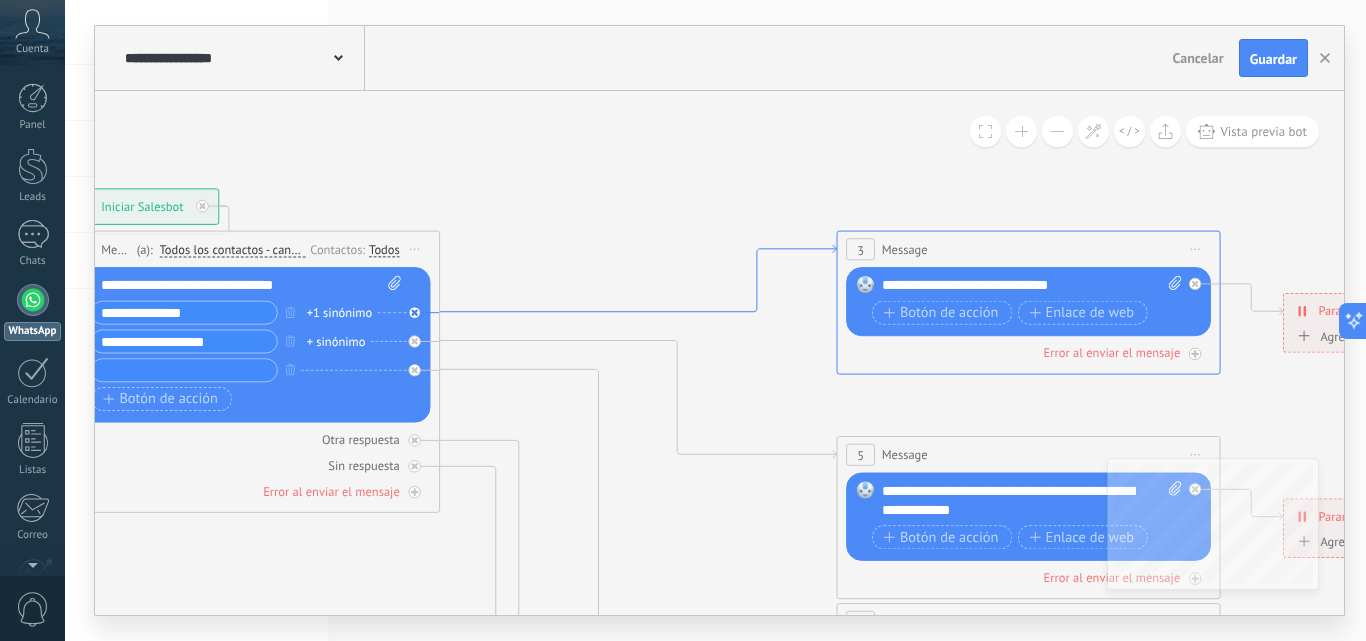 click 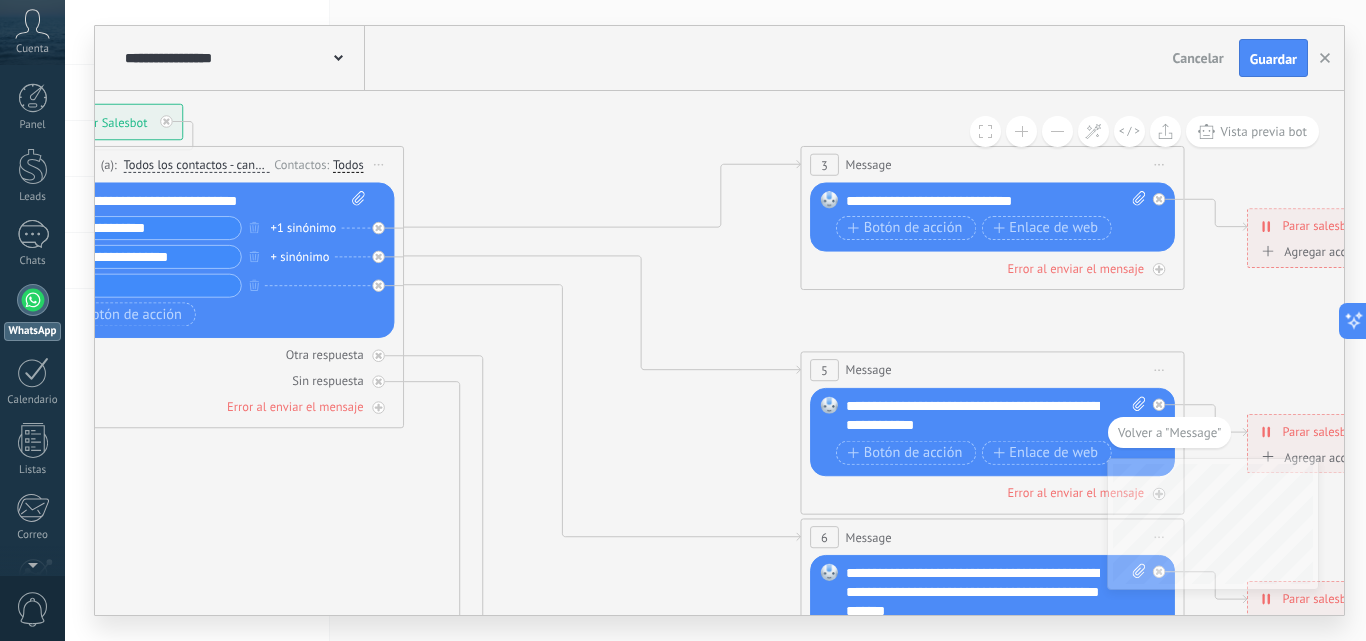 drag, startPoint x: 744, startPoint y: 179, endPoint x: 914, endPoint y: 86, distance: 193.77565 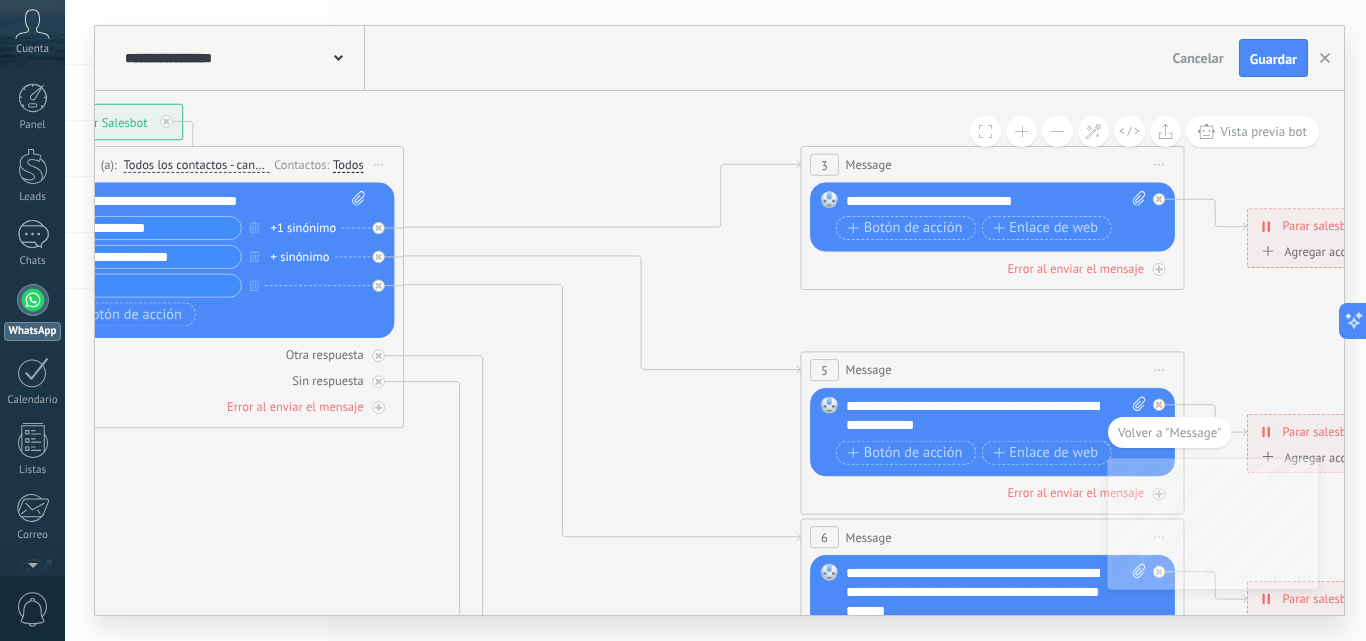 click on "**********" at bounding box center [719, 320] 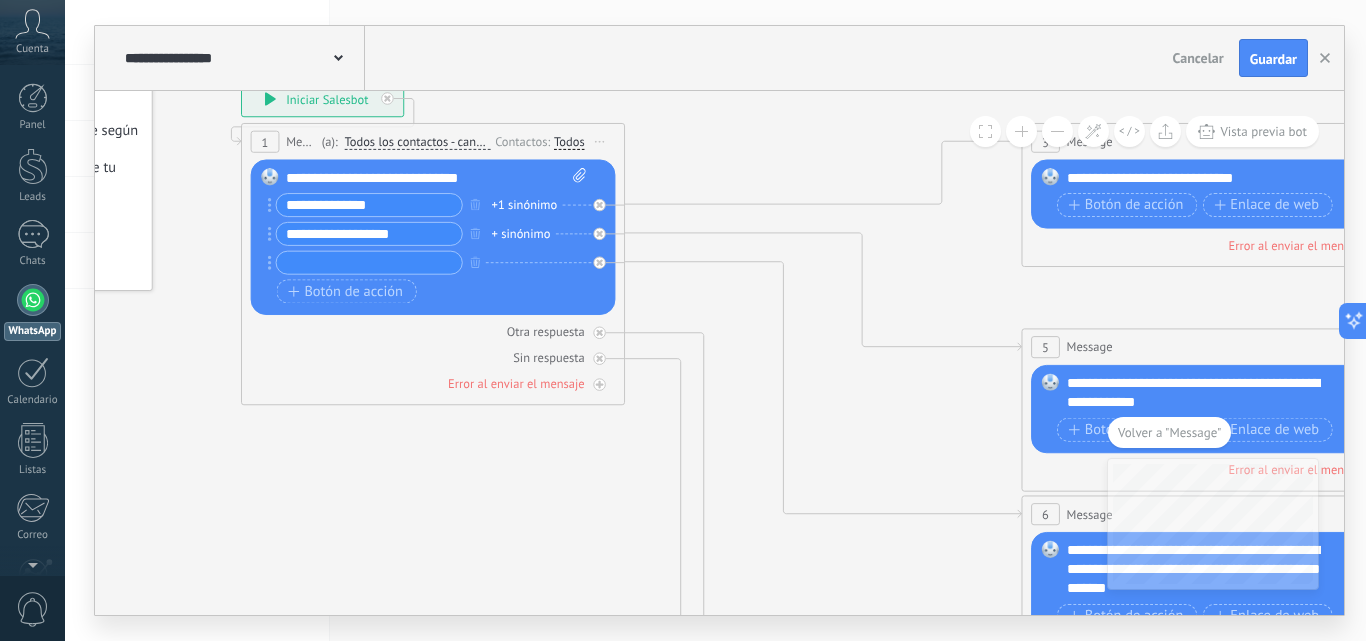 drag, startPoint x: 658, startPoint y: 169, endPoint x: 410, endPoint y: 276, distance: 270.09814 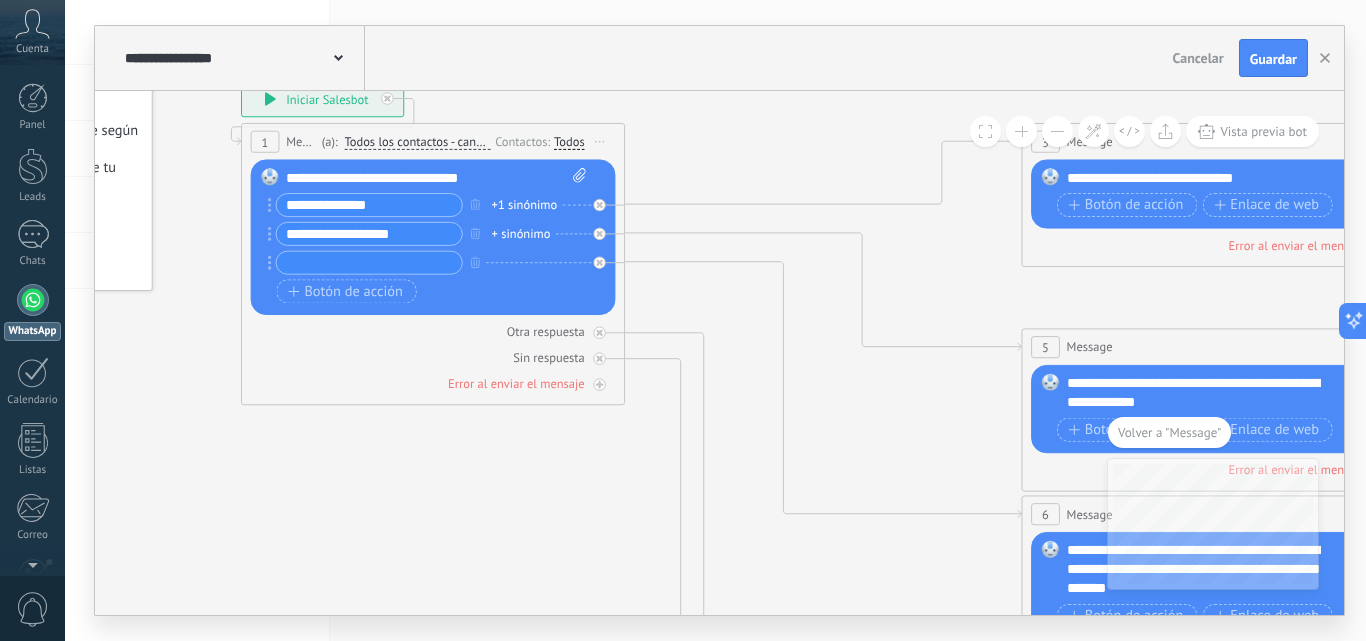 click 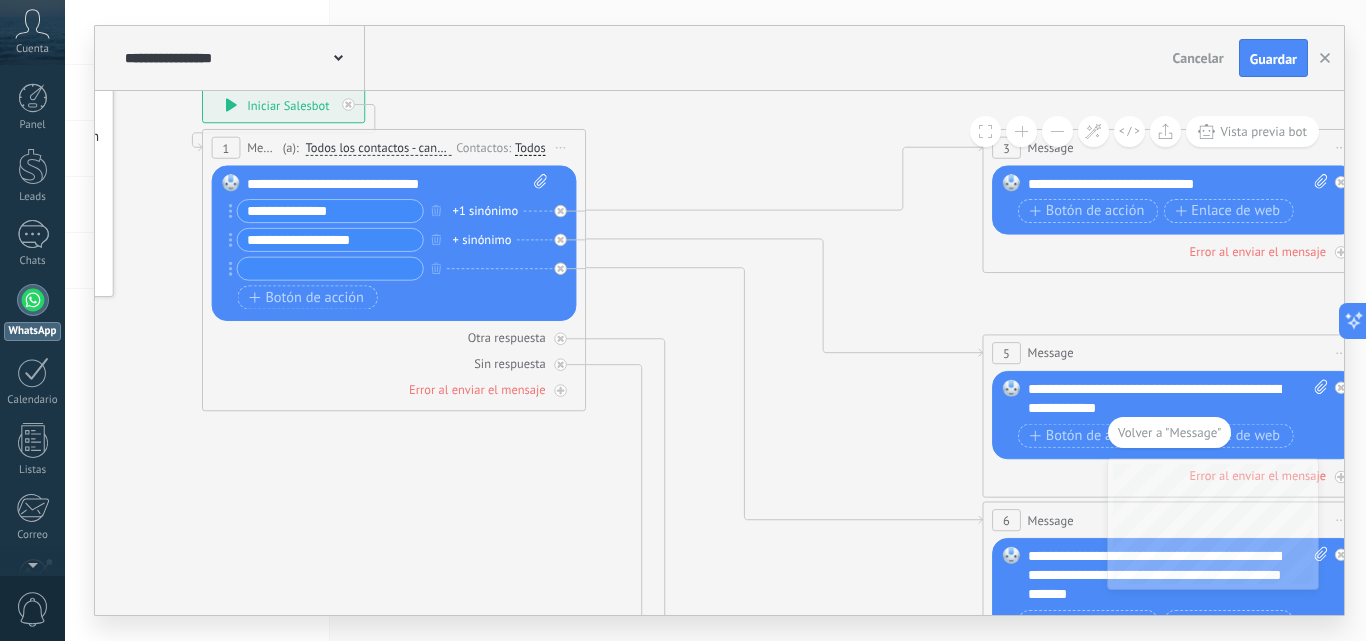 click on "**********" at bounding box center [330, 211] 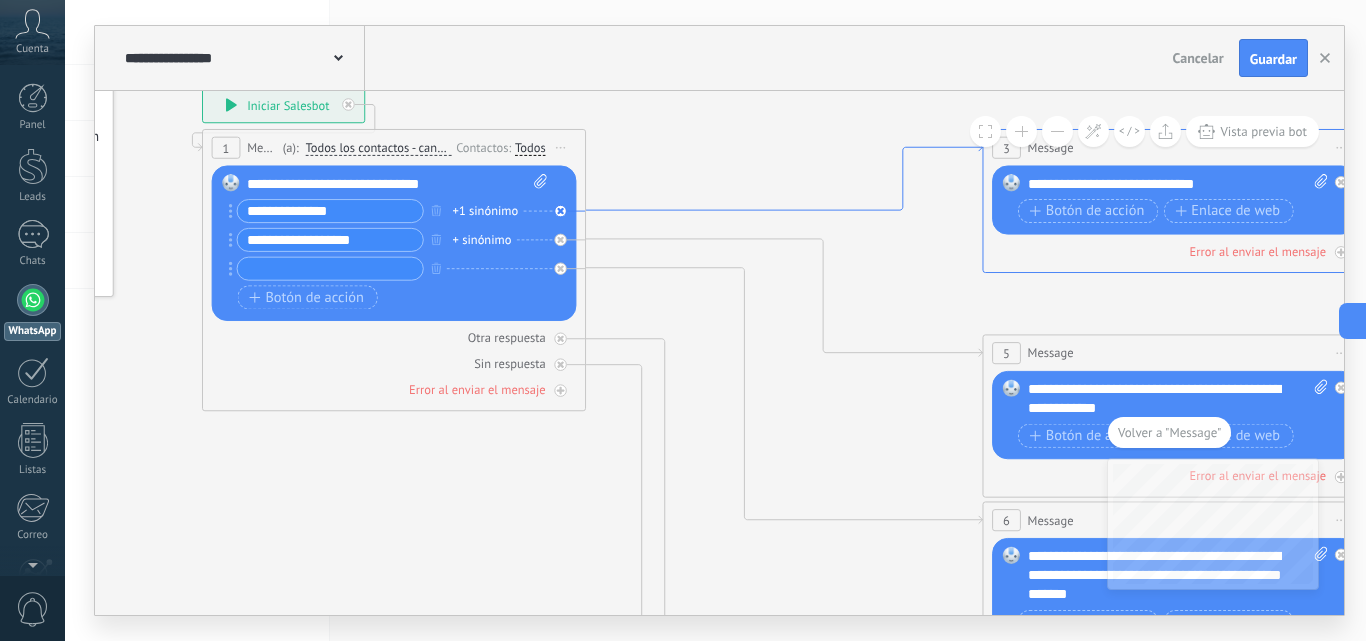 click 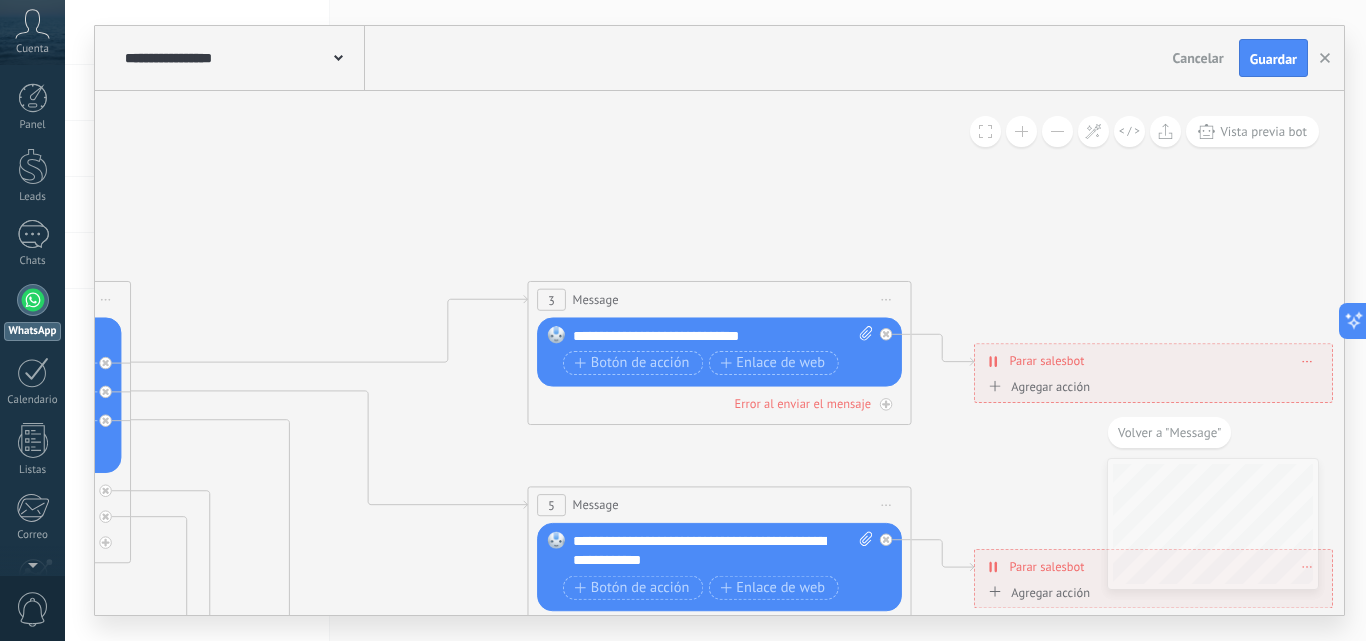 click on "**********" at bounding box center (723, 335) 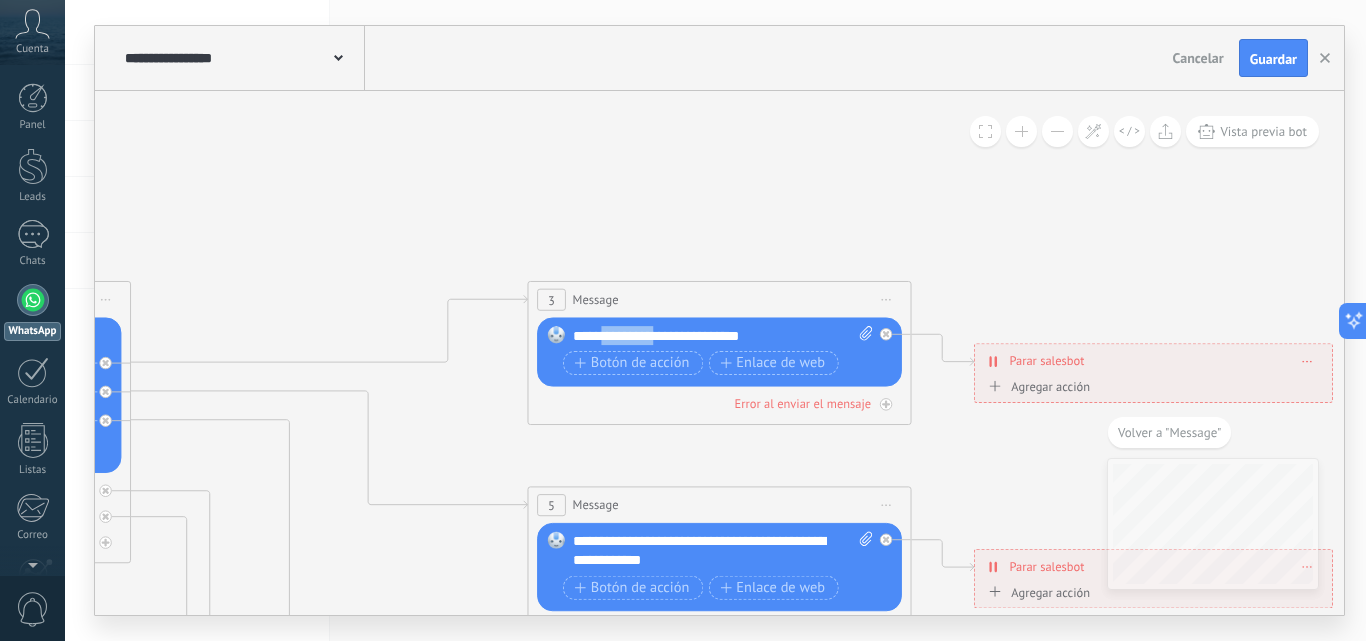 click on "**********" at bounding box center [723, 335] 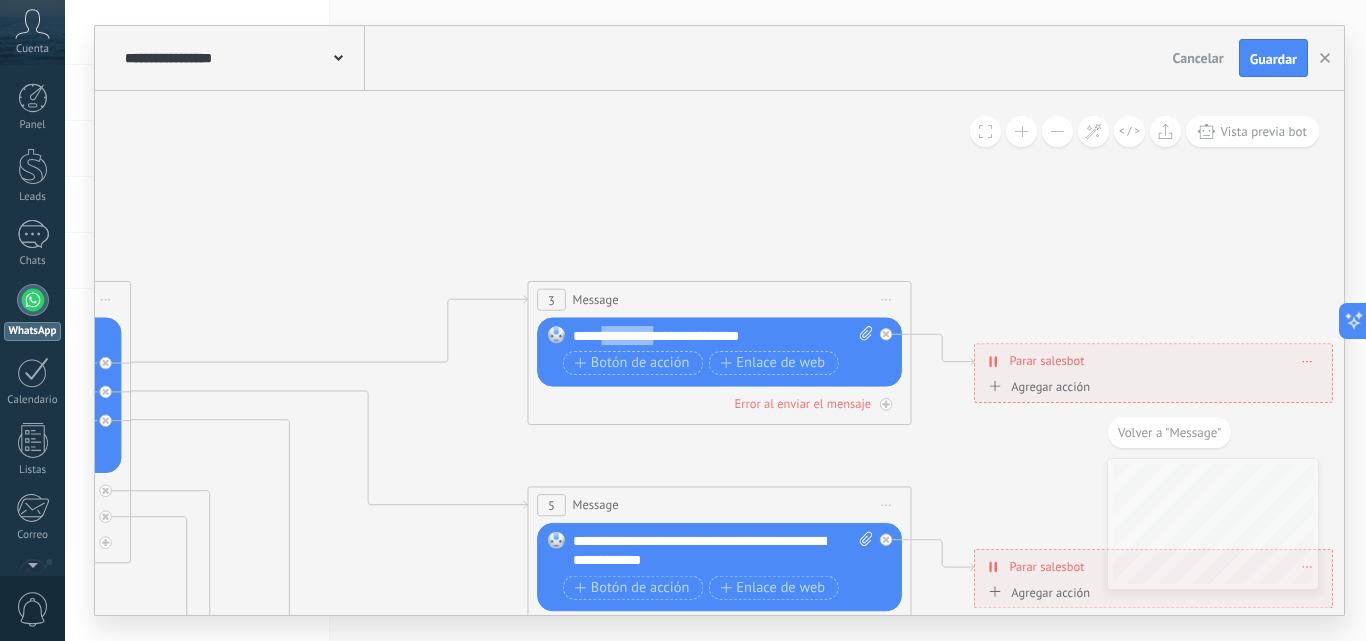 click on "**********" at bounding box center (723, 335) 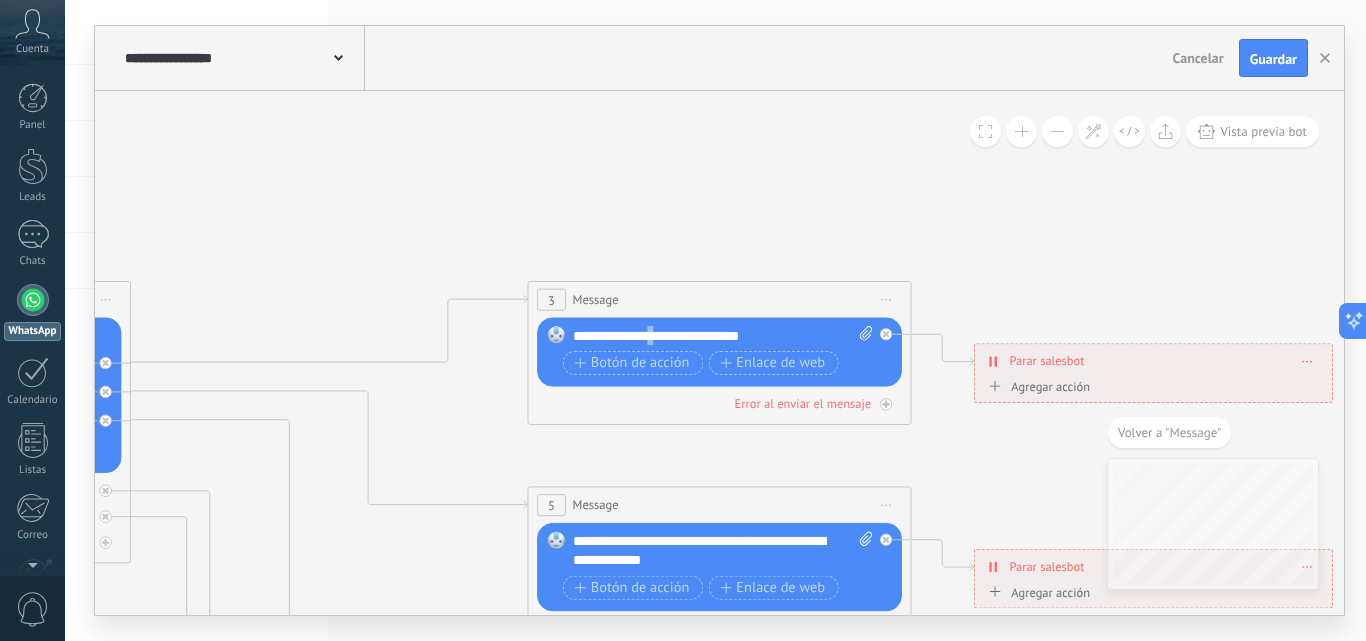 click on "**********" at bounding box center (723, 335) 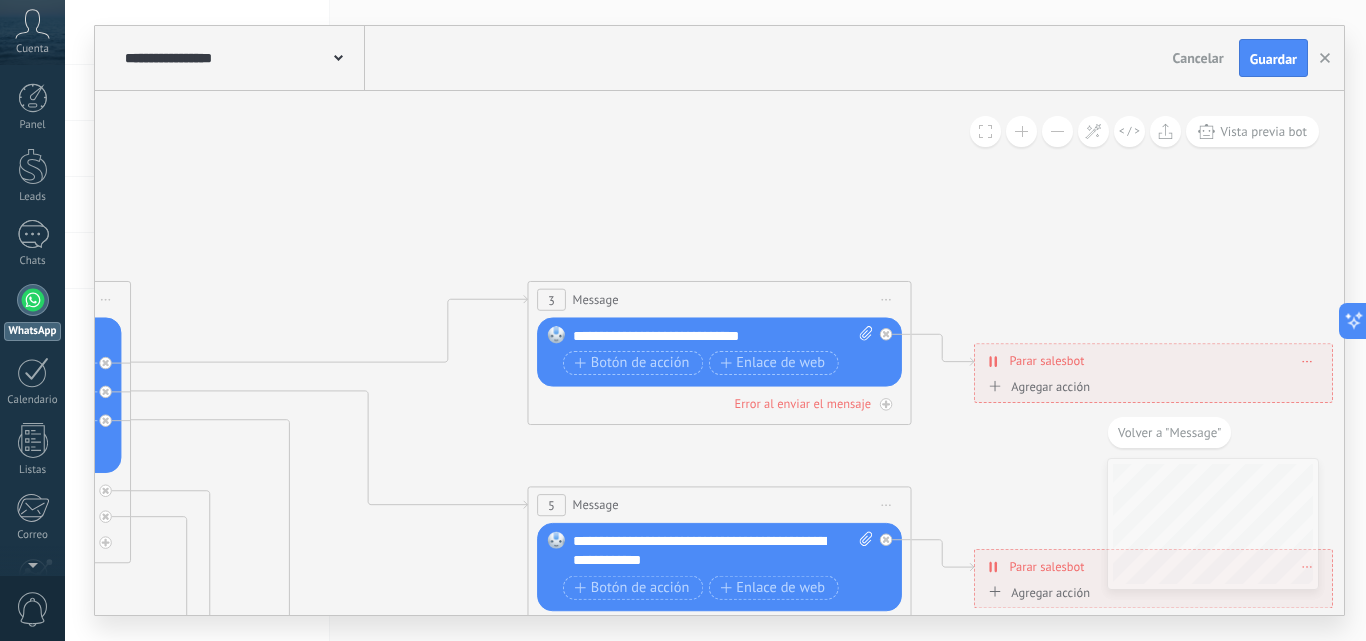 click on "**********" at bounding box center [723, 335] 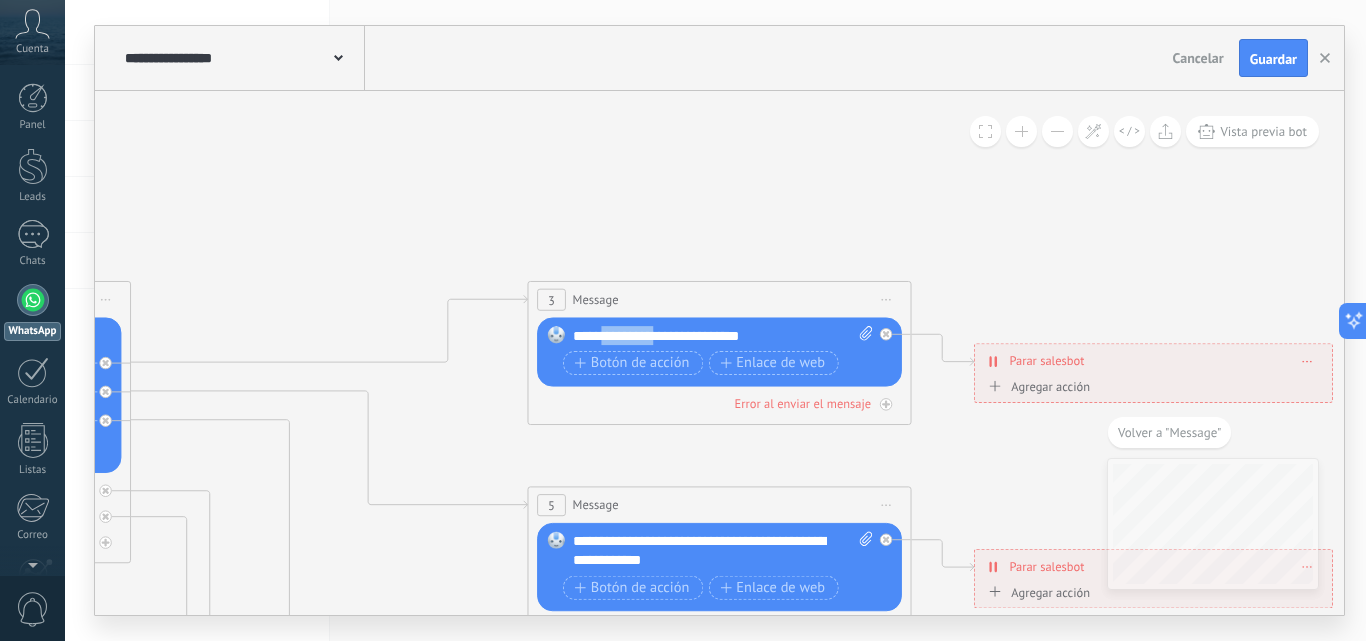 click on "**********" at bounding box center [723, 335] 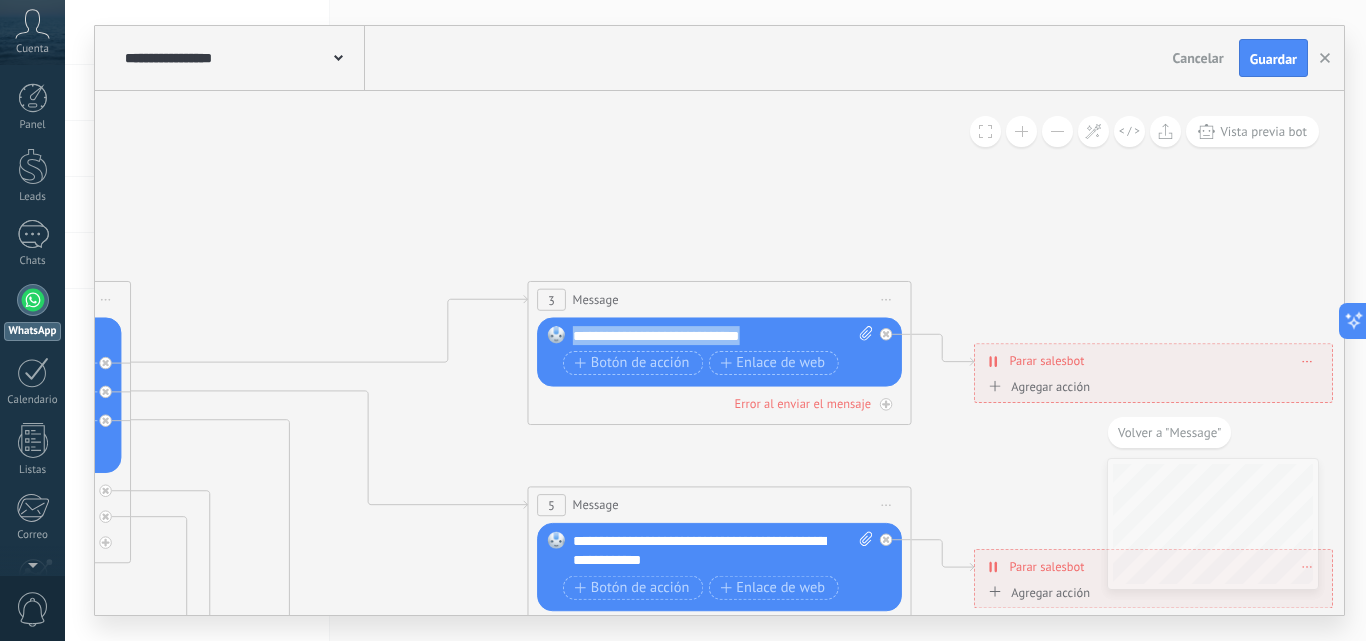 click on "**********" at bounding box center (723, 335) 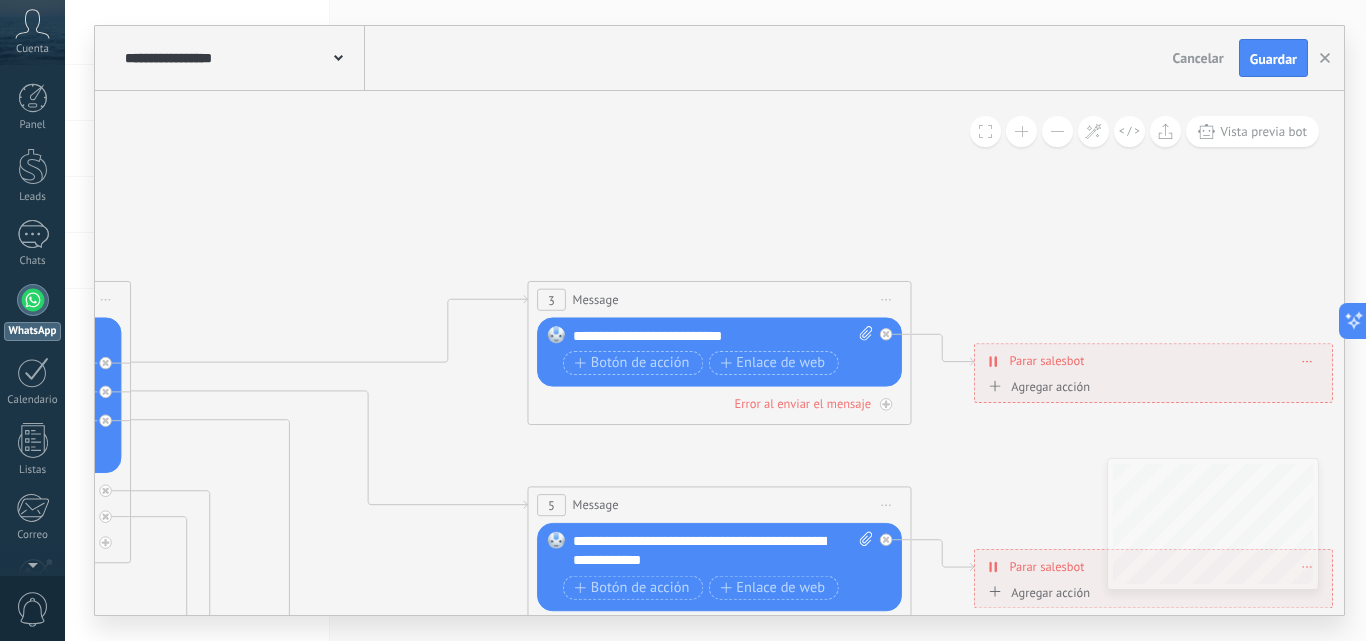 click on "**********" at bounding box center [723, 335] 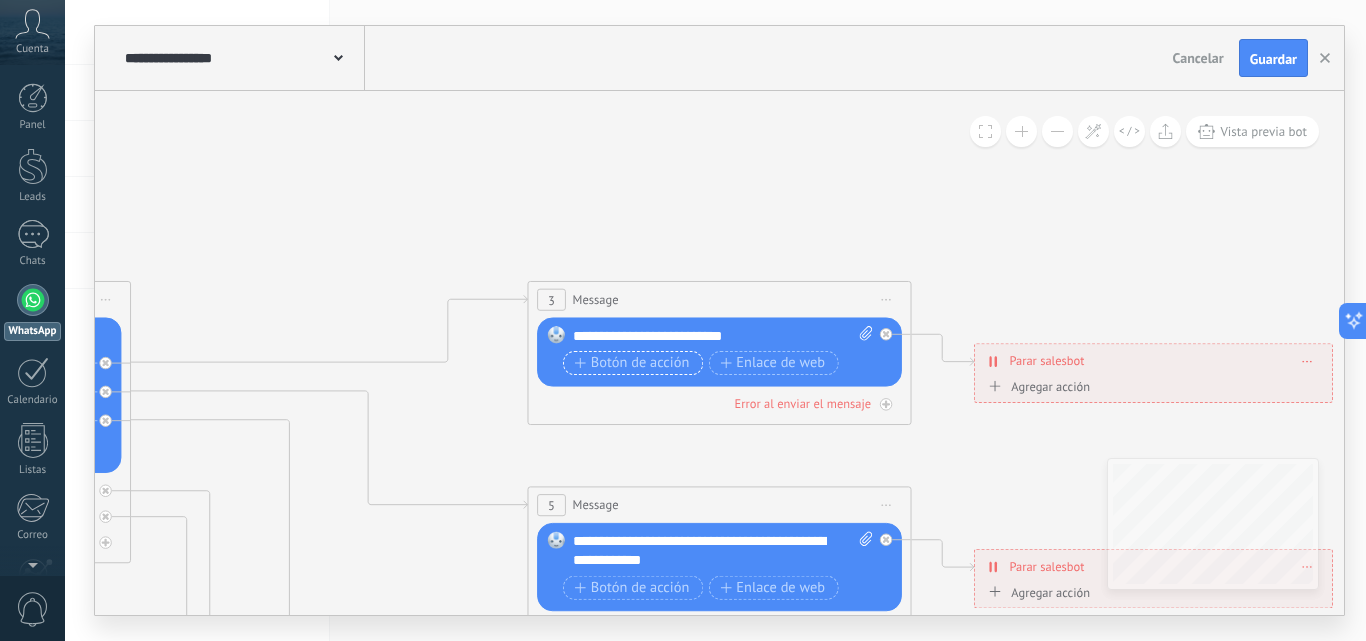click on "Botón de acción" at bounding box center (632, 362) 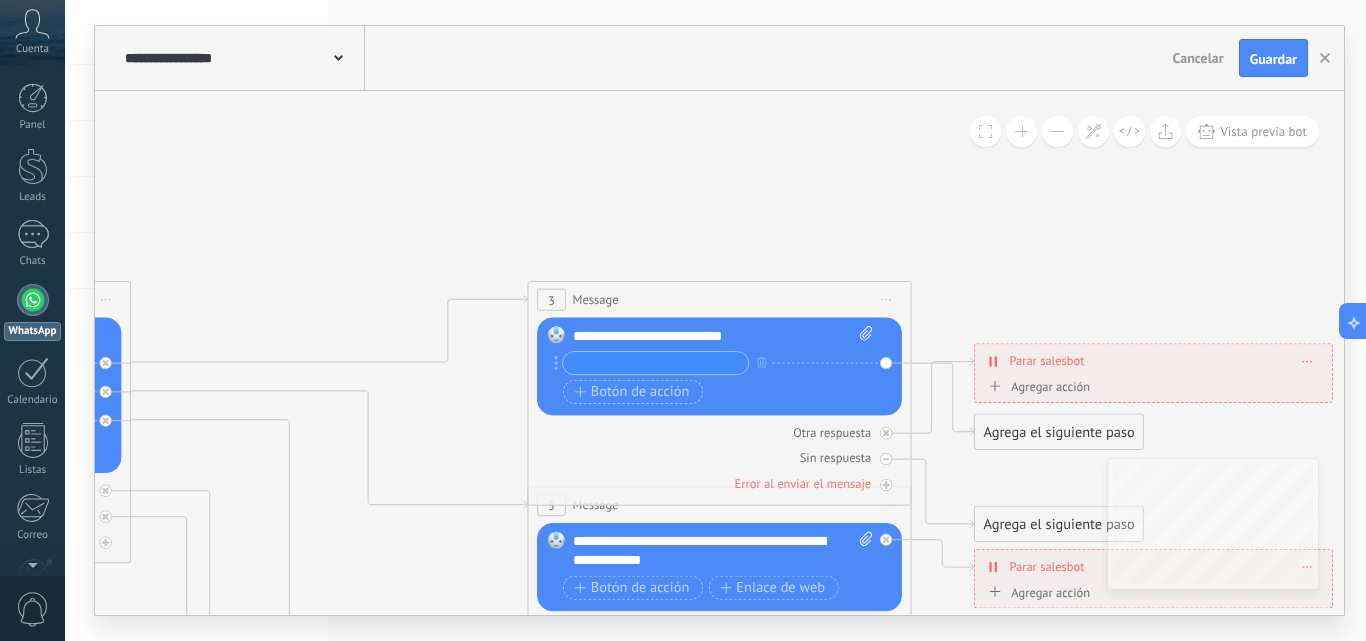 click on "+ sinónimo" at bounding box center (708, 363) 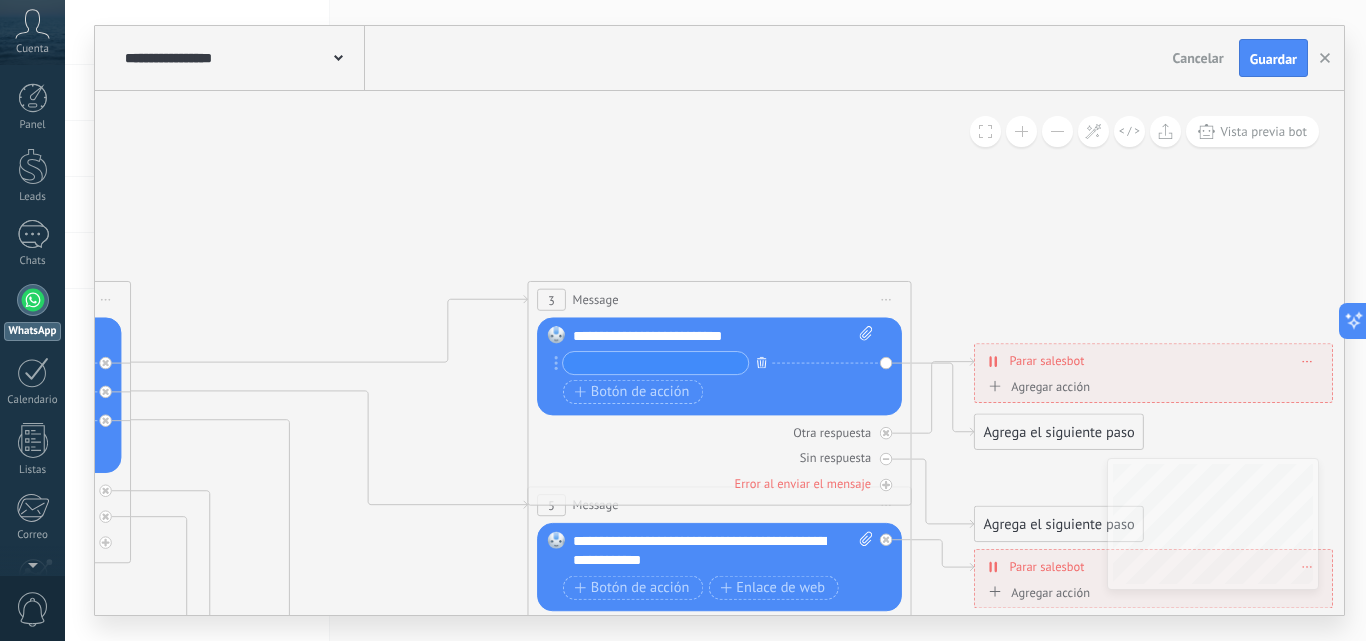 click at bounding box center [761, 362] 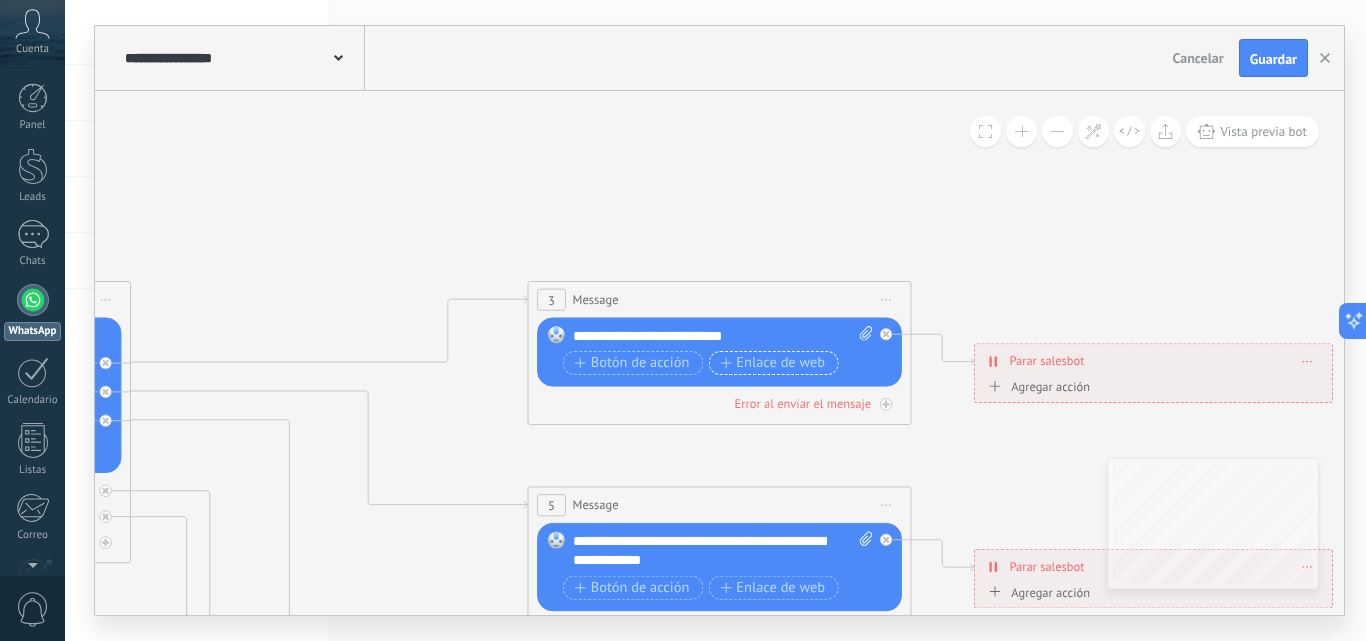 click on "Enlace de web" at bounding box center (772, 362) 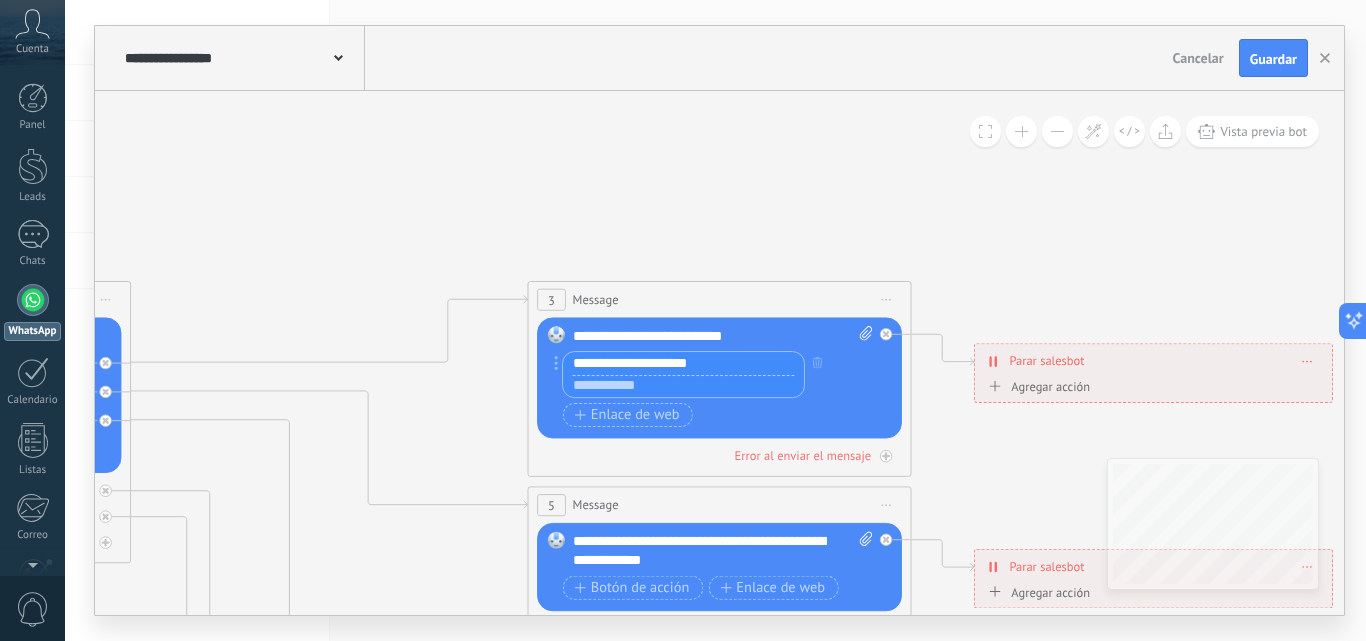 type on "**********" 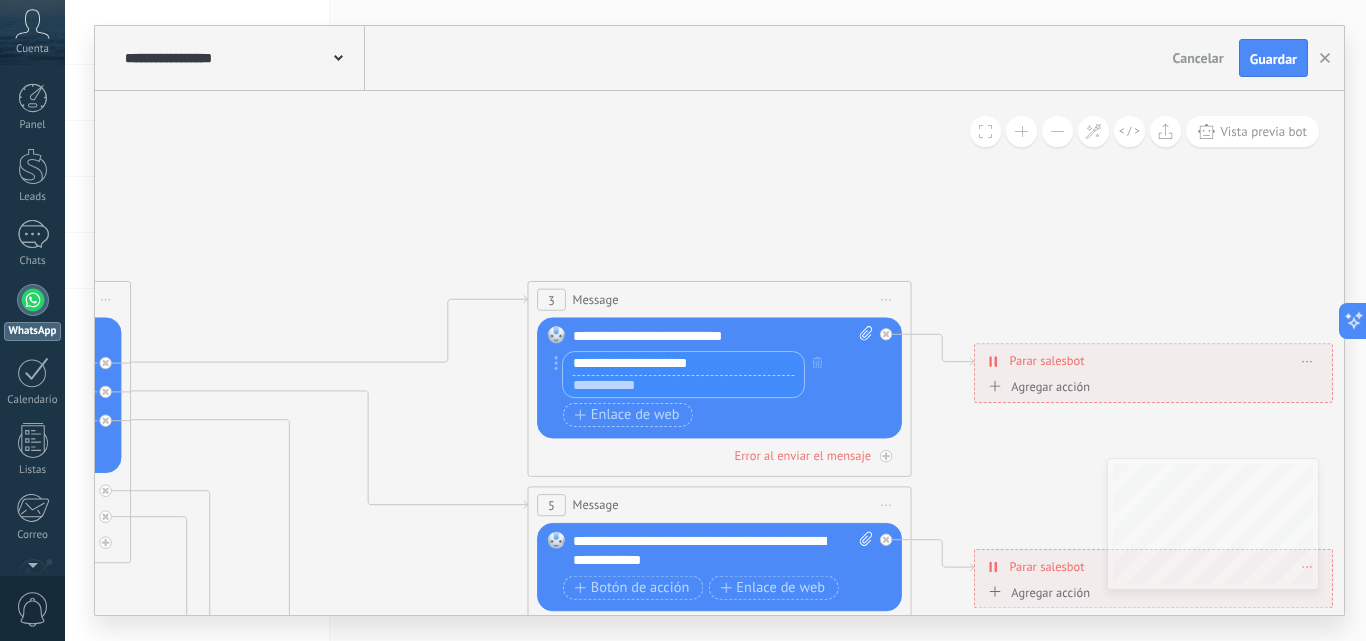click 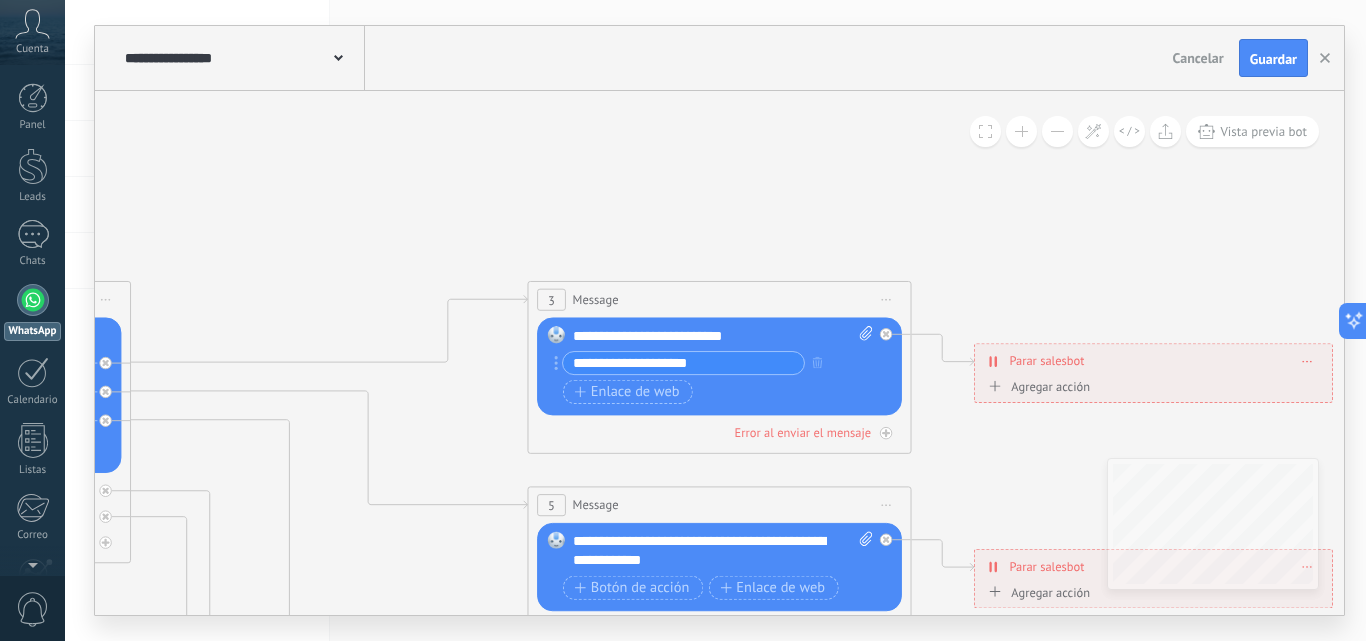 click on "Parar salesbot" at bounding box center [1046, 361] 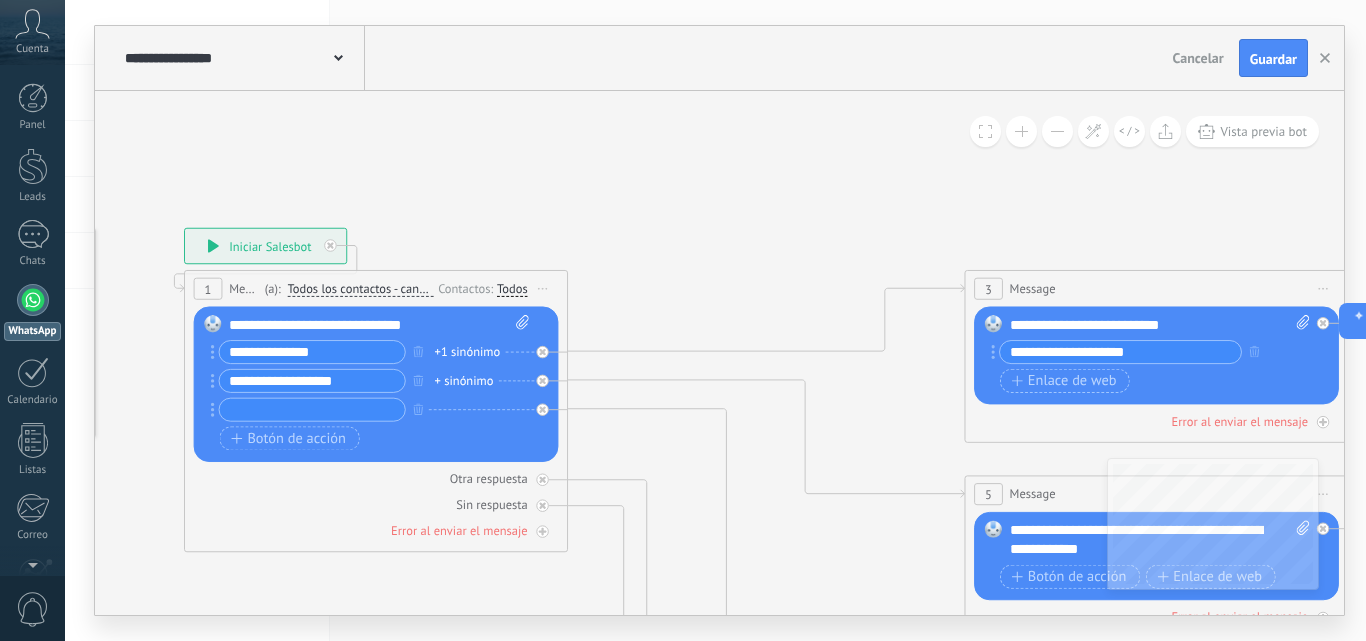 drag, startPoint x: 294, startPoint y: 237, endPoint x: 925, endPoint y: 227, distance: 631.0792 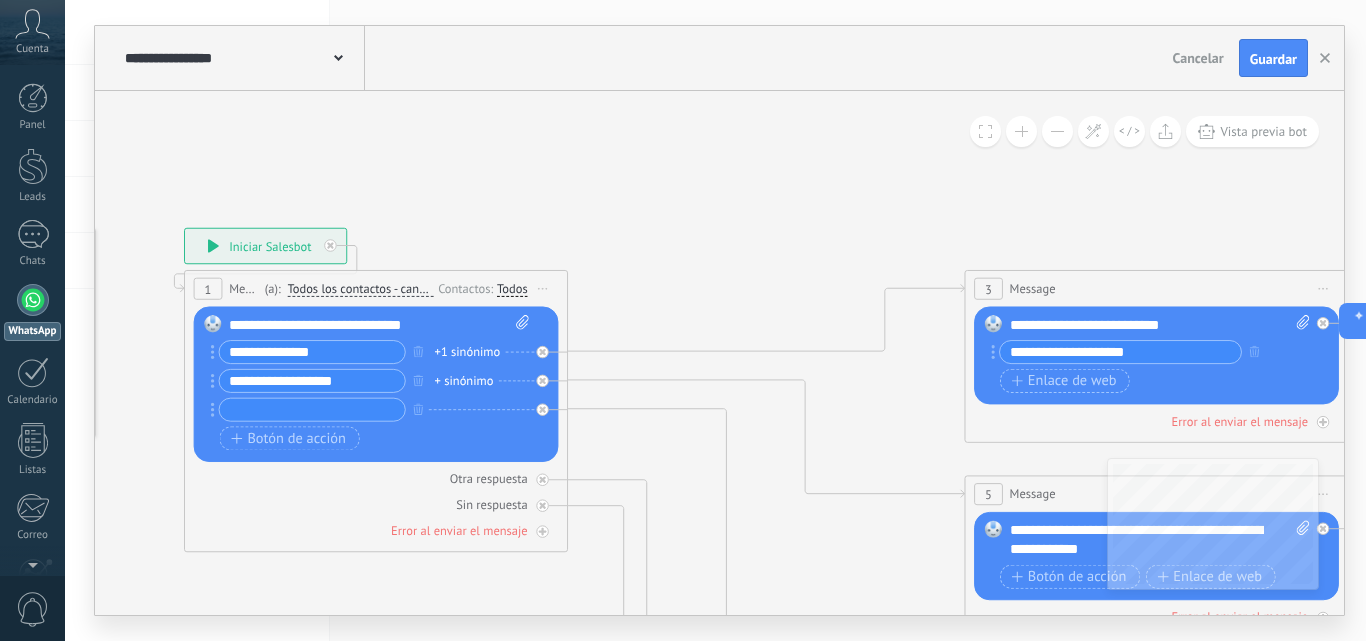 click 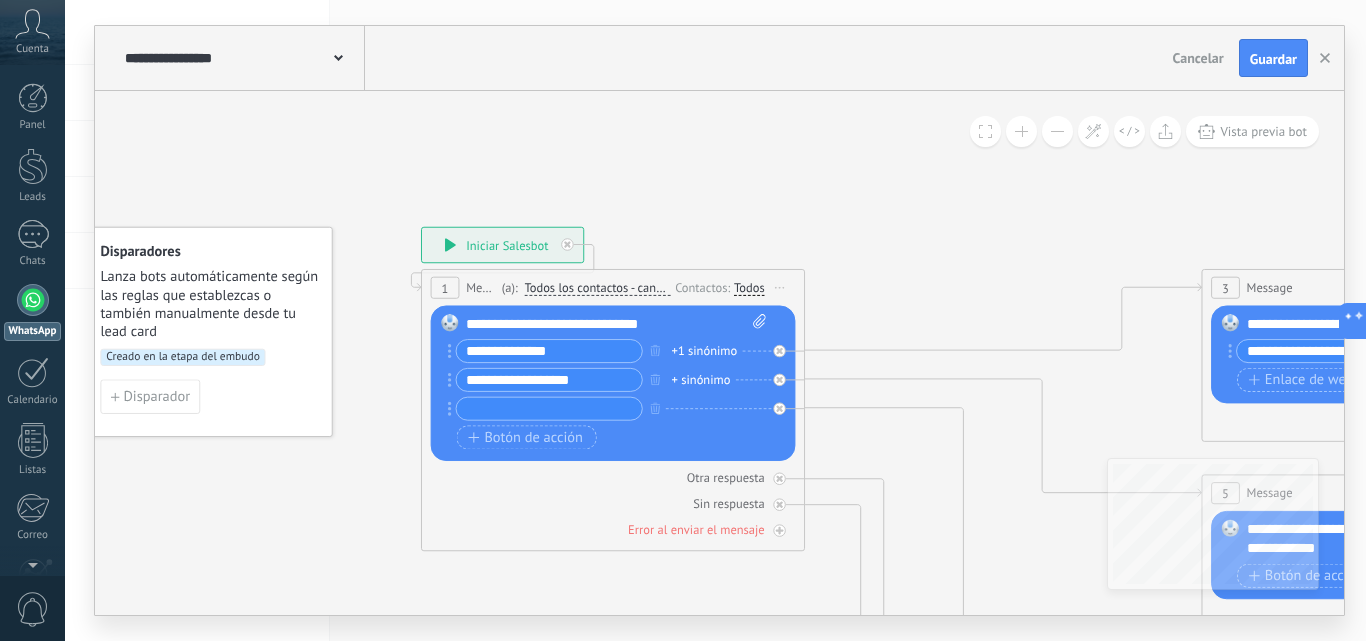 drag, startPoint x: 694, startPoint y: 227, endPoint x: 163, endPoint y: 234, distance: 531.04614 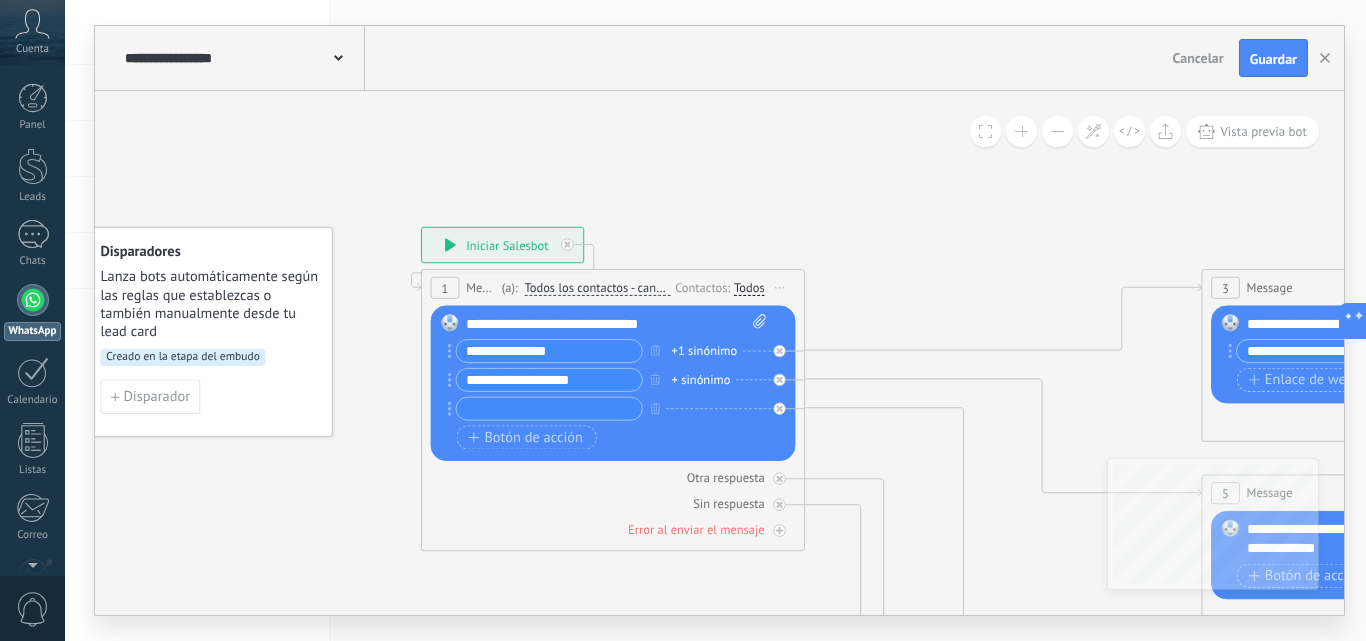 click on "**********" at bounding box center [502, 245] 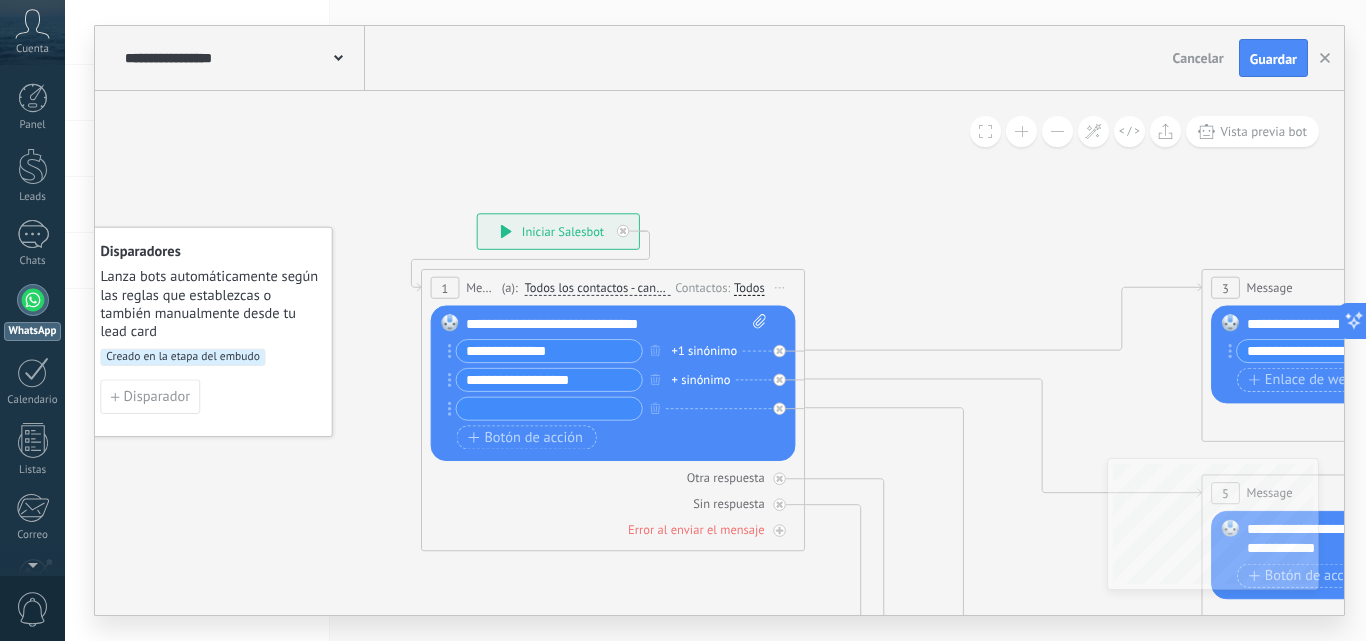 click on "**********" at bounding box center (558, 231) 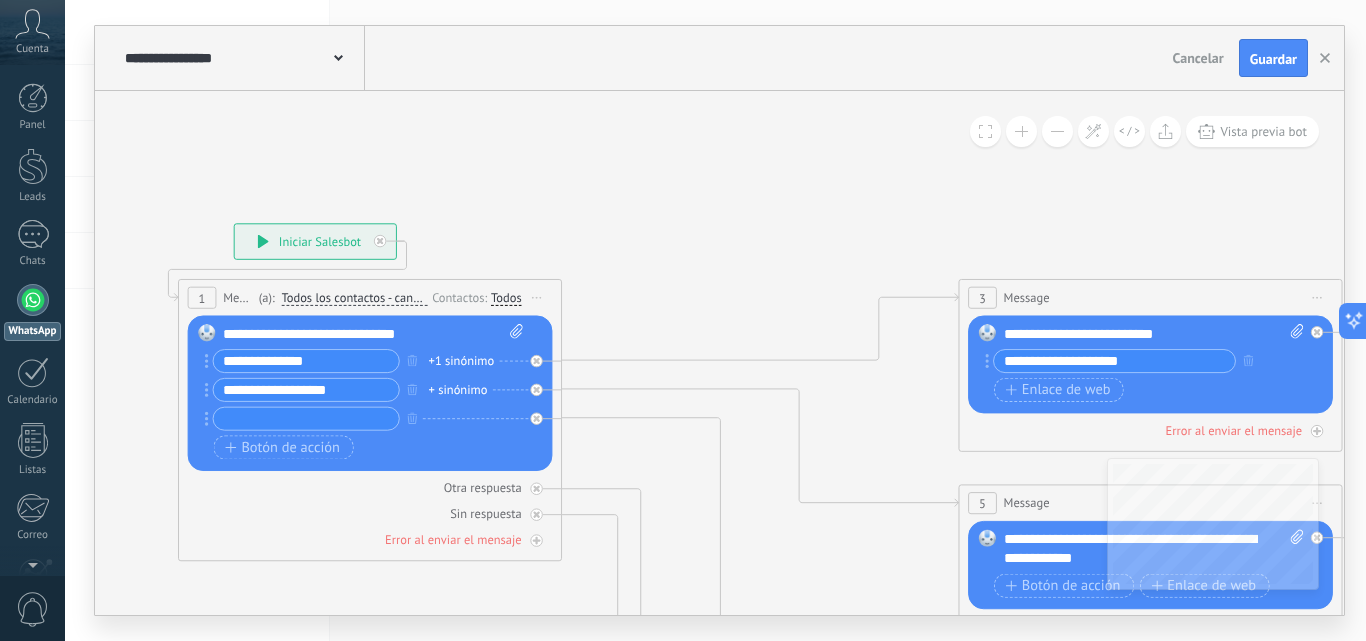 drag, startPoint x: 794, startPoint y: 194, endPoint x: 578, endPoint y: 198, distance: 216.03703 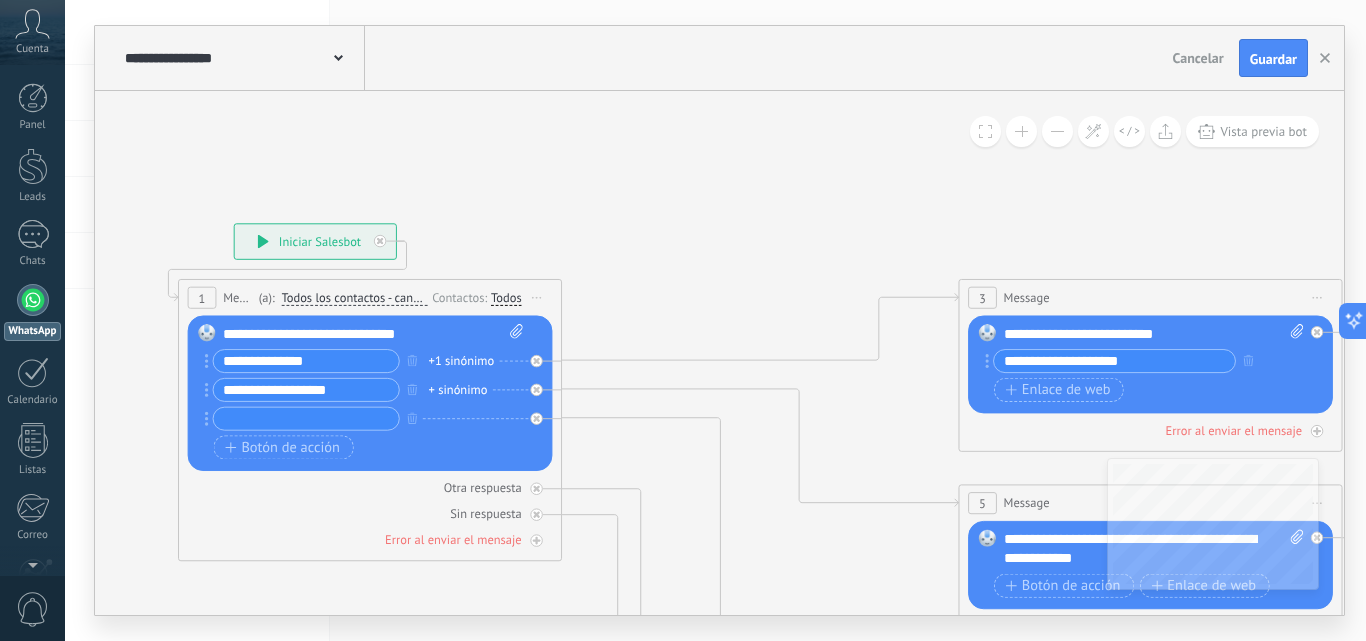 click 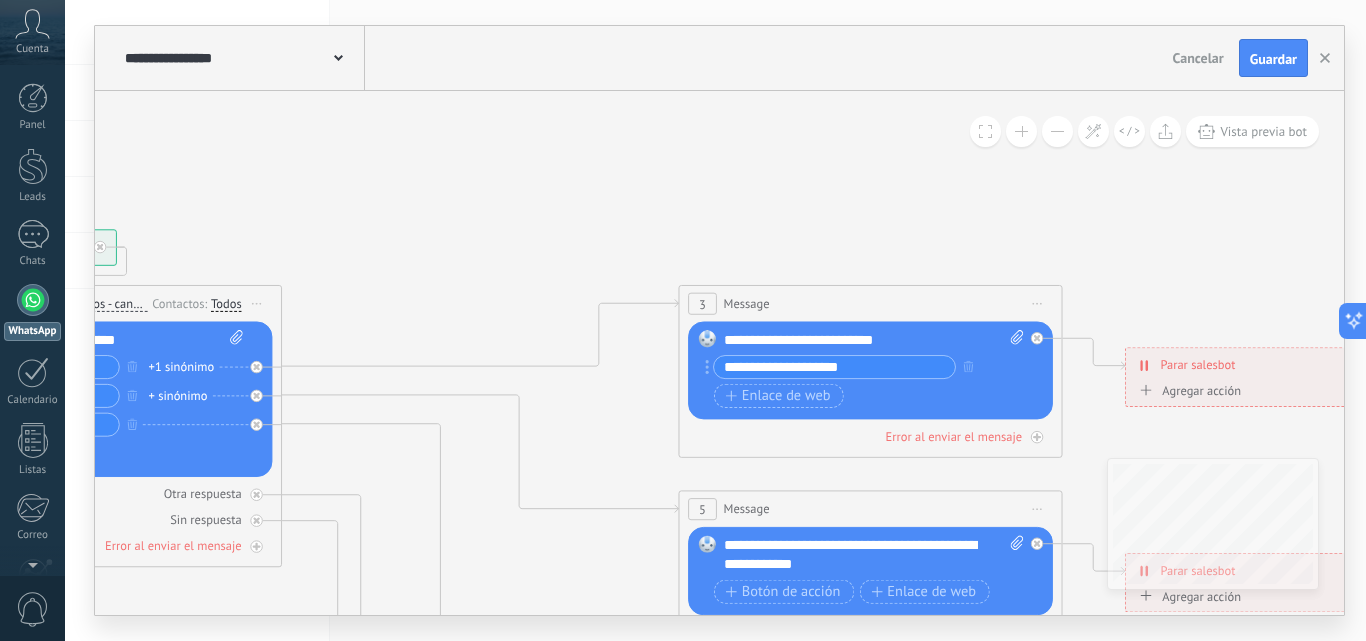 drag, startPoint x: 1022, startPoint y: 208, endPoint x: 707, endPoint y: 189, distance: 315.5725 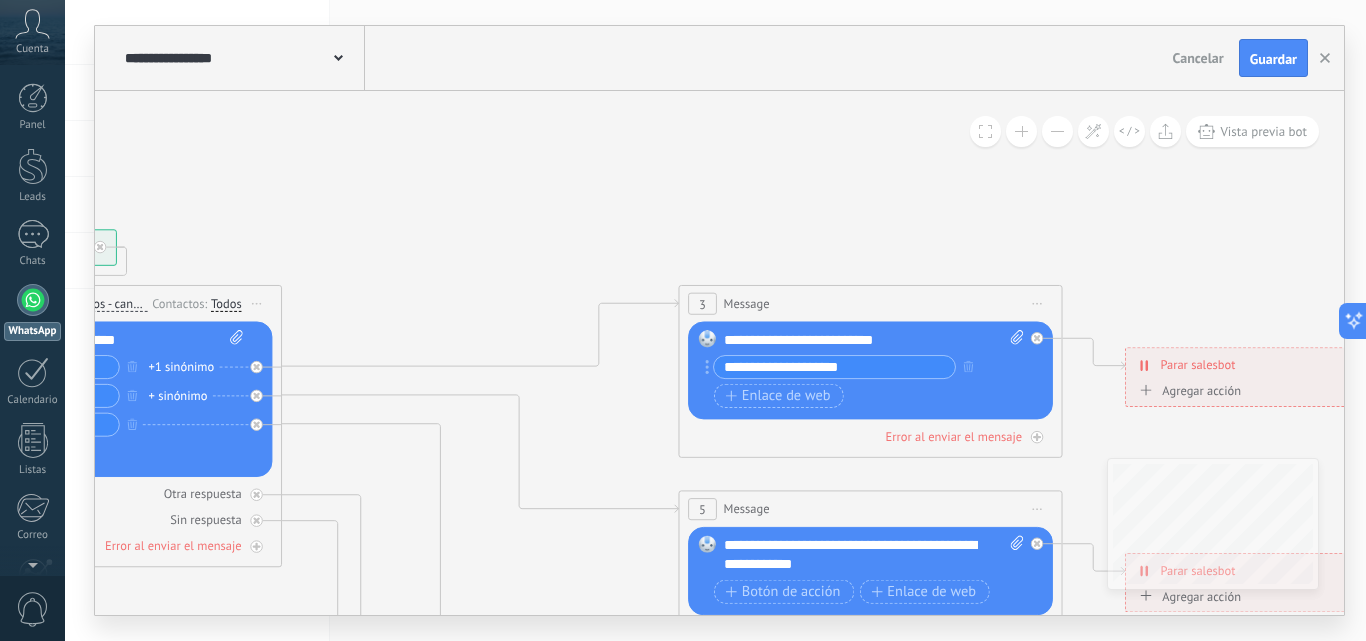 click 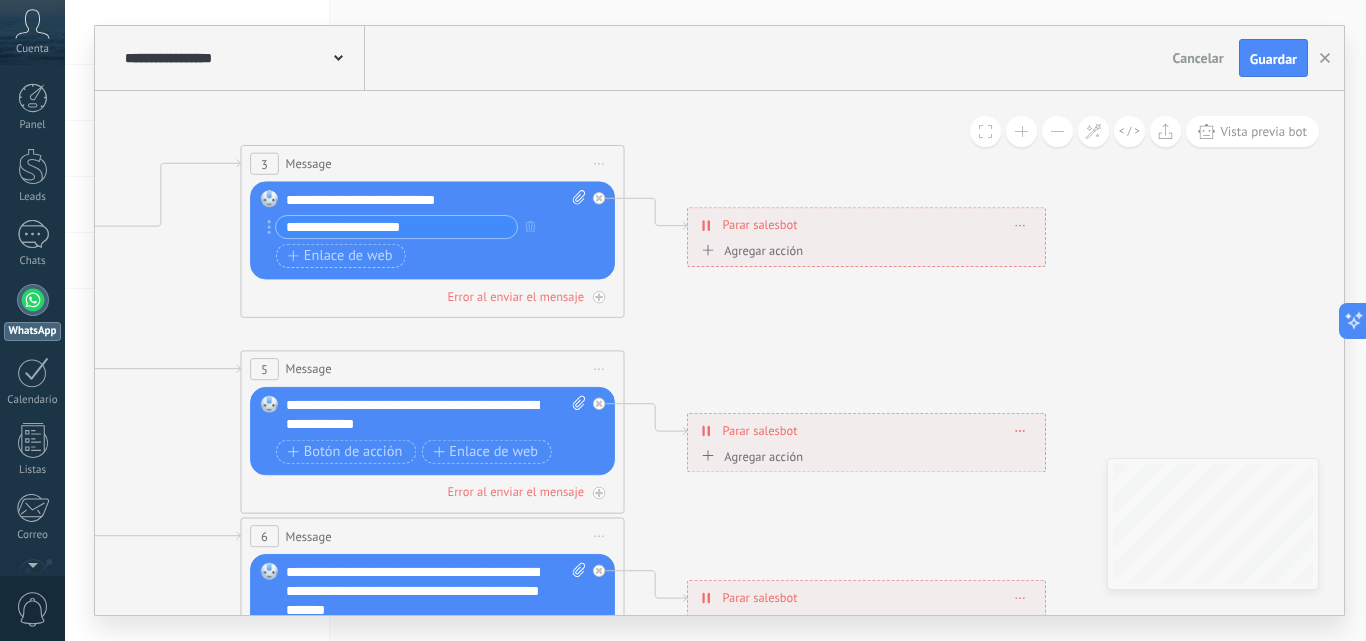 drag, startPoint x: 1082, startPoint y: 293, endPoint x: 800, endPoint y: 257, distance: 284.28857 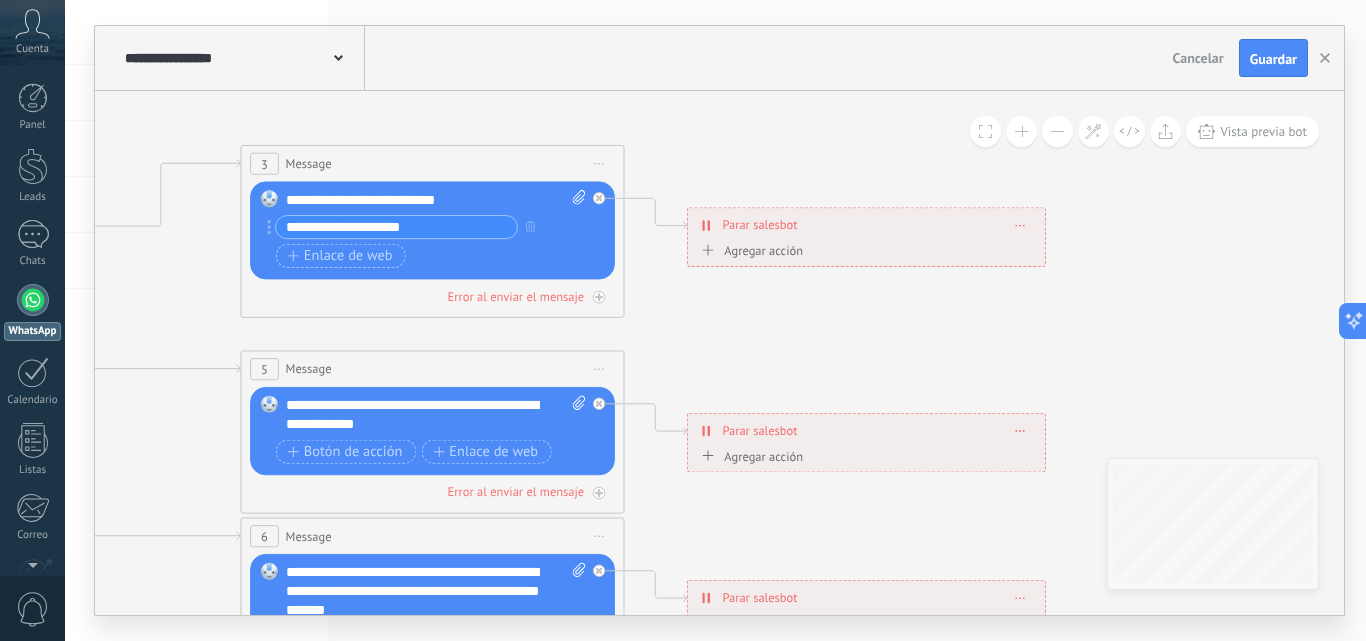 click 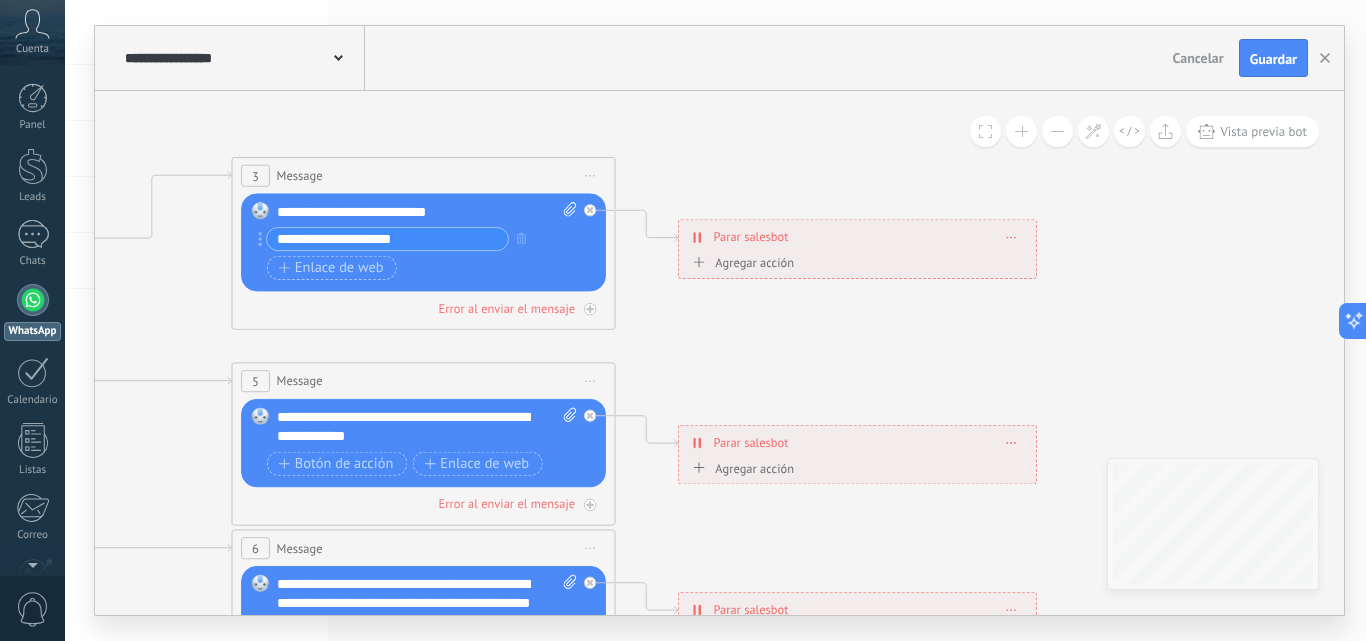 click on "Botón de acción
Enlace de web" at bounding box center [421, 268] 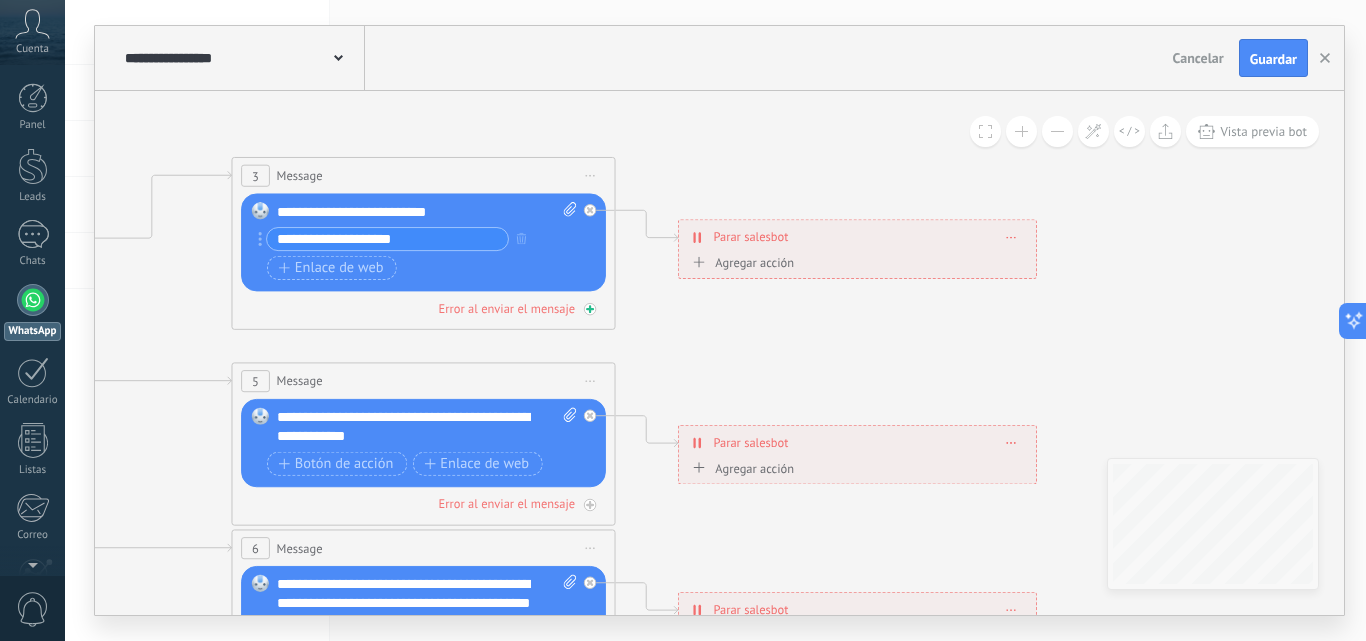 click at bounding box center [590, 309] 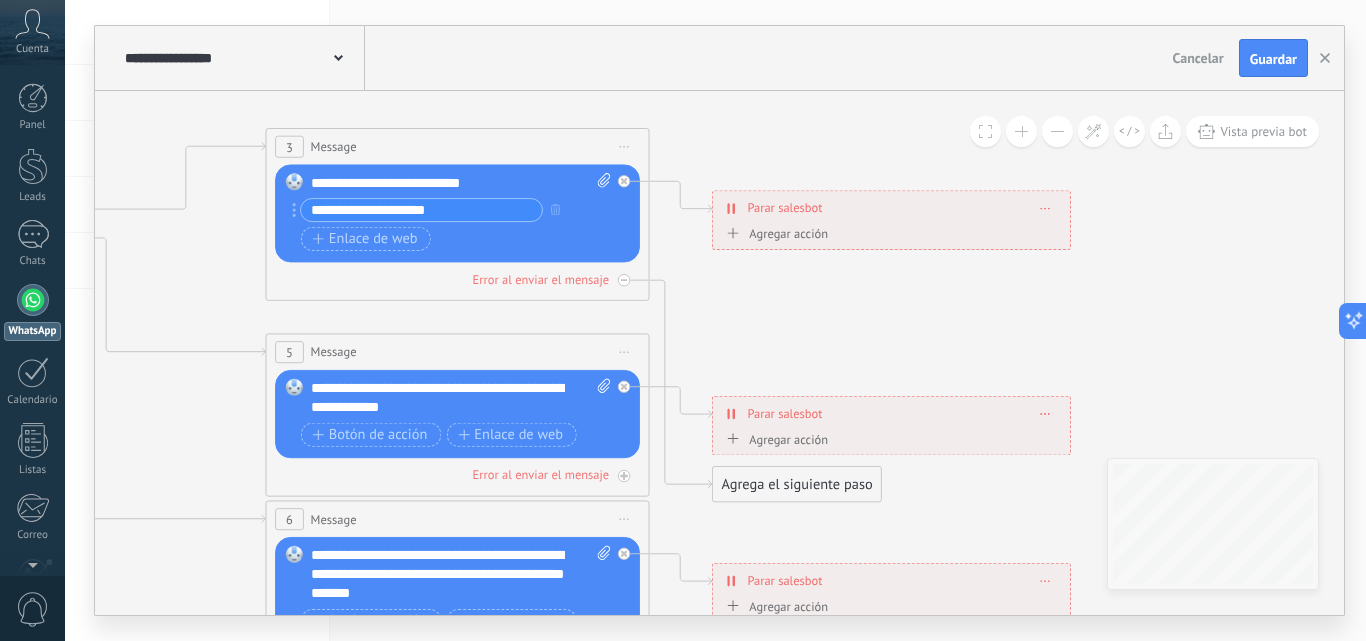 drag, startPoint x: 750, startPoint y: 322, endPoint x: 742, endPoint y: 277, distance: 45.705578 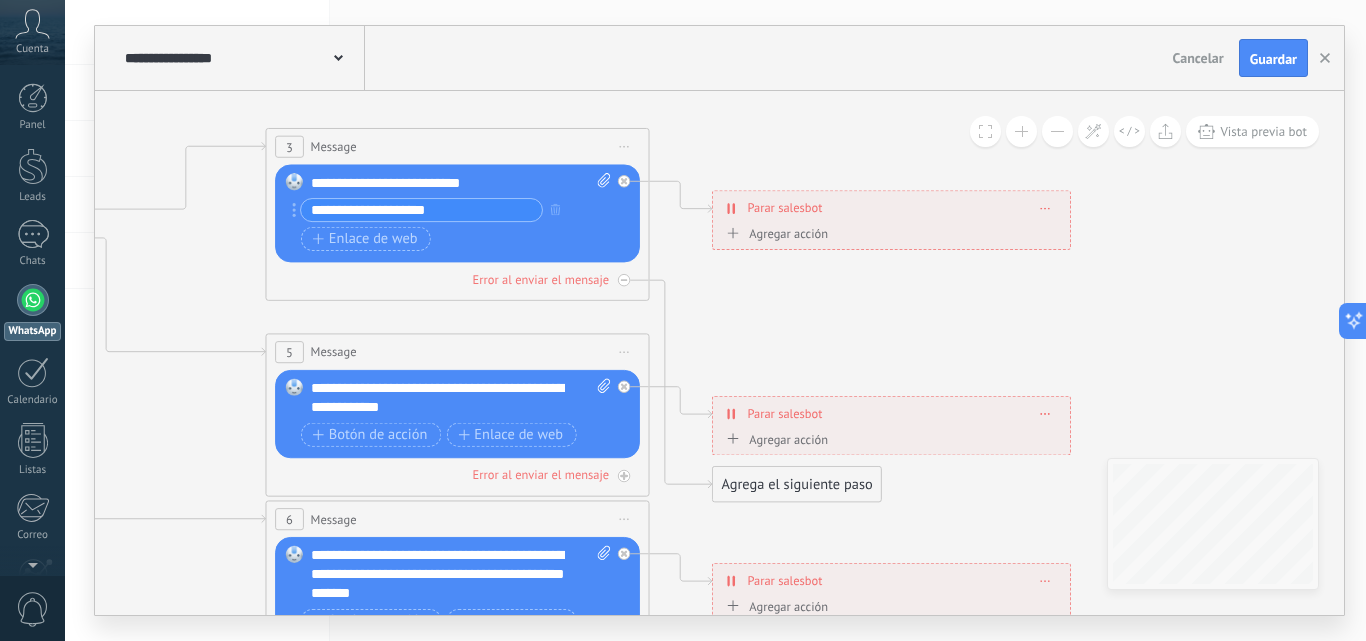 click 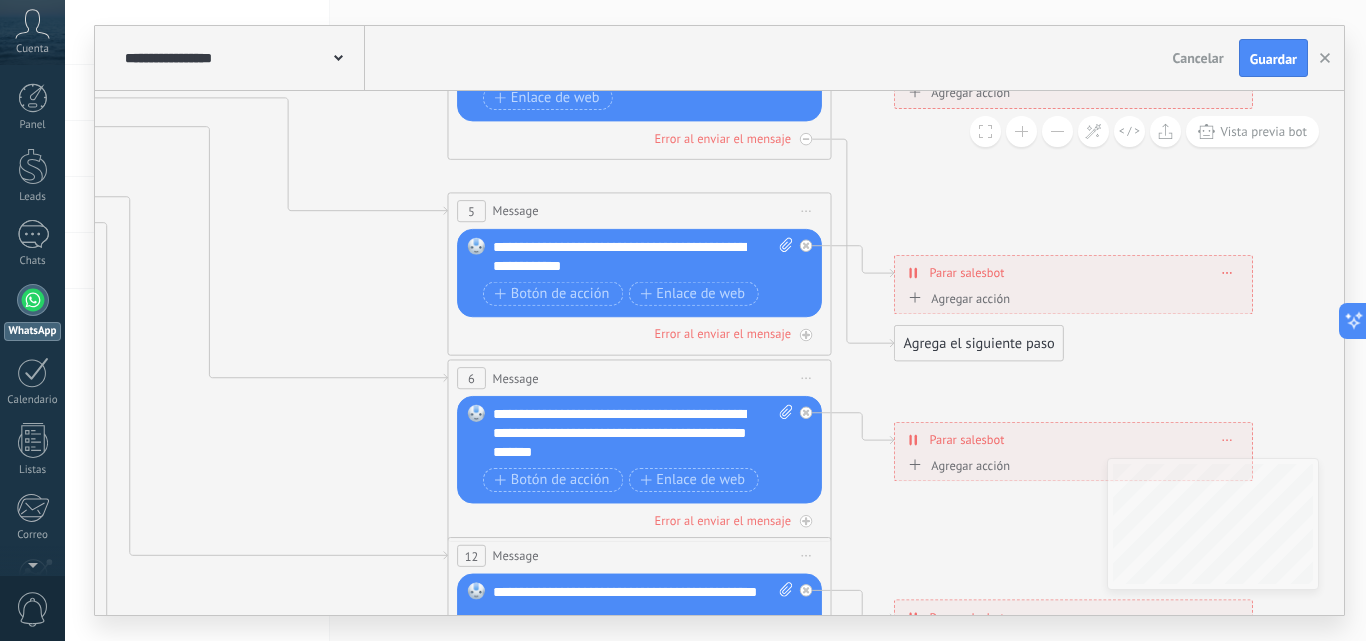 drag, startPoint x: 787, startPoint y: 255, endPoint x: 882, endPoint y: 214, distance: 103.4698 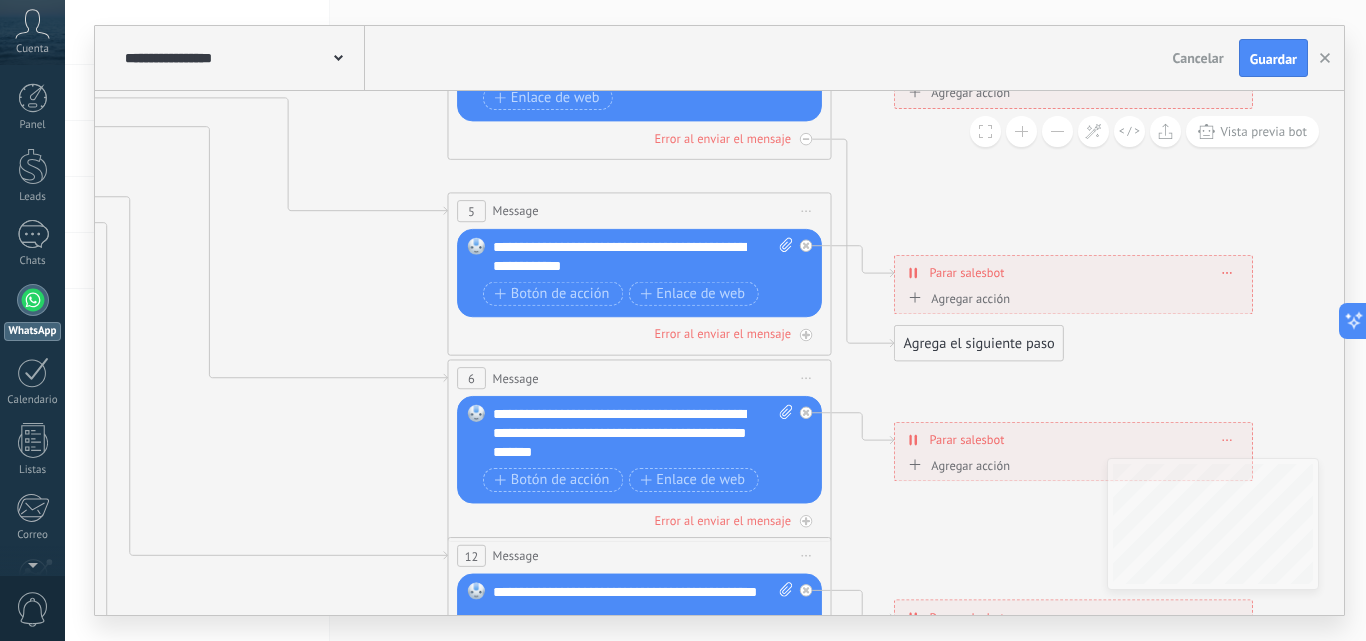 click 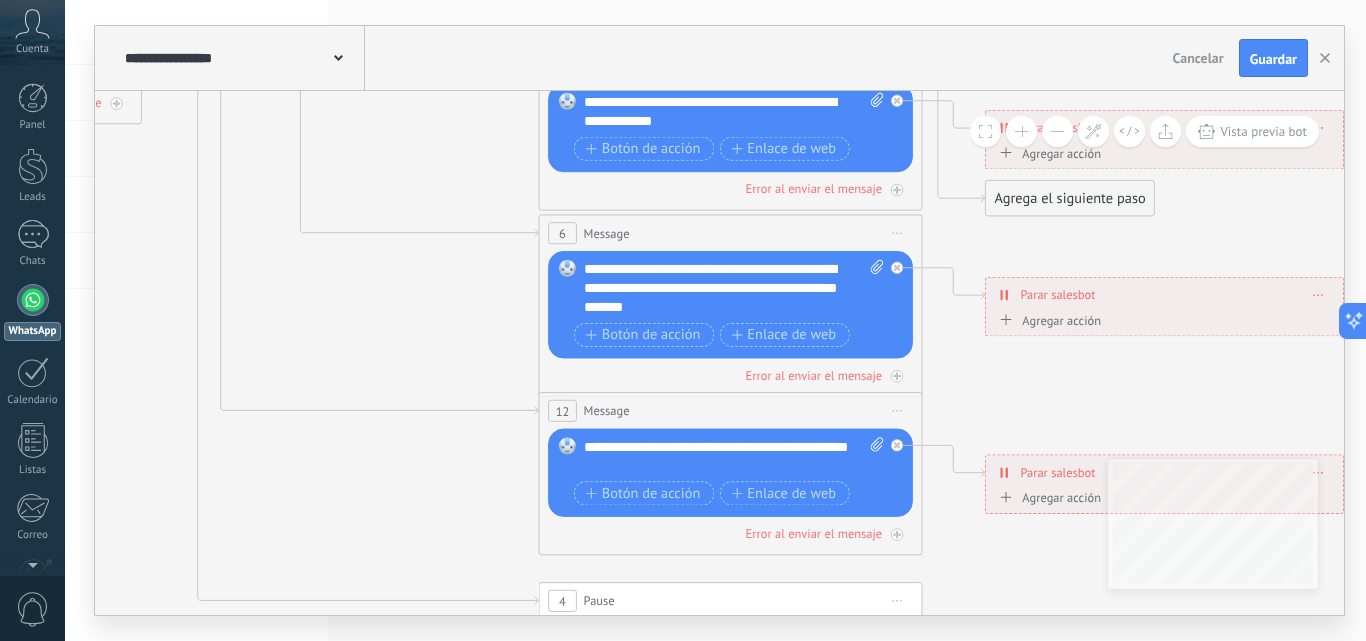 drag, startPoint x: 923, startPoint y: 209, endPoint x: 1014, endPoint y: 64, distance: 171.18996 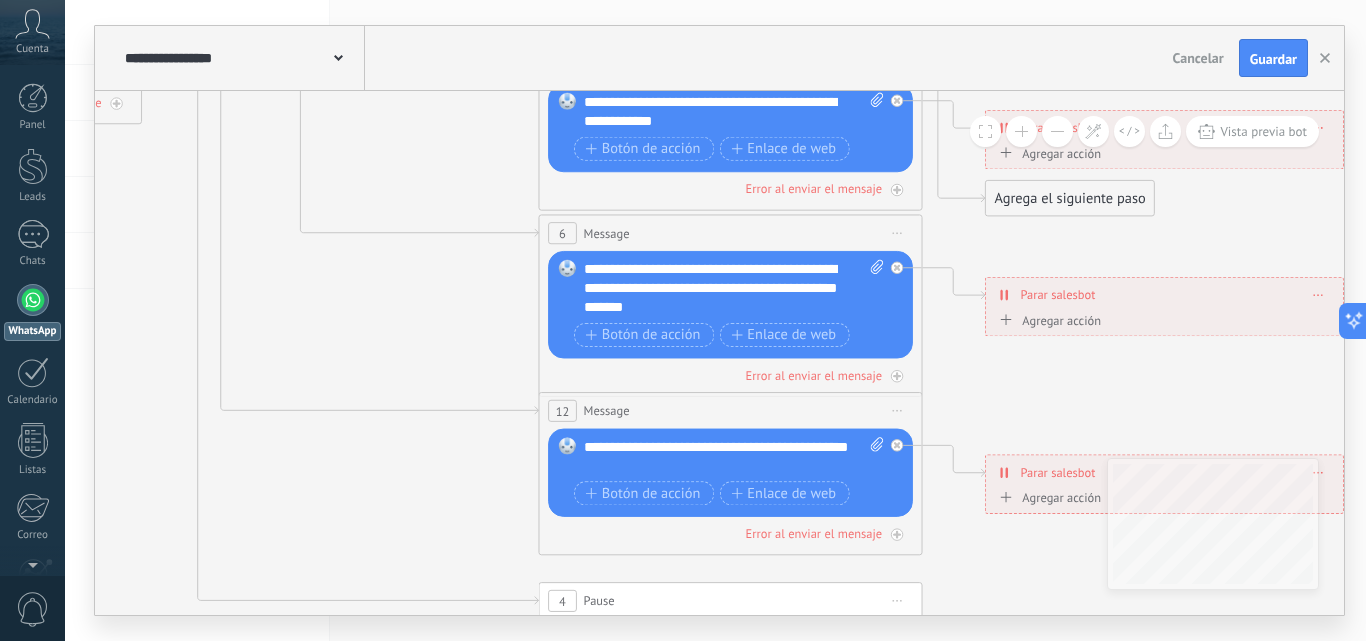 click on "**********" at bounding box center [719, 320] 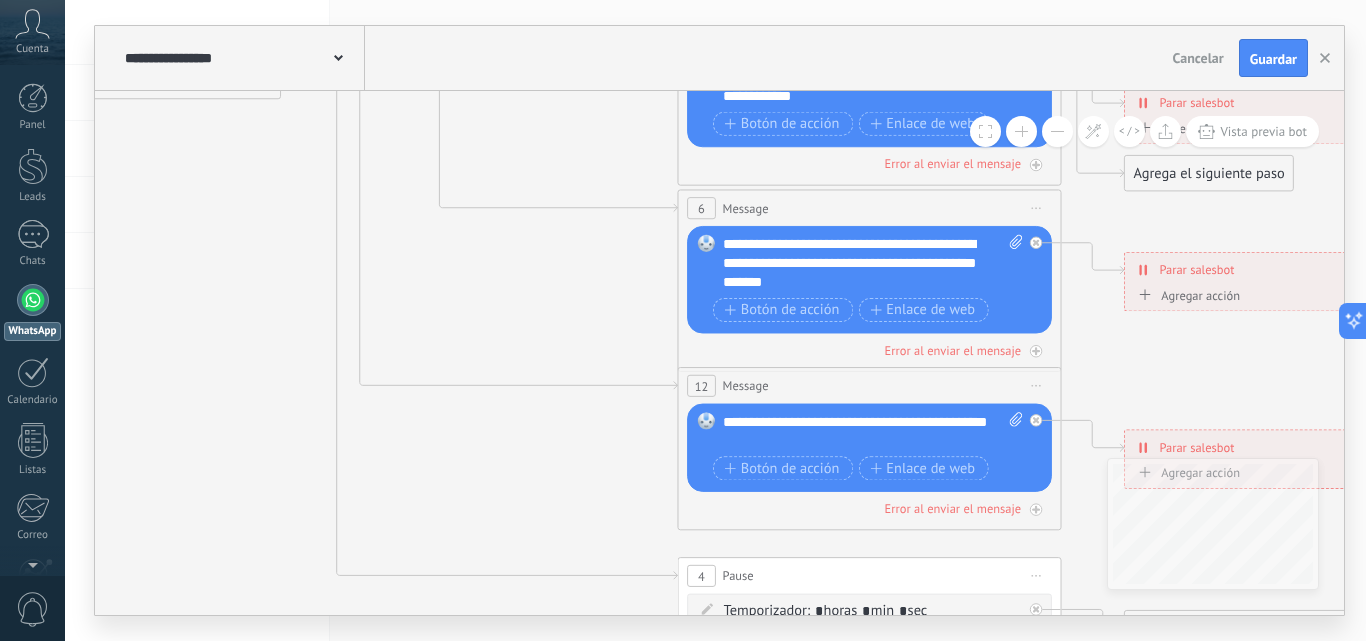 drag, startPoint x: 441, startPoint y: 455, endPoint x: 1044, endPoint y: 268, distance: 631.3303 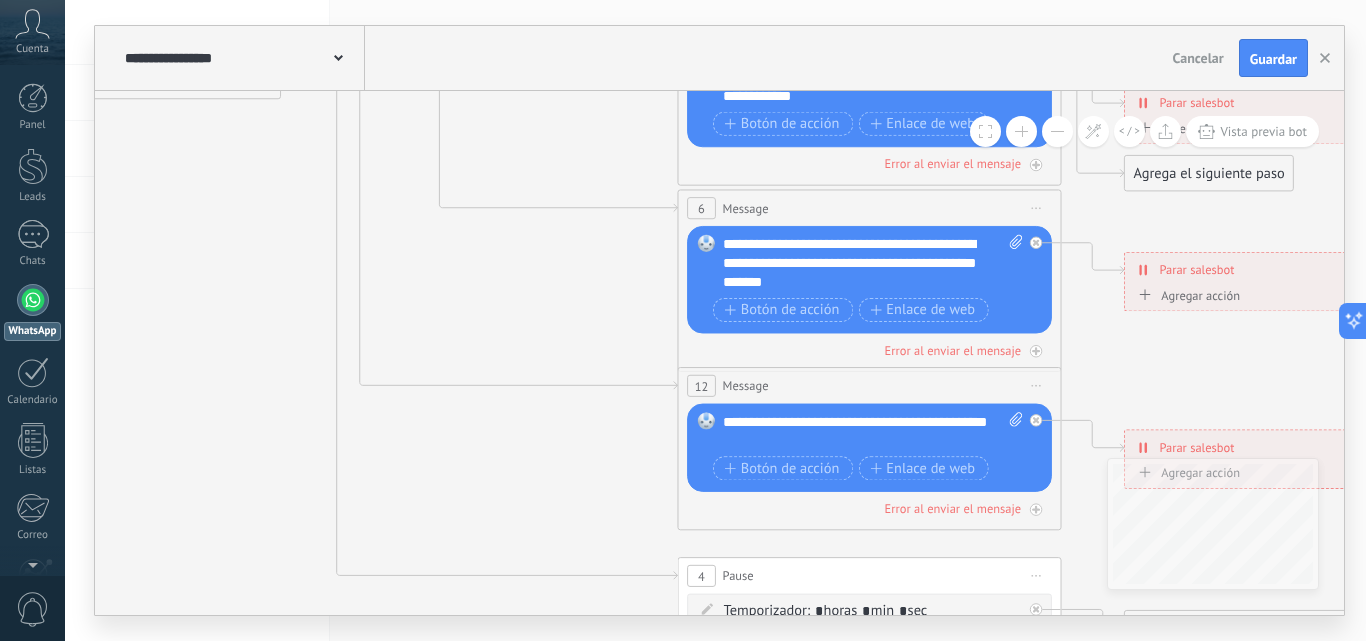 click 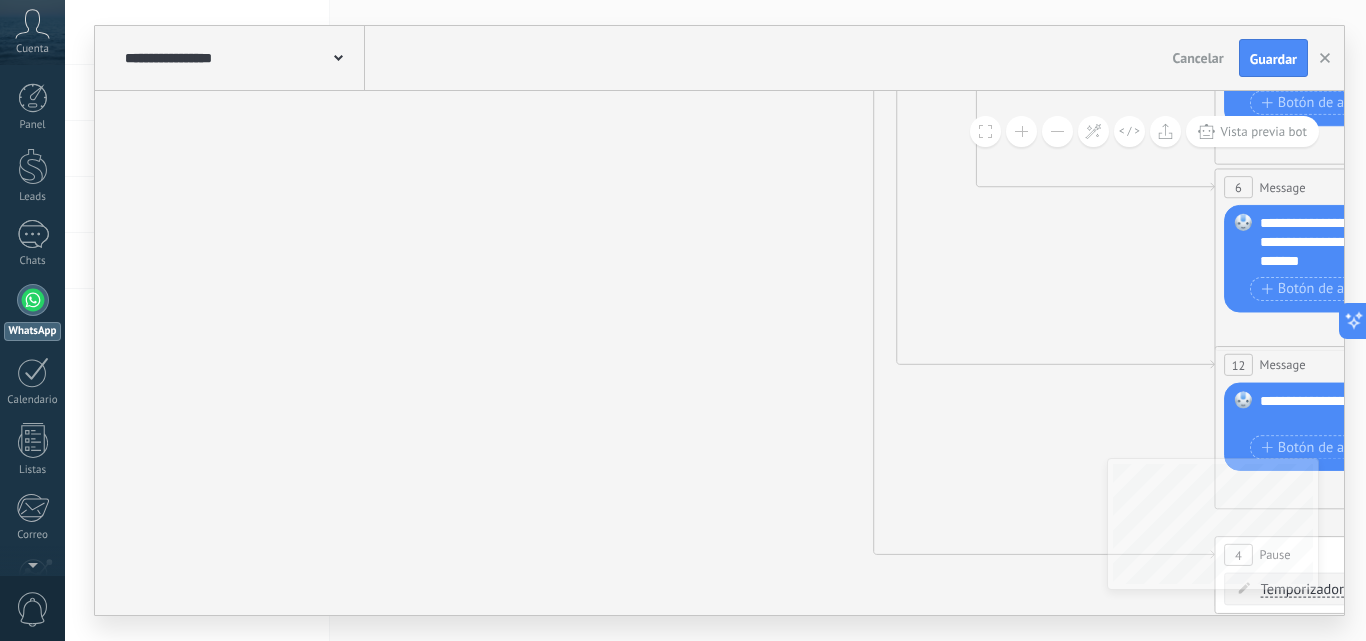 drag, startPoint x: 607, startPoint y: 537, endPoint x: 621, endPoint y: 492, distance: 47.127487 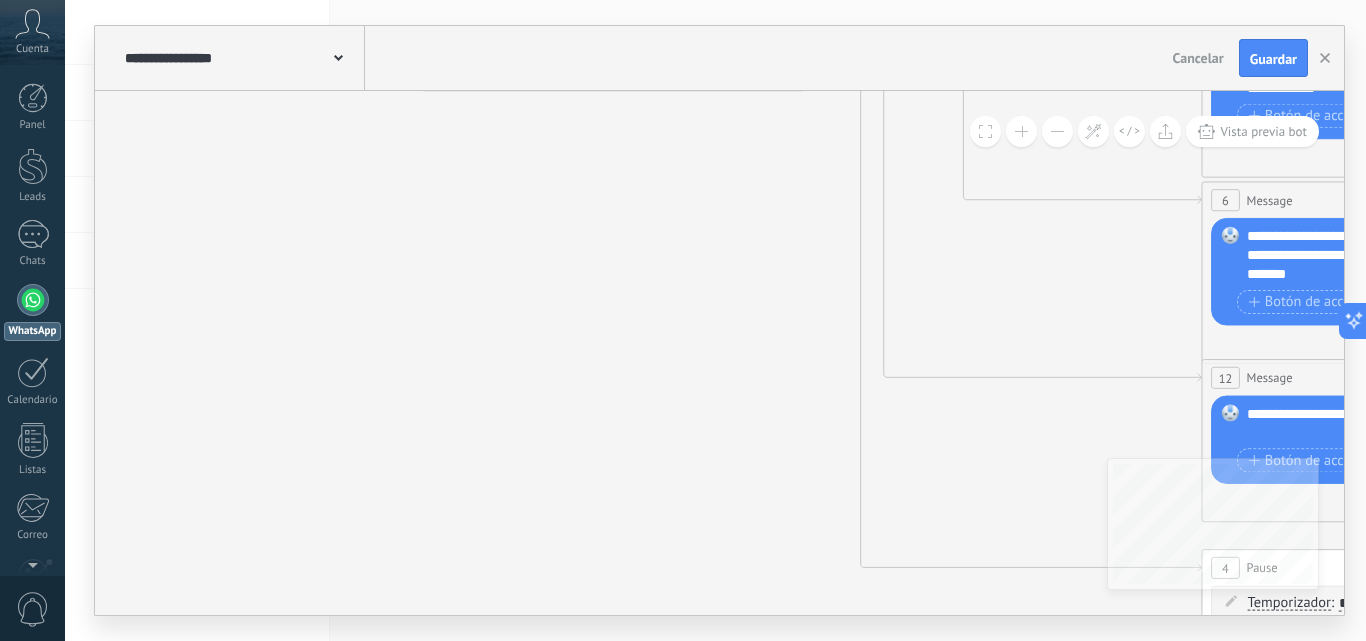 drag, startPoint x: 551, startPoint y: 541, endPoint x: 573, endPoint y: 538, distance: 22.203604 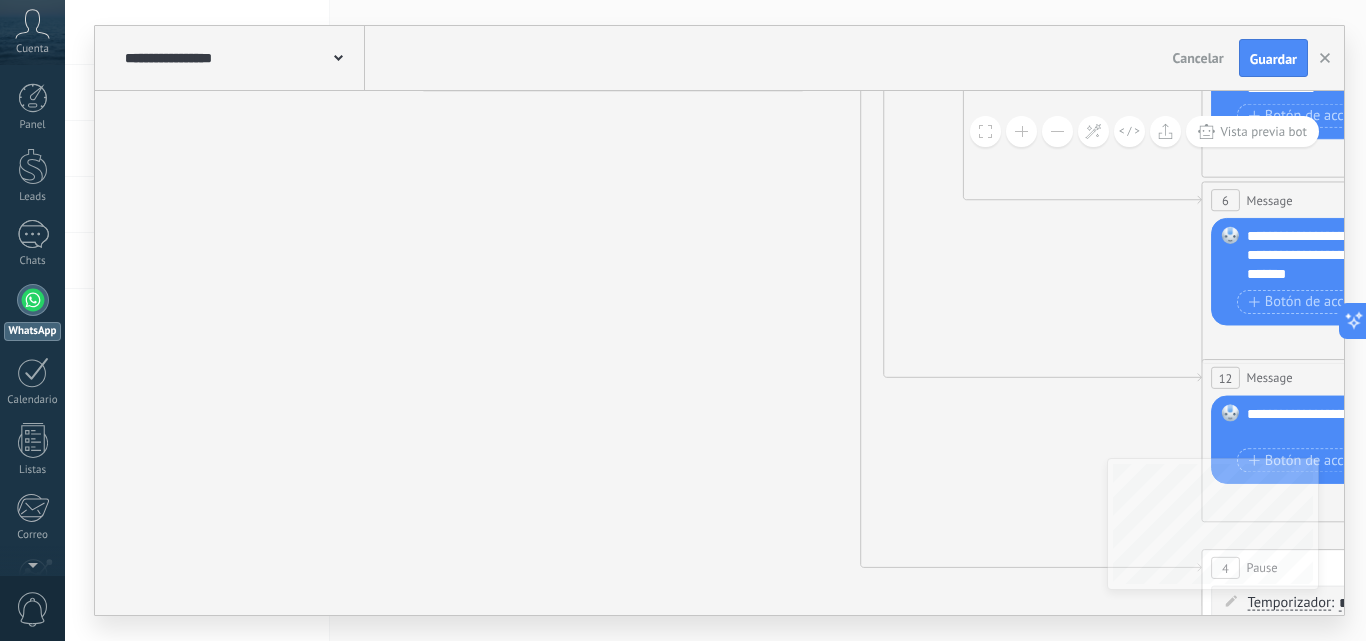 click 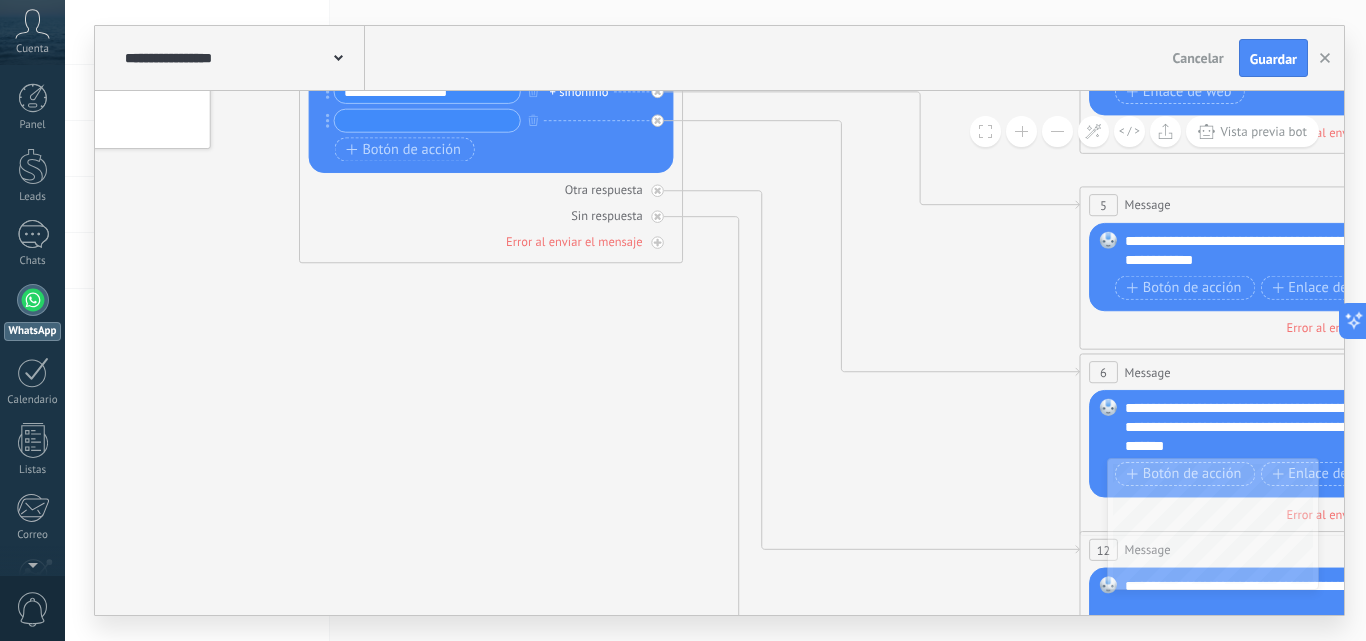 drag, startPoint x: 629, startPoint y: 415, endPoint x: 263, endPoint y: 568, distance: 396.69257 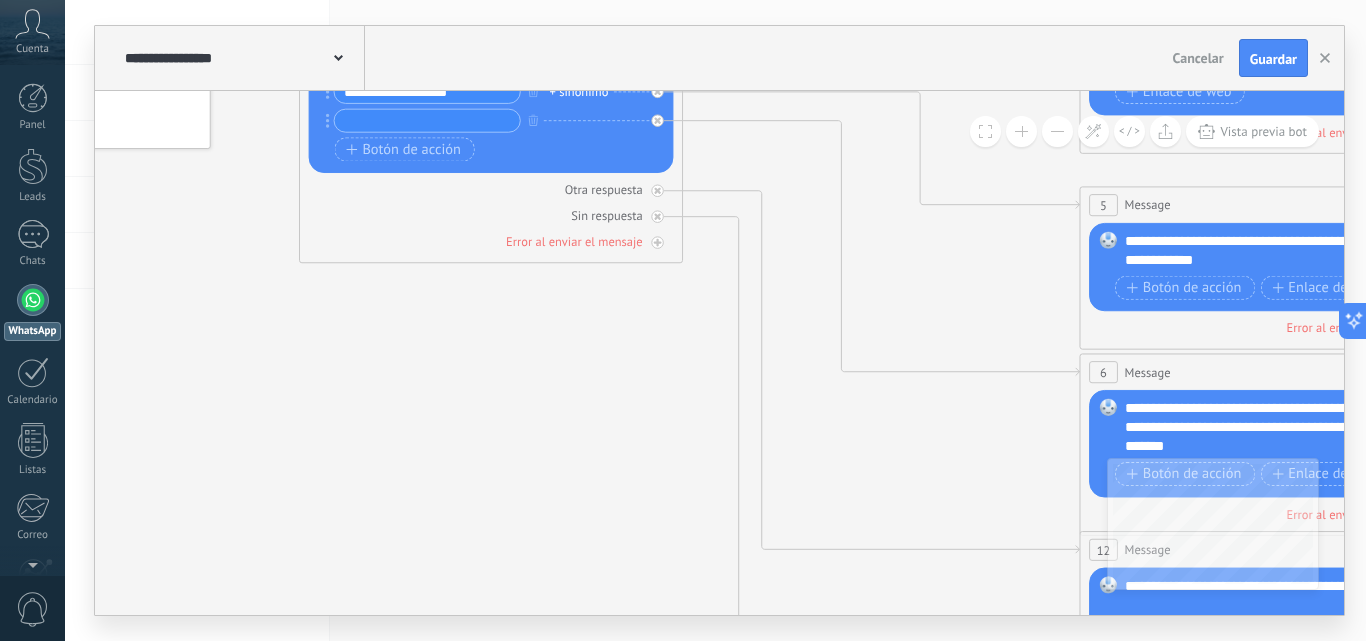 click 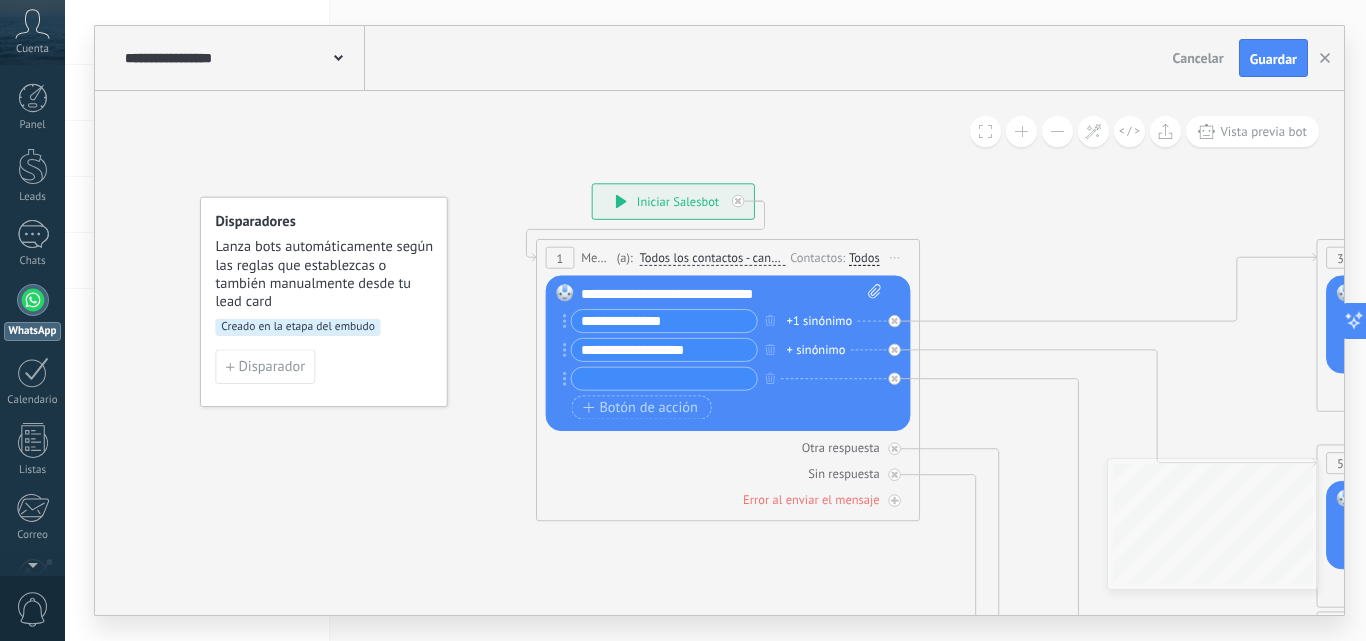 drag, startPoint x: 440, startPoint y: 450, endPoint x: 317, endPoint y: 54, distance: 414.6625 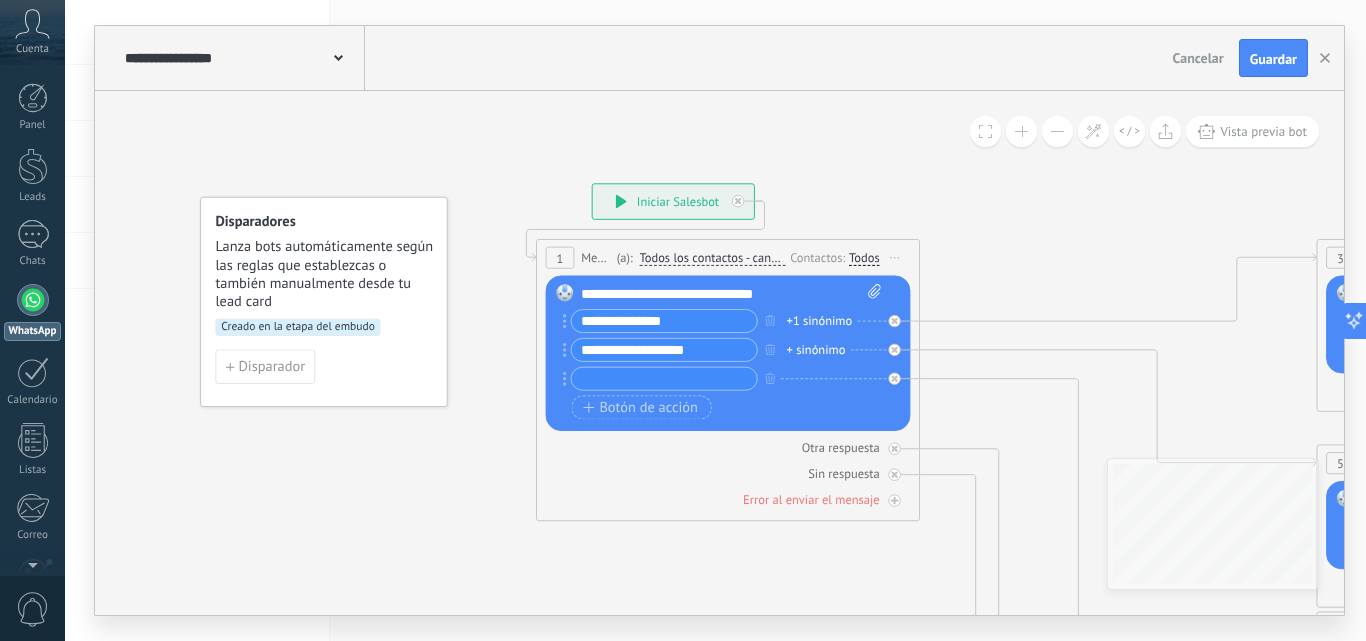 click 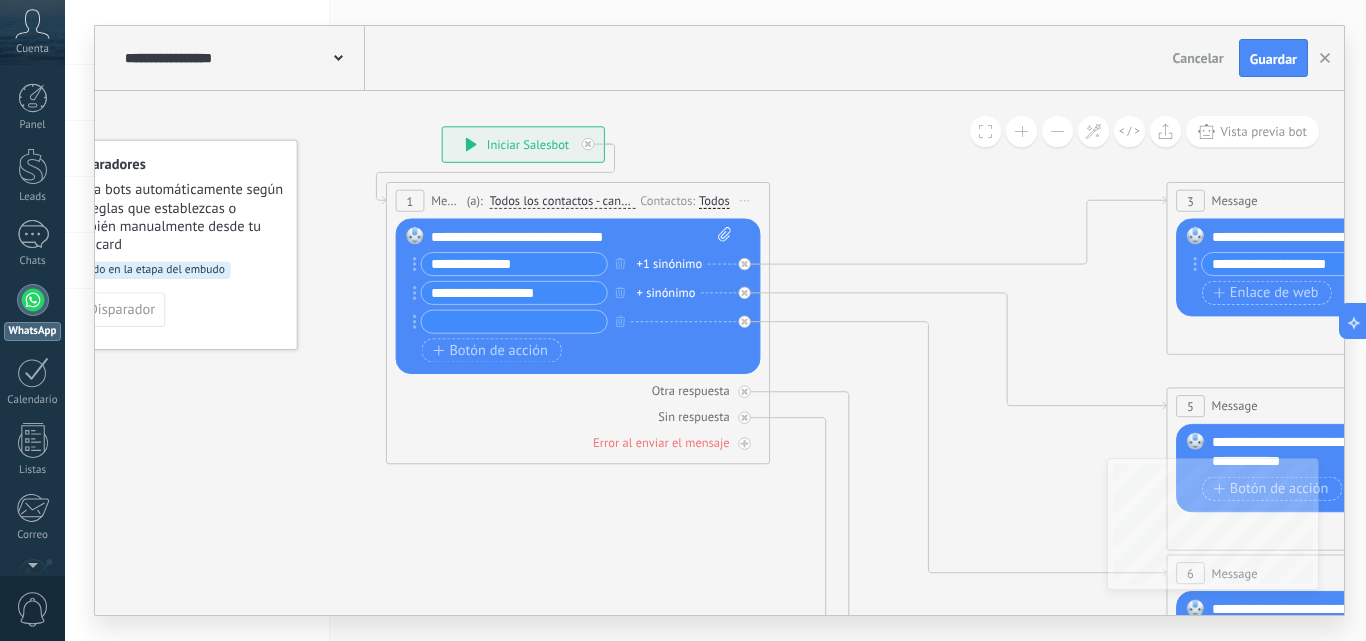 drag, startPoint x: 435, startPoint y: 456, endPoint x: 260, endPoint y: 434, distance: 176.37744 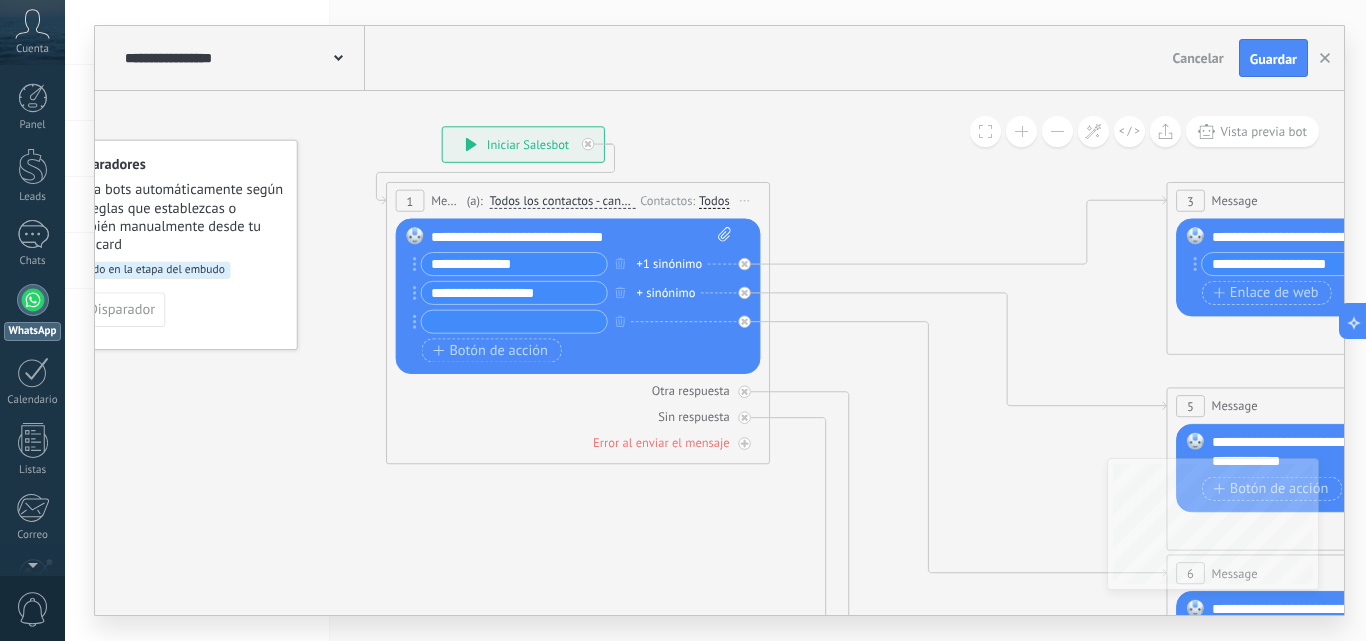 click 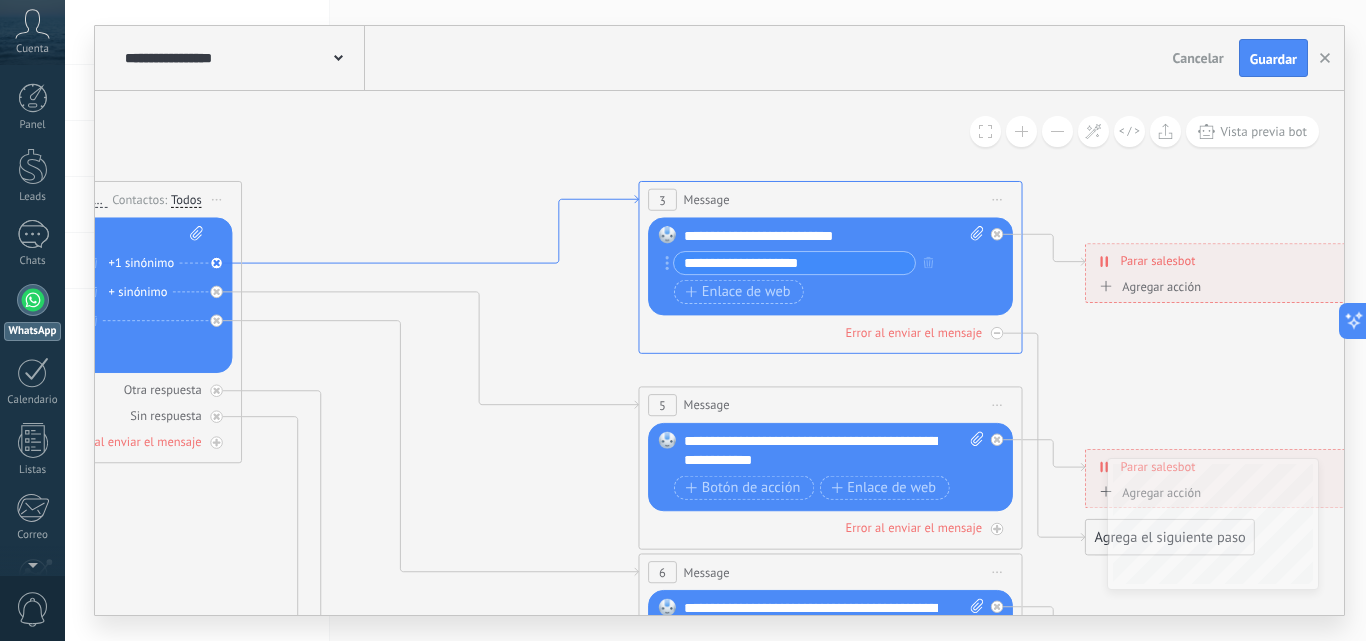 drag, startPoint x: 978, startPoint y: 266, endPoint x: 497, endPoint y: 264, distance: 481.00415 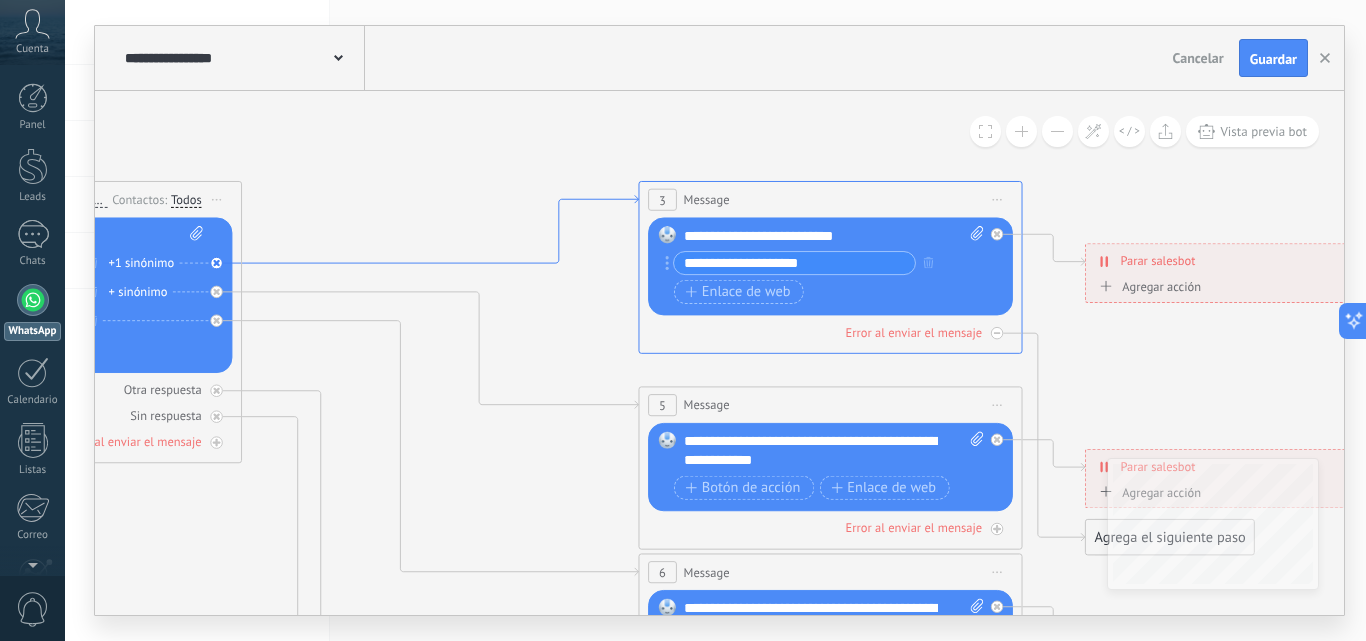 click 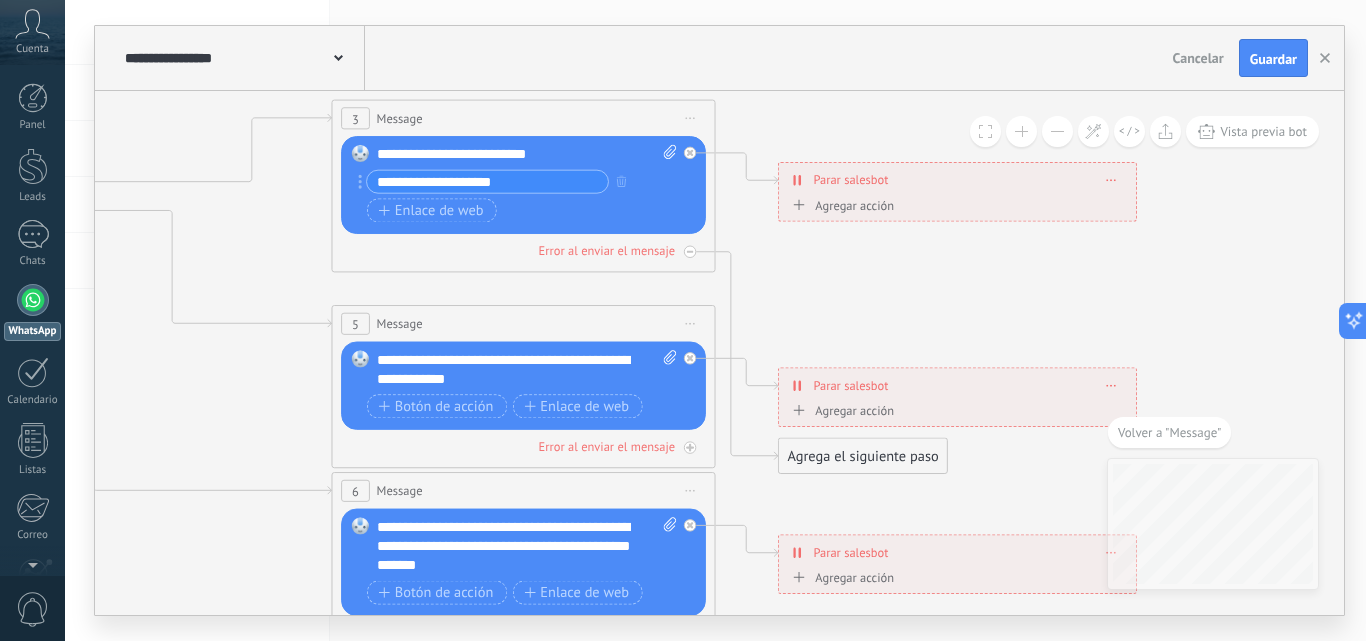 drag, startPoint x: 1060, startPoint y: 444, endPoint x: 864, endPoint y: 277, distance: 257.49756 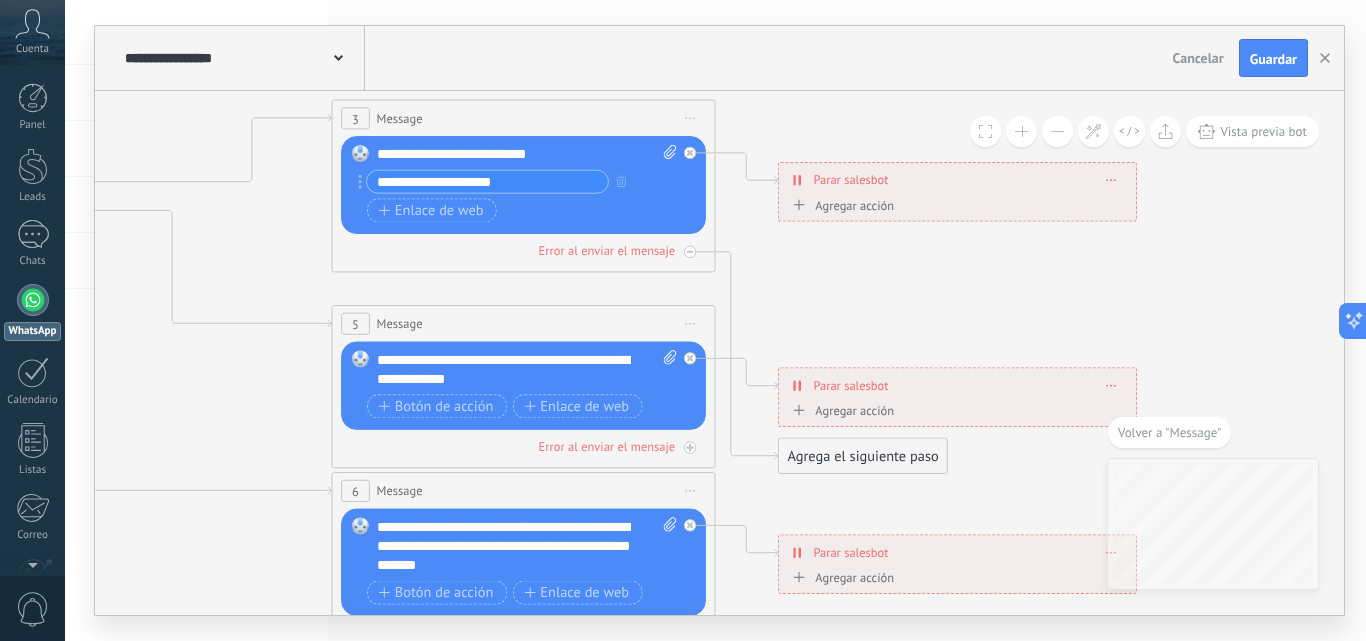 click 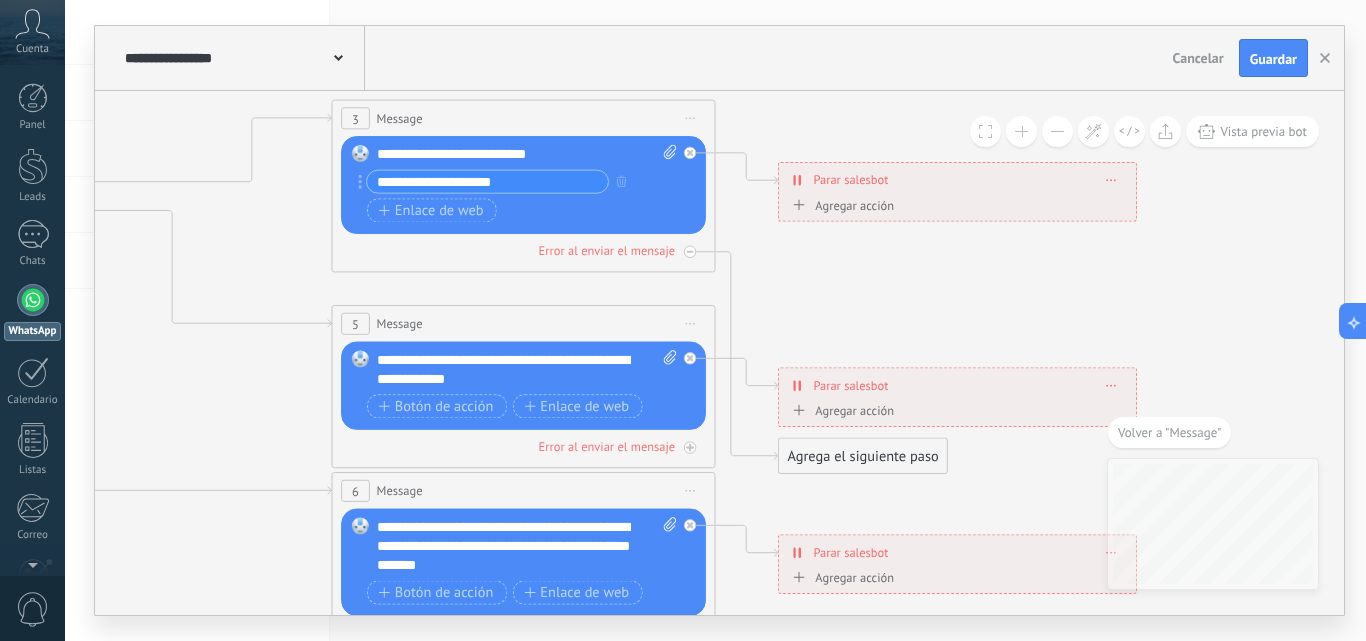 click on "Agregar acción" at bounding box center [841, 205] 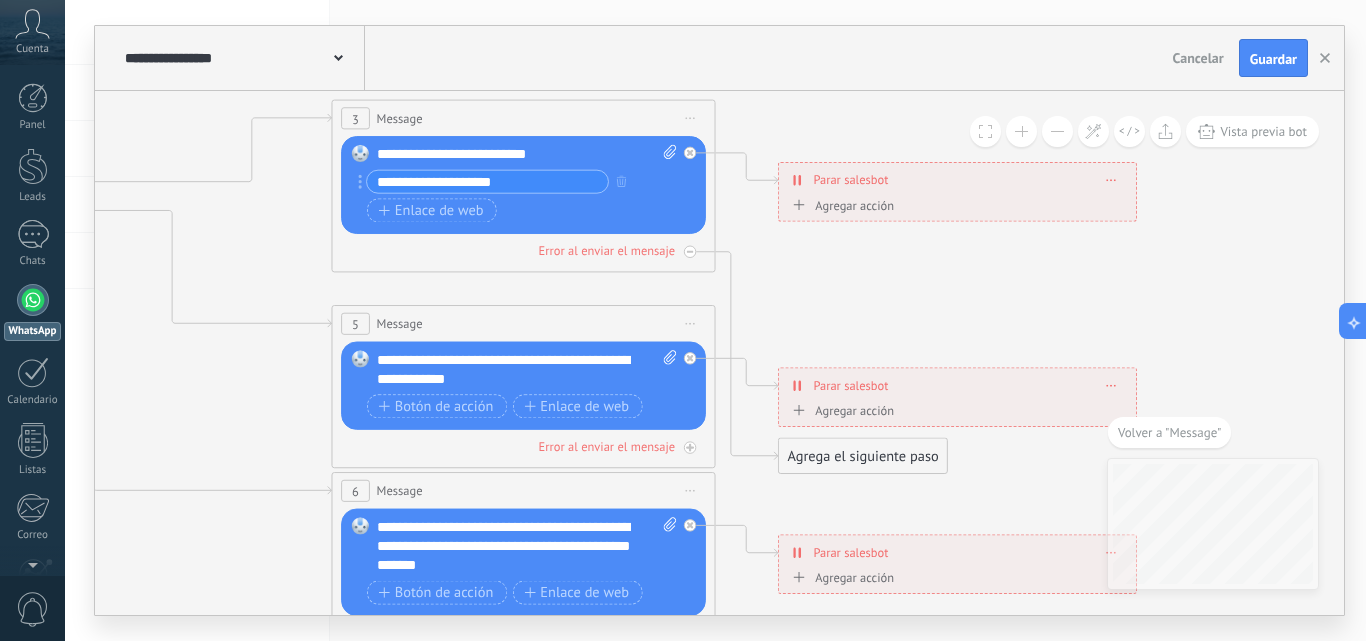 click on "Conversación marcada como cerrada" at bounding box center (898, 205) 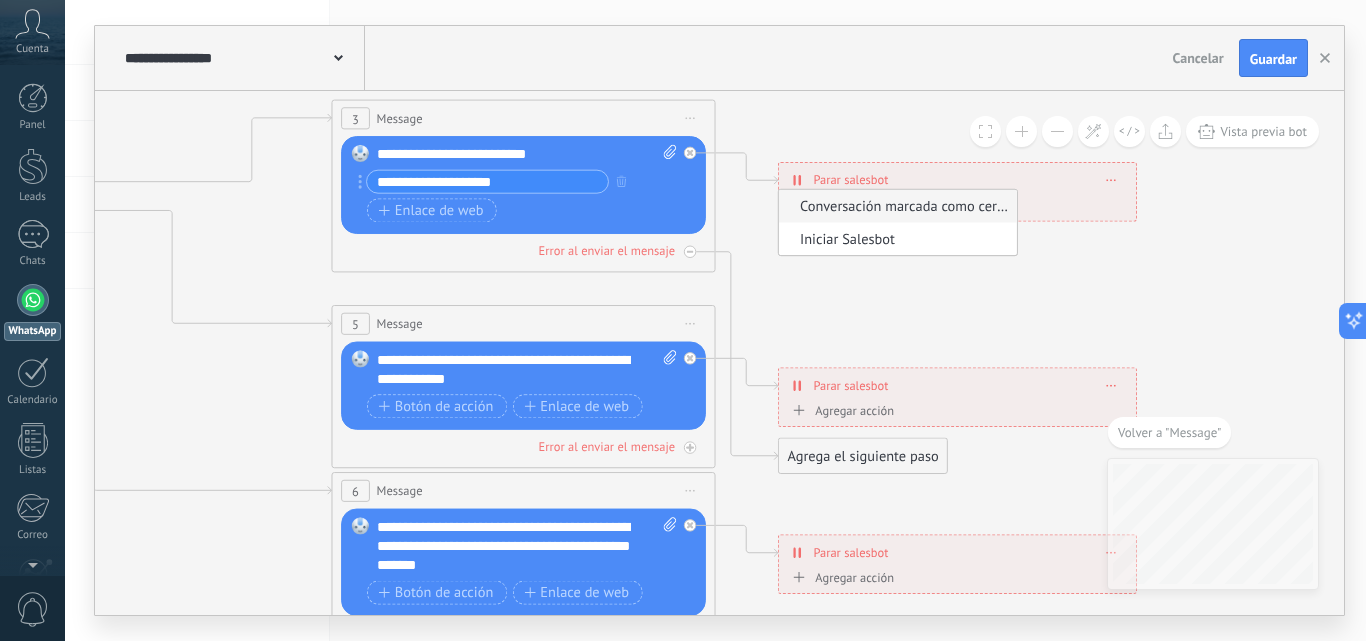 click 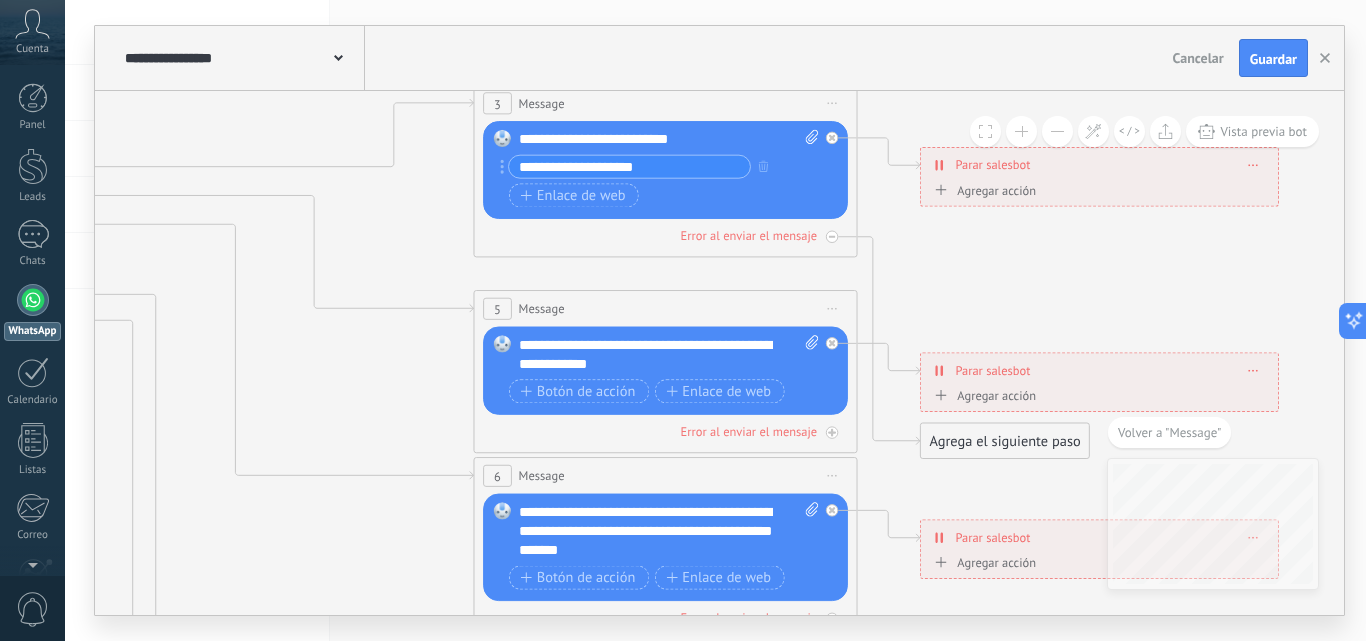 drag, startPoint x: 862, startPoint y: 295, endPoint x: 846, endPoint y: 273, distance: 27.202942 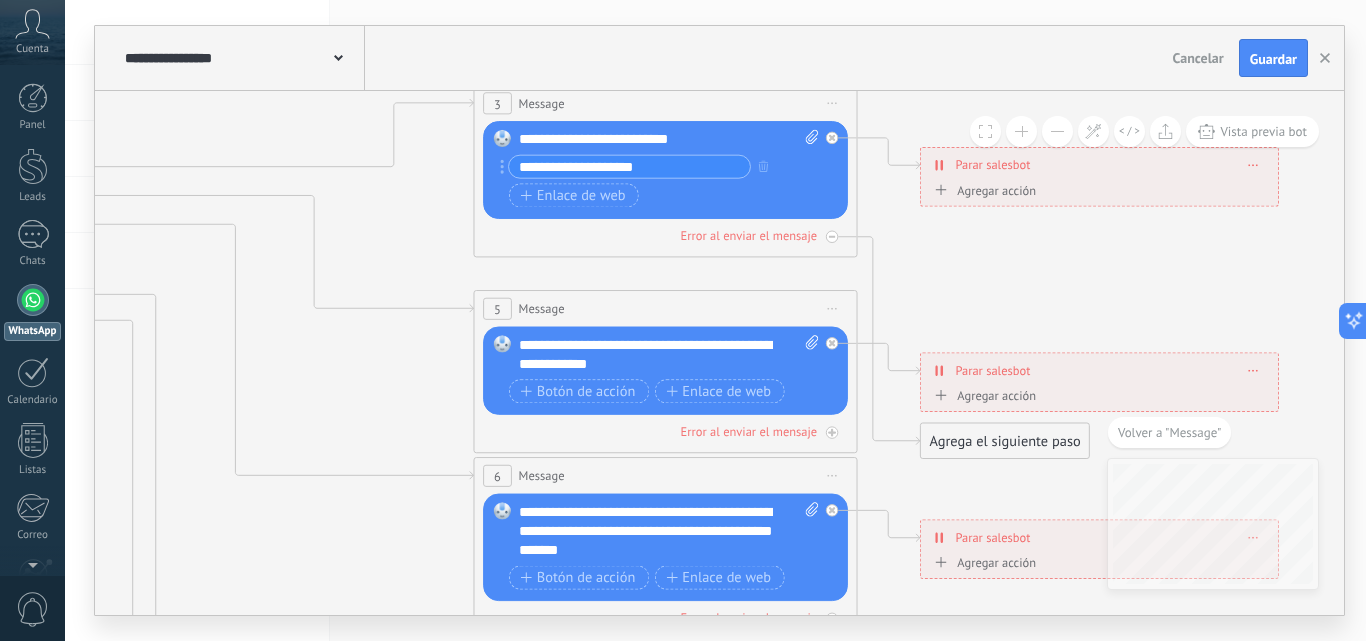 click 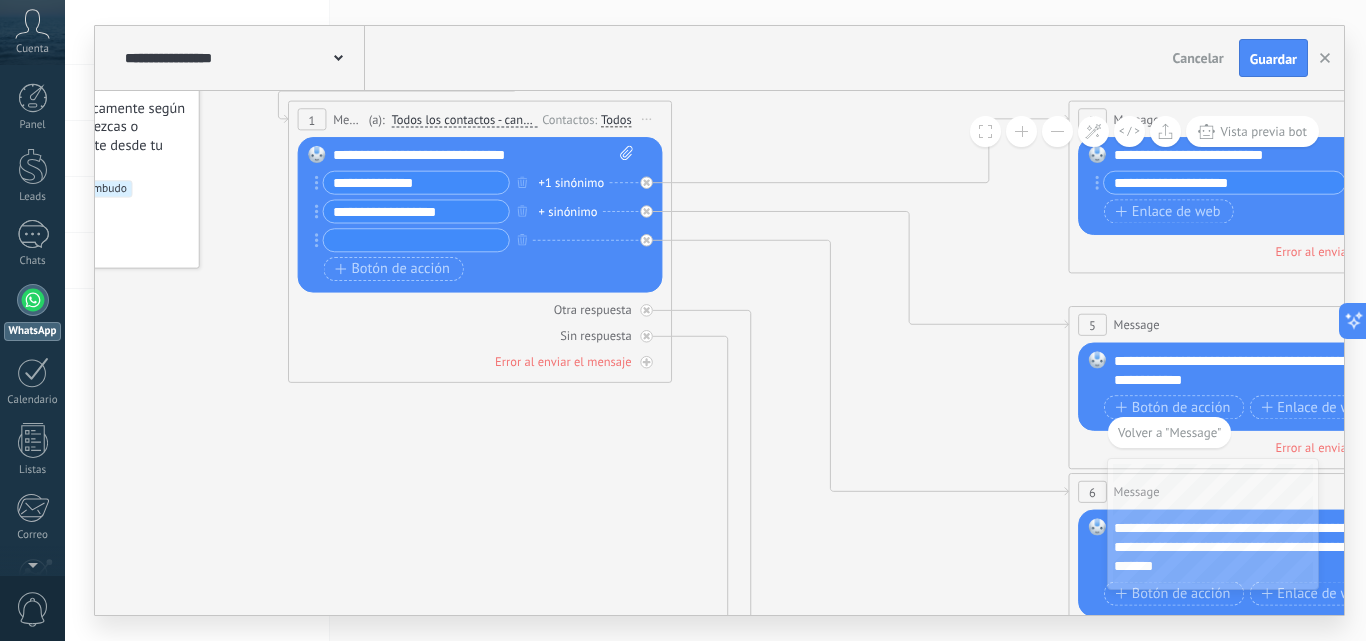 drag, startPoint x: 464, startPoint y: 326, endPoint x: 536, endPoint y: 261, distance: 97 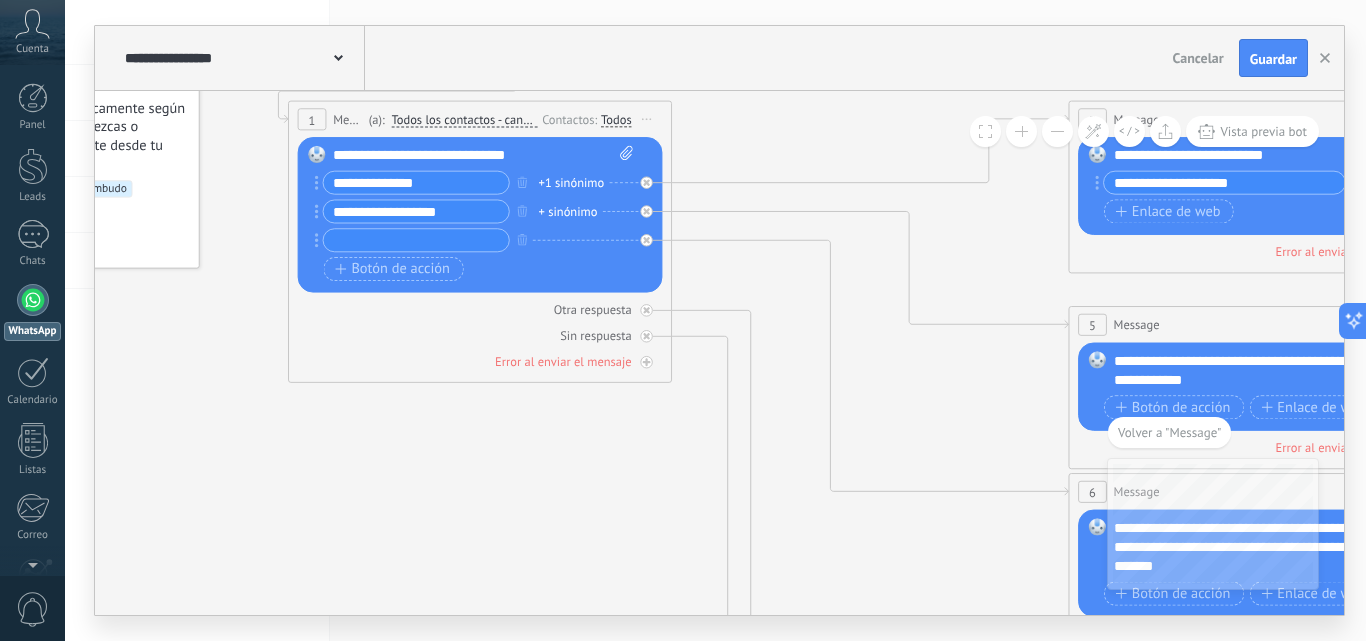 click 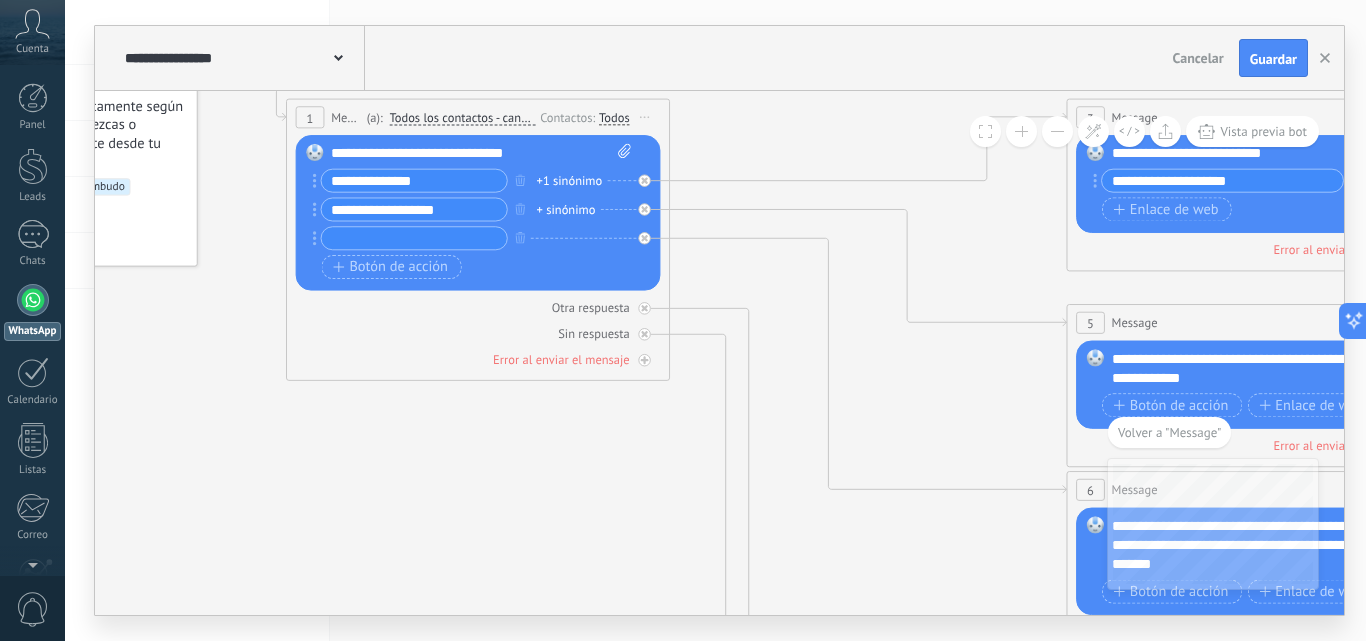 click on "**********" at bounding box center (414, 209) 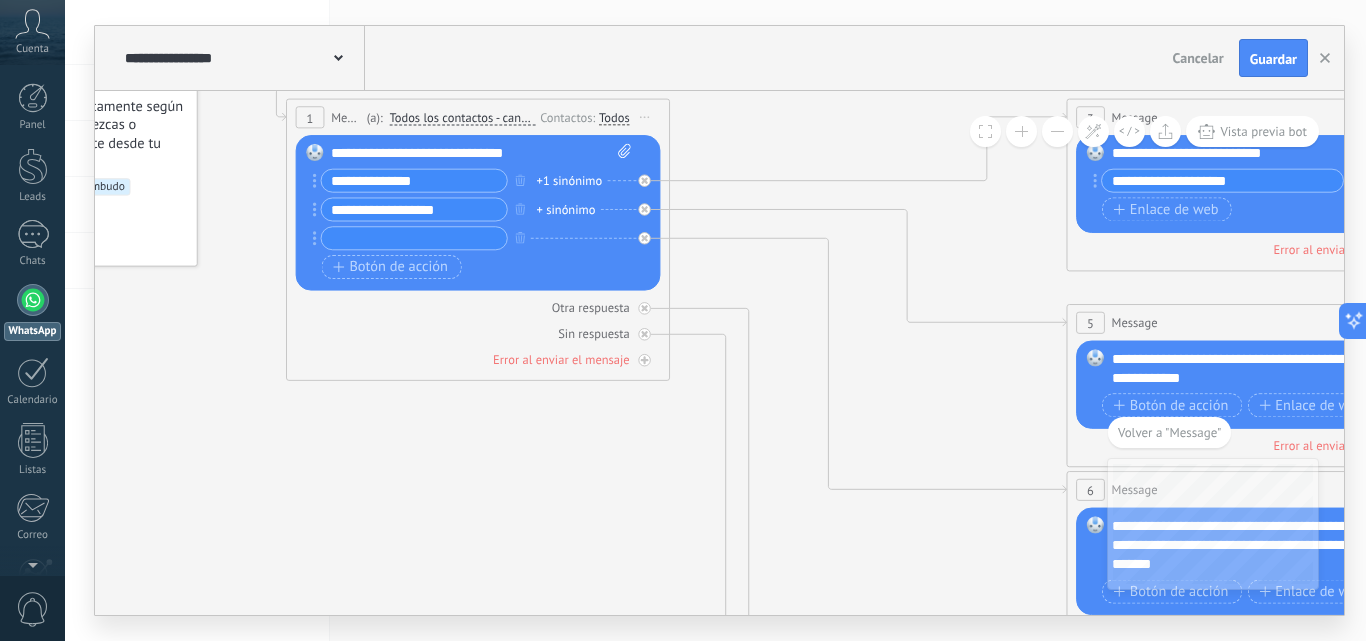 click on "**********" at bounding box center (414, 209) 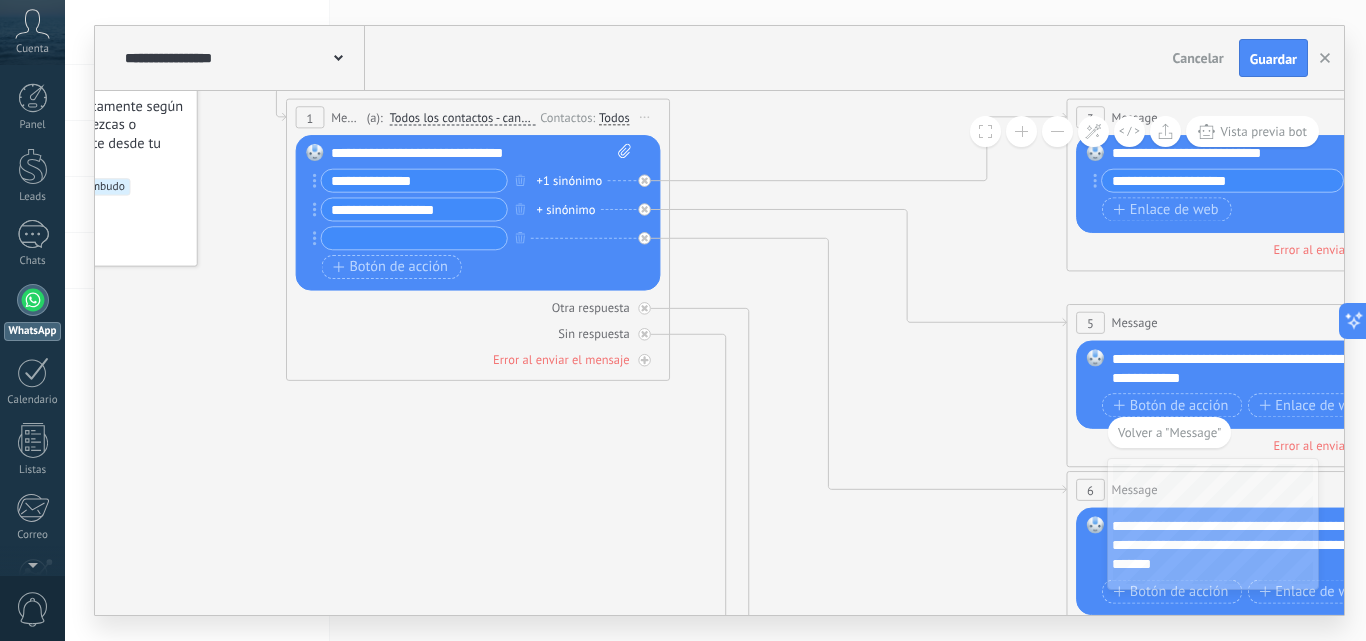 click on "**********" at bounding box center [414, 209] 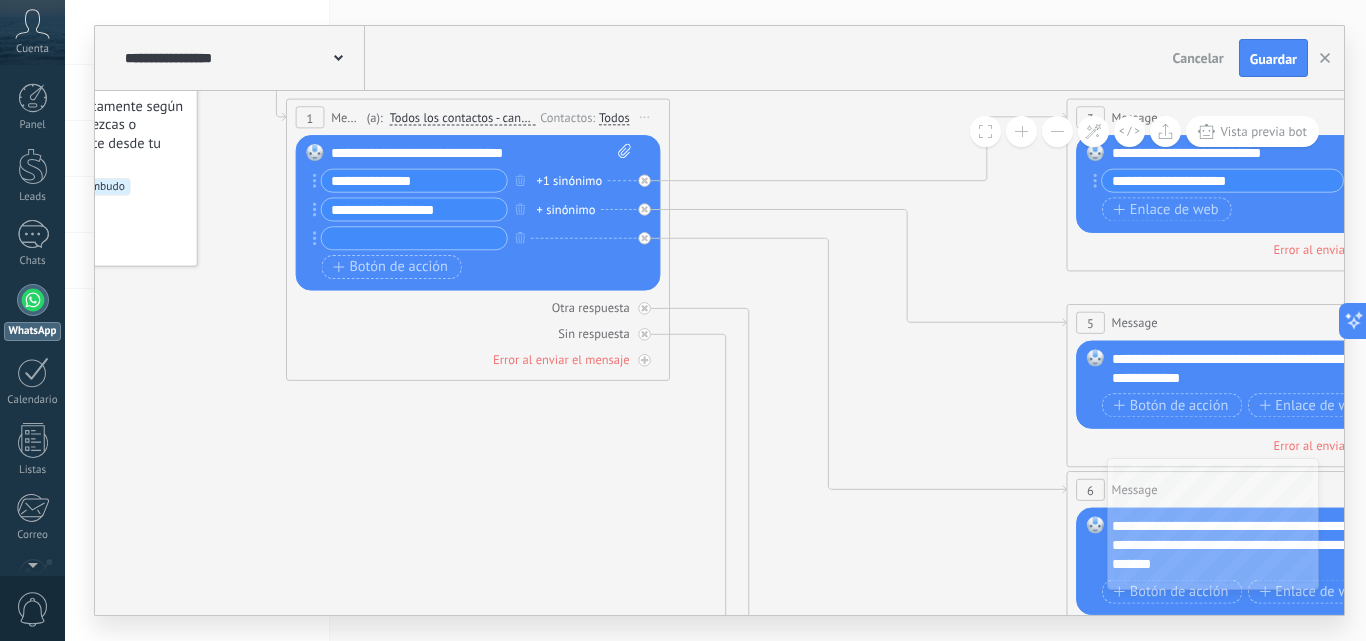 click 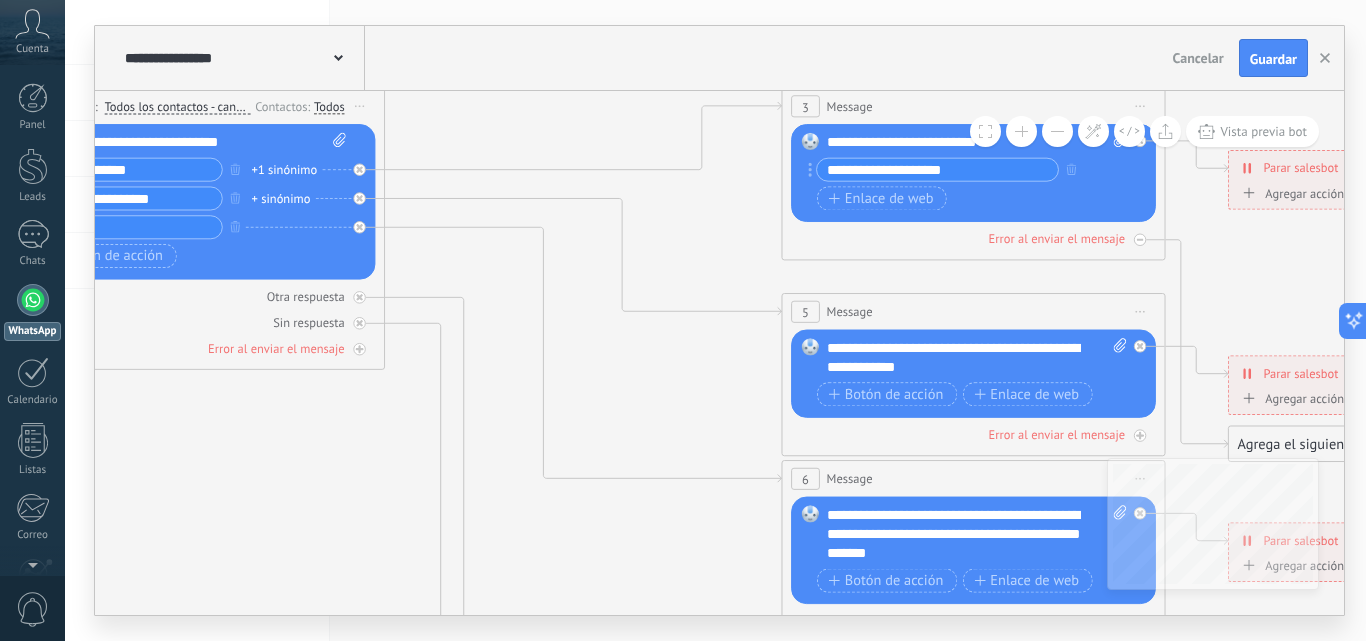 drag, startPoint x: 933, startPoint y: 257, endPoint x: 810, endPoint y: 265, distance: 123.25989 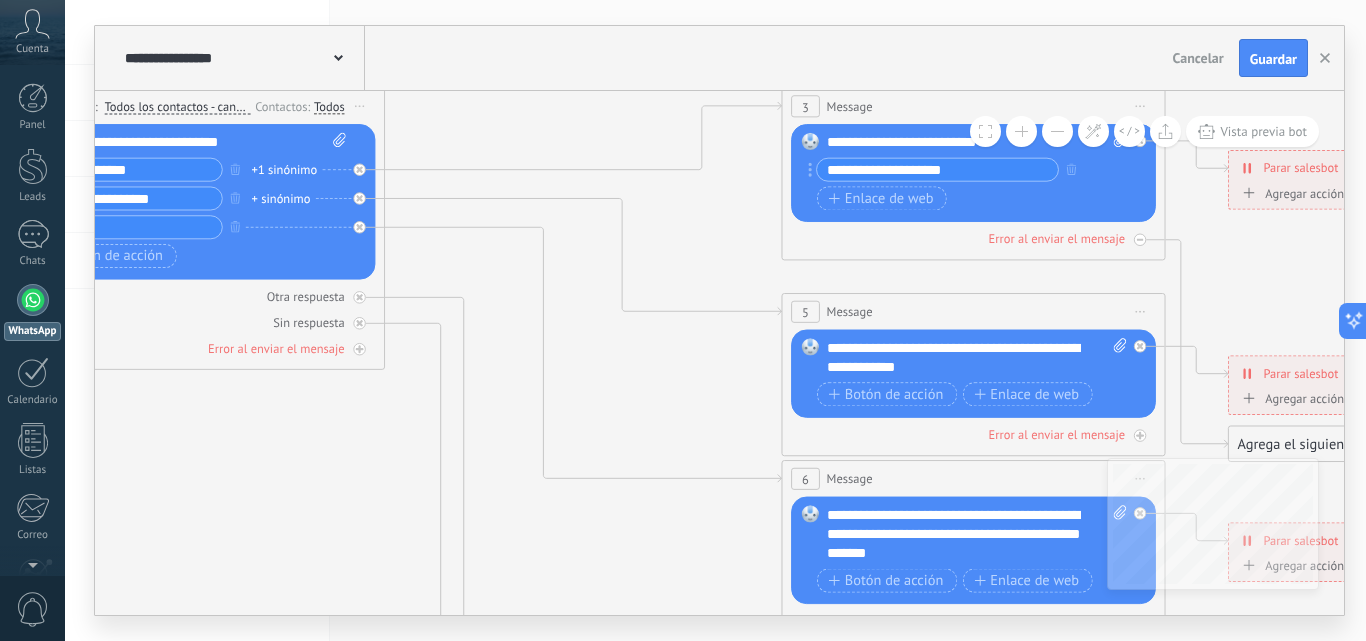 click 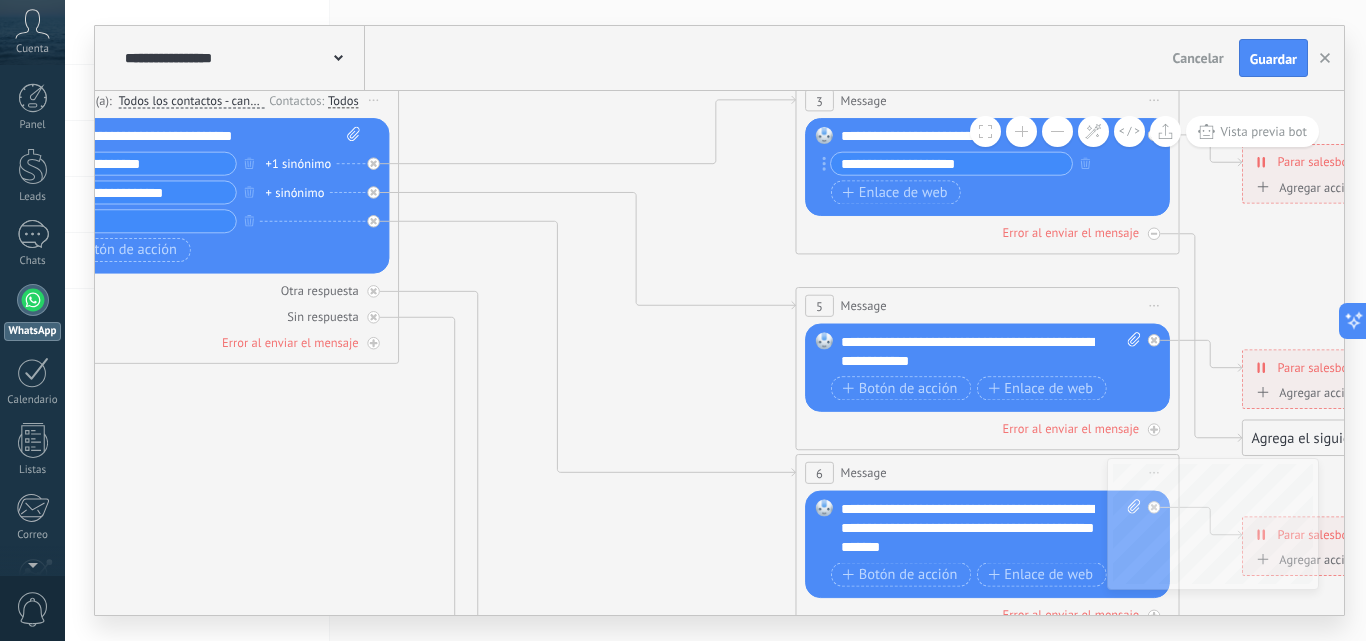 click on "**********" at bounding box center (991, 351) 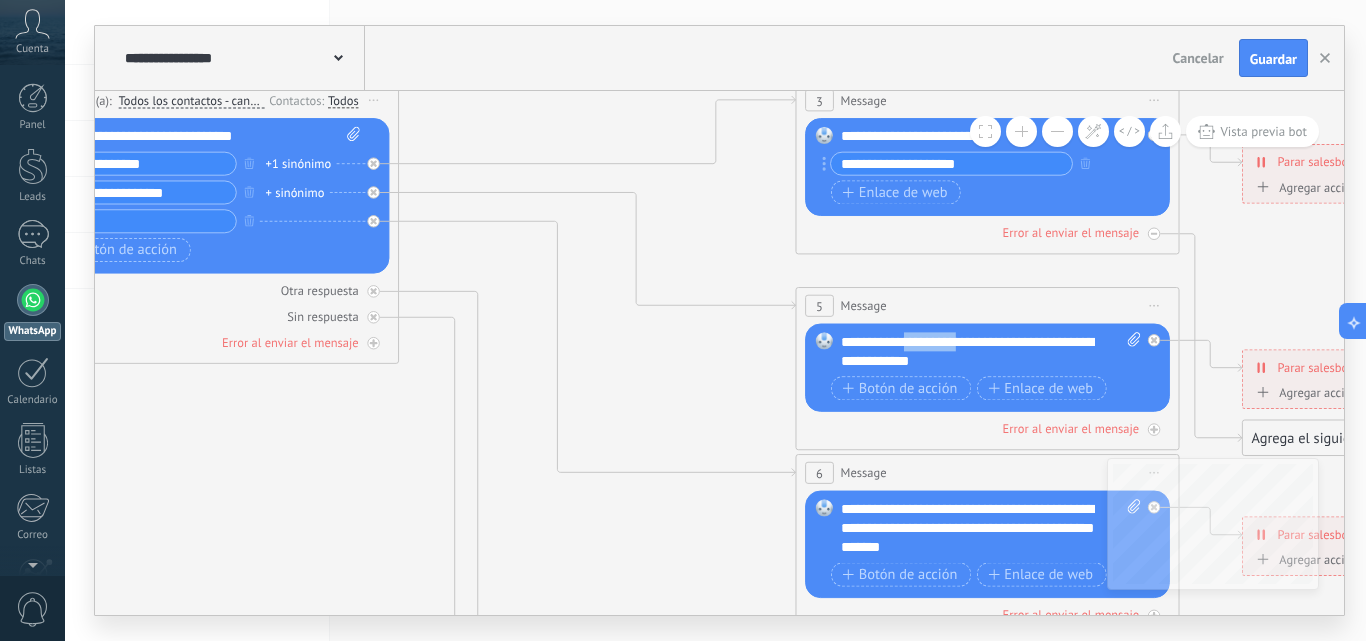 click on "**********" at bounding box center (991, 351) 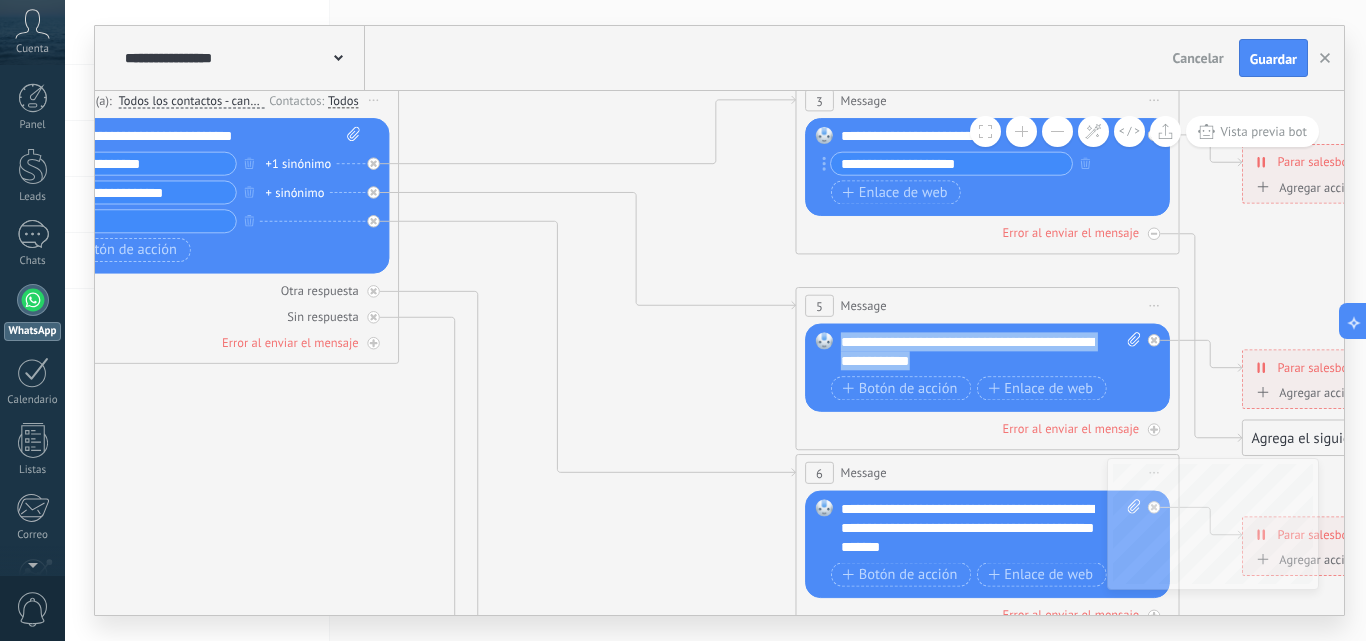 click on "**********" at bounding box center [991, 351] 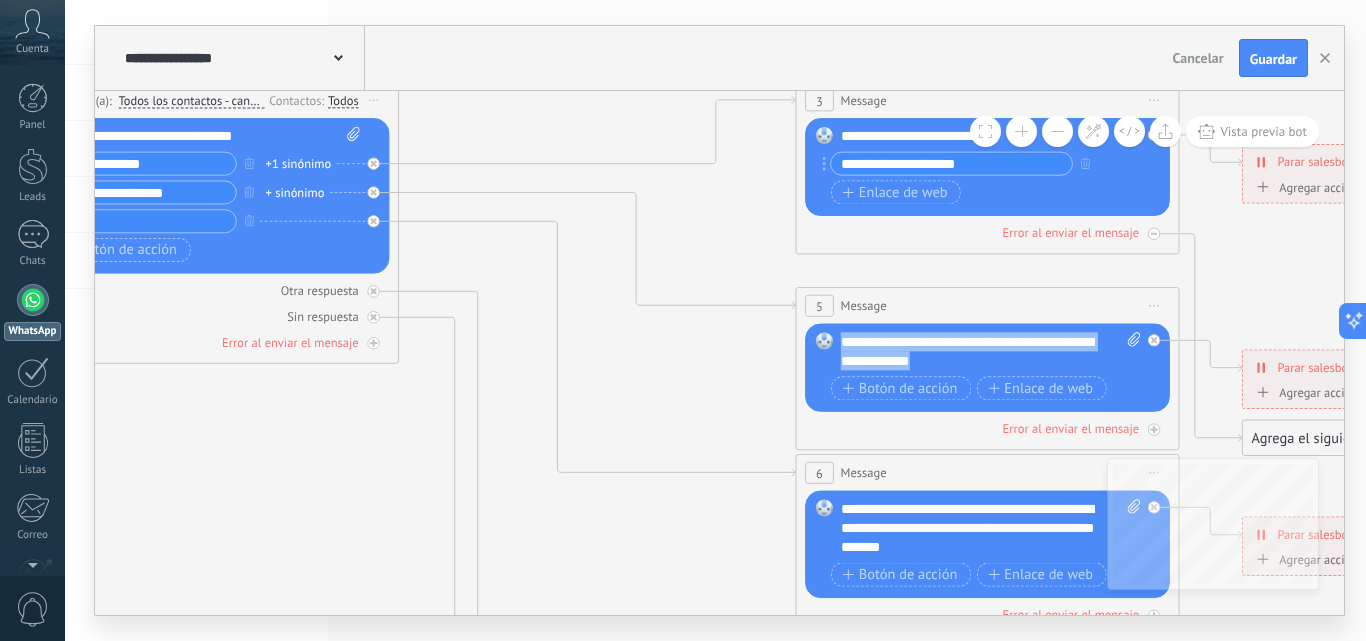 type 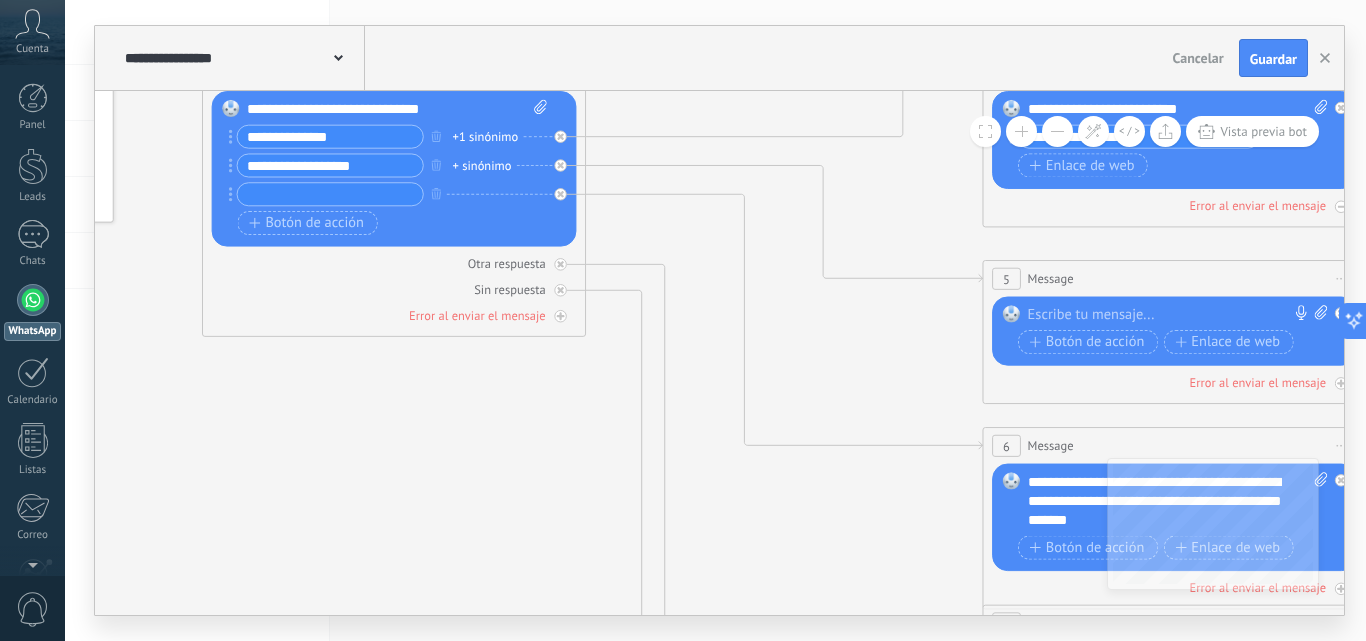 drag, startPoint x: 653, startPoint y: 276, endPoint x: 788, endPoint y: 245, distance: 138.51353 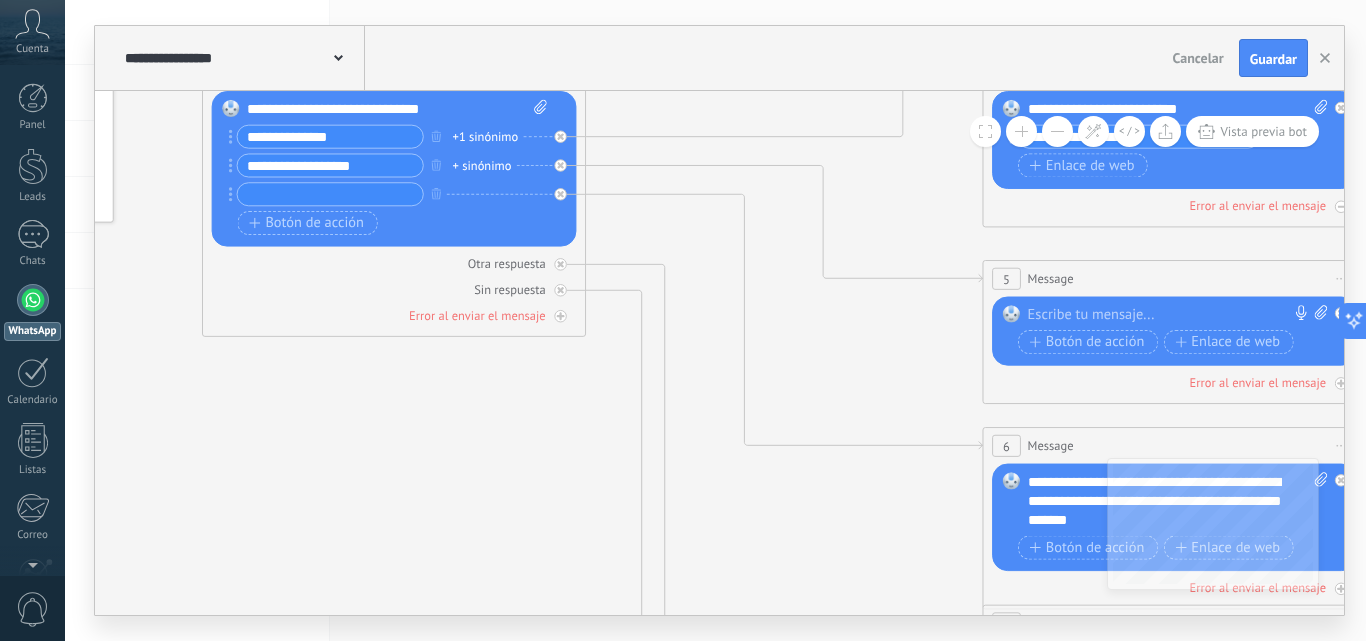 click 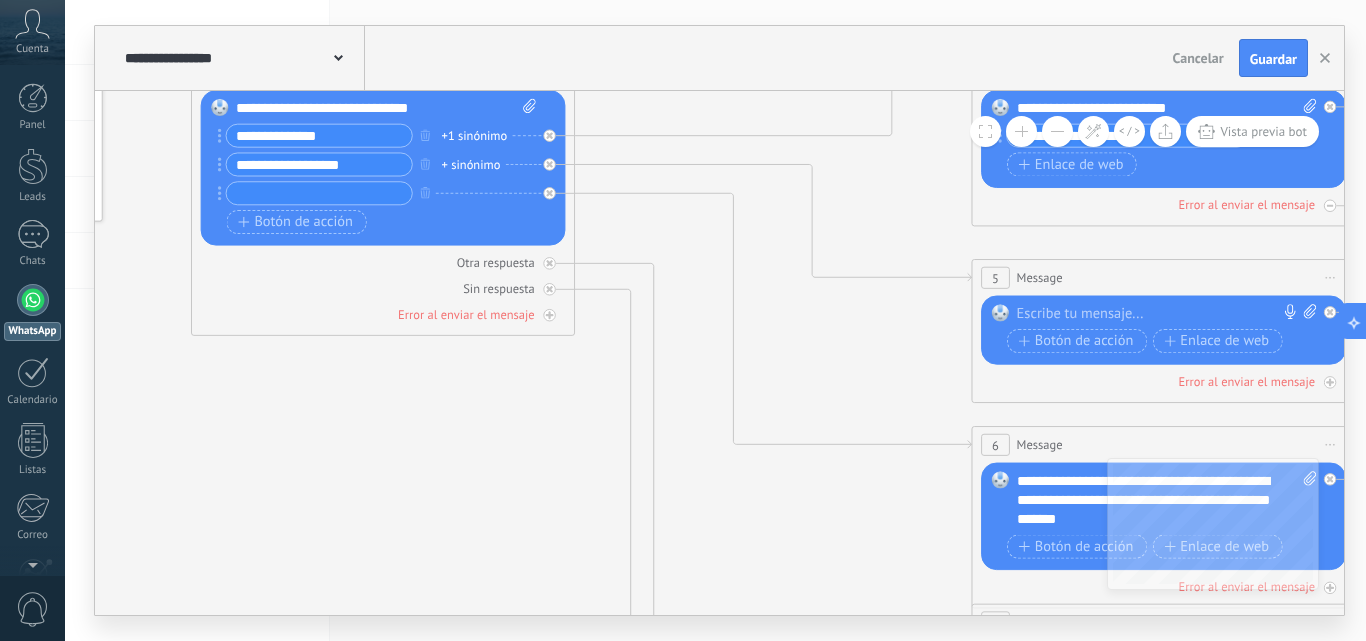 click on "**********" at bounding box center (319, 164) 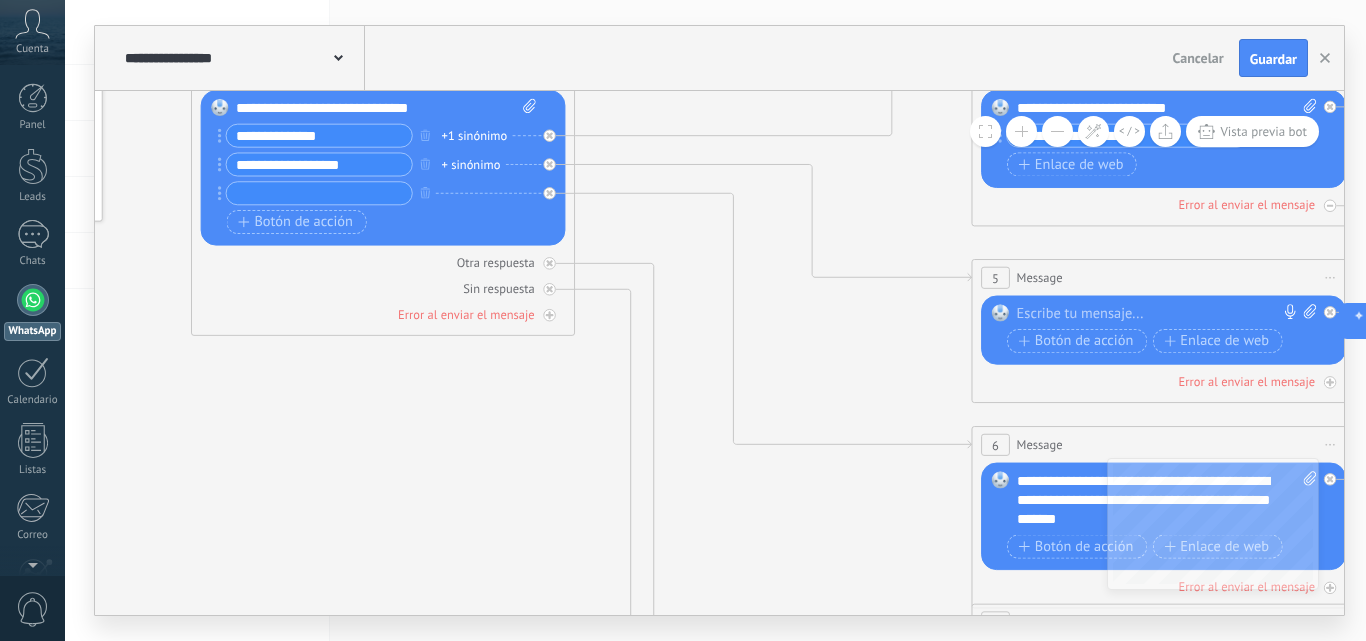 click on "**********" at bounding box center [319, 164] 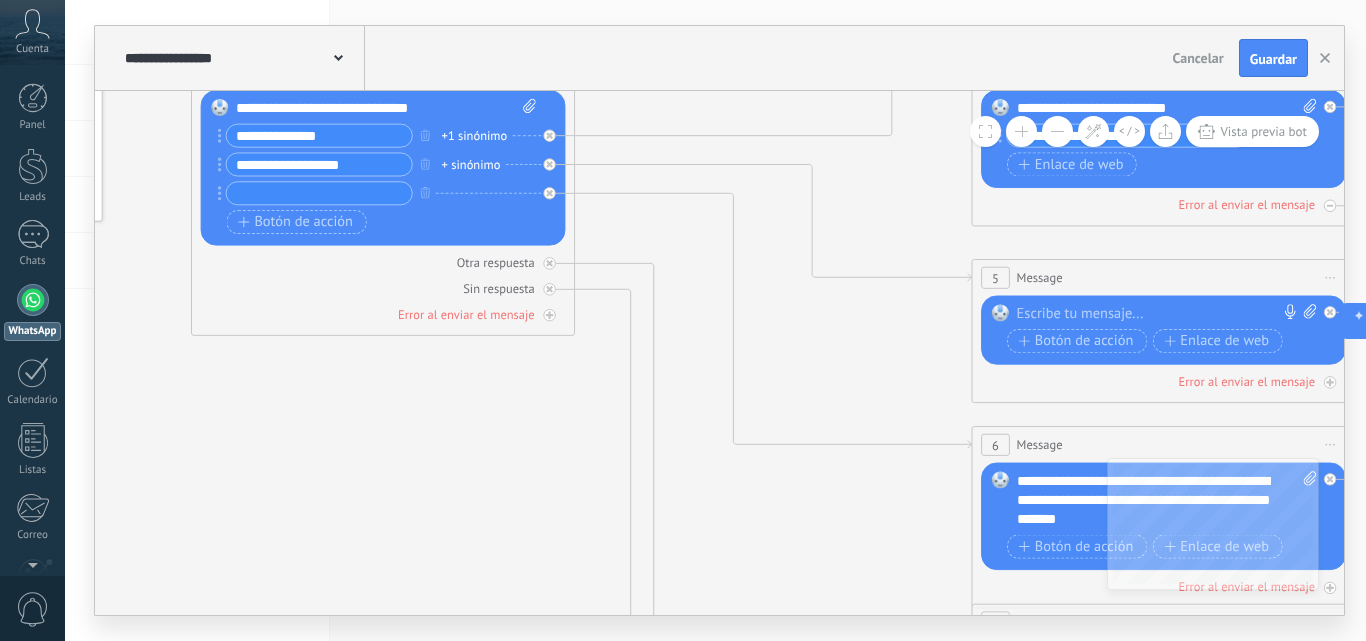 click on "**********" at bounding box center [319, 164] 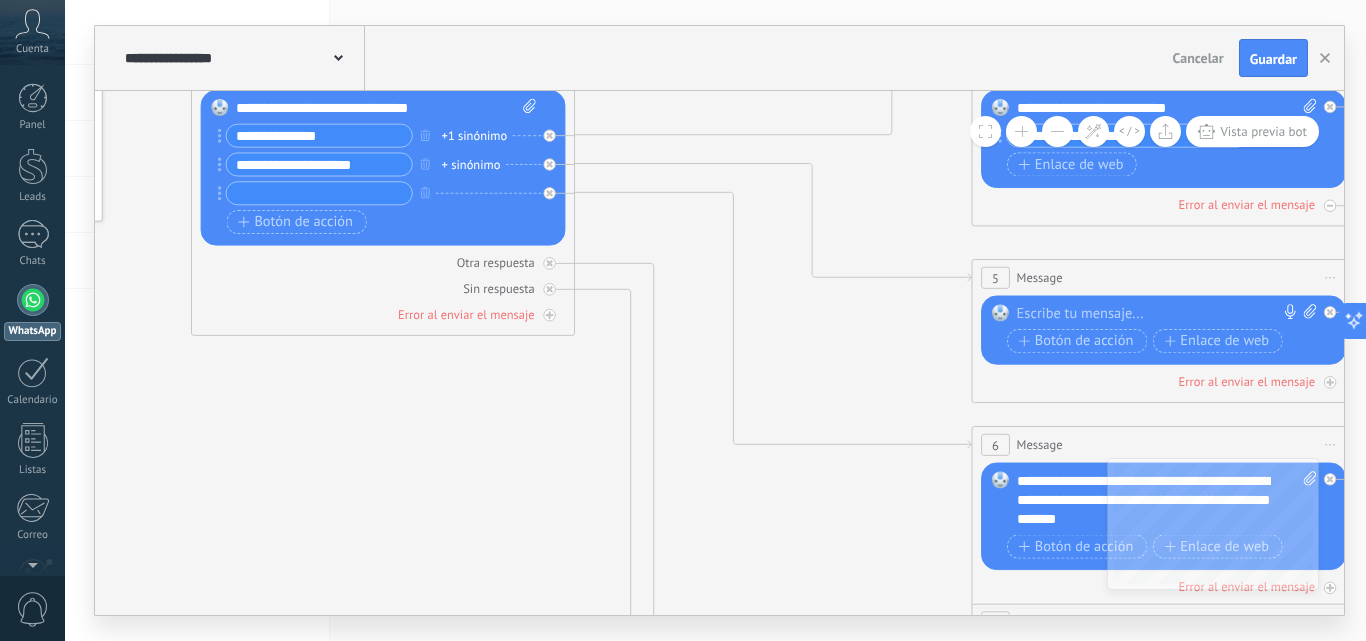type on "**********" 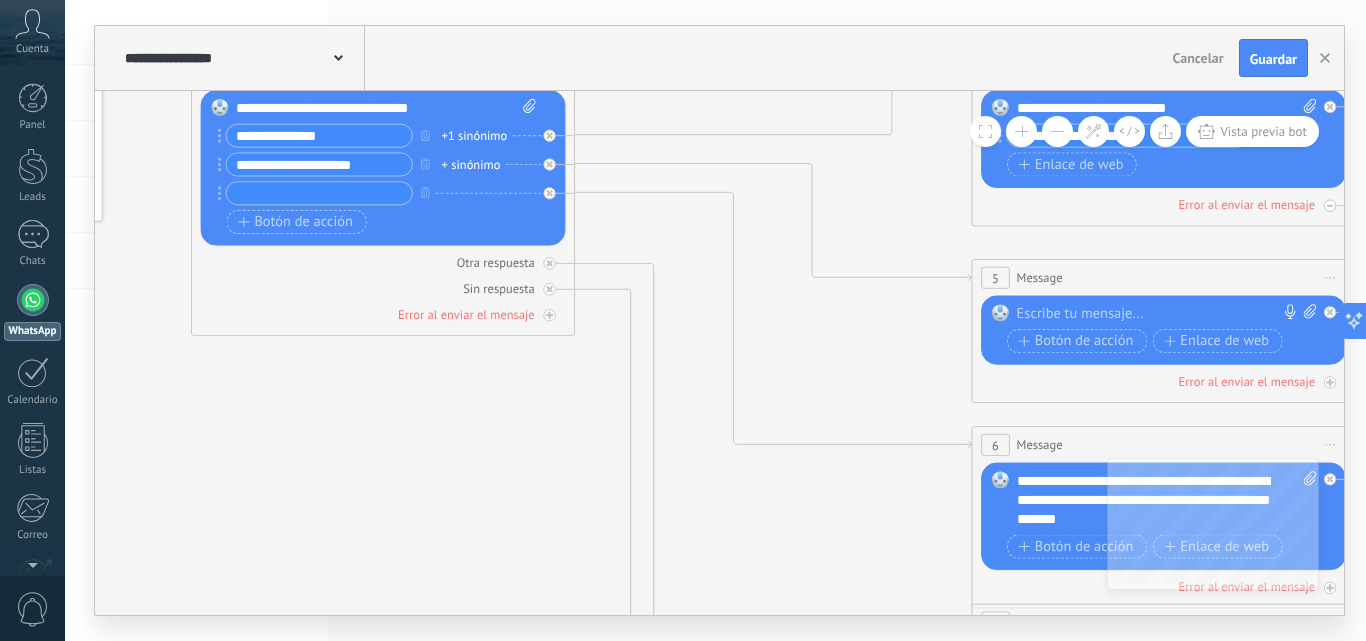 click on "+ sinónimo" at bounding box center (471, 164) 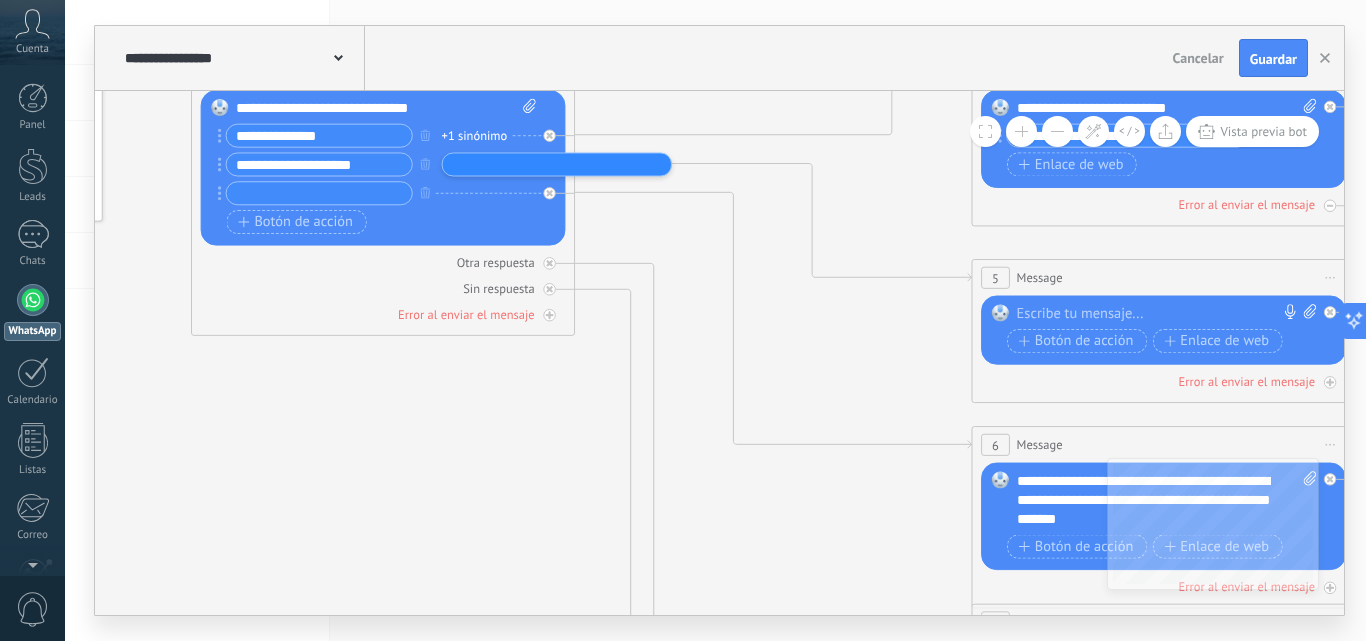 click on "+1 sinónimo" at bounding box center (475, 135) 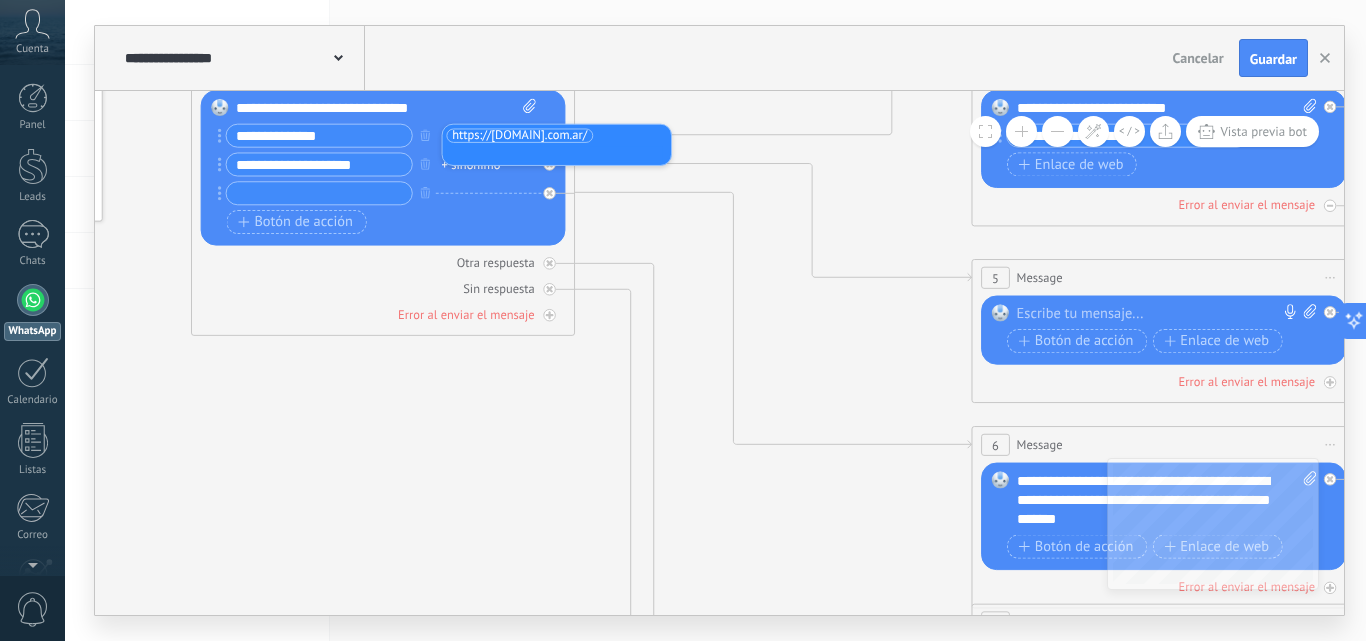 click on "https://[DOMAIN].com.ar/" at bounding box center [519, 135] 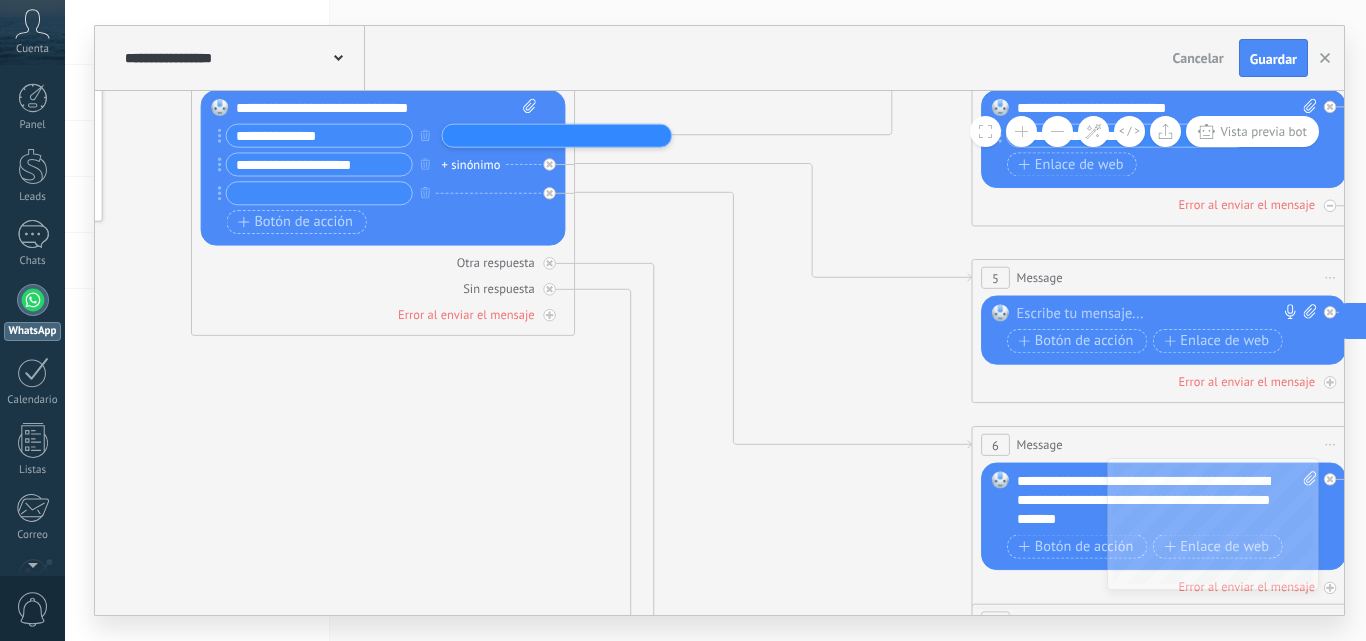 click on "**********" at bounding box center (372, 164) 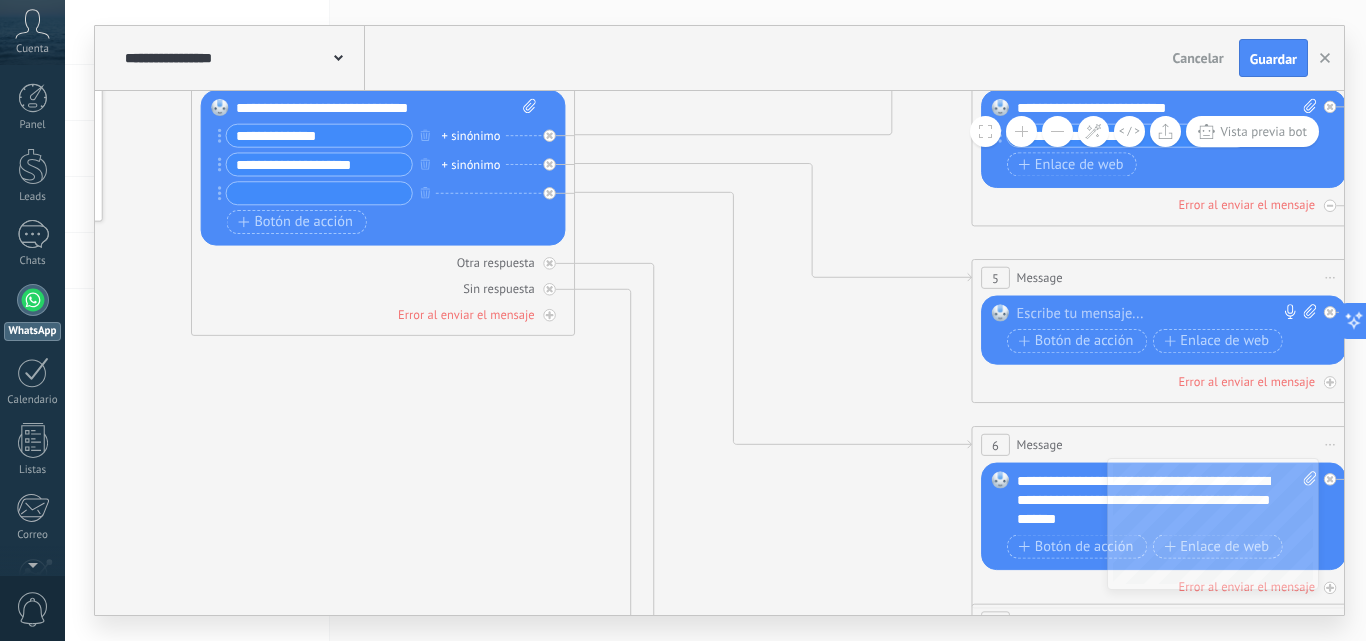 click on "+ sinónimo" at bounding box center [471, 135] 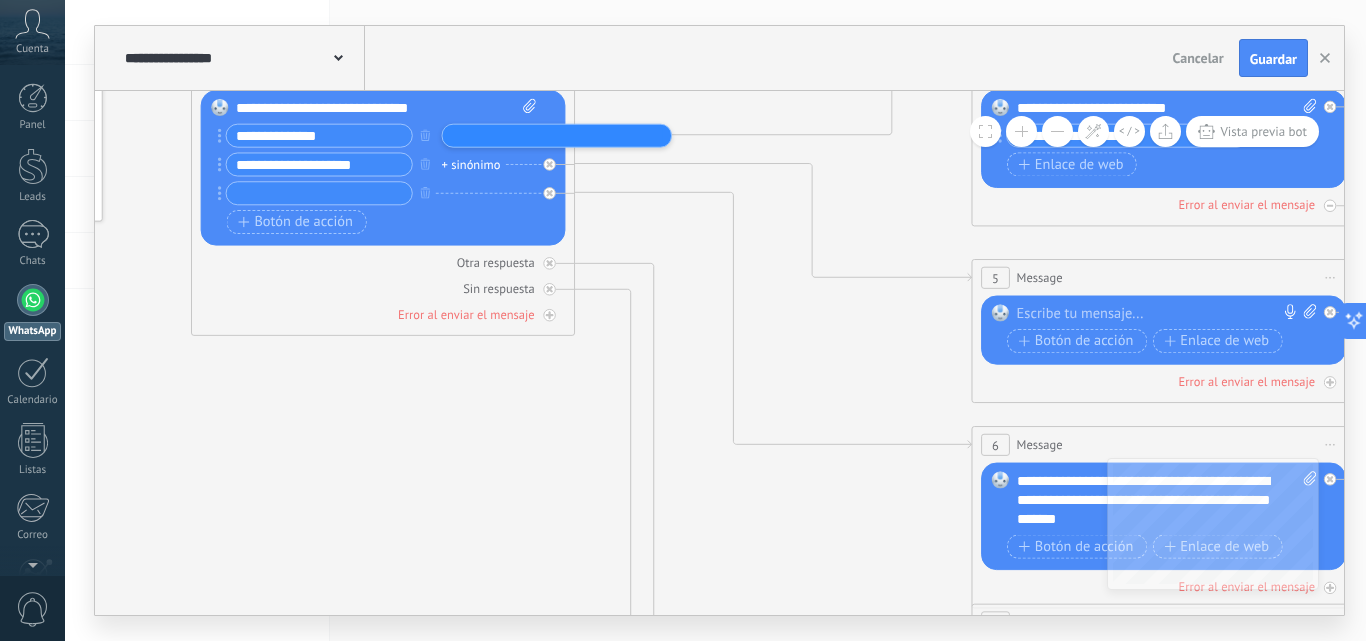 click on "+ sinónimo" at bounding box center [471, 164] 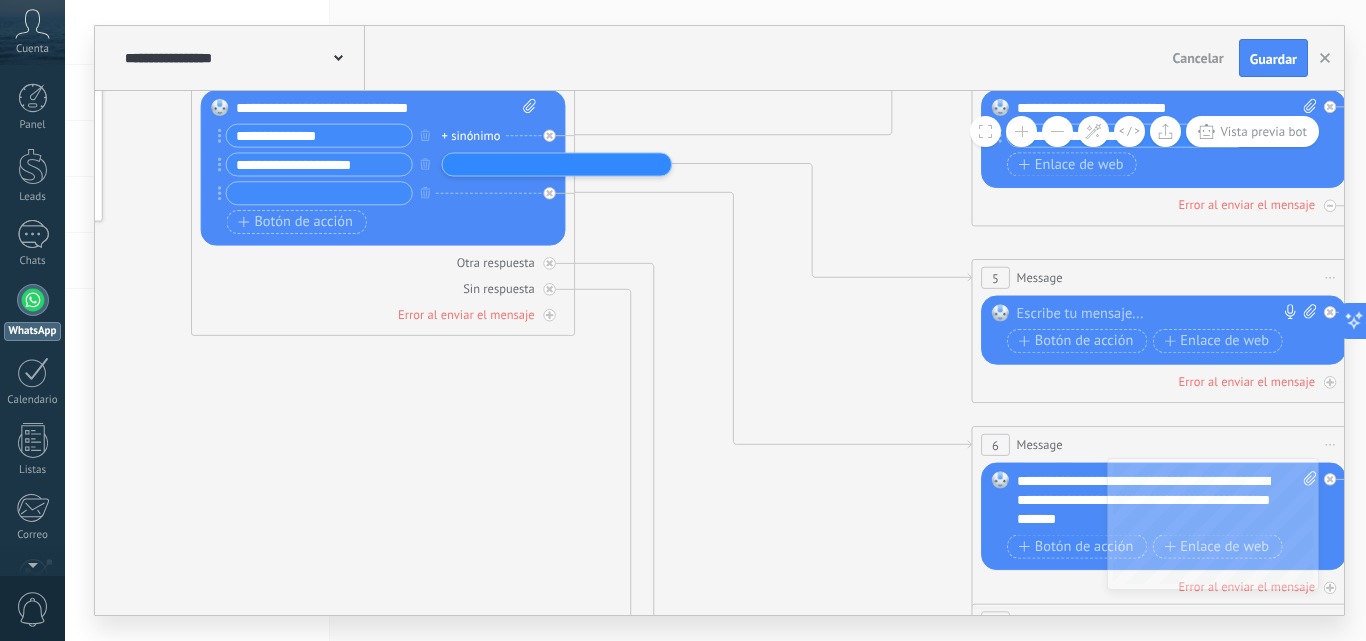 click on "+ sinónimo" at bounding box center (471, 135) 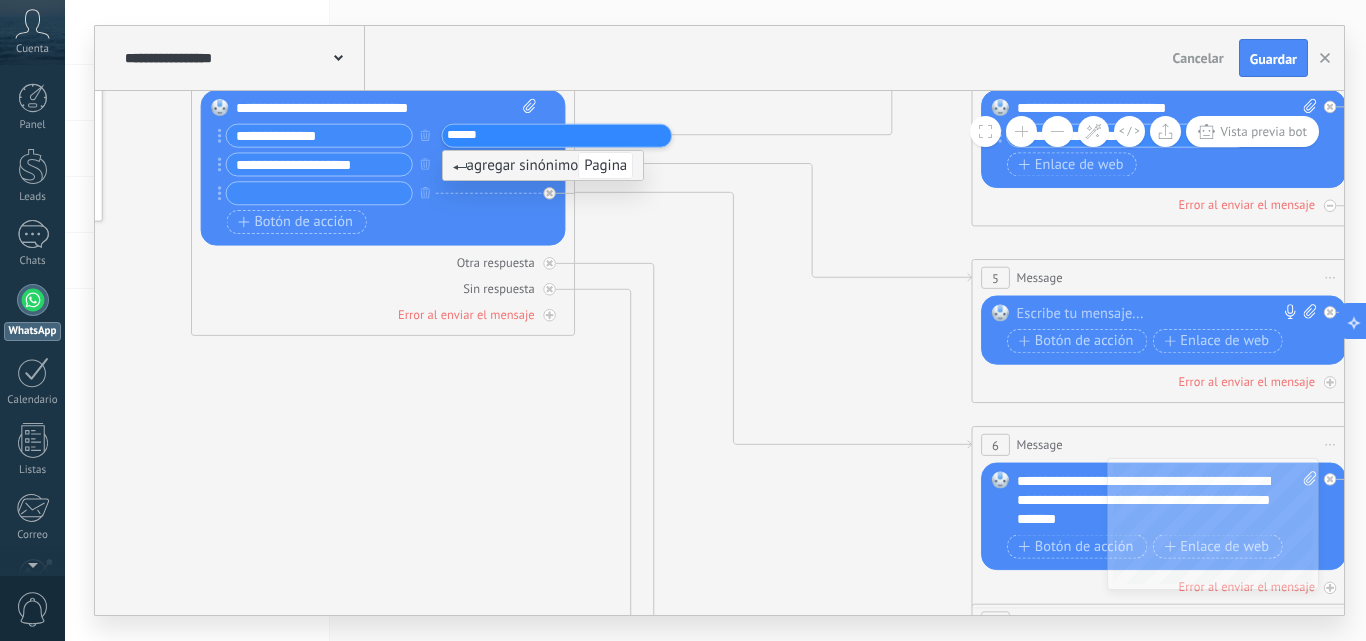 type on "******" 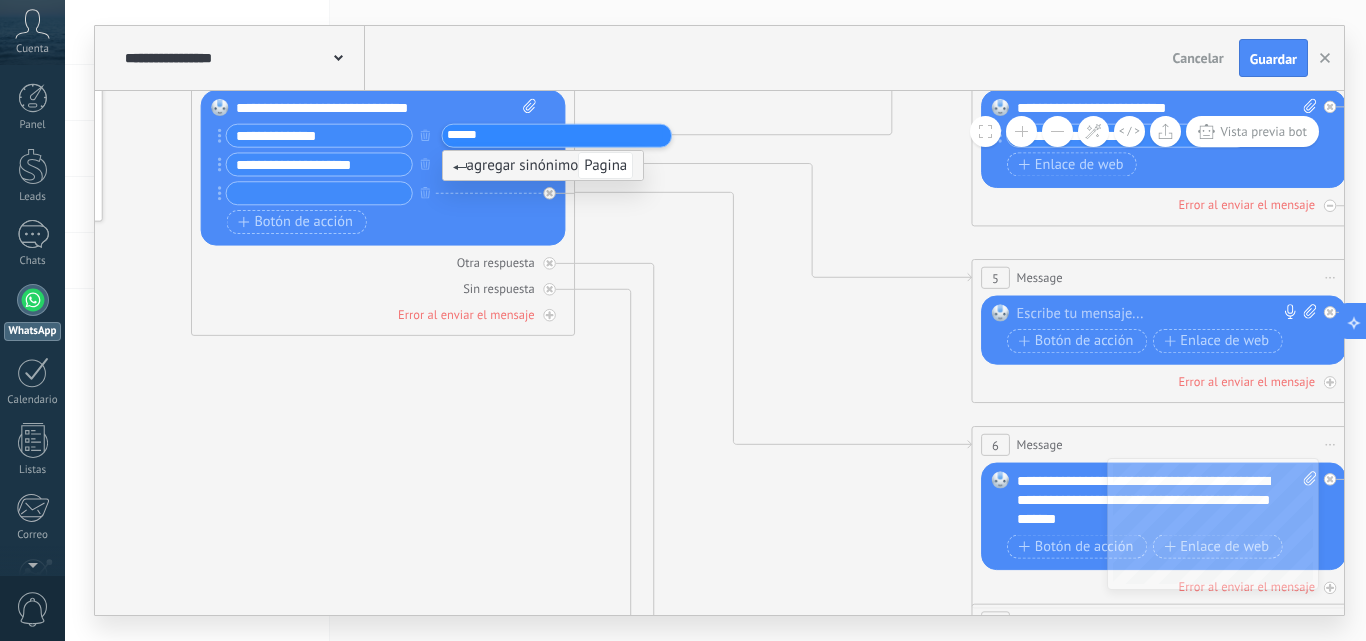 click on "agregar sinónimo Pagina" at bounding box center [543, 165] 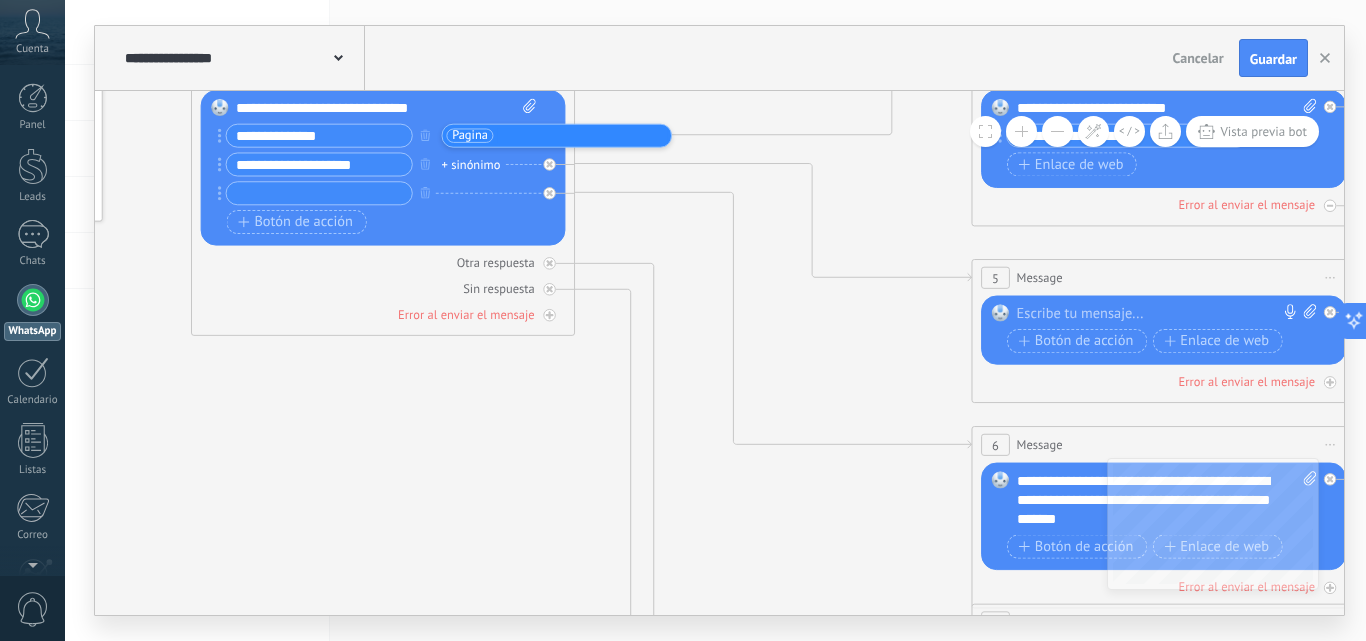 click on "+ sinónimo" at bounding box center (471, 164) 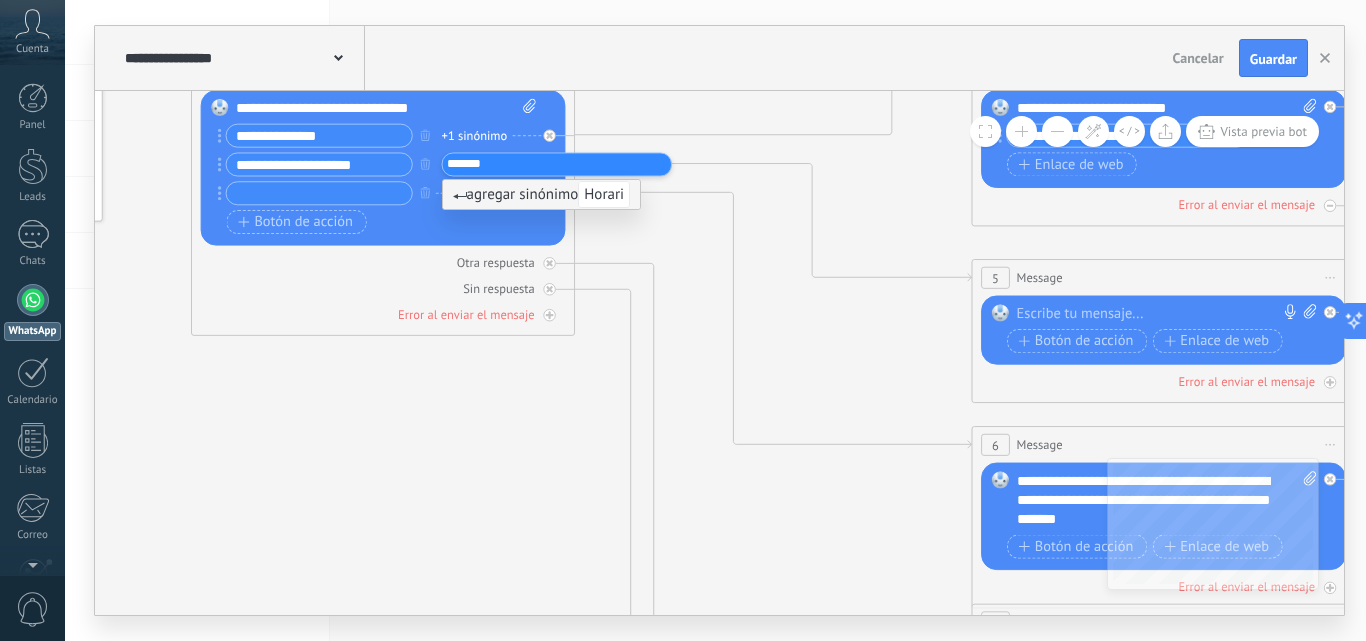 type on "********" 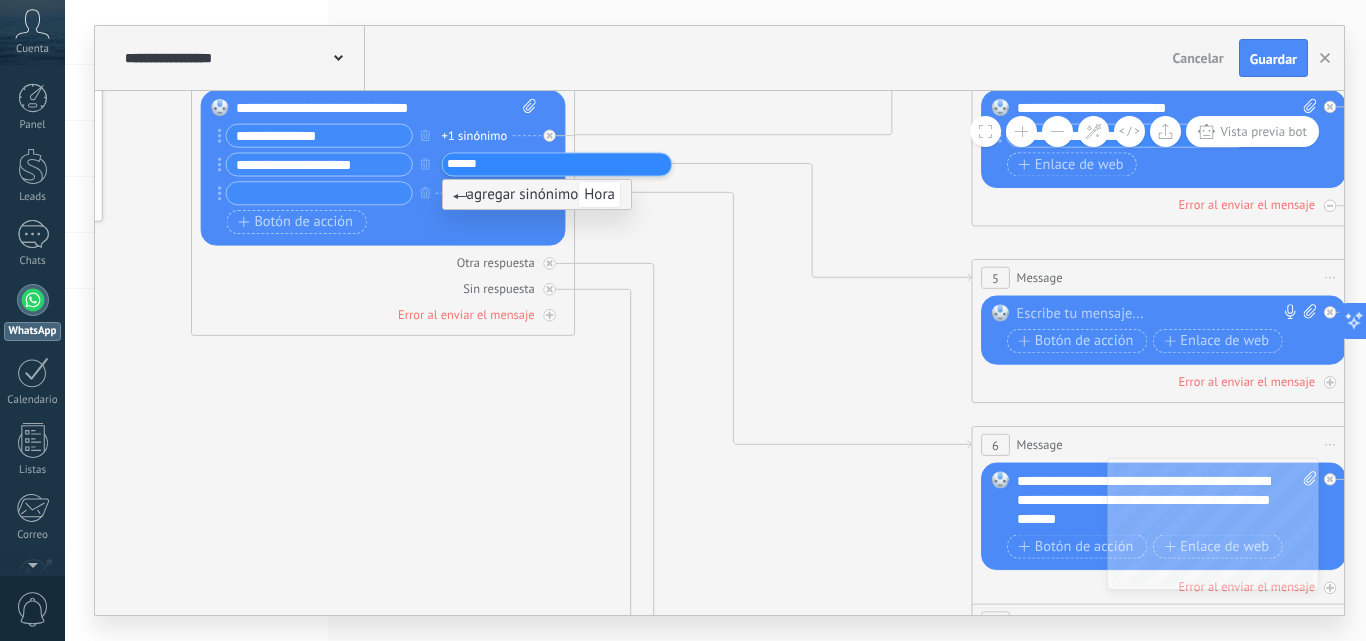 type on "*******" 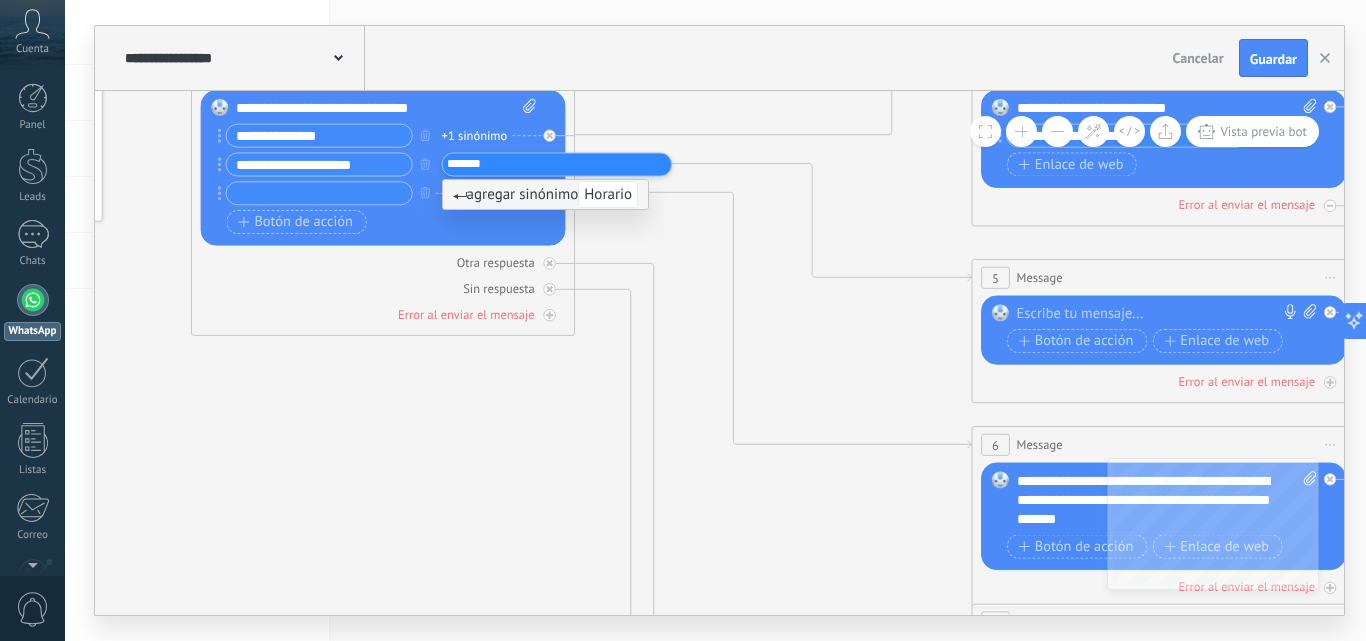 type 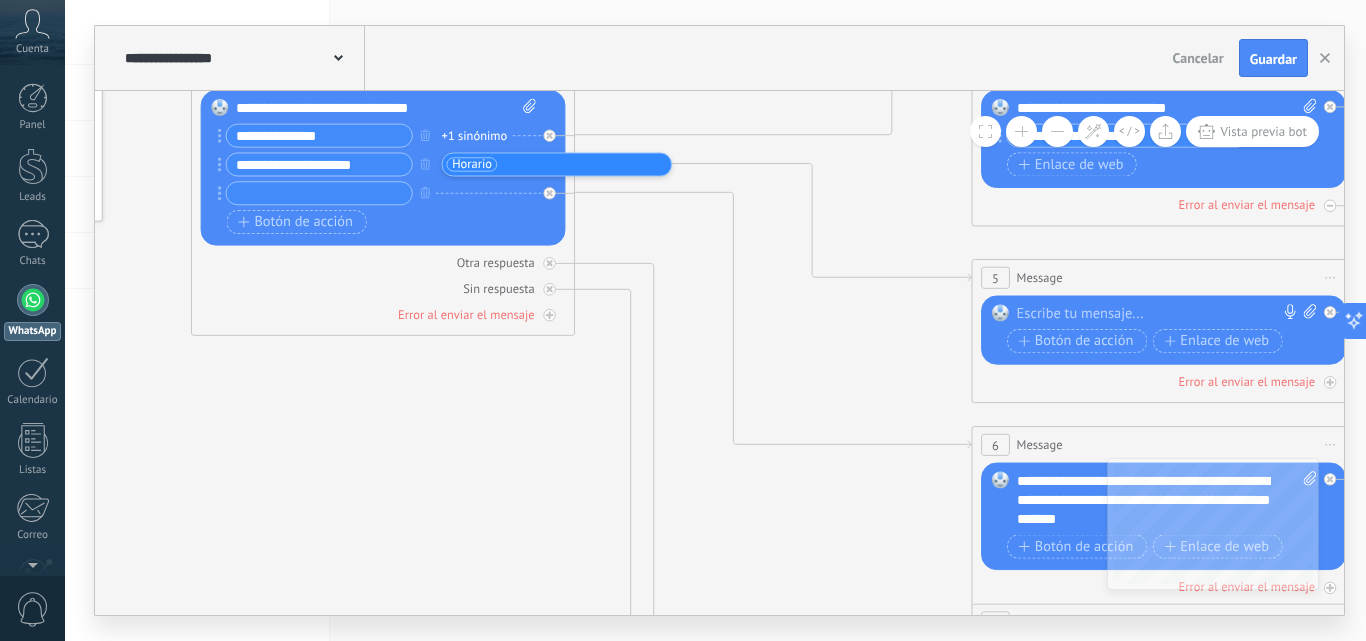click 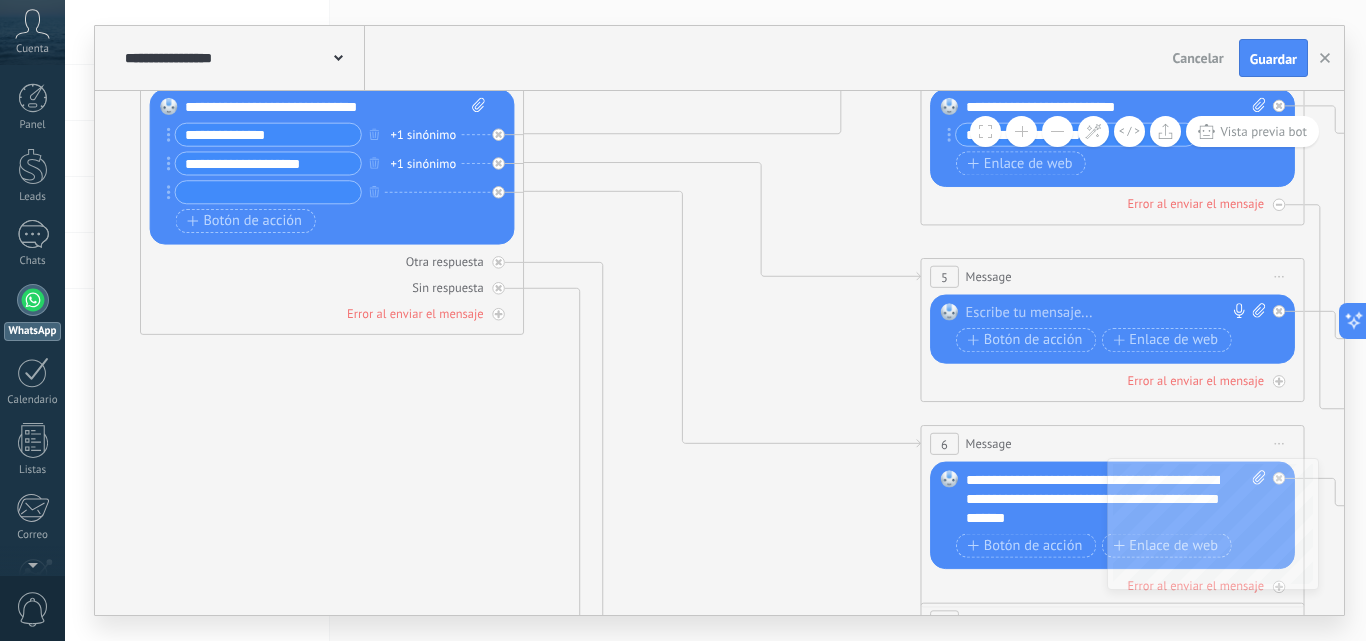 drag, startPoint x: 864, startPoint y: 195, endPoint x: 810, endPoint y: 164, distance: 62.26556 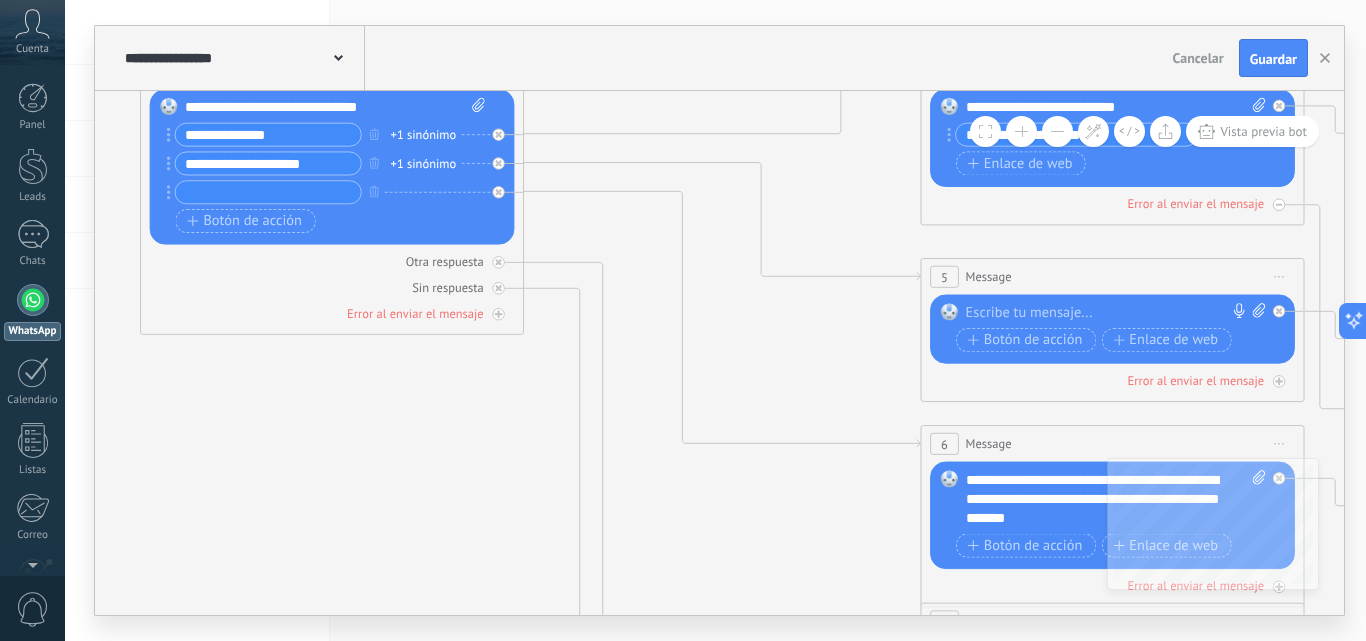 click 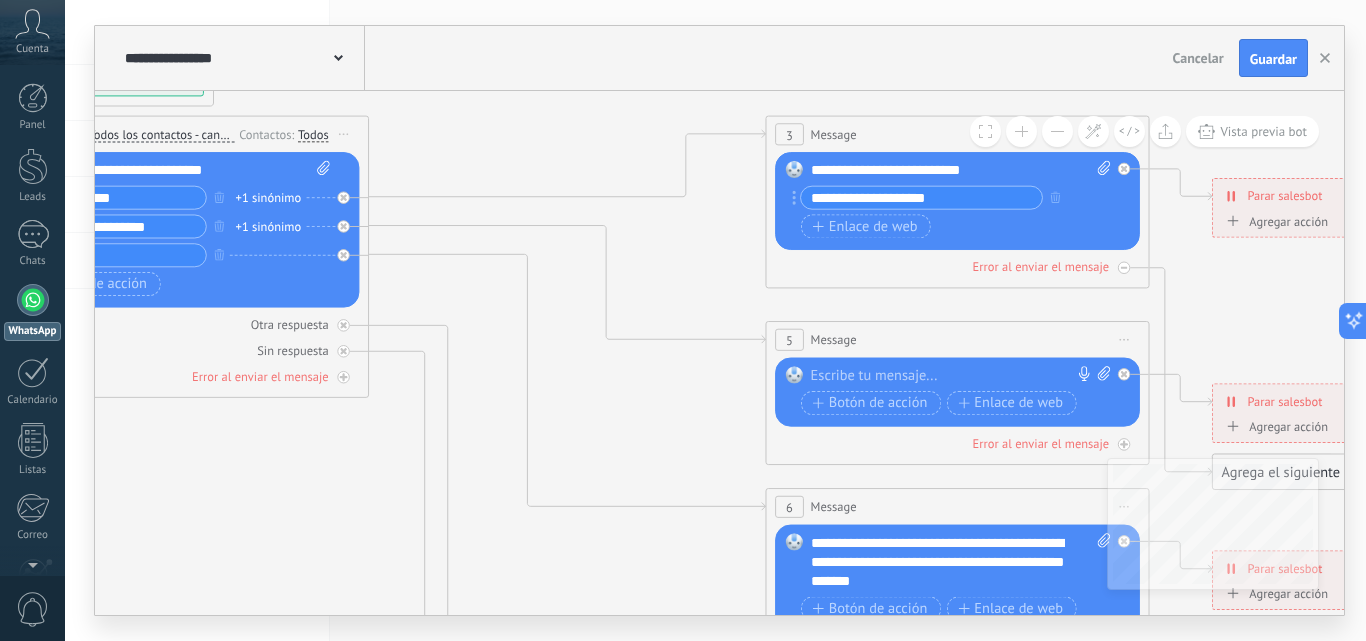 drag, startPoint x: 761, startPoint y: 188, endPoint x: 628, endPoint y: 248, distance: 145.9075 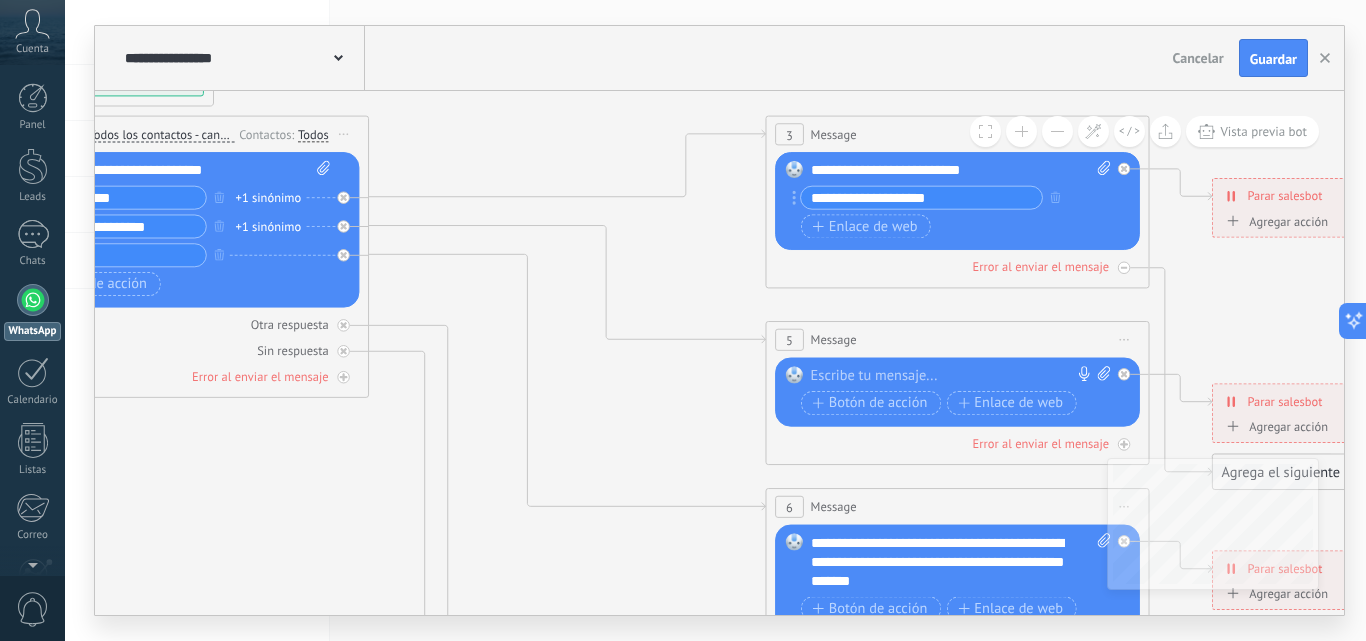 click 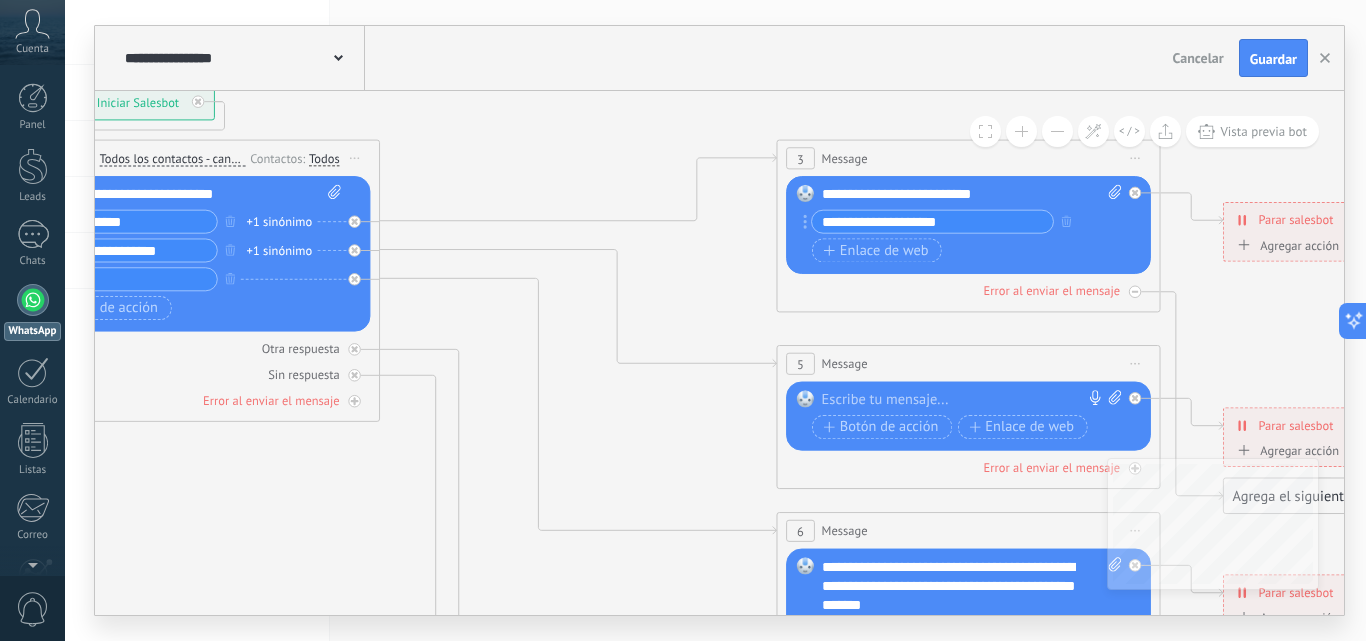 drag, startPoint x: 667, startPoint y: 237, endPoint x: 701, endPoint y: 270, distance: 47.38143 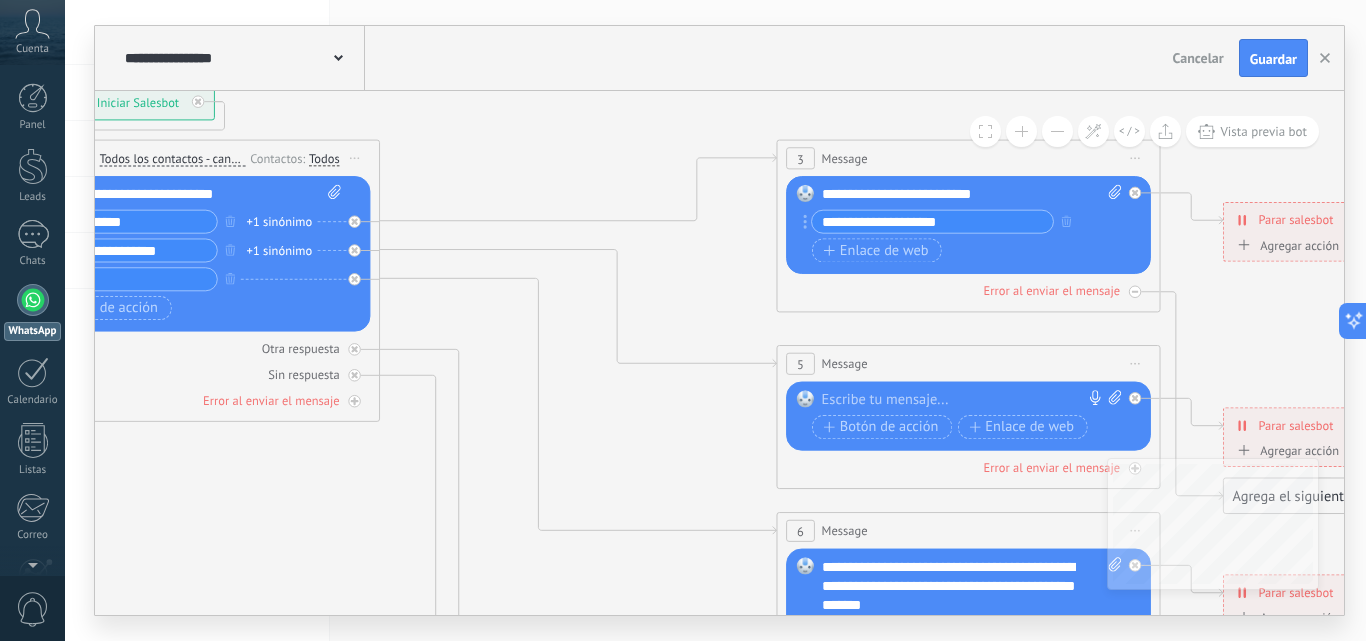 click 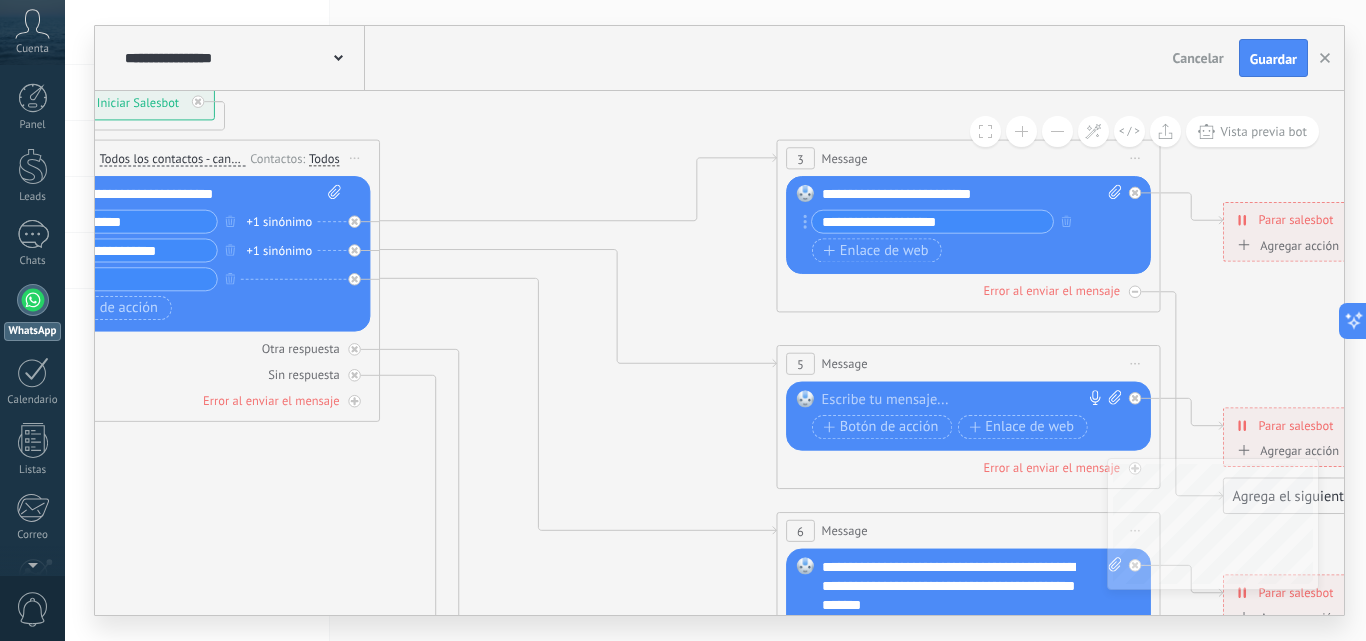 click on "**********" at bounding box center (972, 194) 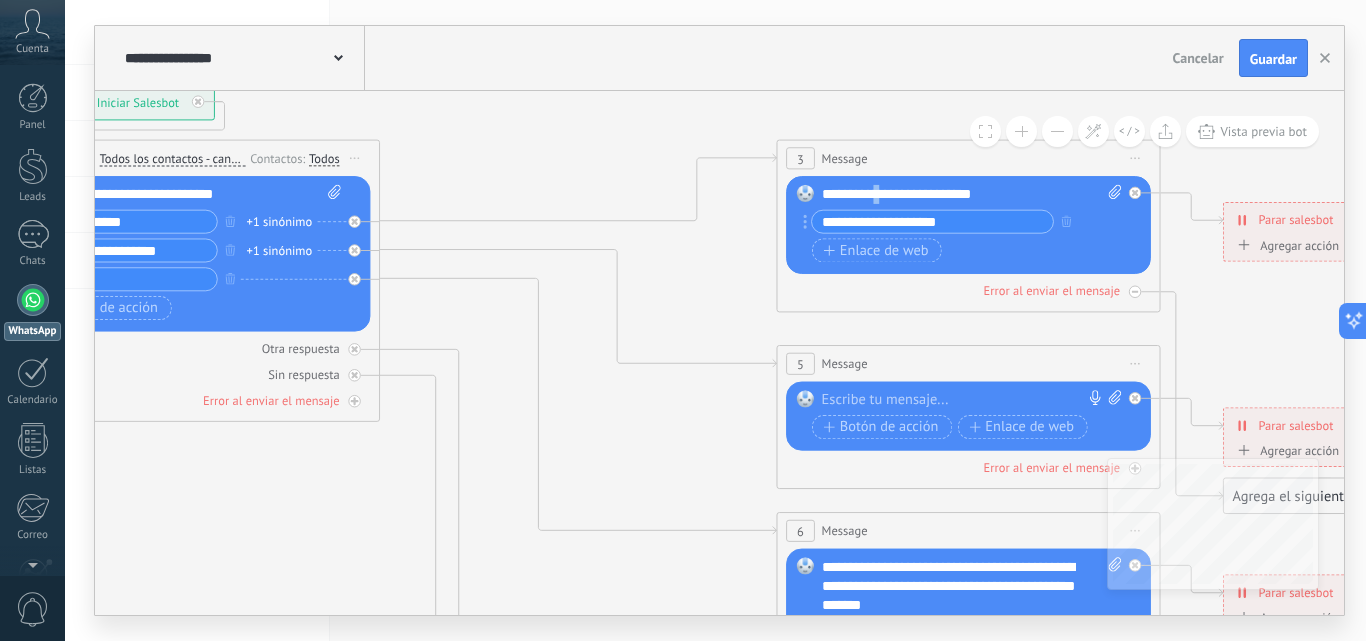 click on "**********" at bounding box center [972, 194] 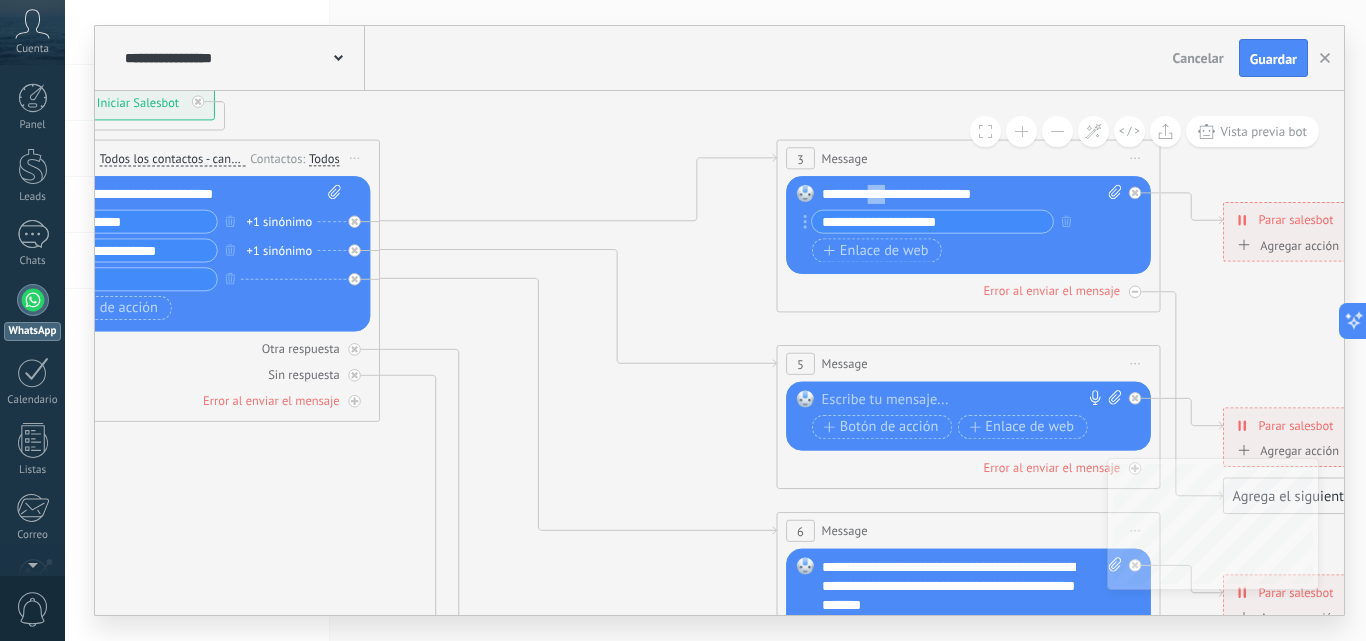 click on "**********" at bounding box center [972, 194] 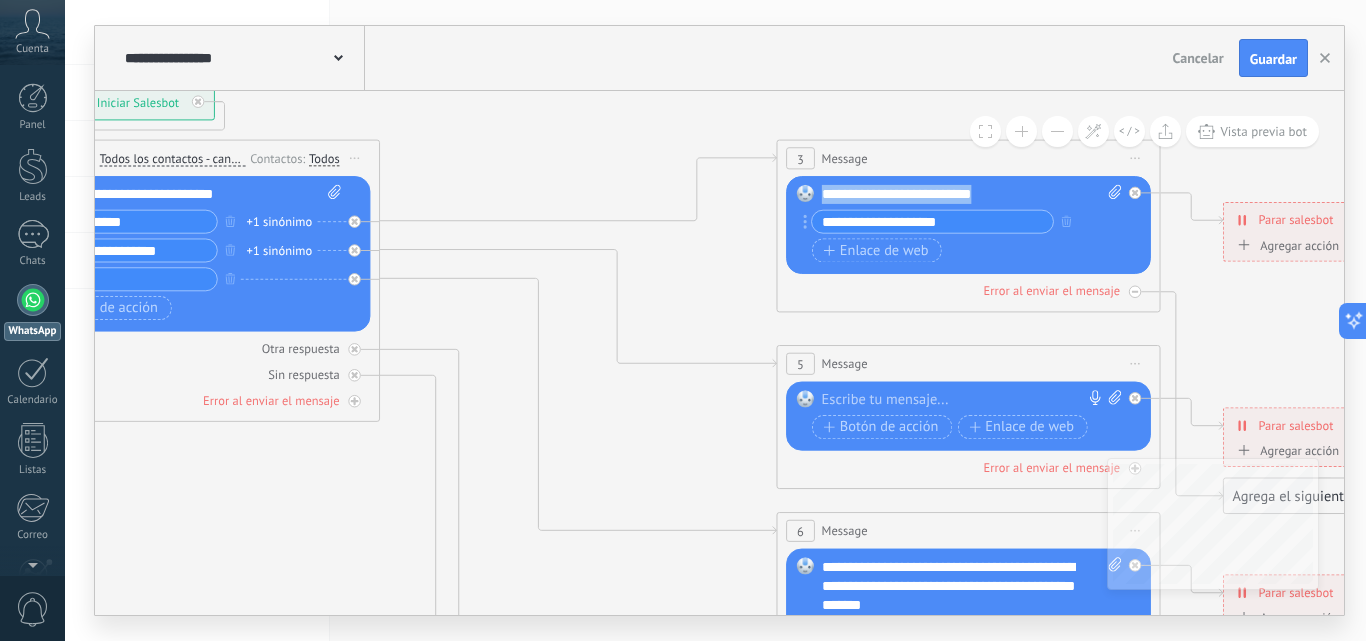 click on "**********" at bounding box center (972, 194) 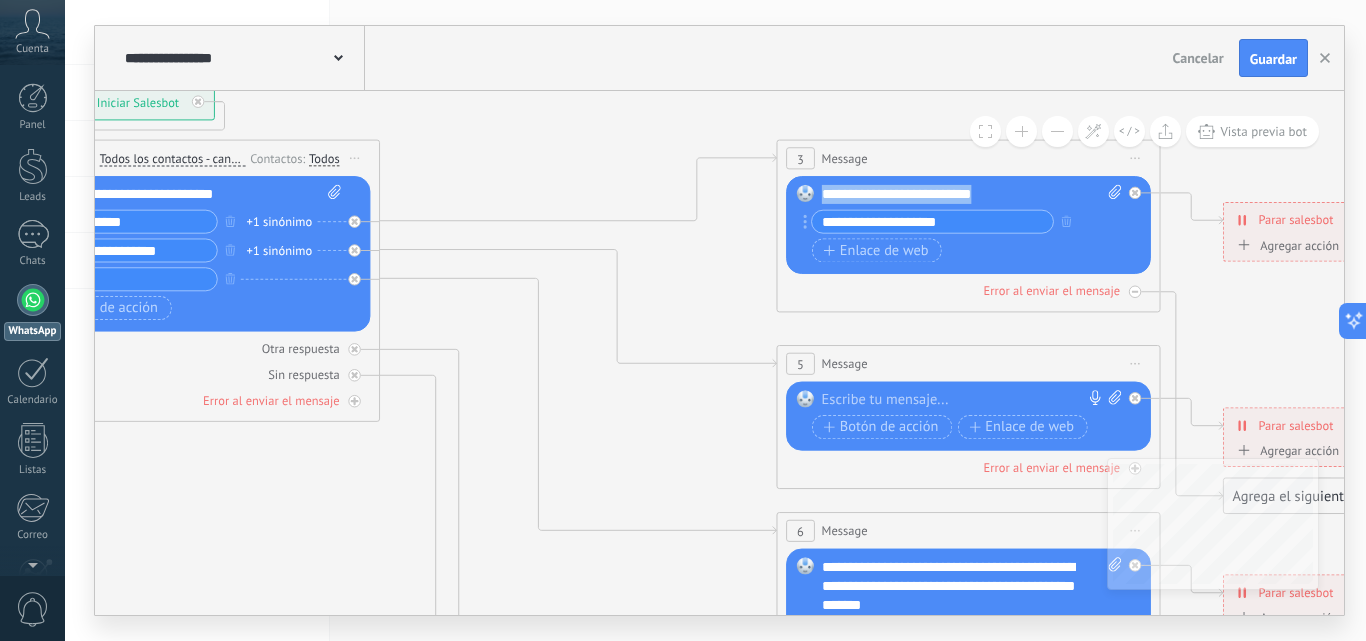 type 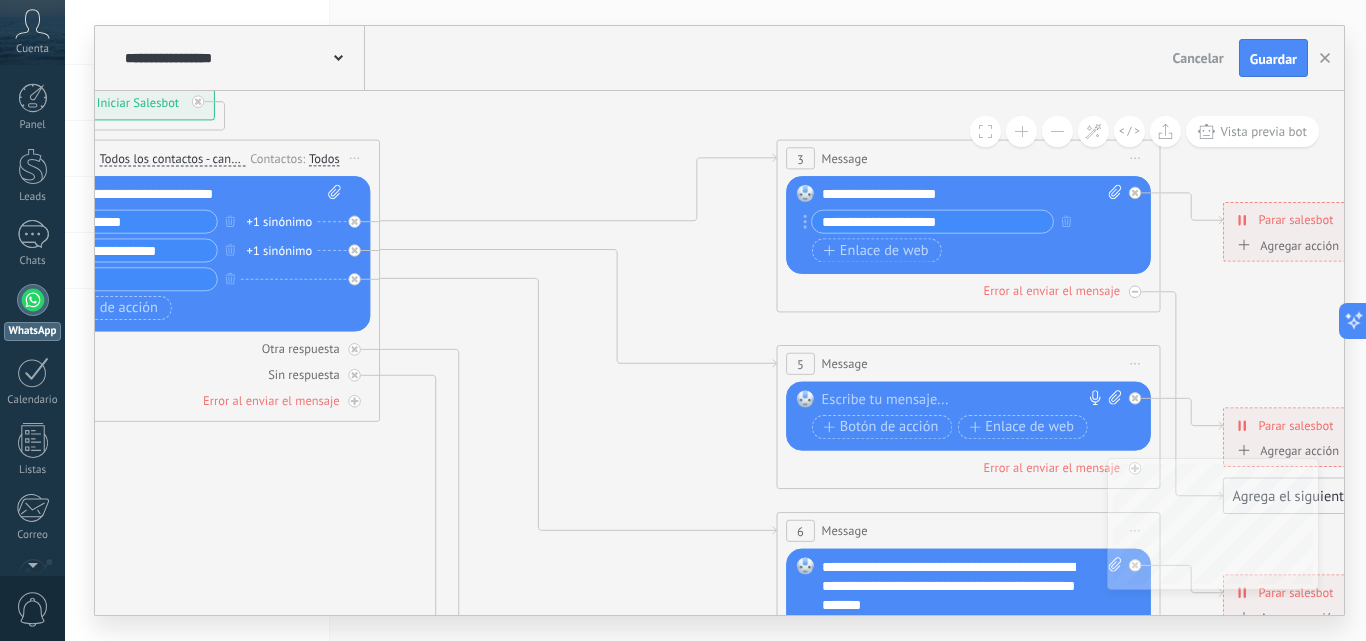 click 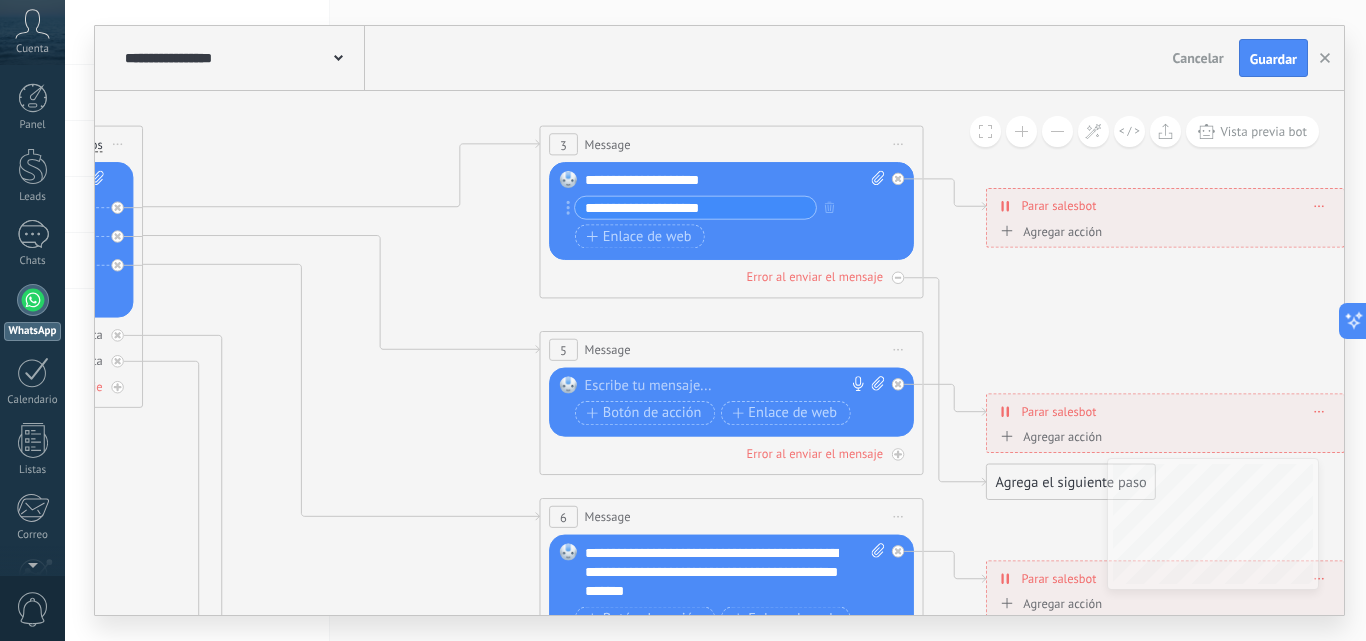 drag, startPoint x: 713, startPoint y: 288, endPoint x: 493, endPoint y: 273, distance: 220.51077 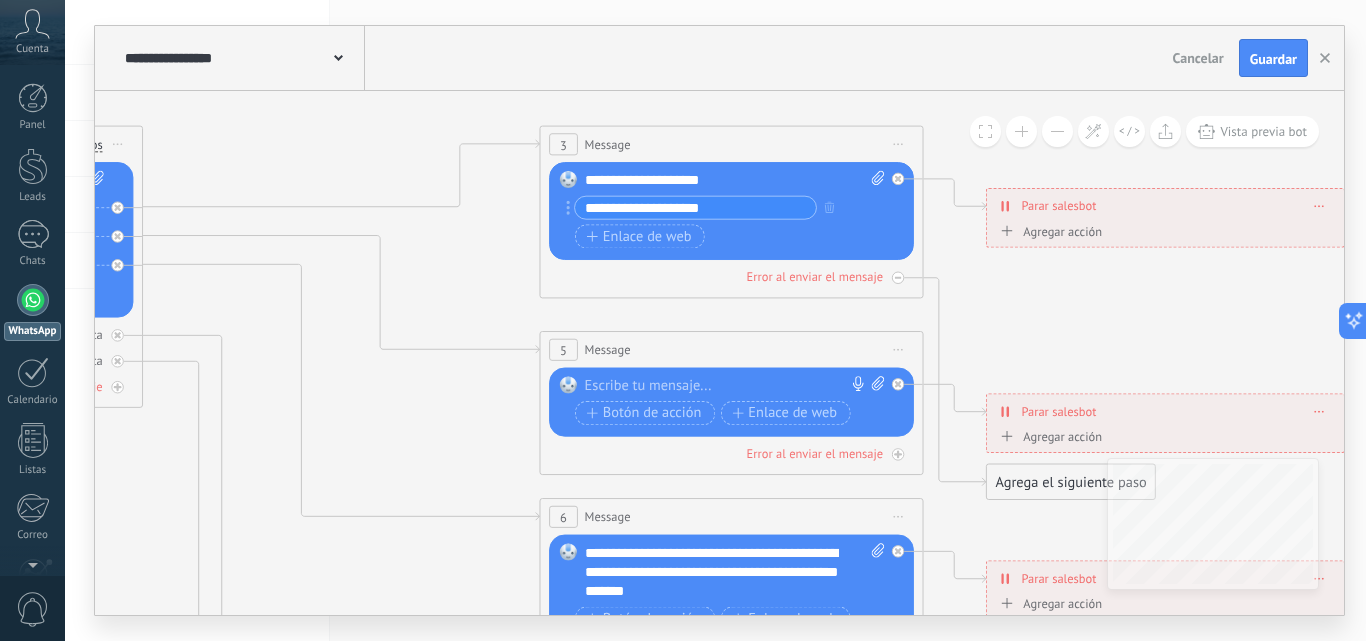 click 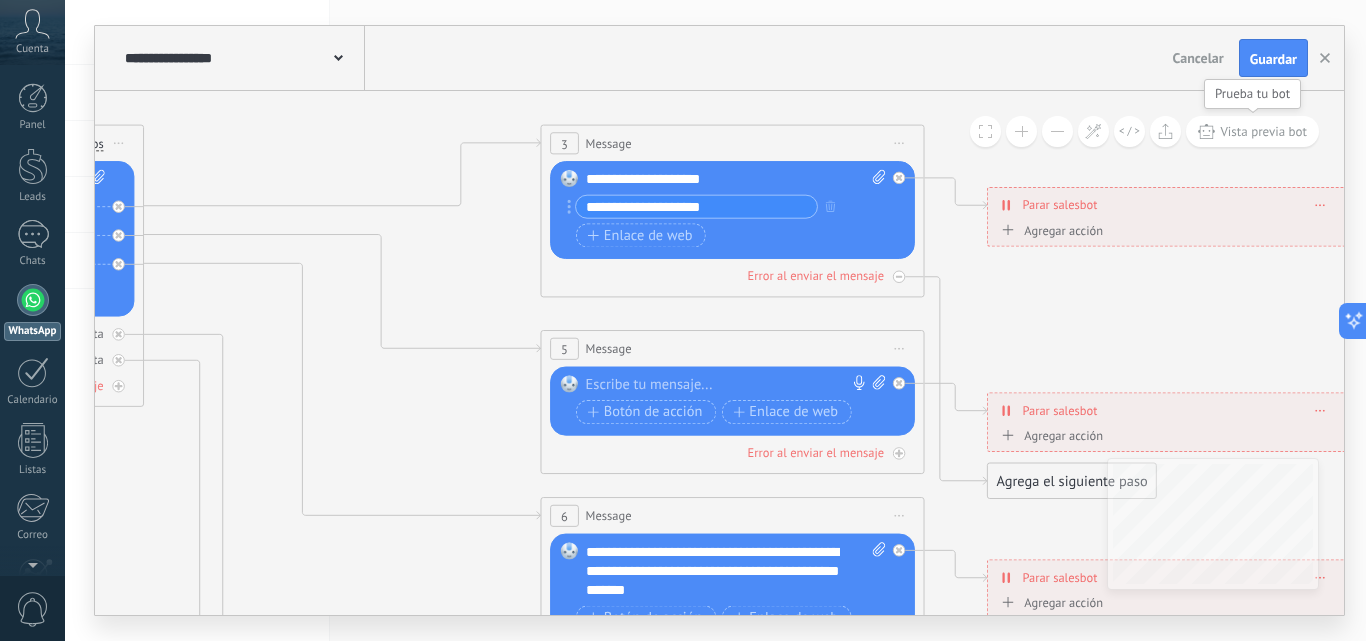 click on "Vista previa bot" at bounding box center (1263, 131) 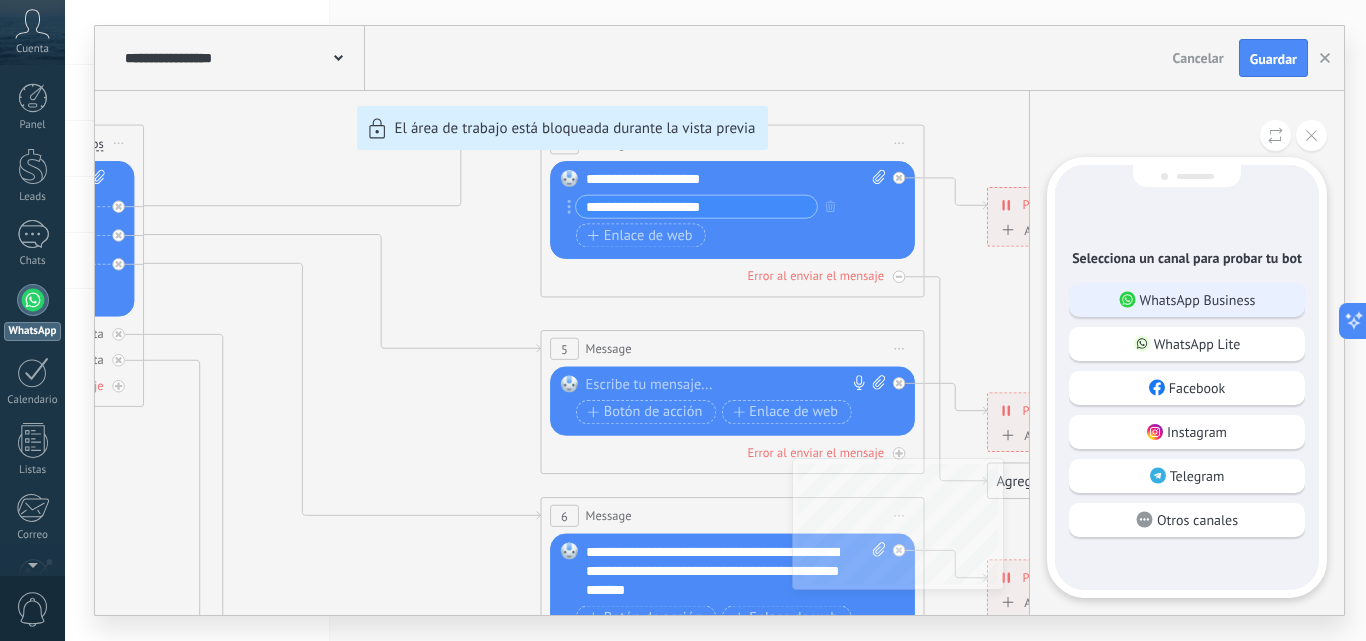 click on "WhatsApp Business" at bounding box center (1198, 300) 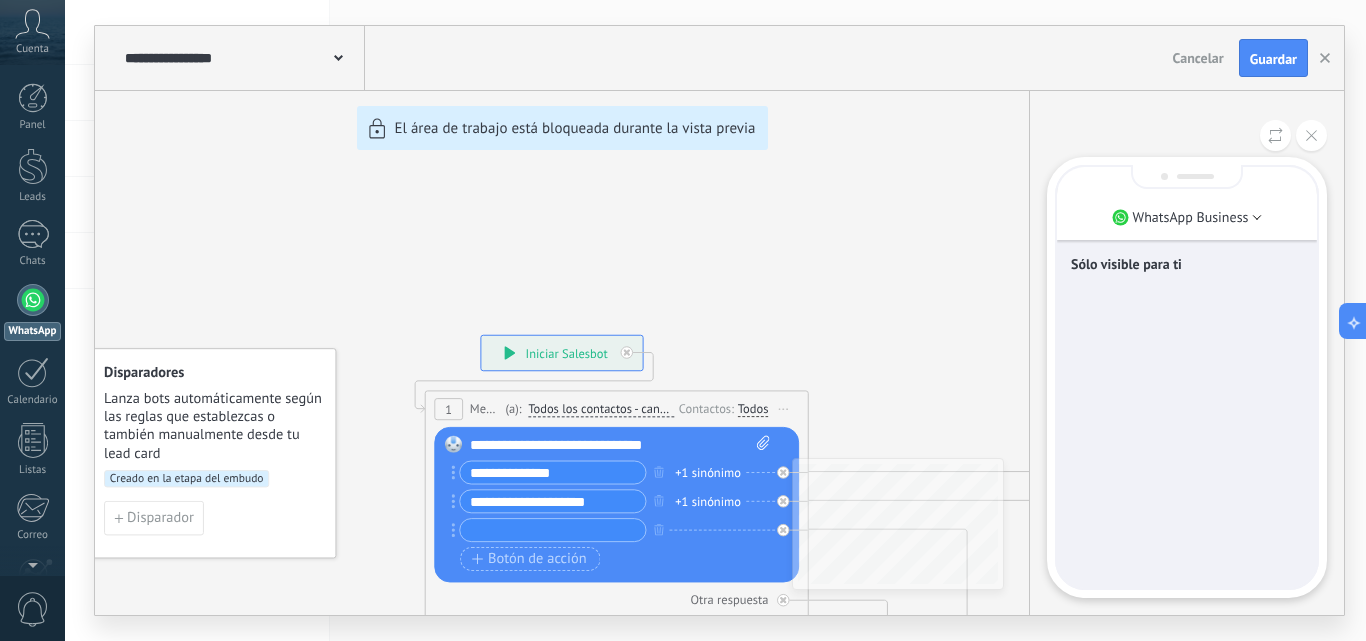 drag, startPoint x: 1118, startPoint y: 467, endPoint x: 1145, endPoint y: 364, distance: 106.48004 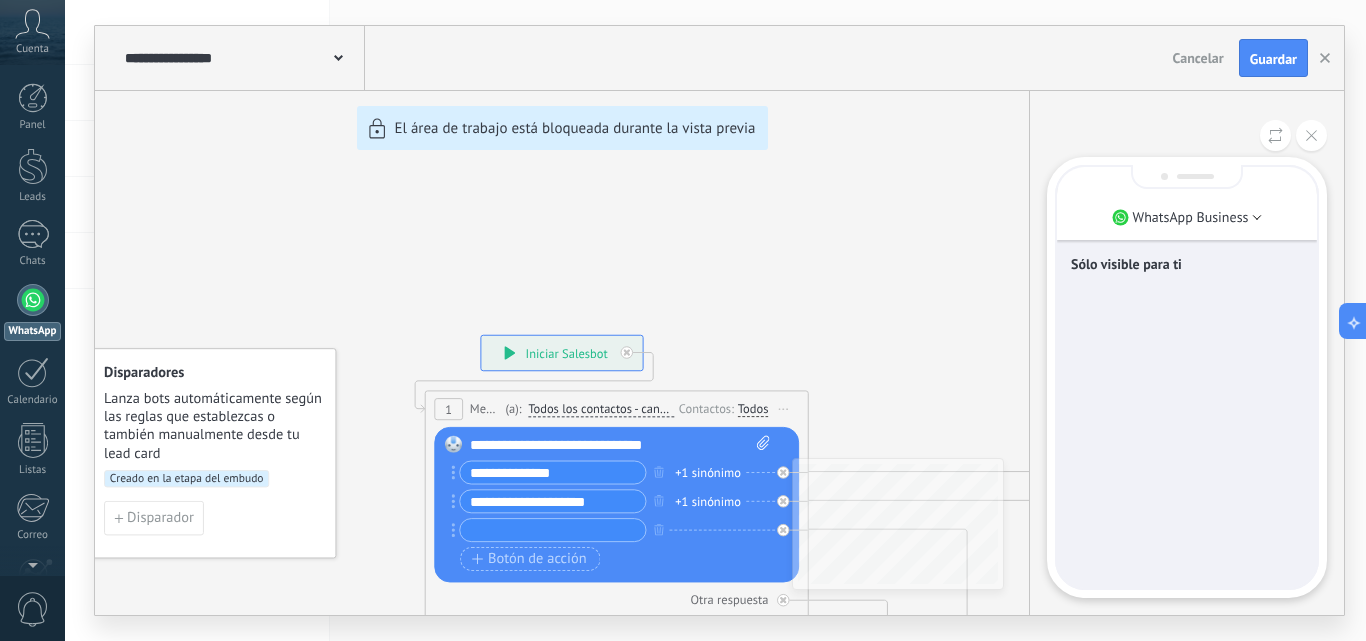click on "Sólo visible para ti" at bounding box center [1187, 377] 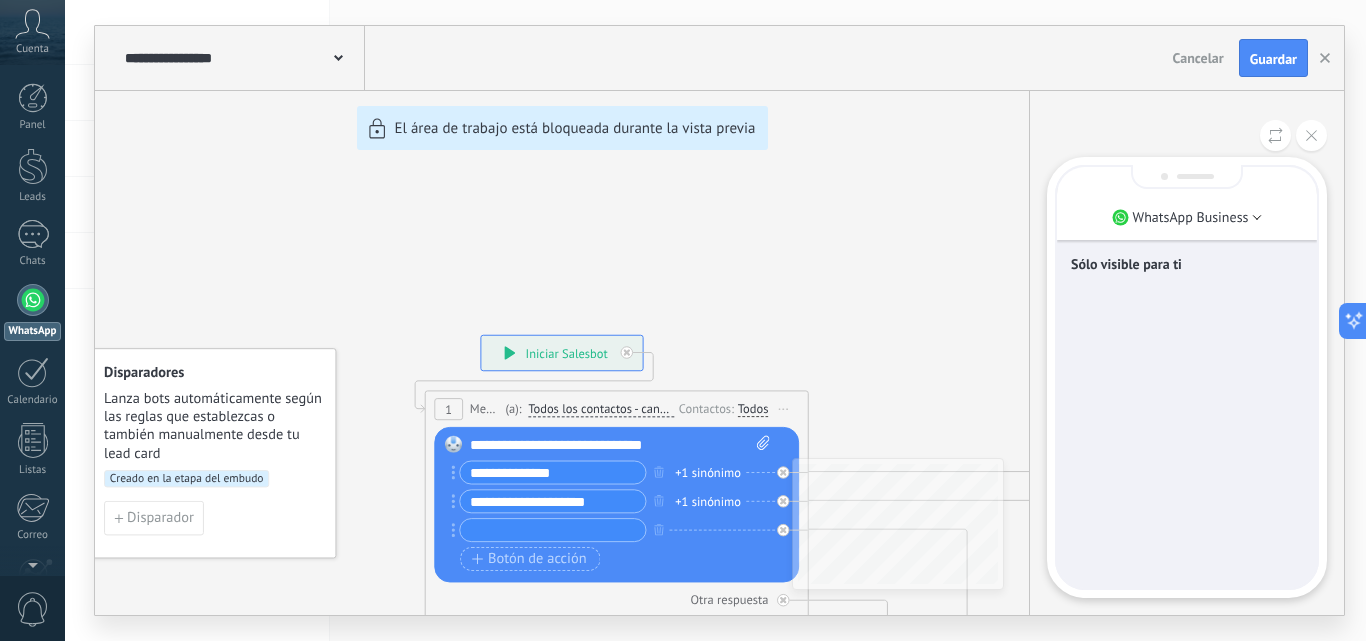 click on "Sólo visible para ti" at bounding box center [1187, 264] 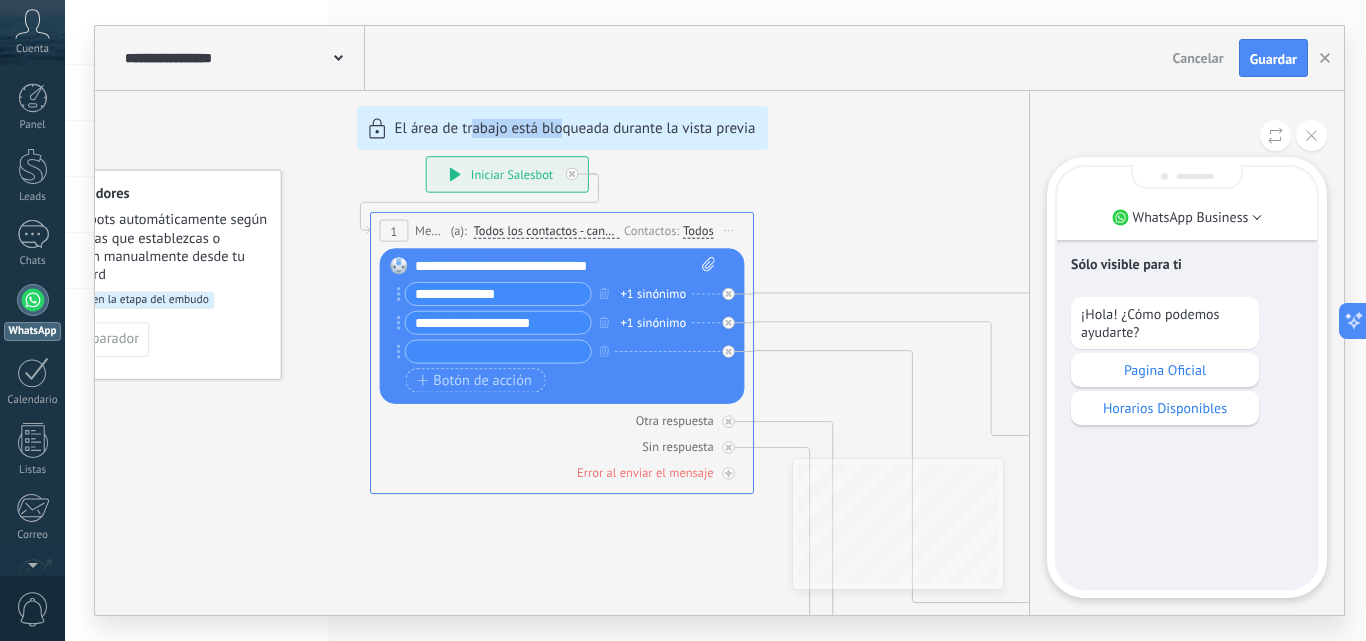 drag, startPoint x: 554, startPoint y: 181, endPoint x: 565, endPoint y: 178, distance: 11.401754 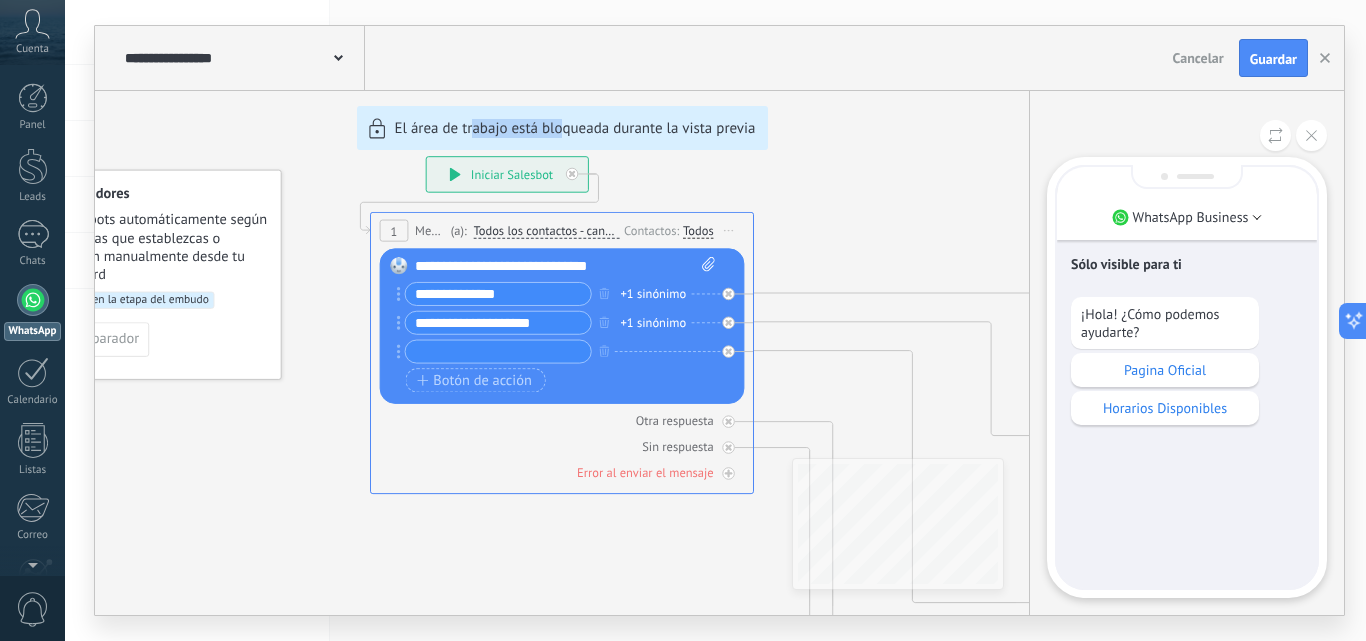click on "**********" at bounding box center (719, 320) 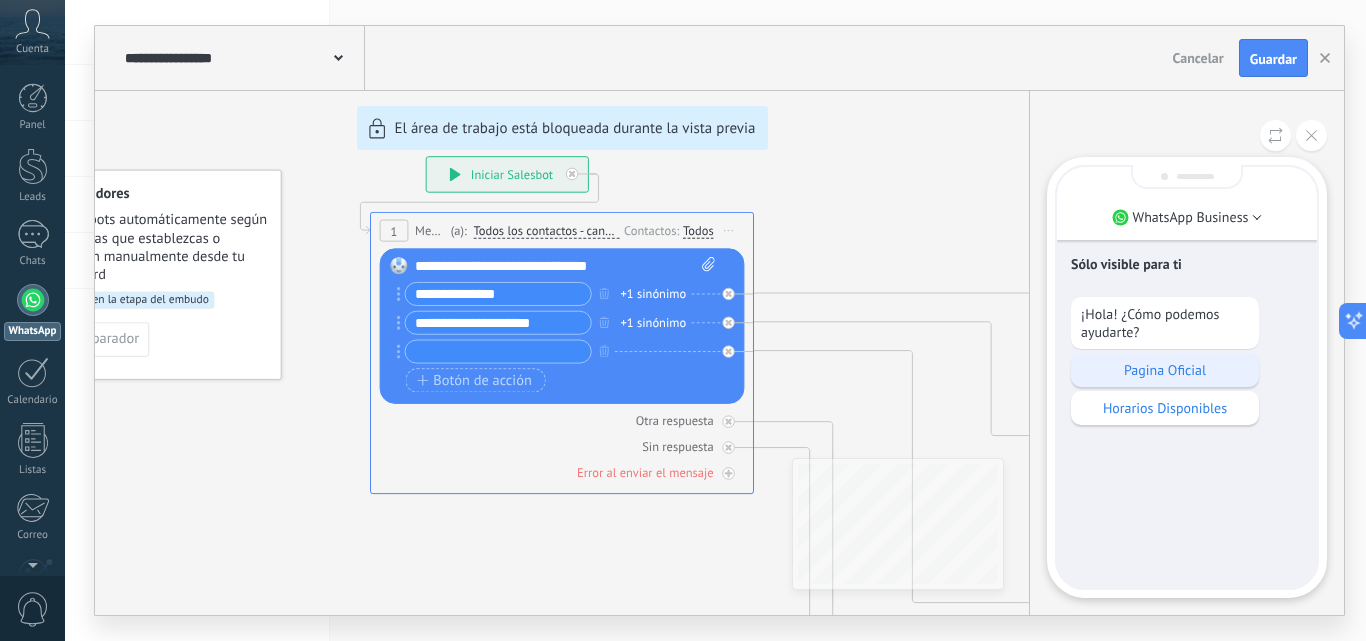 click on "Pagina Oficial" at bounding box center (1165, 370) 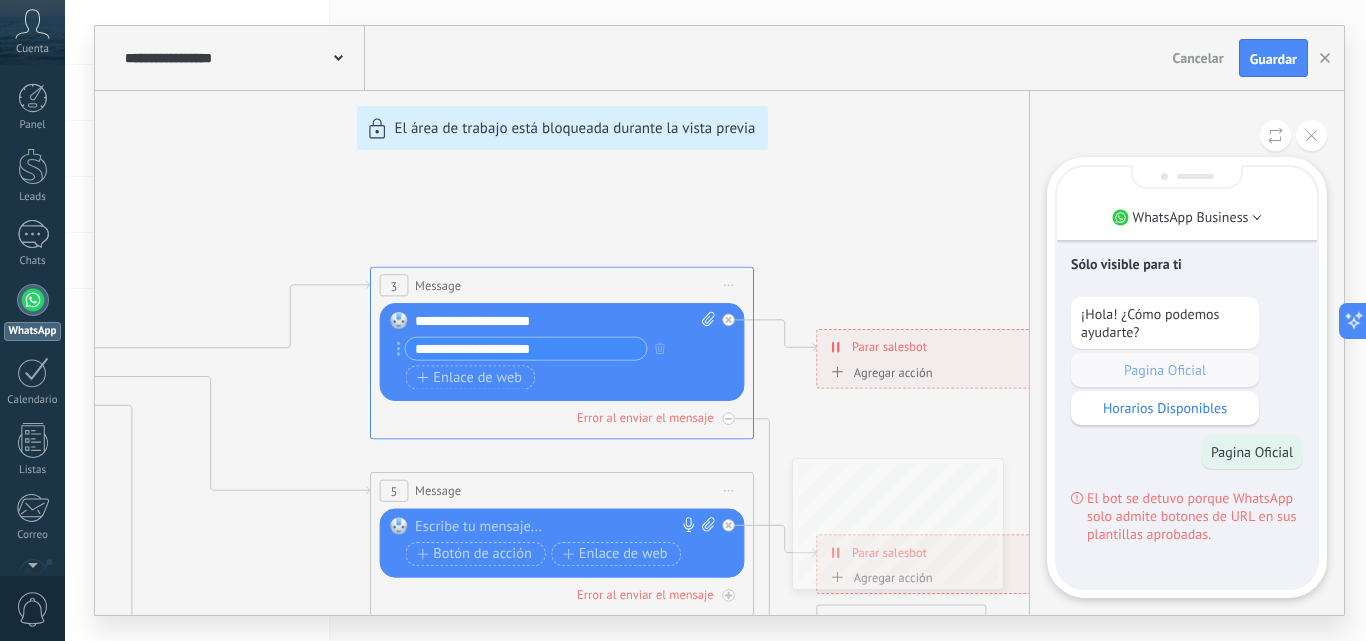 click on "**********" at bounding box center (719, 320) 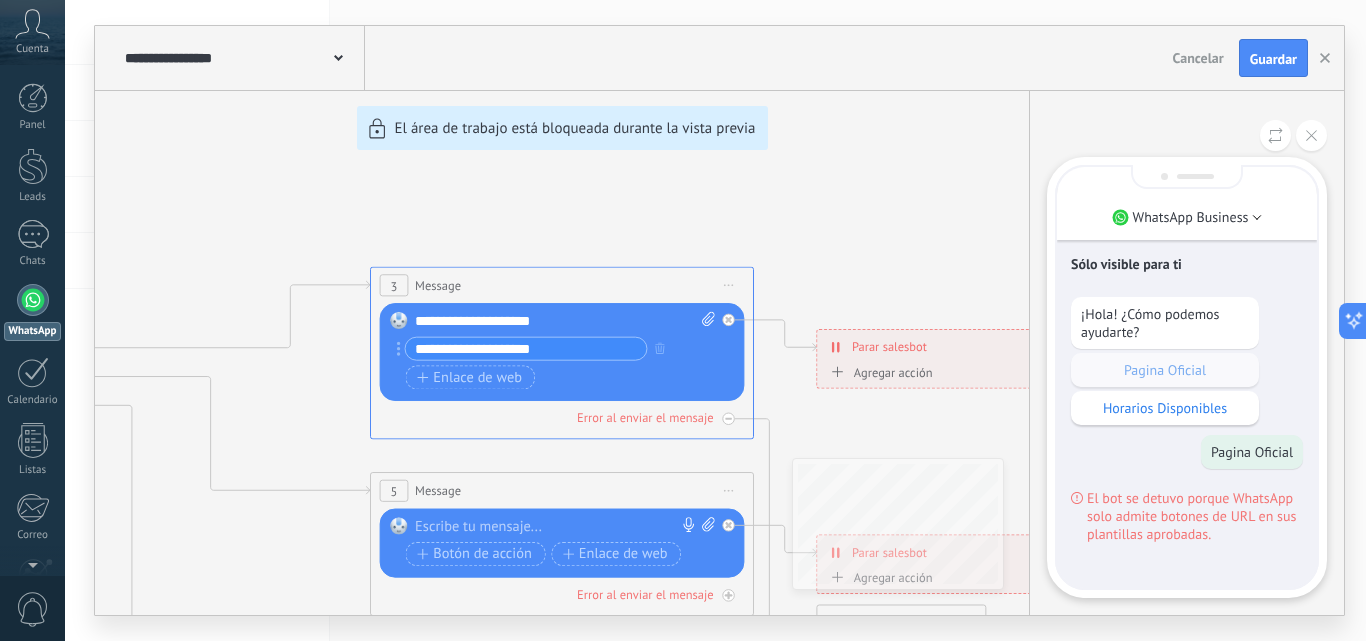 click on "**********" at bounding box center (719, 320) 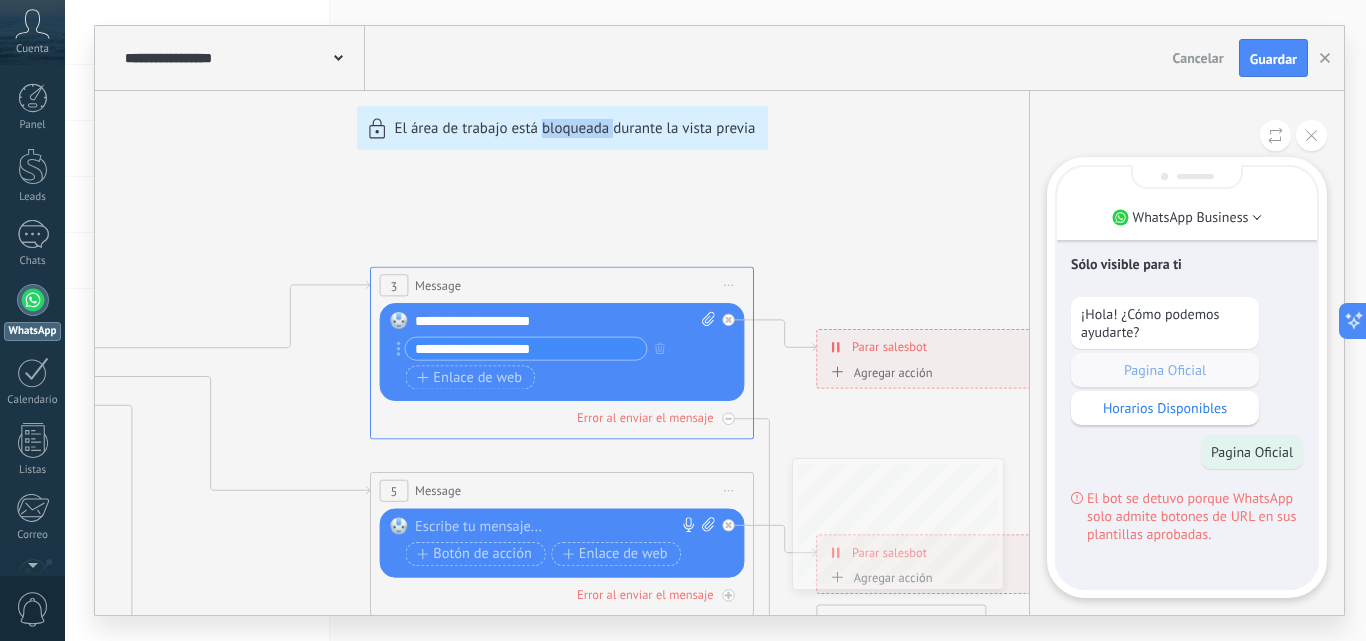click on "**********" at bounding box center [719, 320] 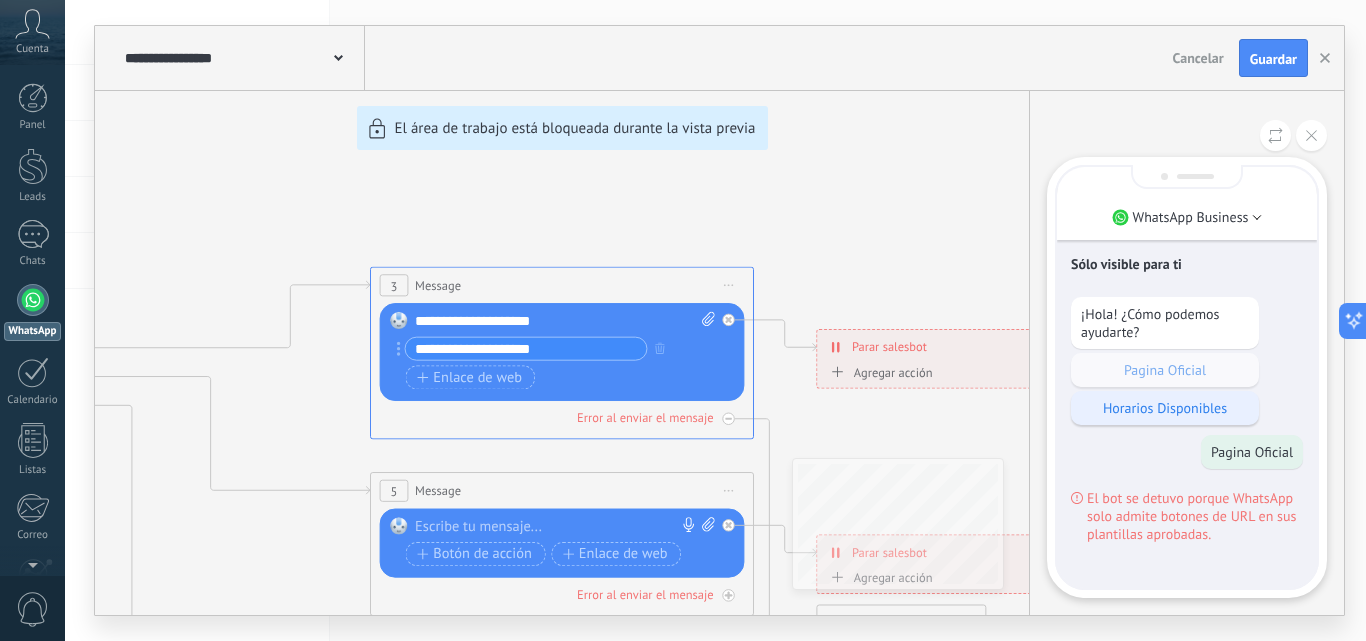click on "Horarios Disponibles" at bounding box center [1165, 408] 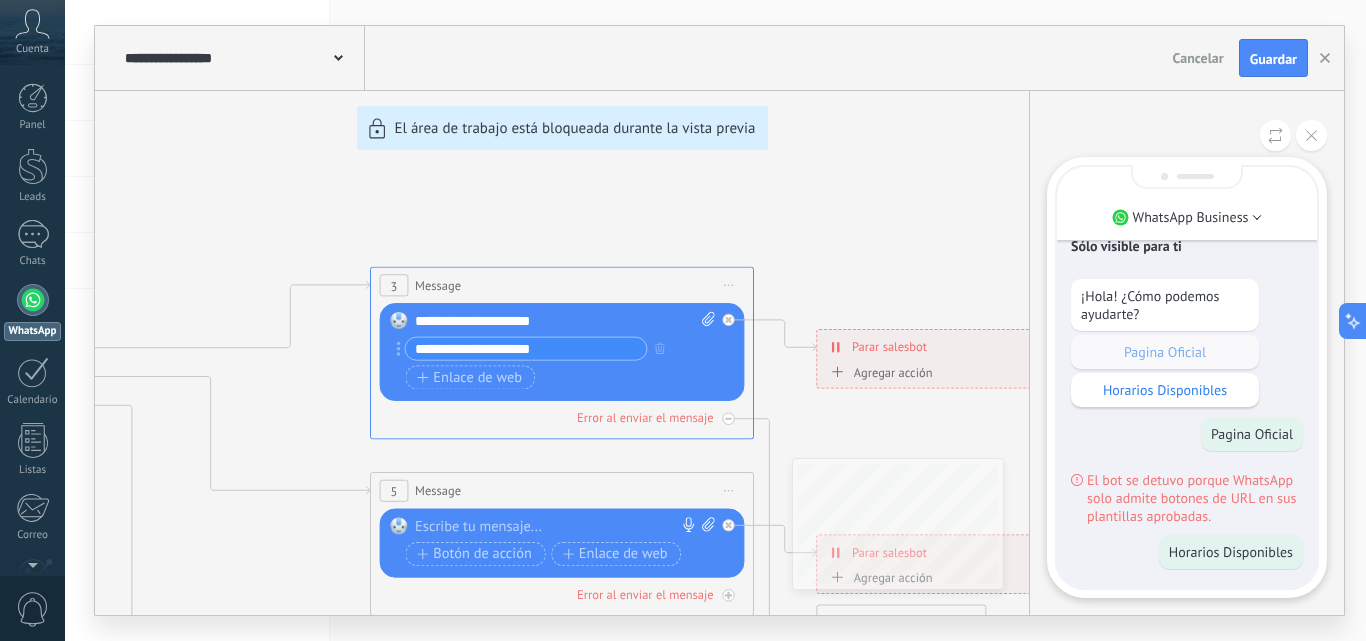 scroll, scrollTop: 0, scrollLeft: 0, axis: both 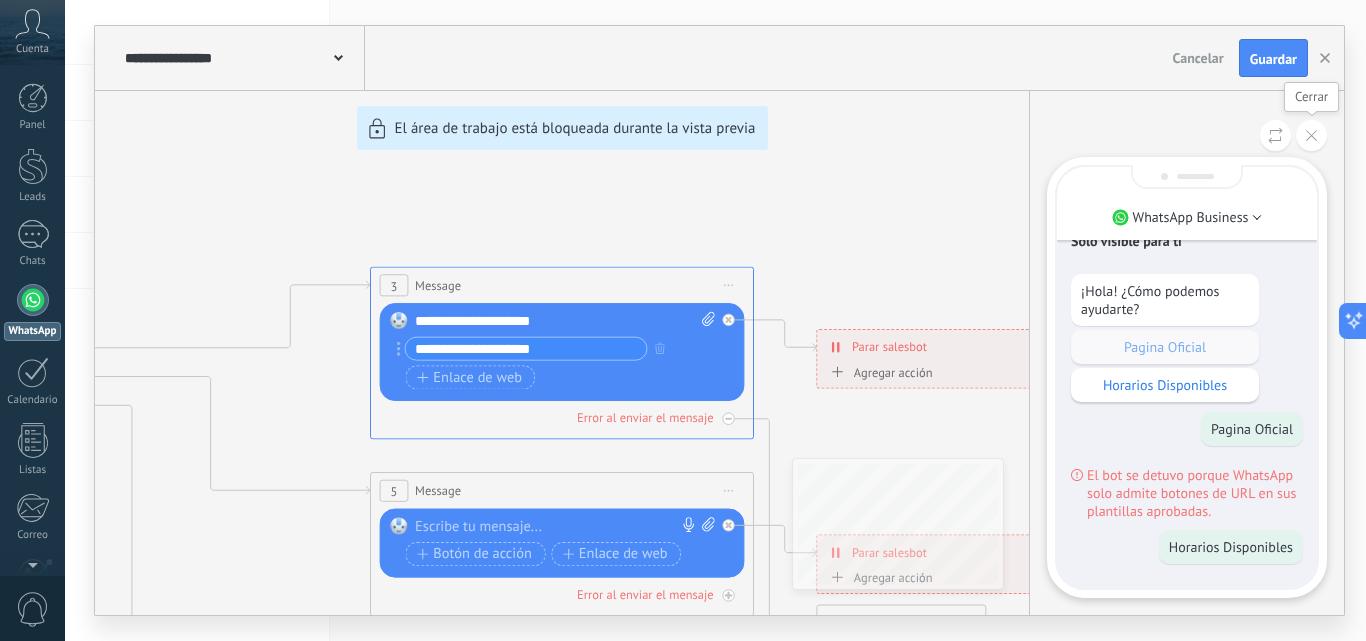 click at bounding box center [1311, 135] 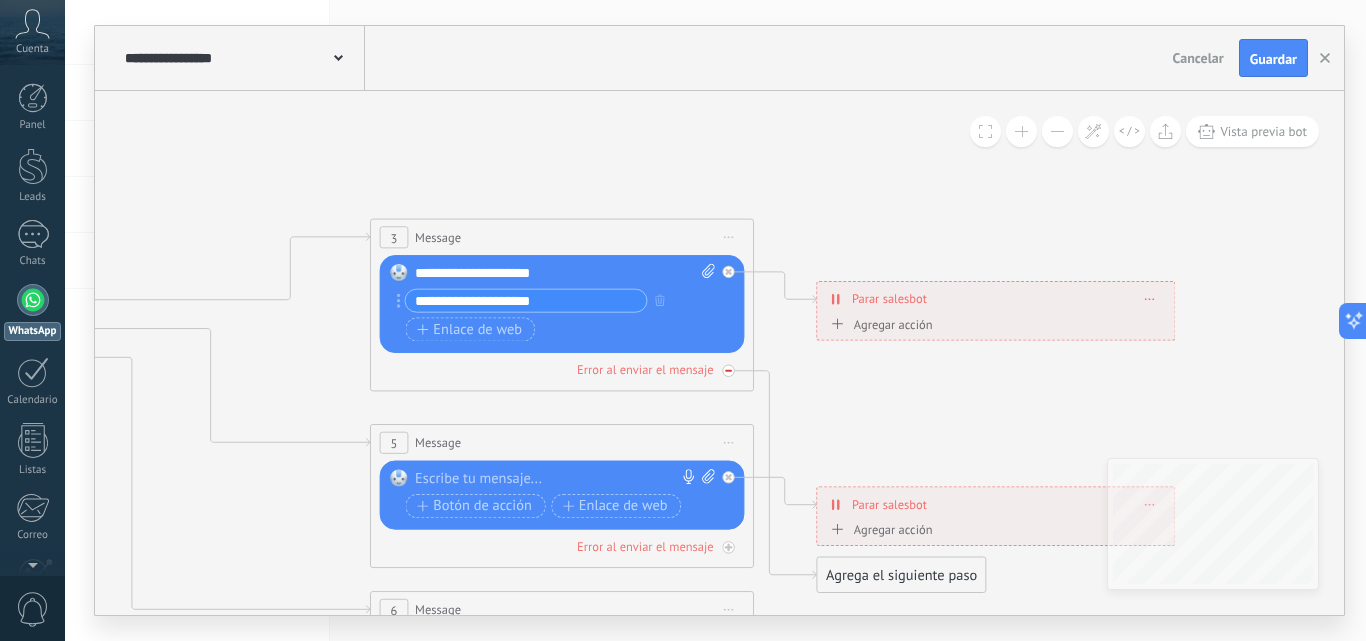 click on "Error al enviar el mensaje" at bounding box center (645, 370) 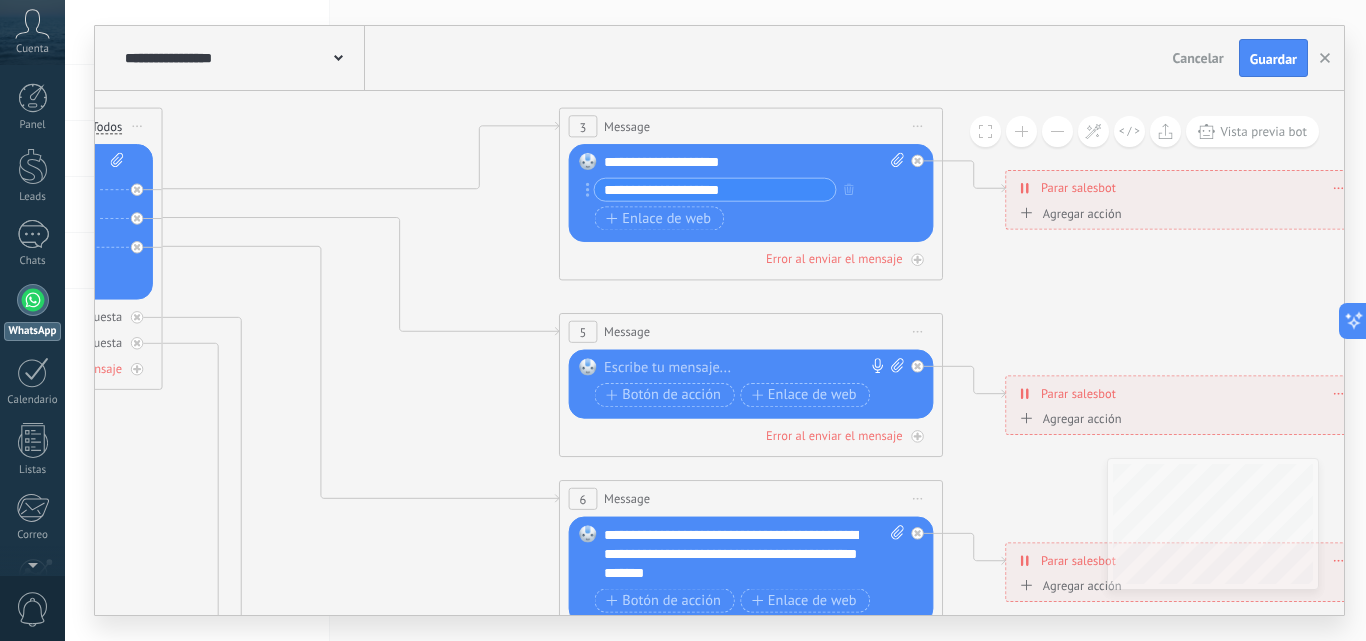 drag, startPoint x: 521, startPoint y: 408, endPoint x: 716, endPoint y: 296, distance: 224.87552 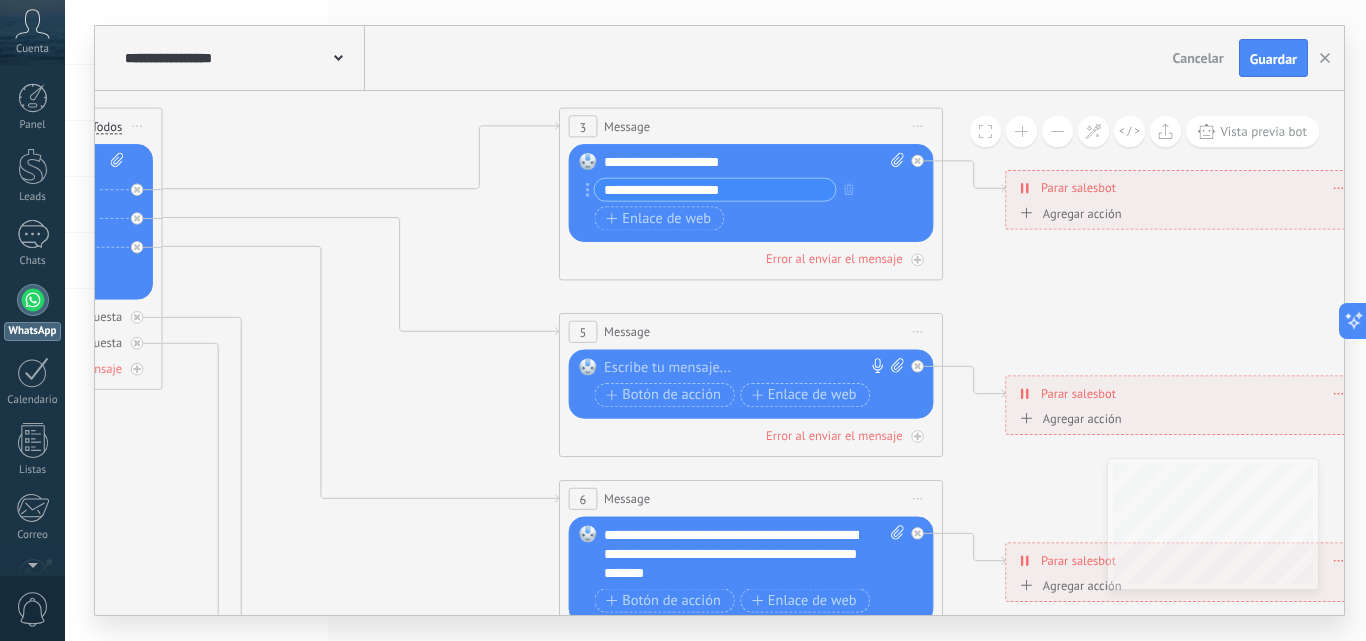 click 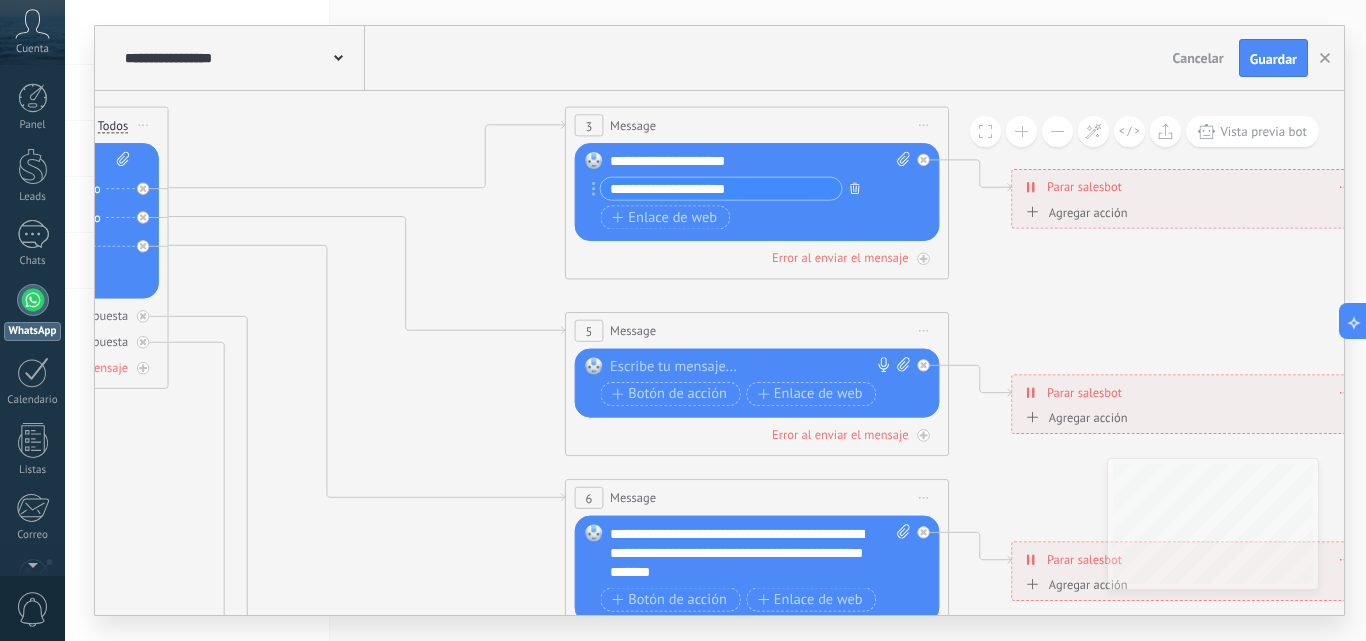 click 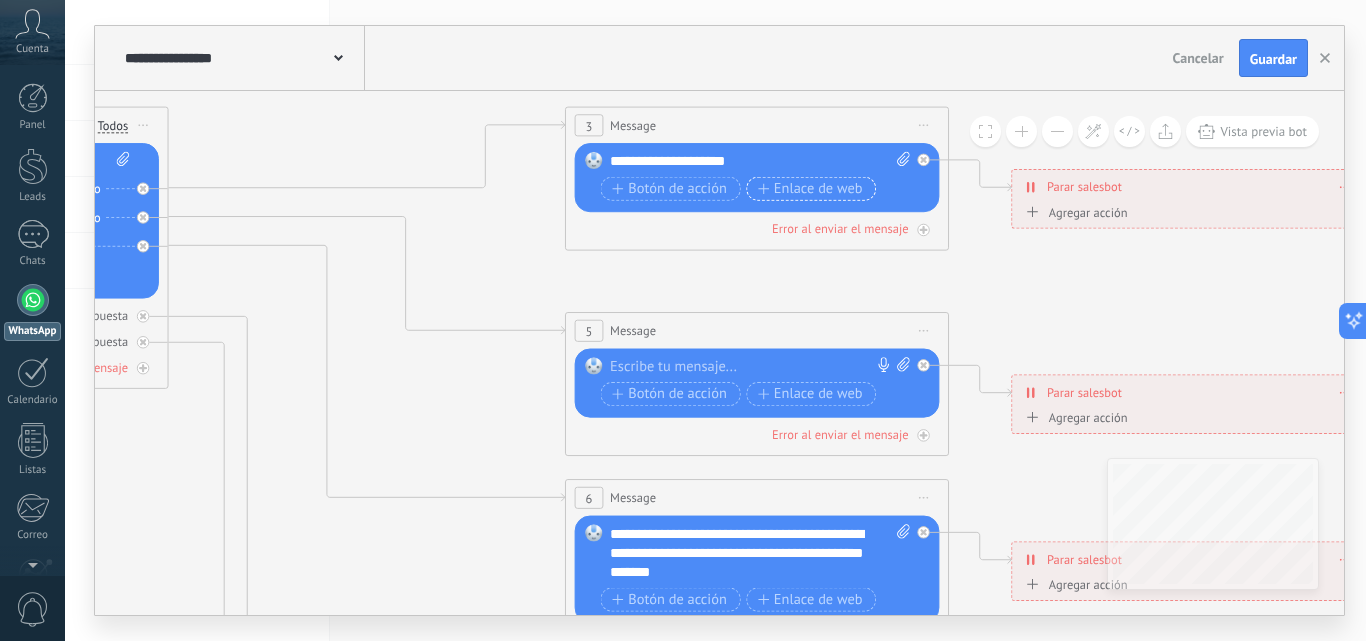 click on "Enlace de web" at bounding box center [810, 188] 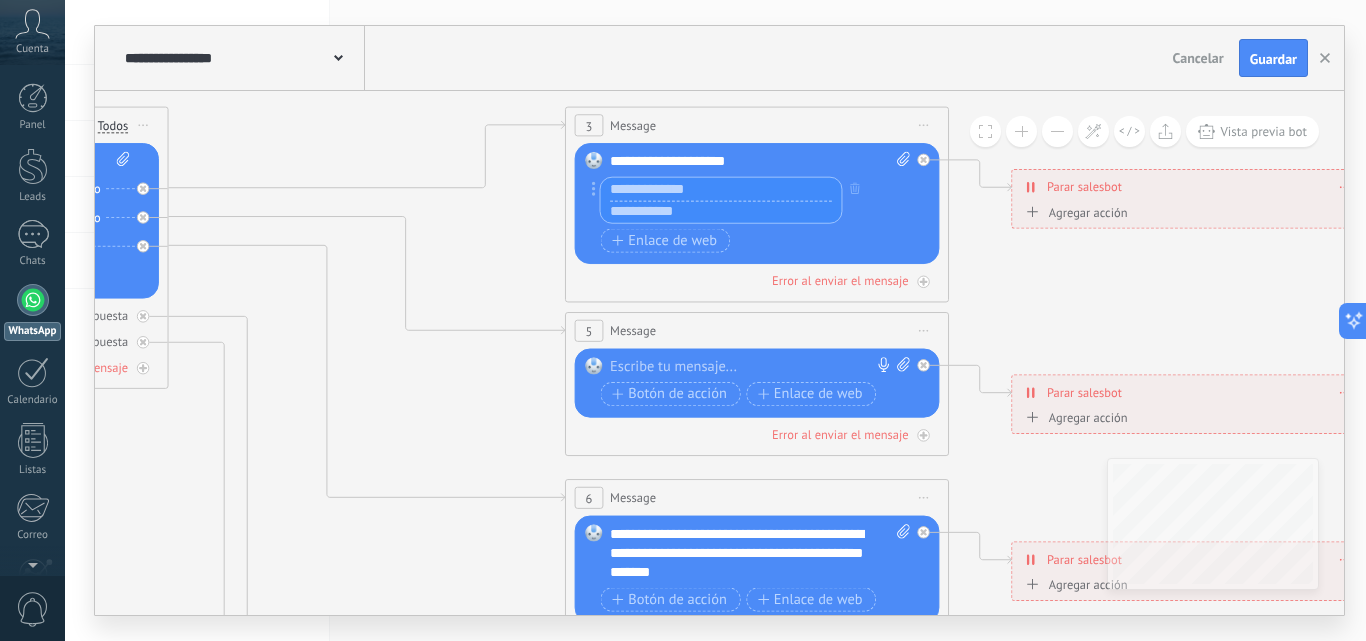 click at bounding box center [721, 211] 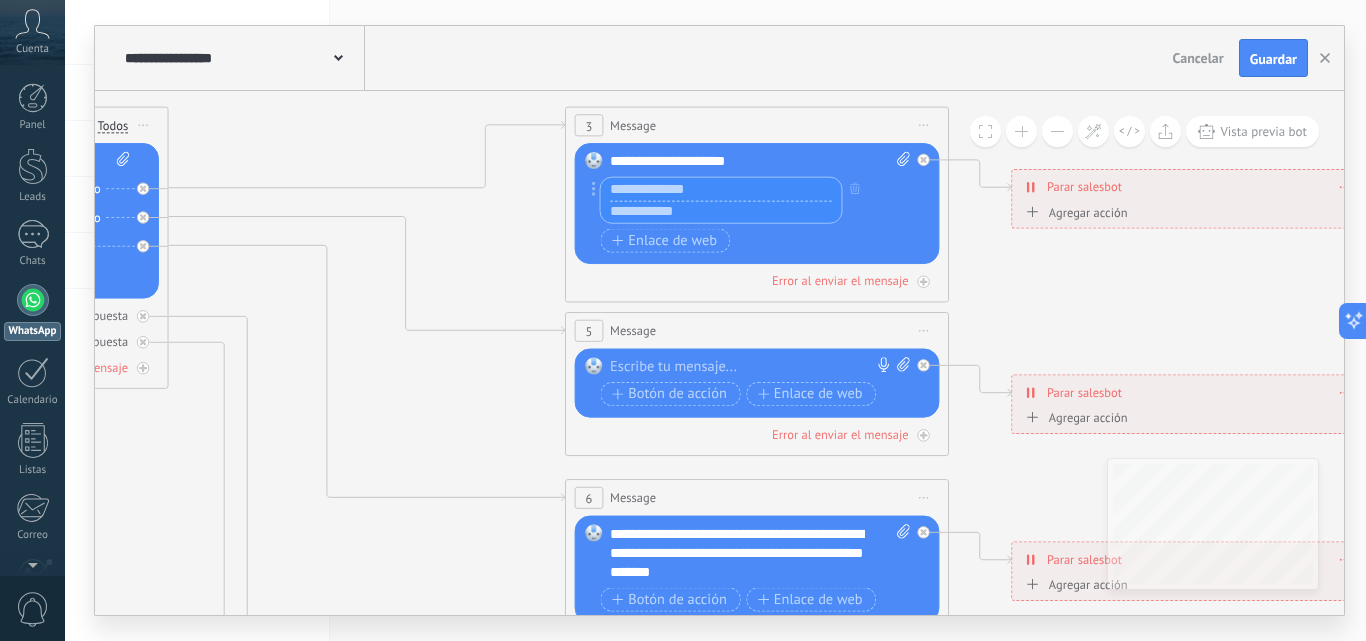 paste on "**********" 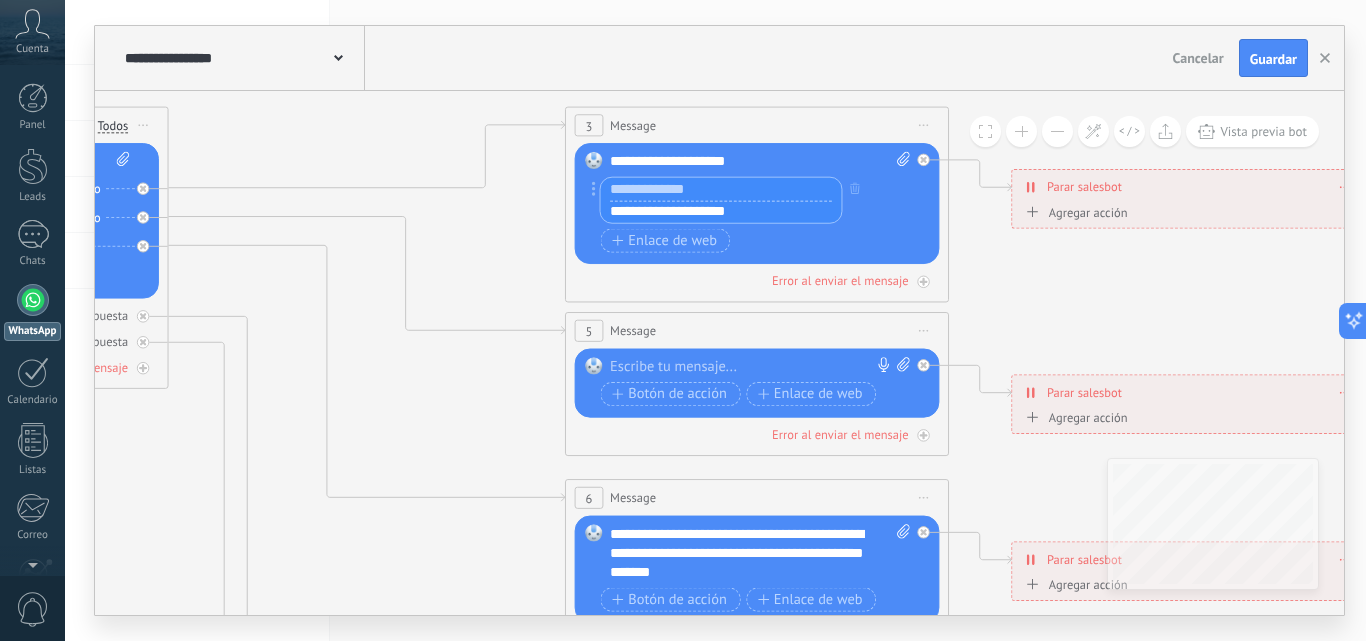 type on "**********" 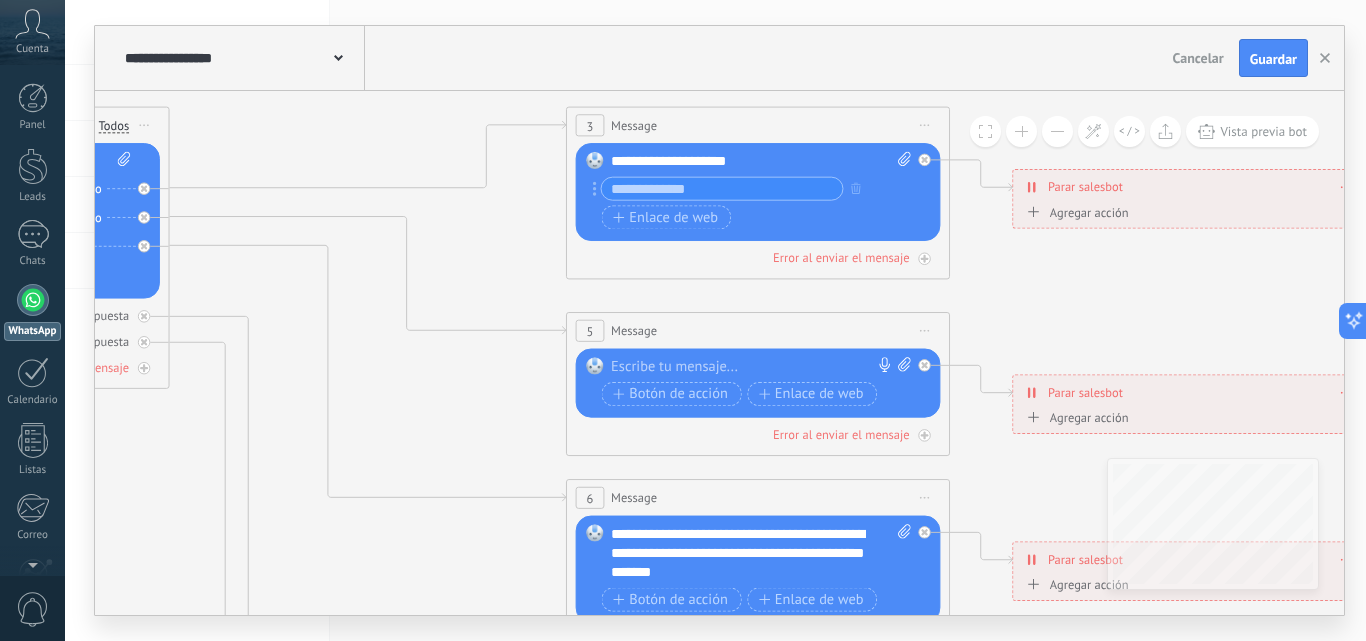 click 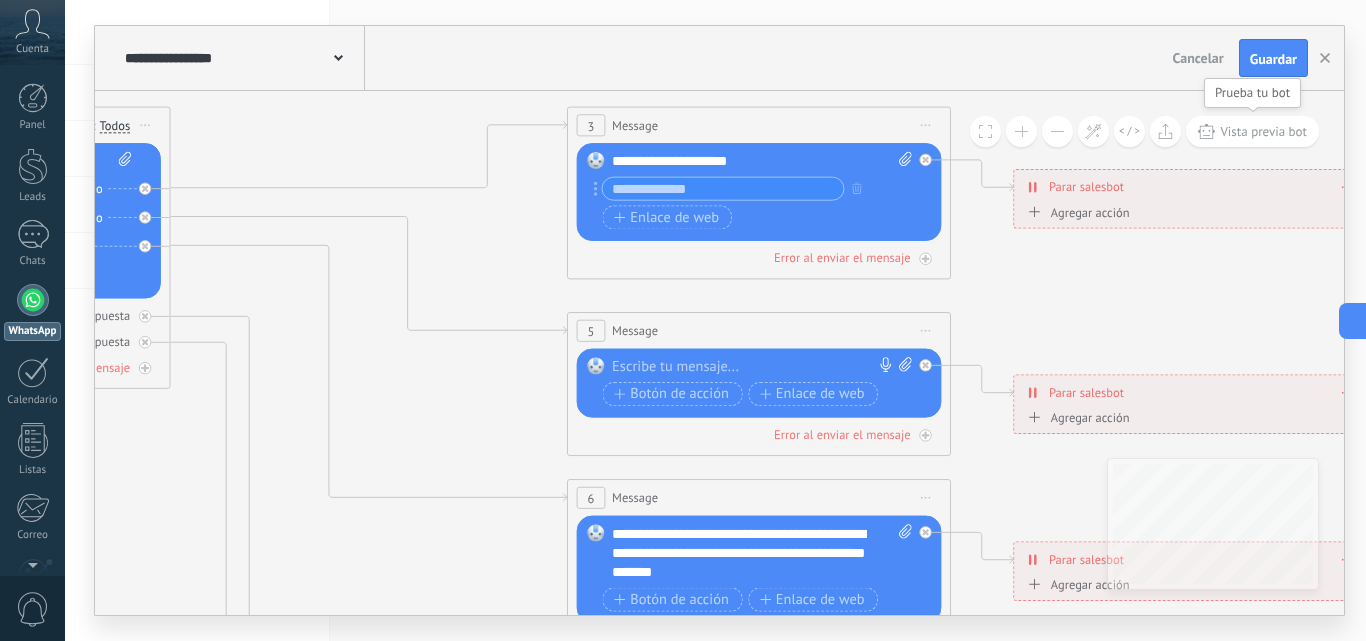 click on "Vista previa bot" at bounding box center (1252, 131) 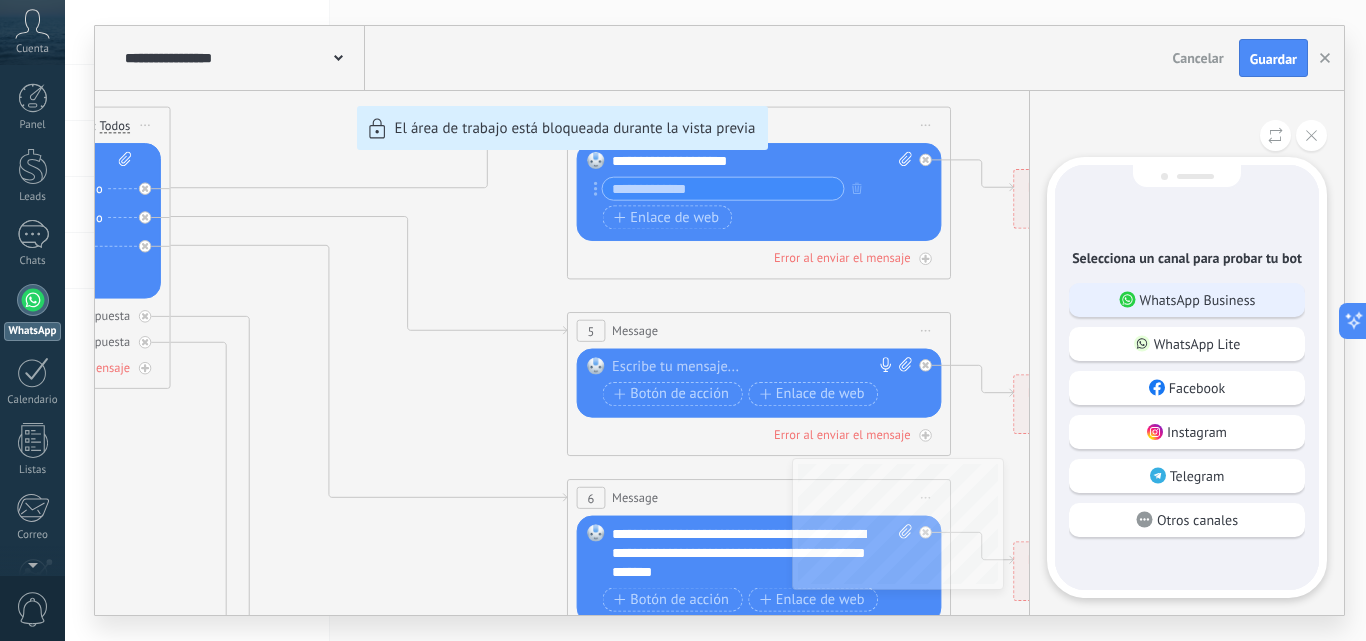 click on "WhatsApp Business" at bounding box center (1198, 300) 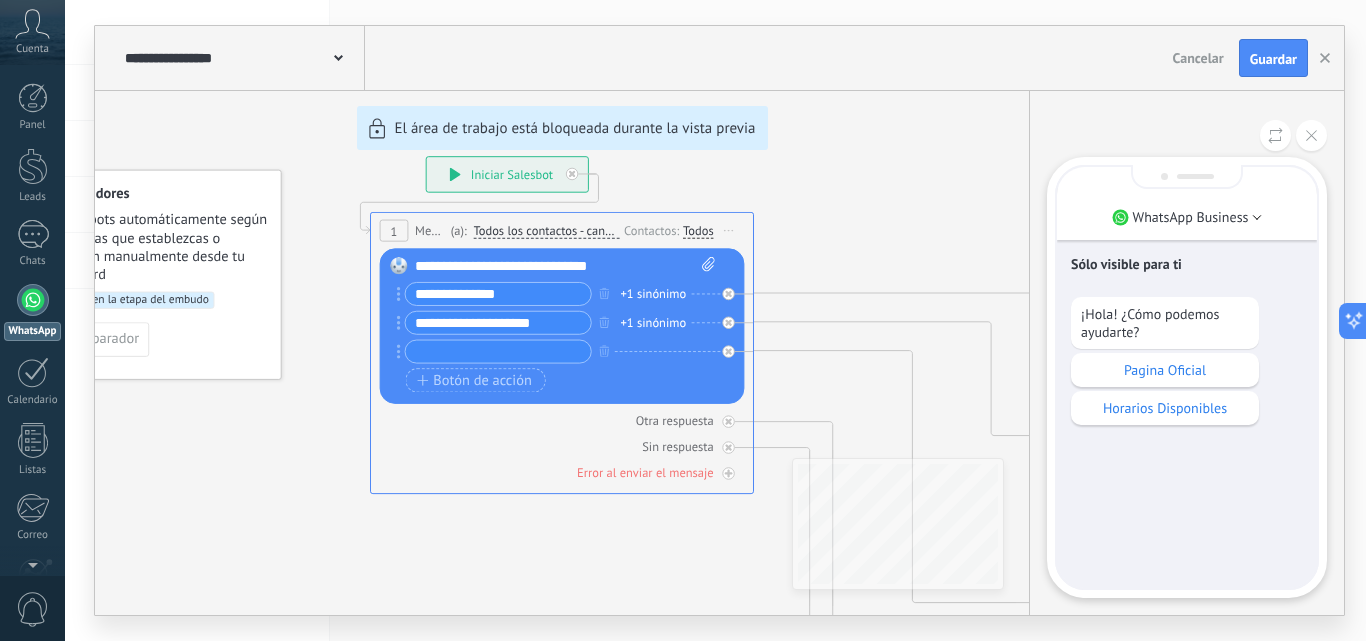 click on "Pagina Oficial" at bounding box center (1165, 370) 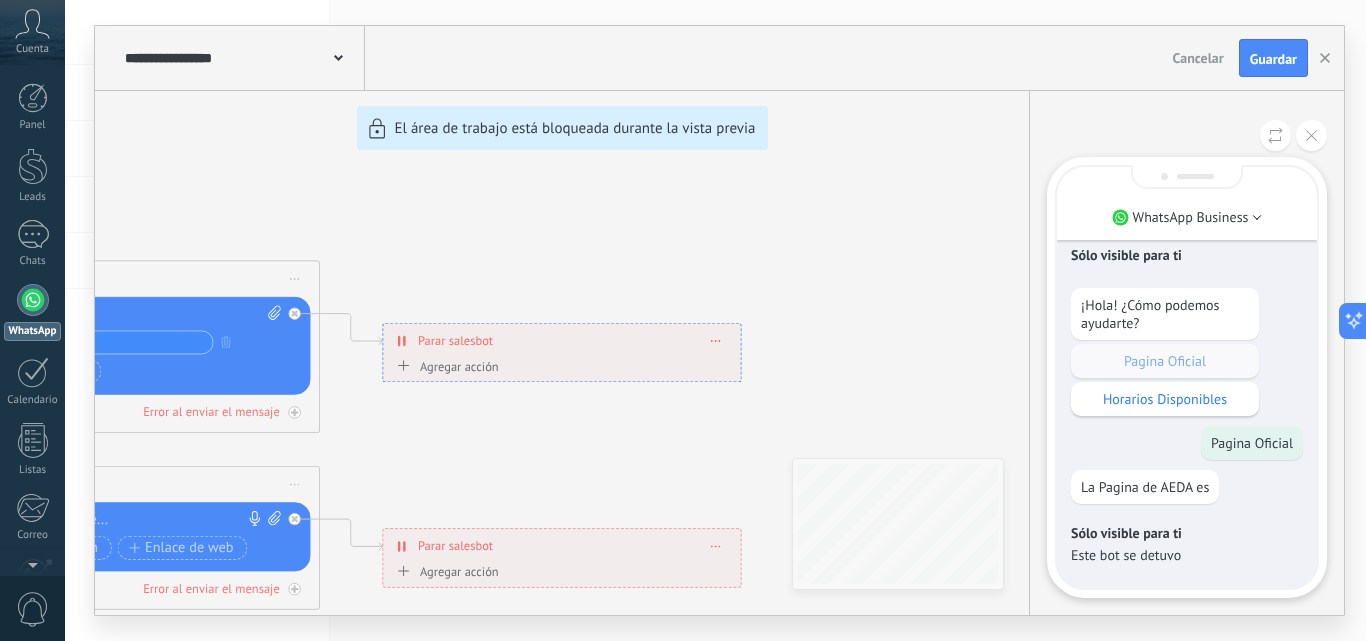 click on "**********" at bounding box center [719, 320] 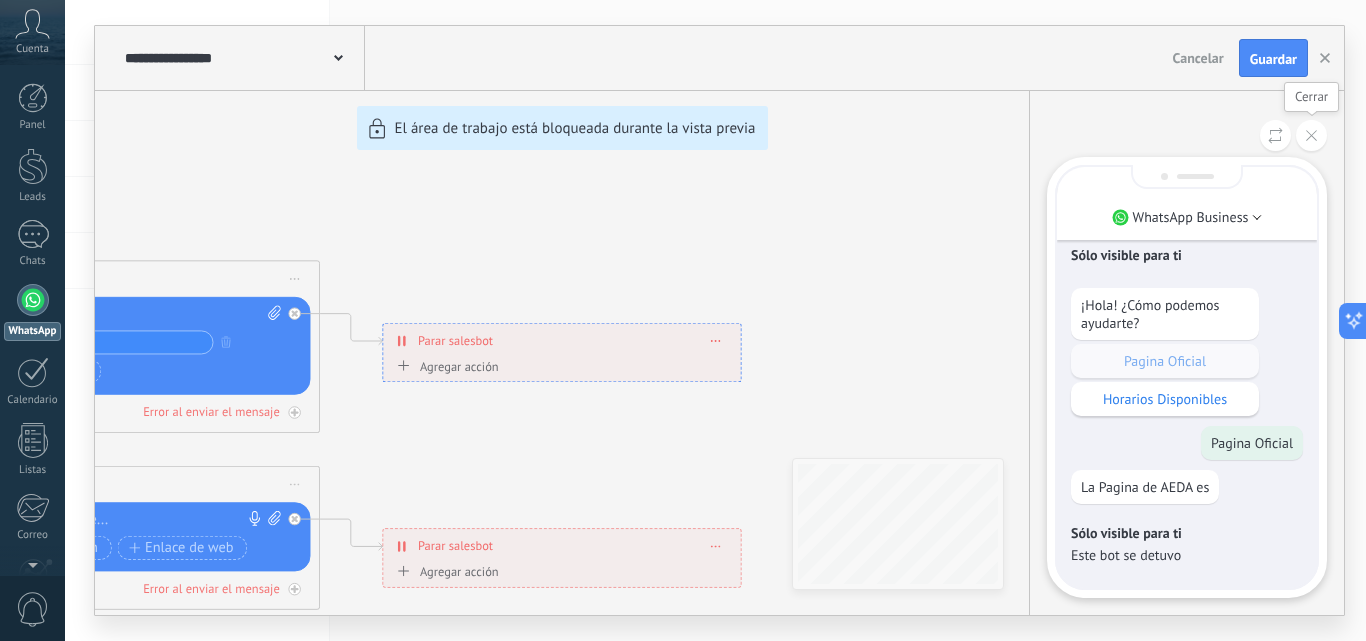 click 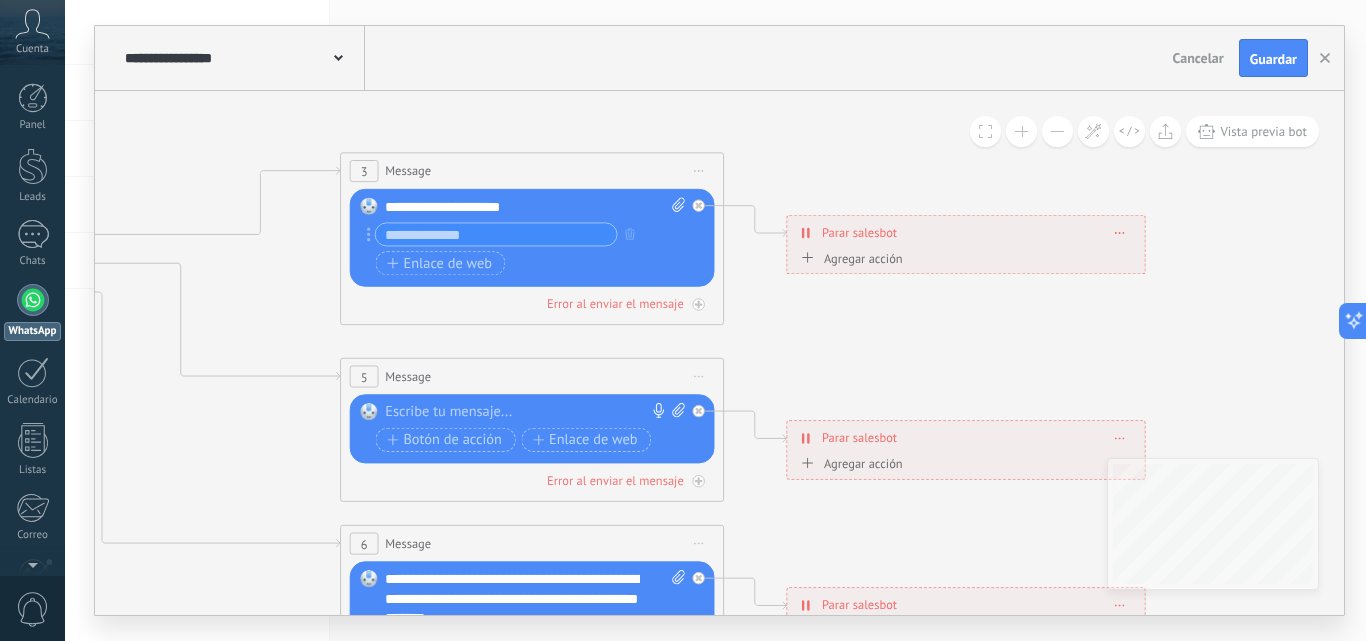 drag, startPoint x: 618, startPoint y: 433, endPoint x: 885, endPoint y: 308, distance: 294.8118 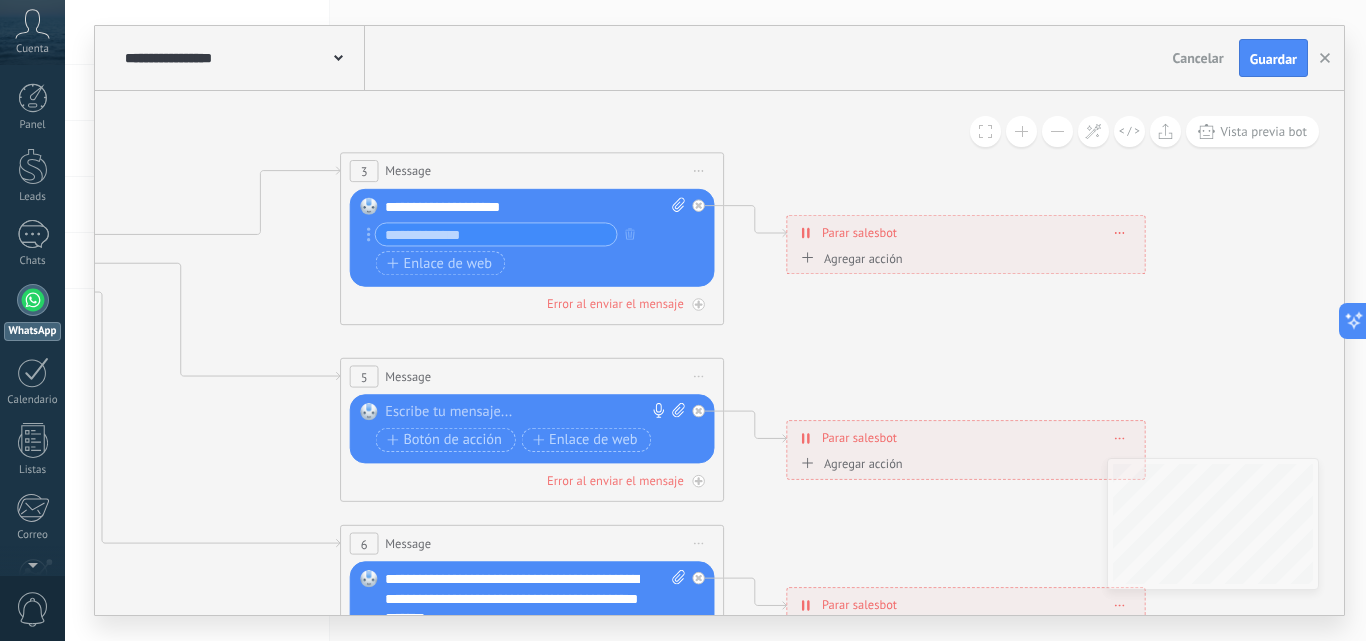 click 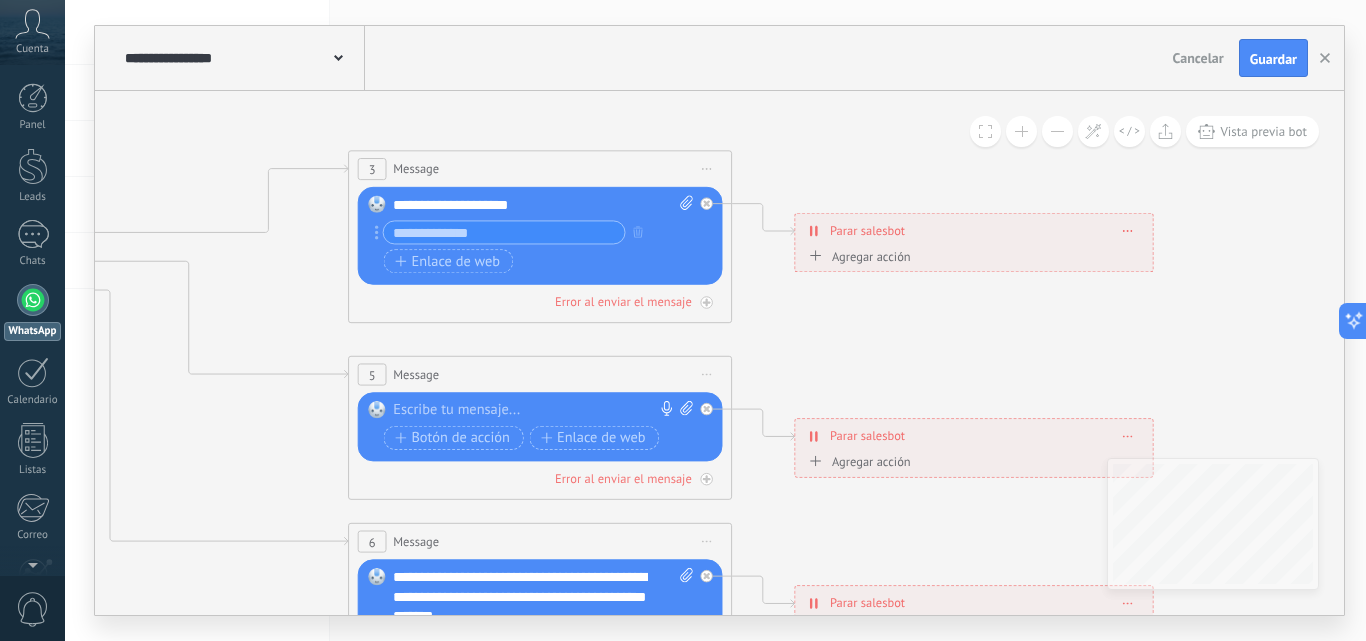 click at bounding box center [504, 232] 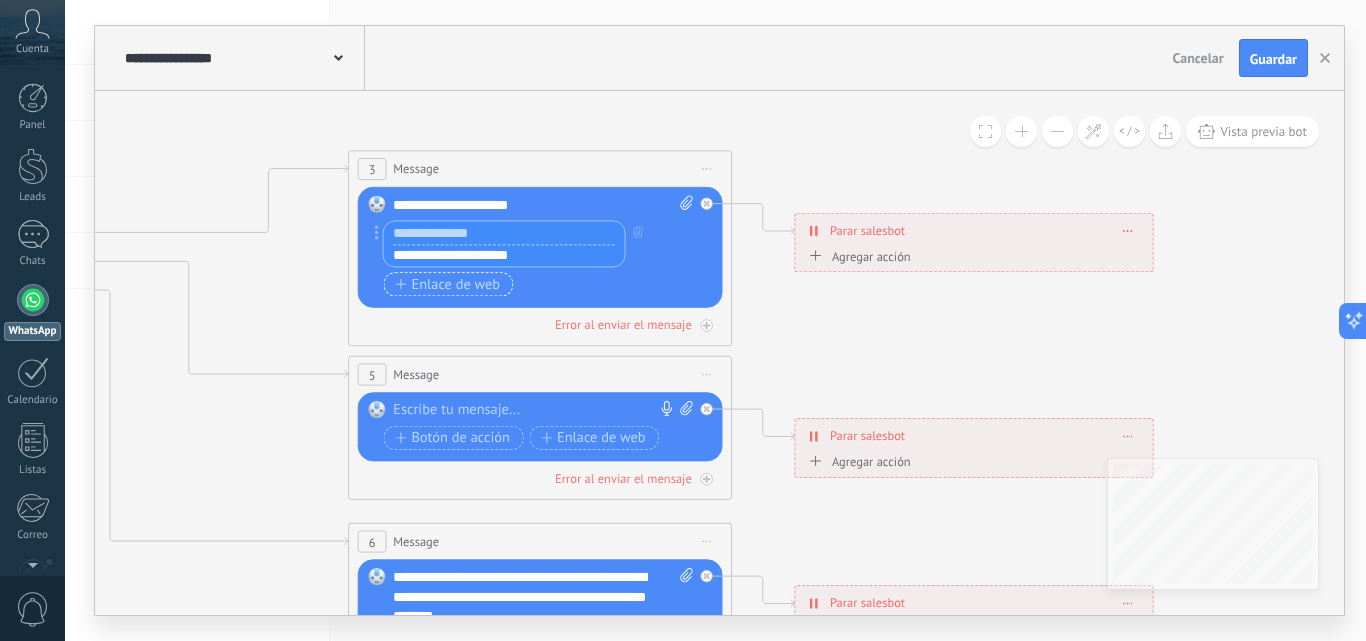 click on "Enlace de web" at bounding box center [447, 284] 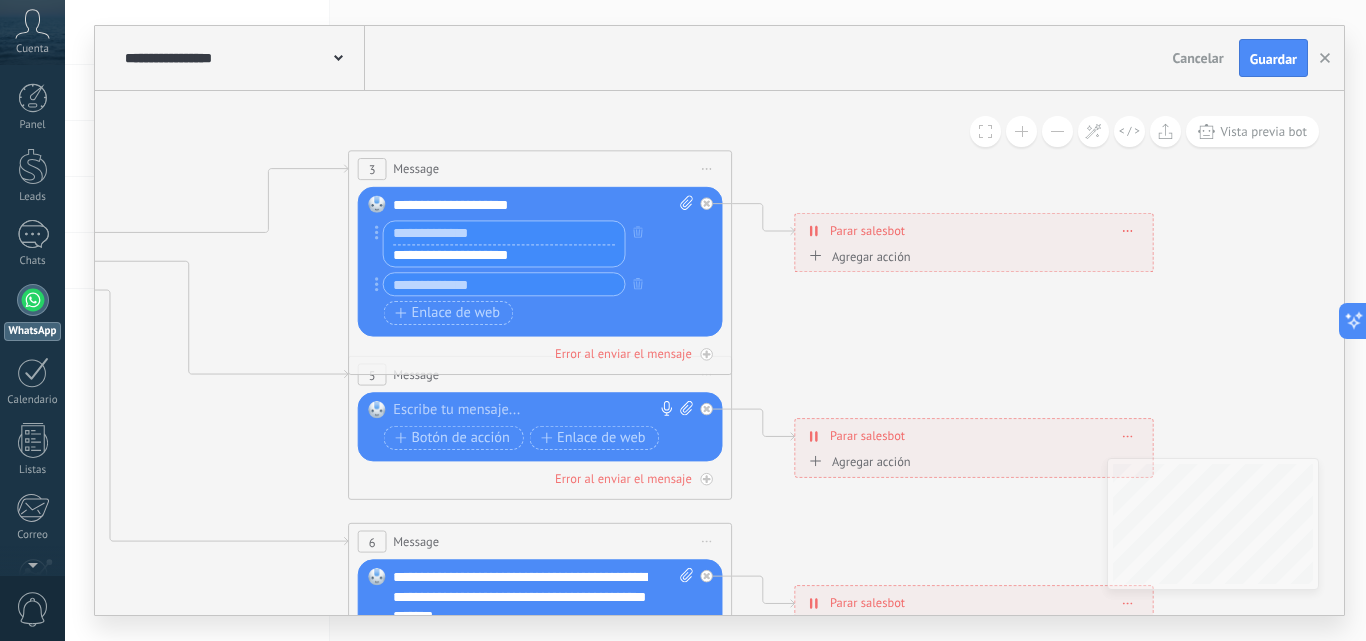 click at bounding box center [504, 232] 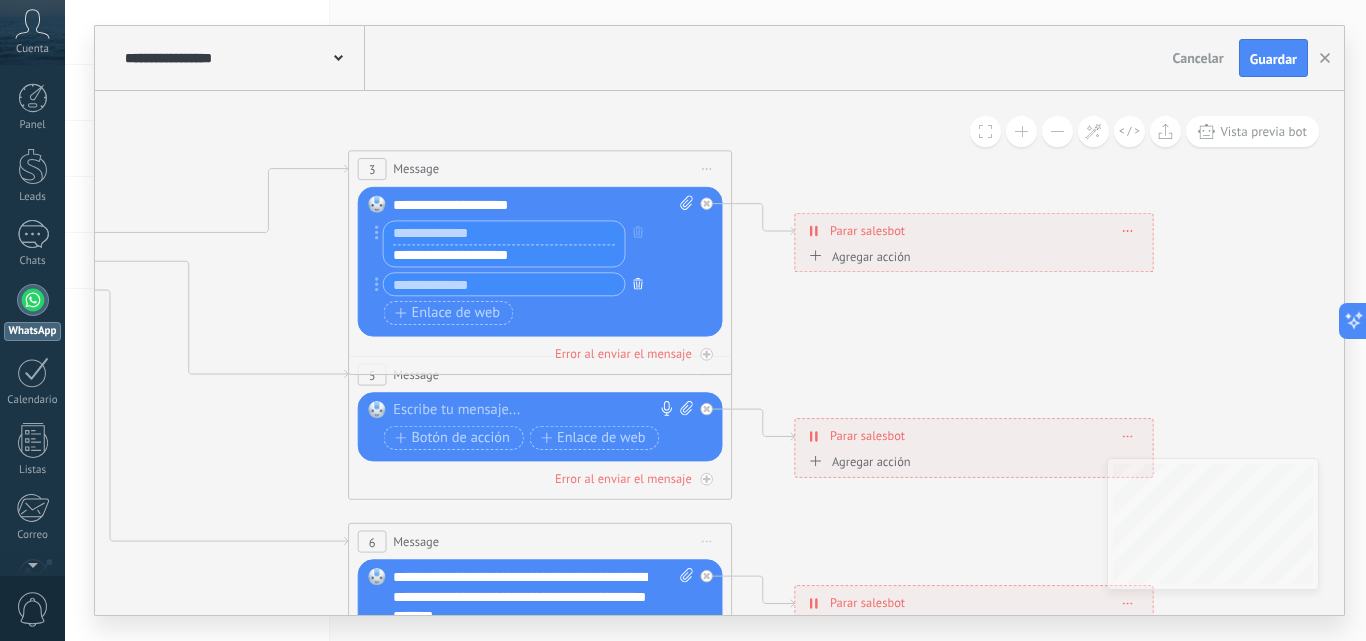 click 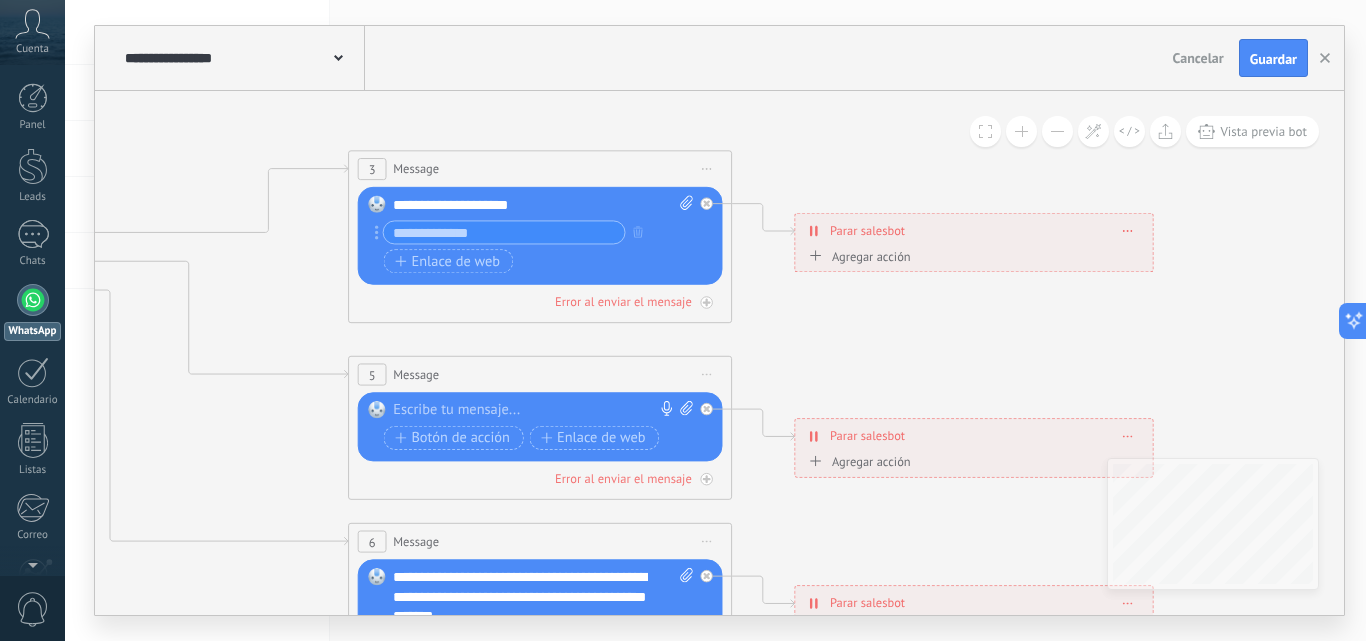 click at bounding box center (504, 232) 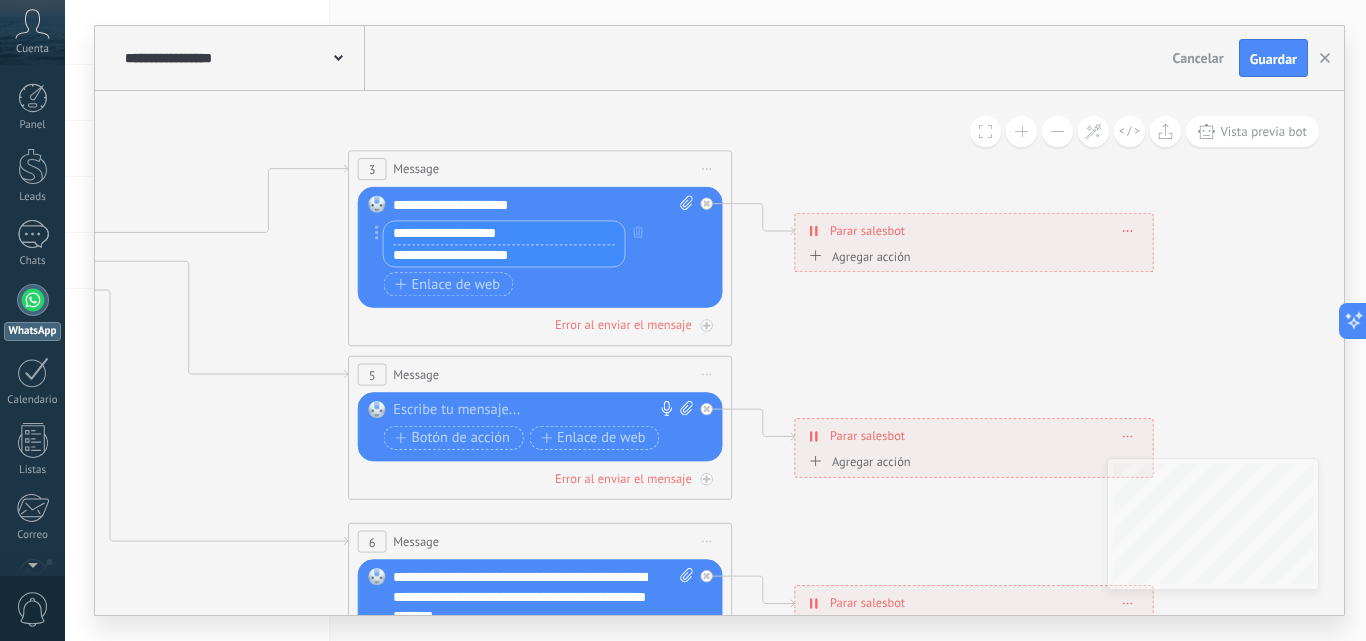 type on "**********" 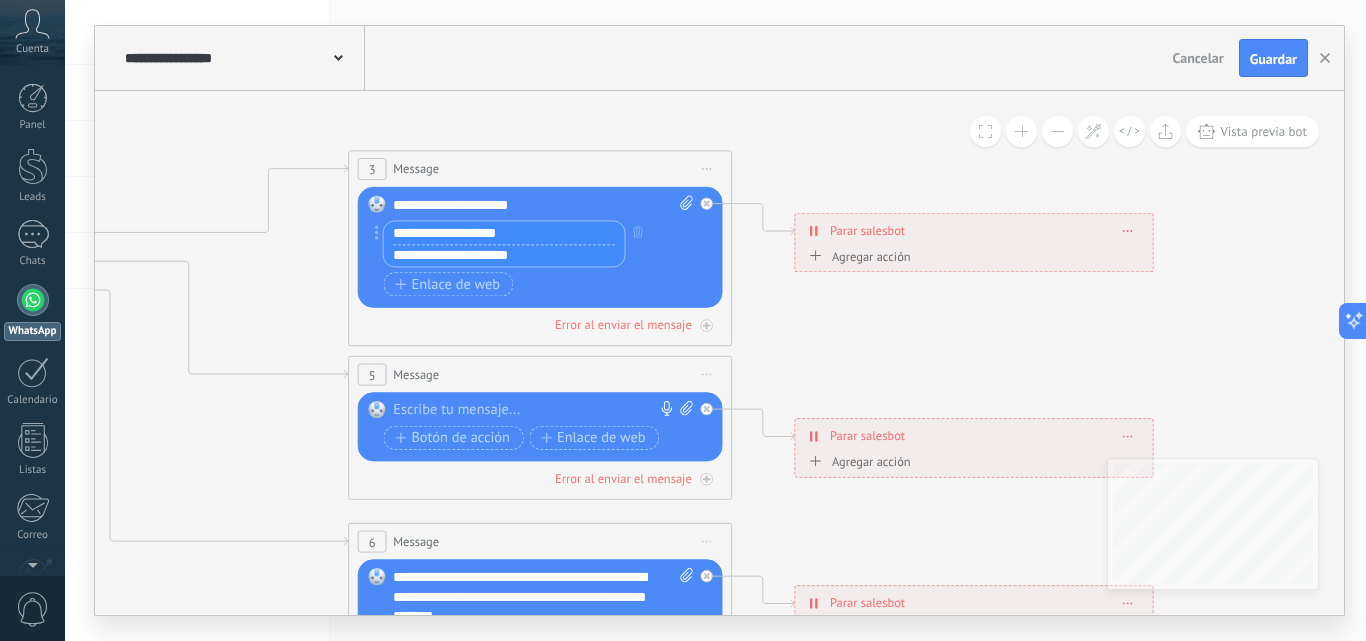 click on "Reemplazar
Quitar
Convertir a mensaje de voz
Arrastre la imagen aquí para adjuntarla.
Añadir imagen
Subir
Arrastrar y soltar
Archivo no encontrado
Escribe tu mensaje..." at bounding box center (540, 247) 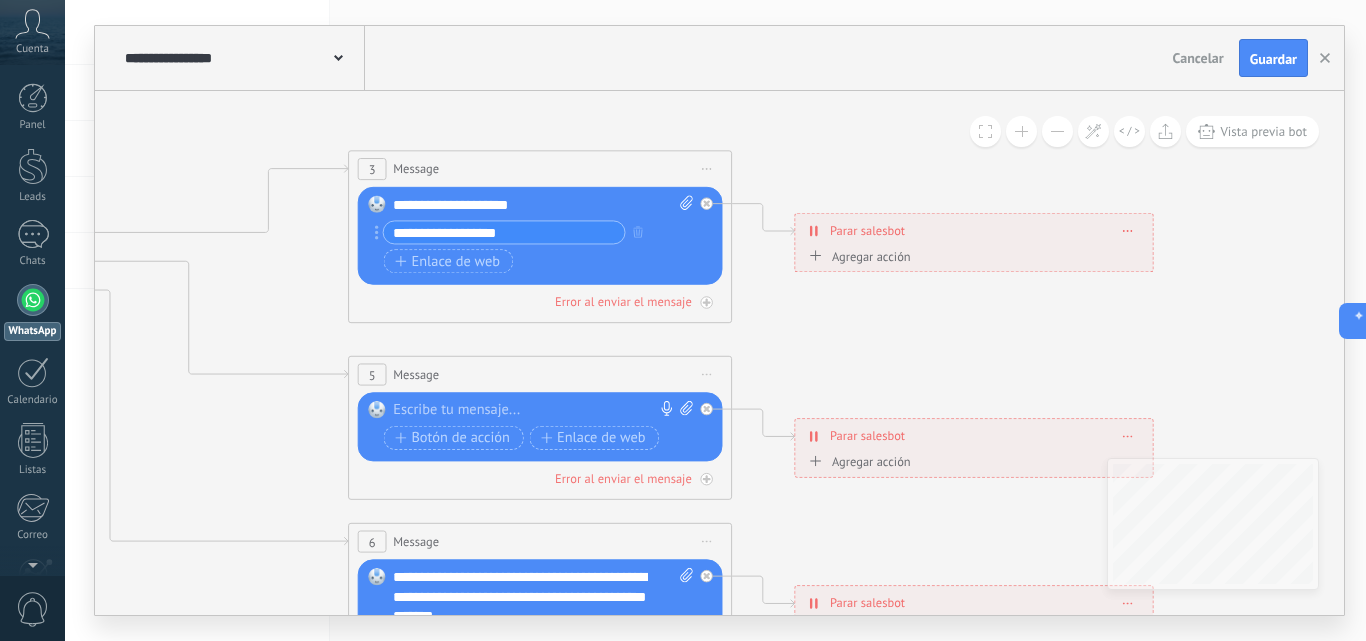 click on "**********" at bounding box center [543, 204] 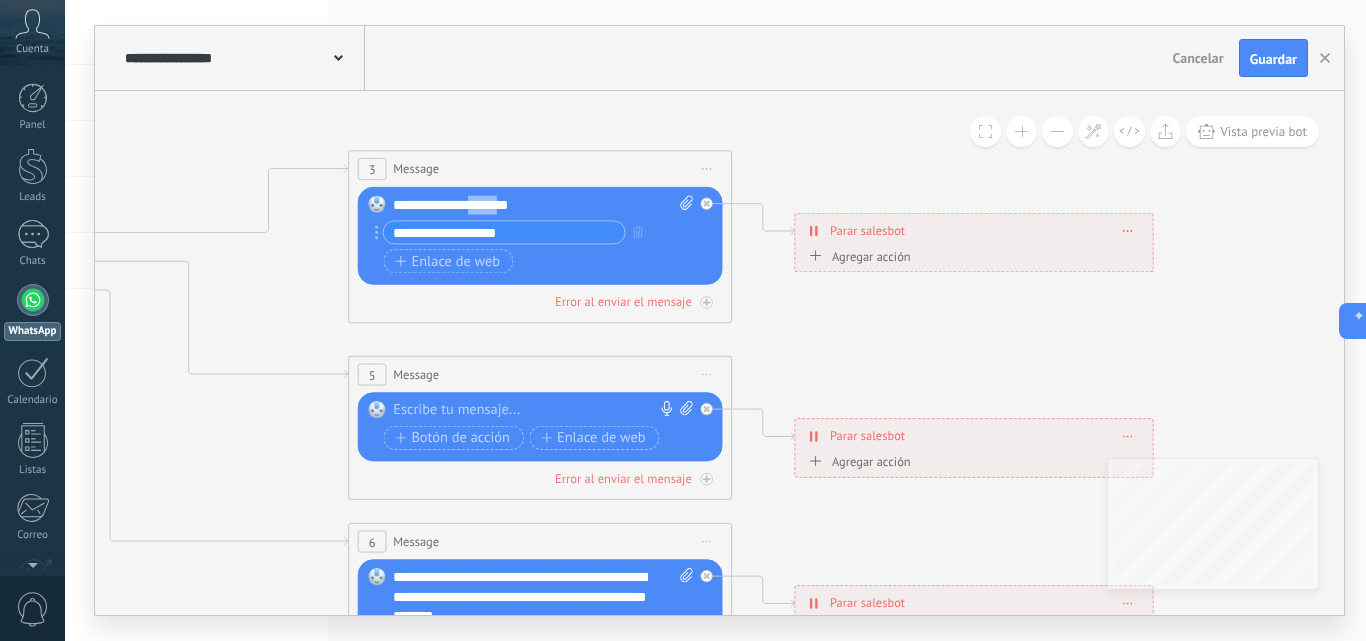 click on "**********" at bounding box center [543, 204] 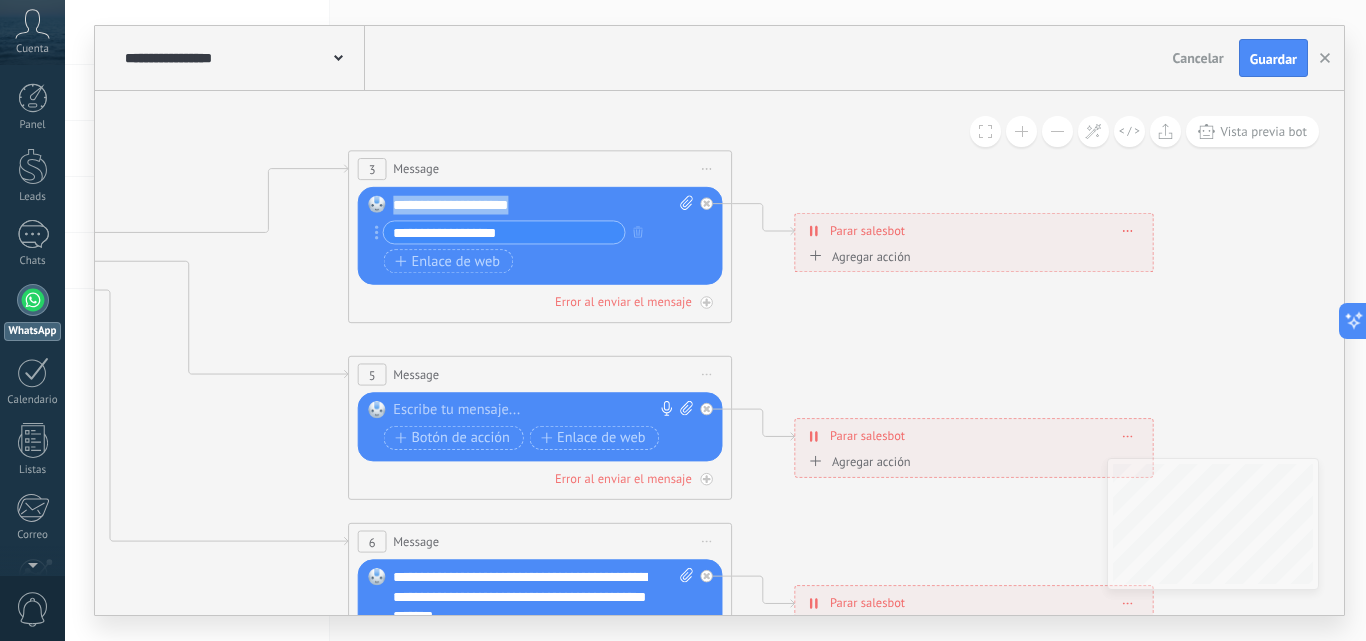 click on "**********" at bounding box center (543, 204) 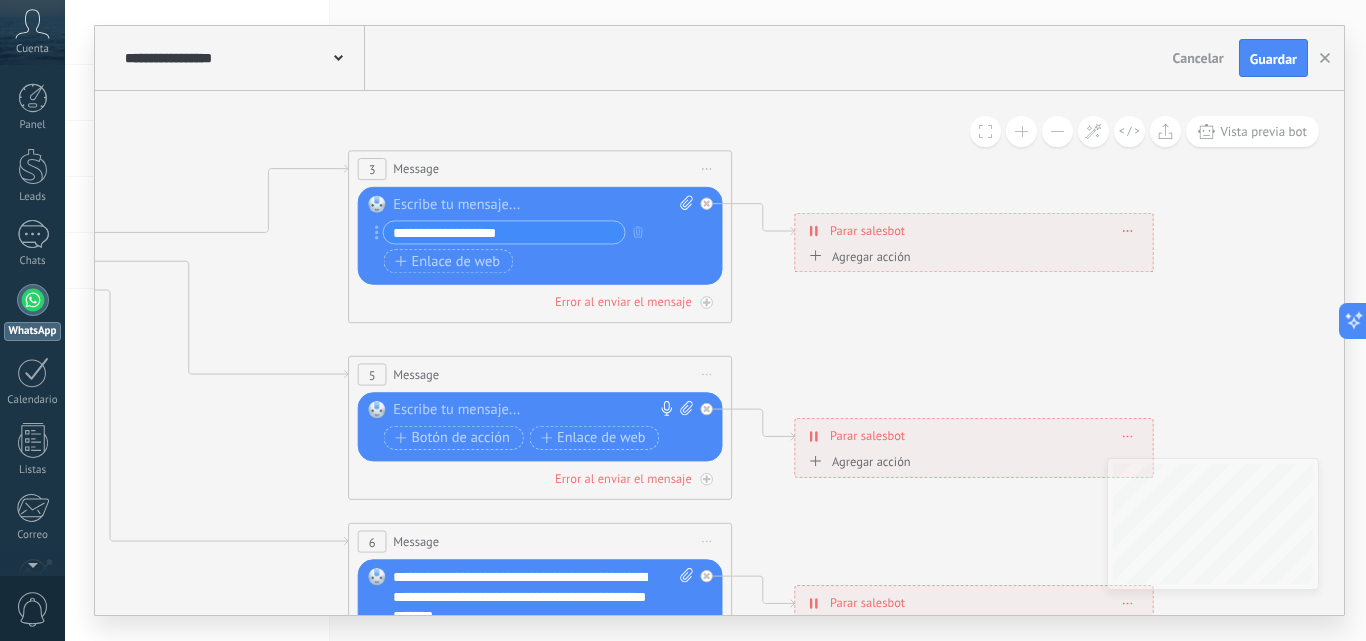 click 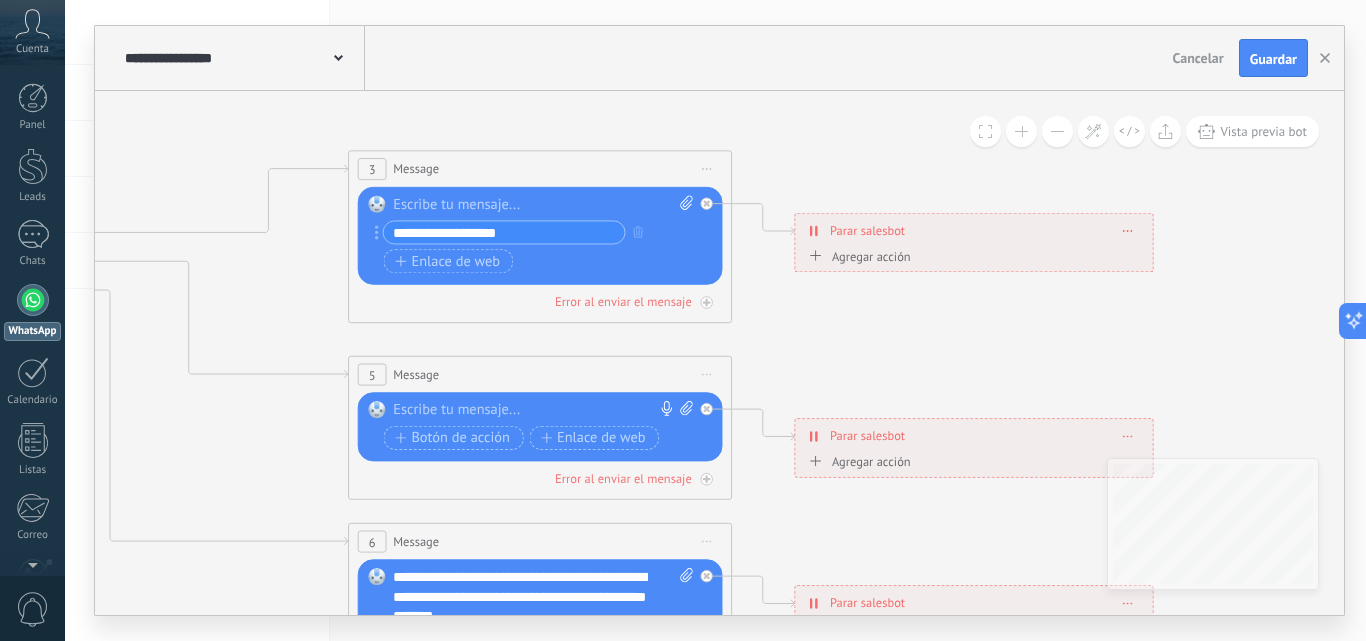 click at bounding box center (543, 204) 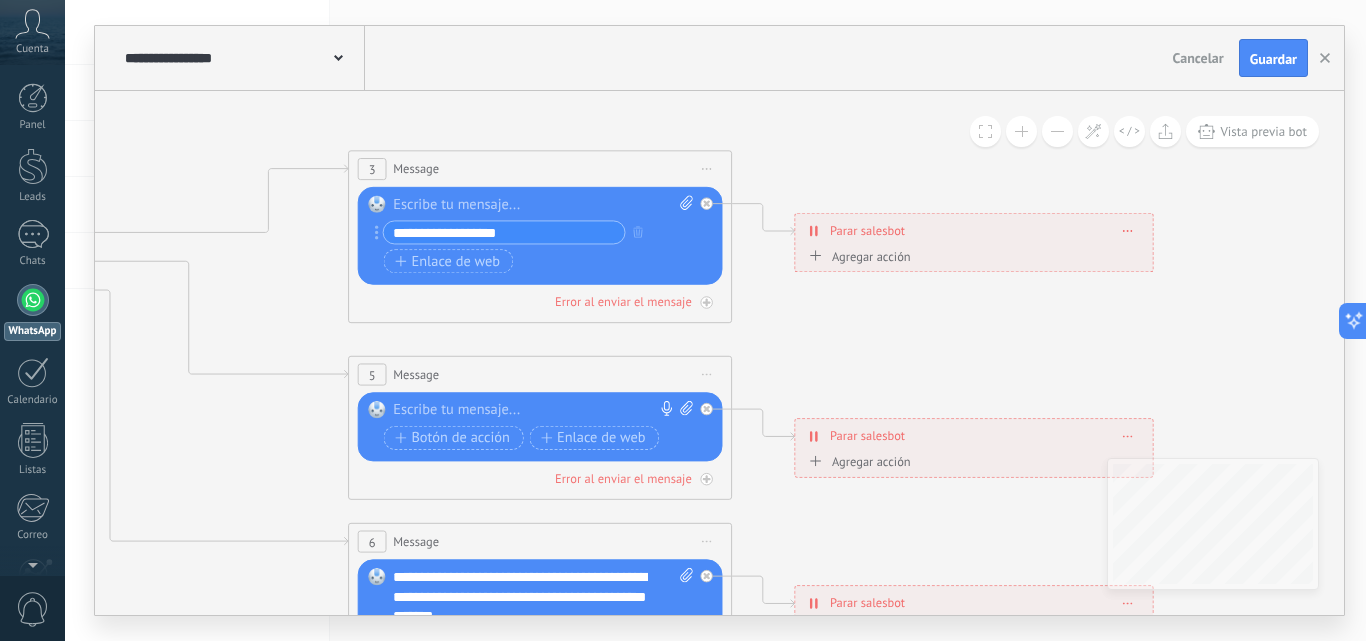 click 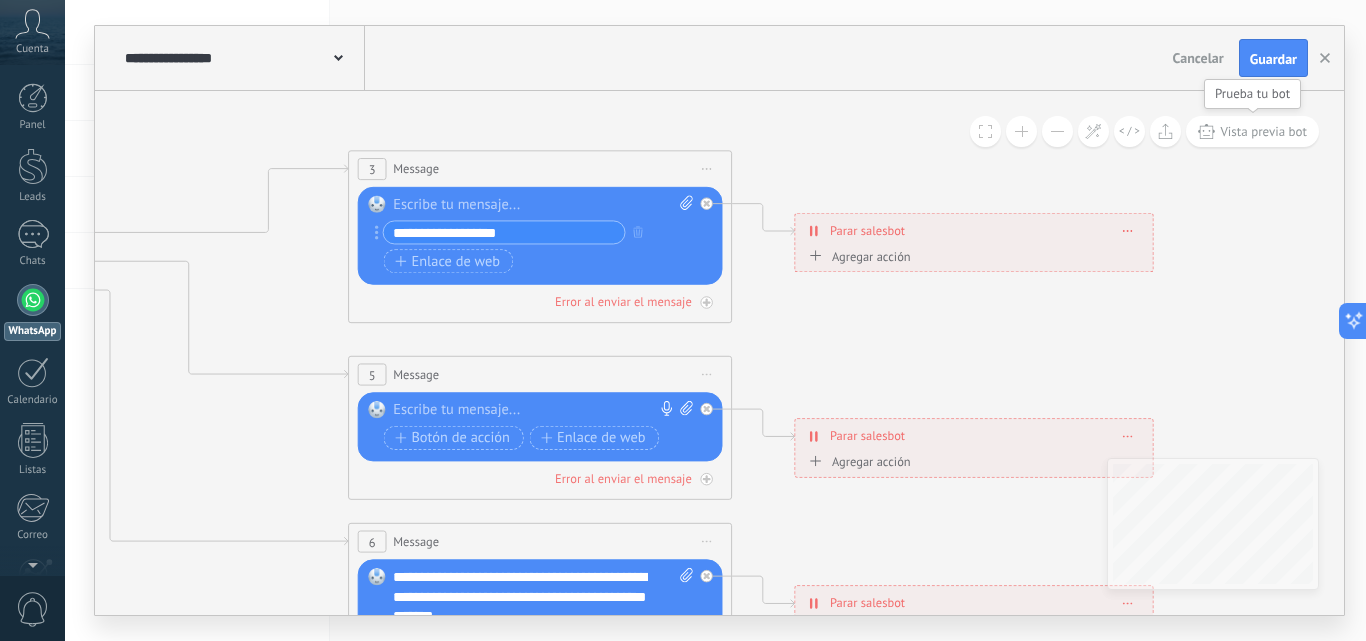 click on "Vista previa bot" at bounding box center (1263, 131) 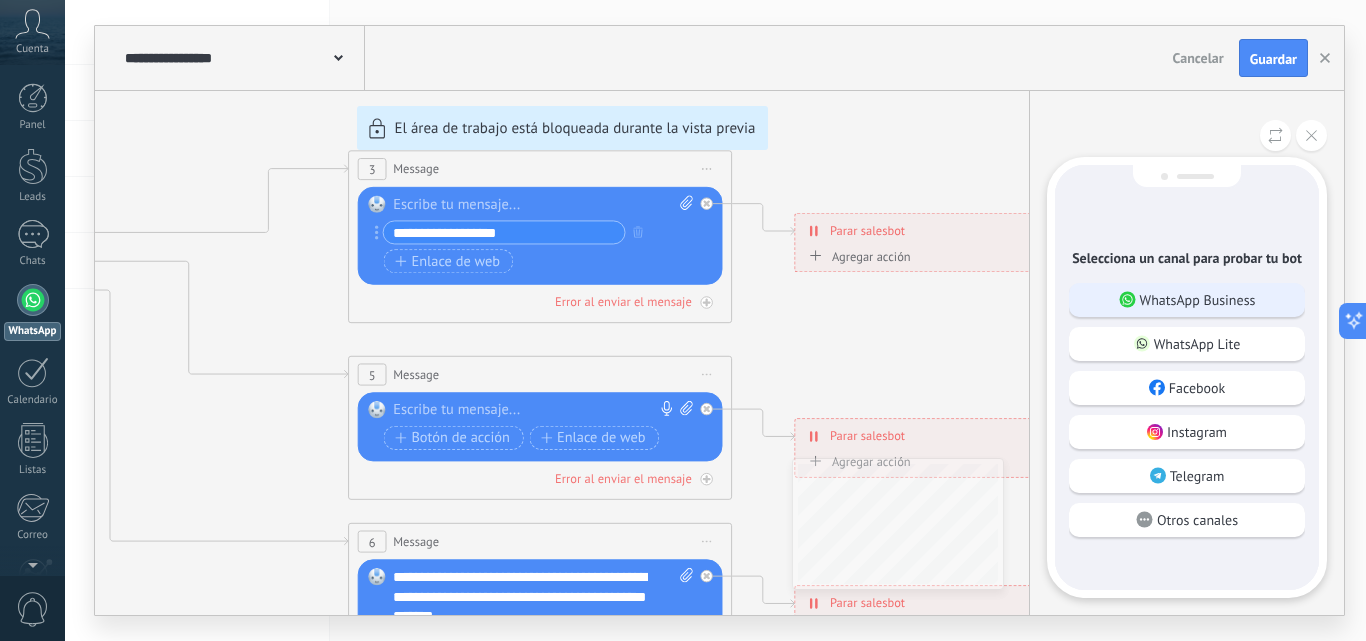 click on "WhatsApp Business" at bounding box center (1198, 300) 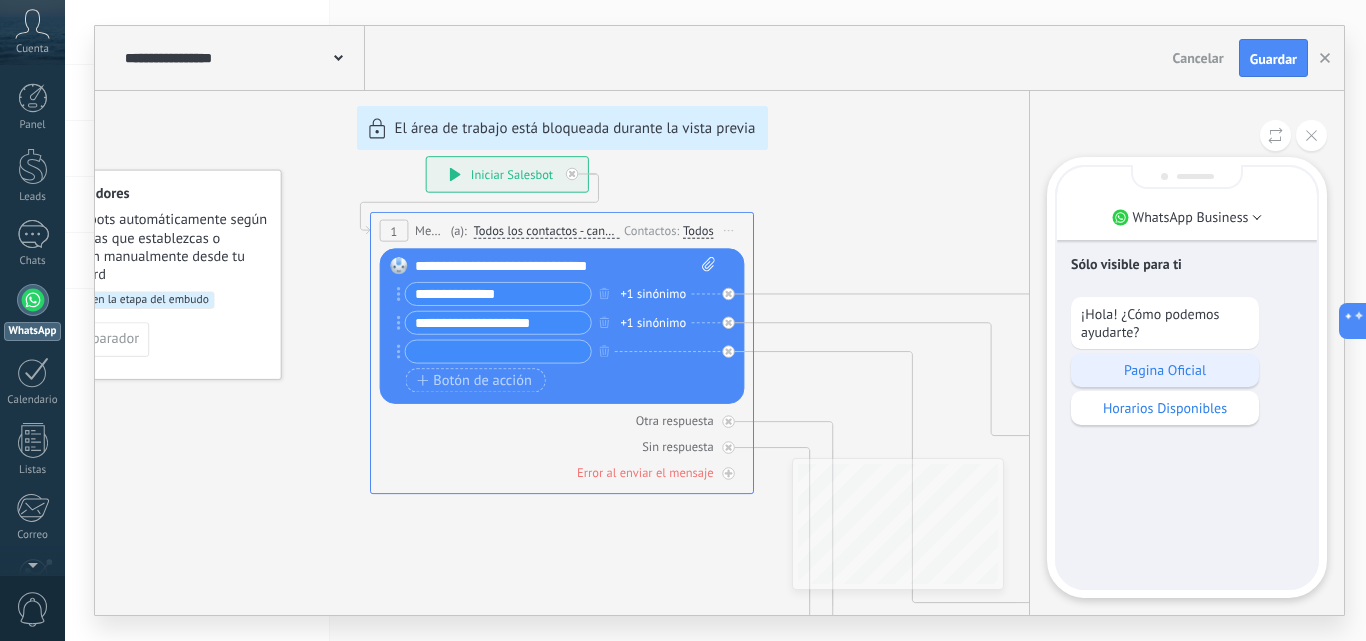 click on "Pagina Oficial" at bounding box center (1165, 370) 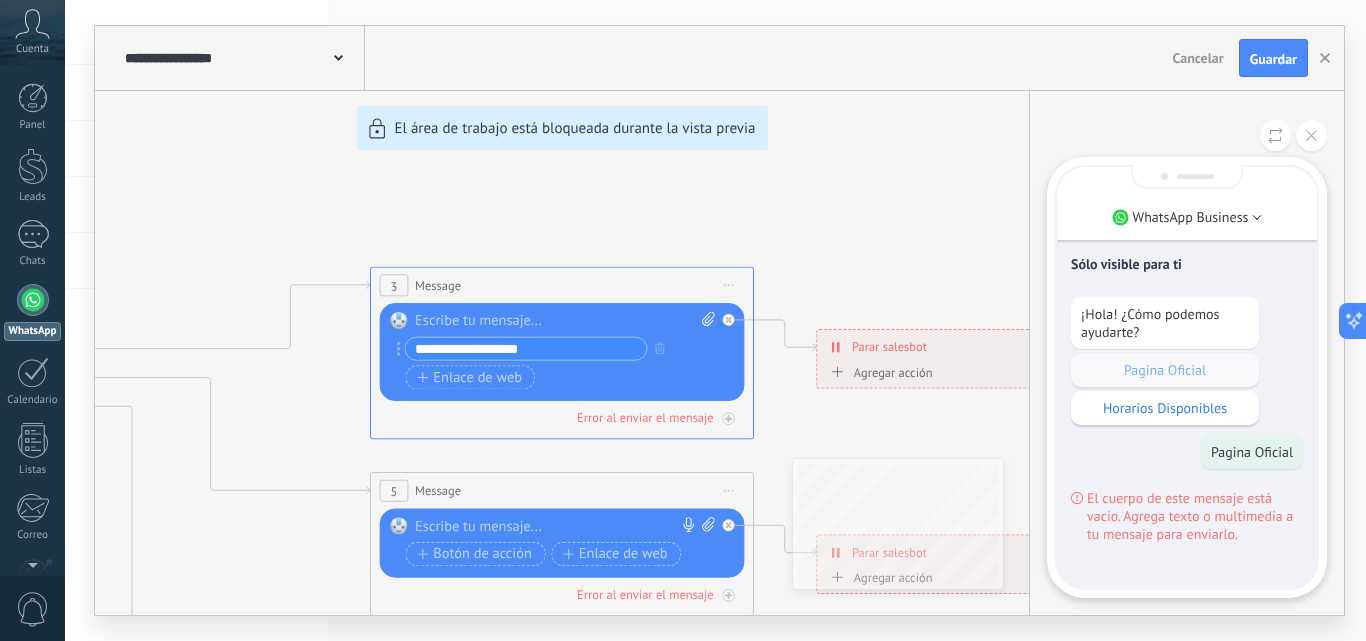 click on "**********" at bounding box center [719, 320] 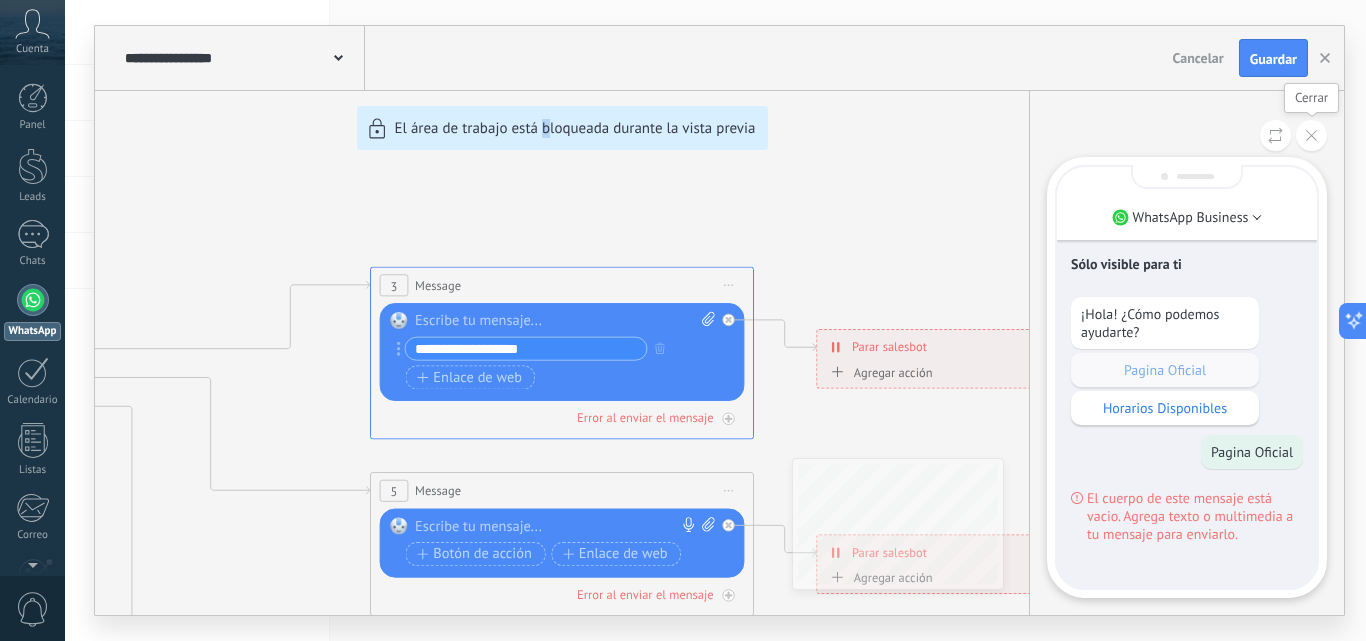 click at bounding box center (1311, 135) 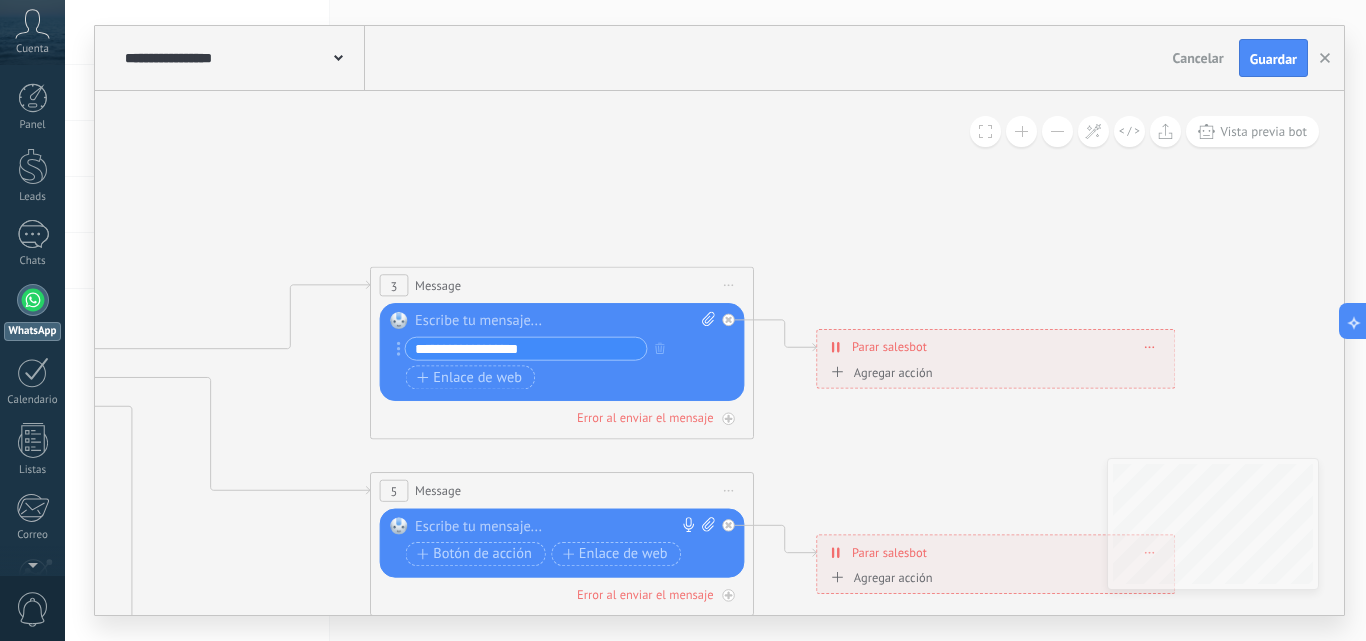 click at bounding box center [565, 321] 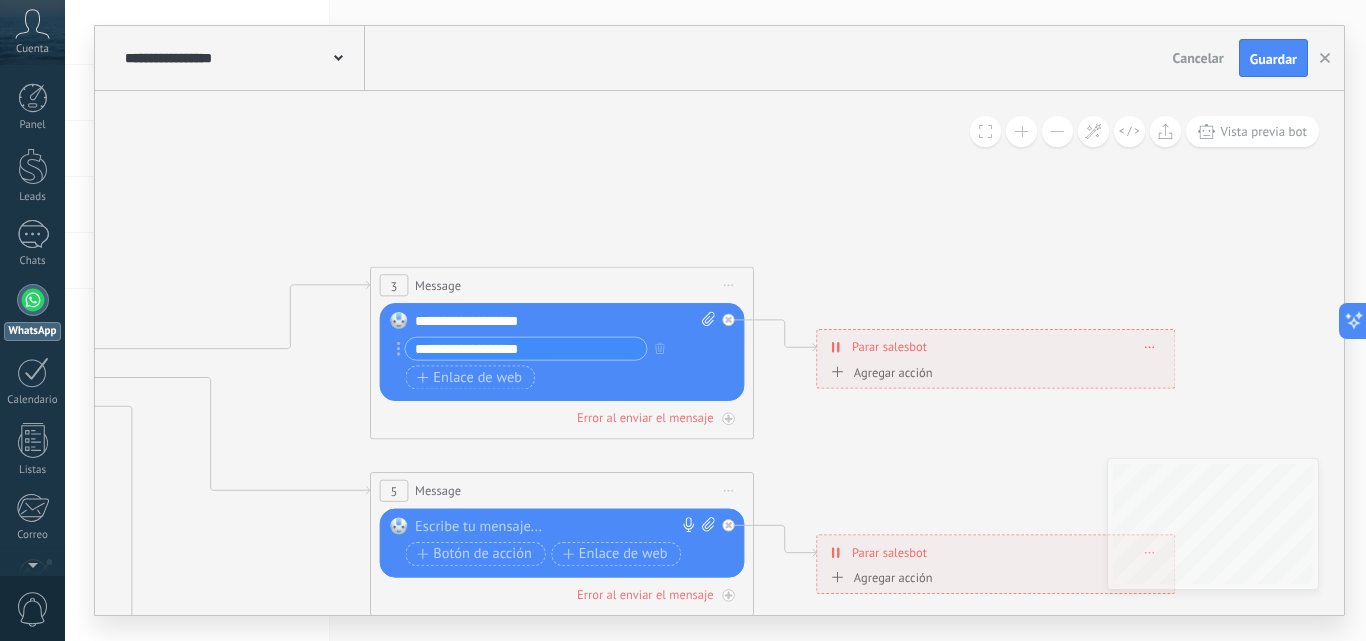drag, startPoint x: 1205, startPoint y: 287, endPoint x: 1211, endPoint y: 265, distance: 22.803509 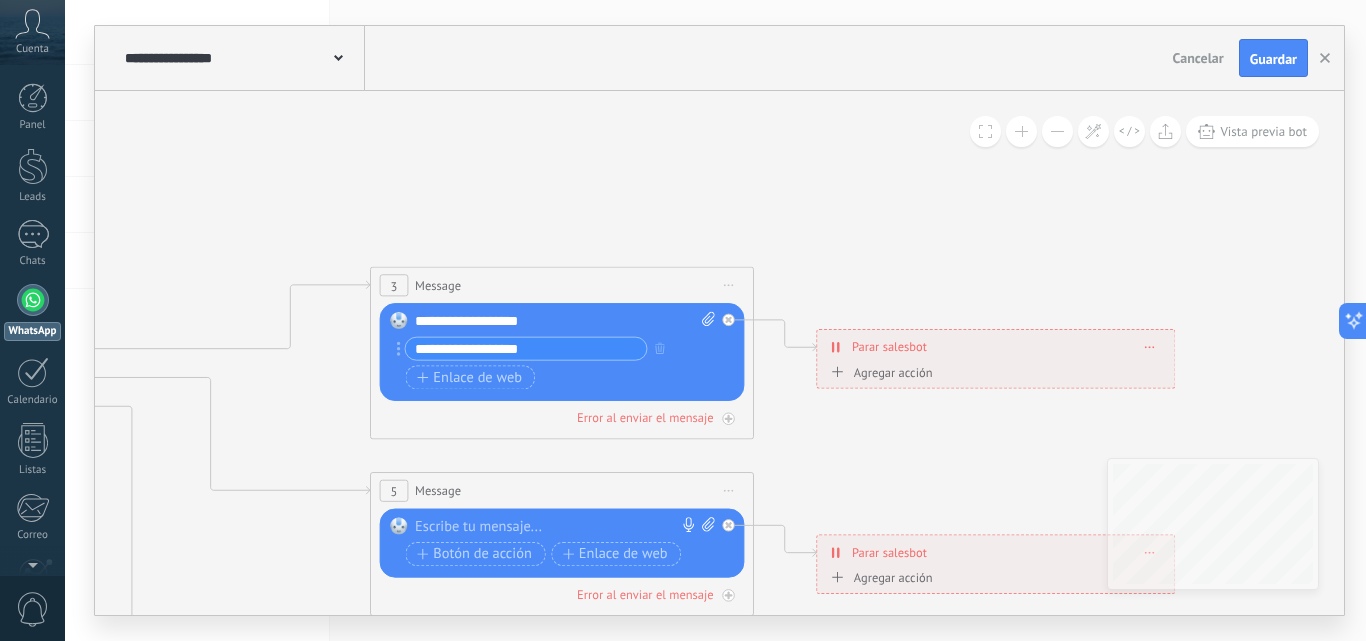 click 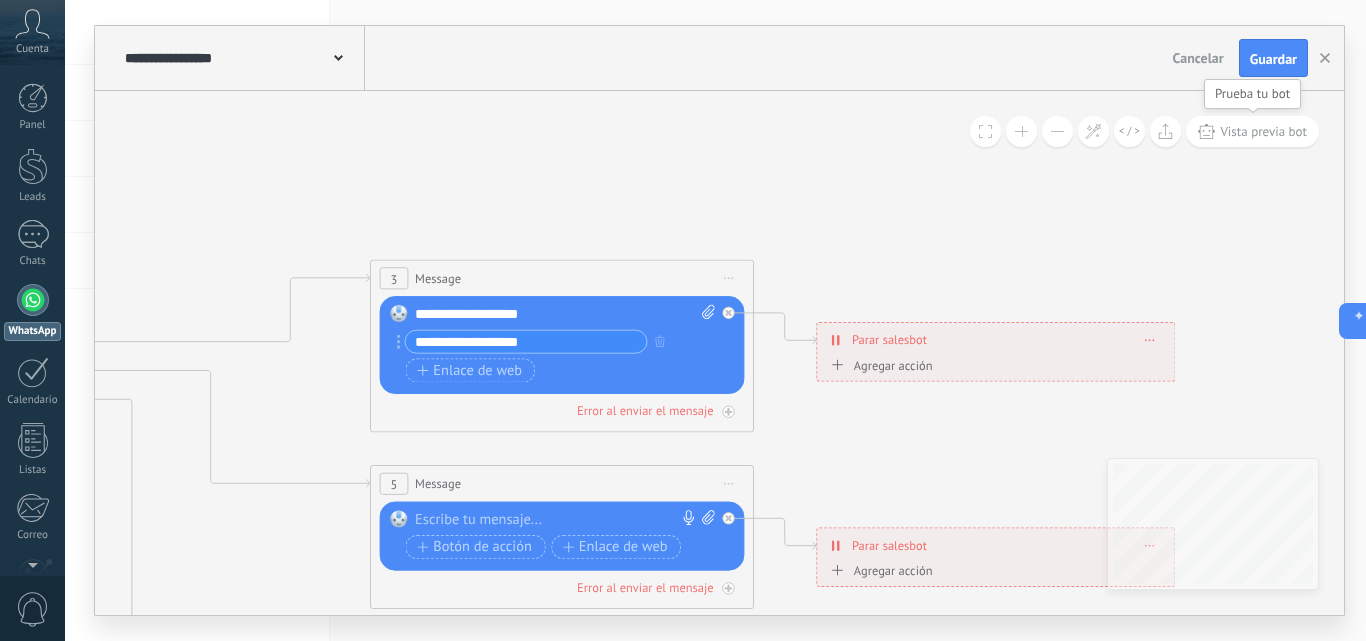 click on "Vista previa bot" at bounding box center [1263, 131] 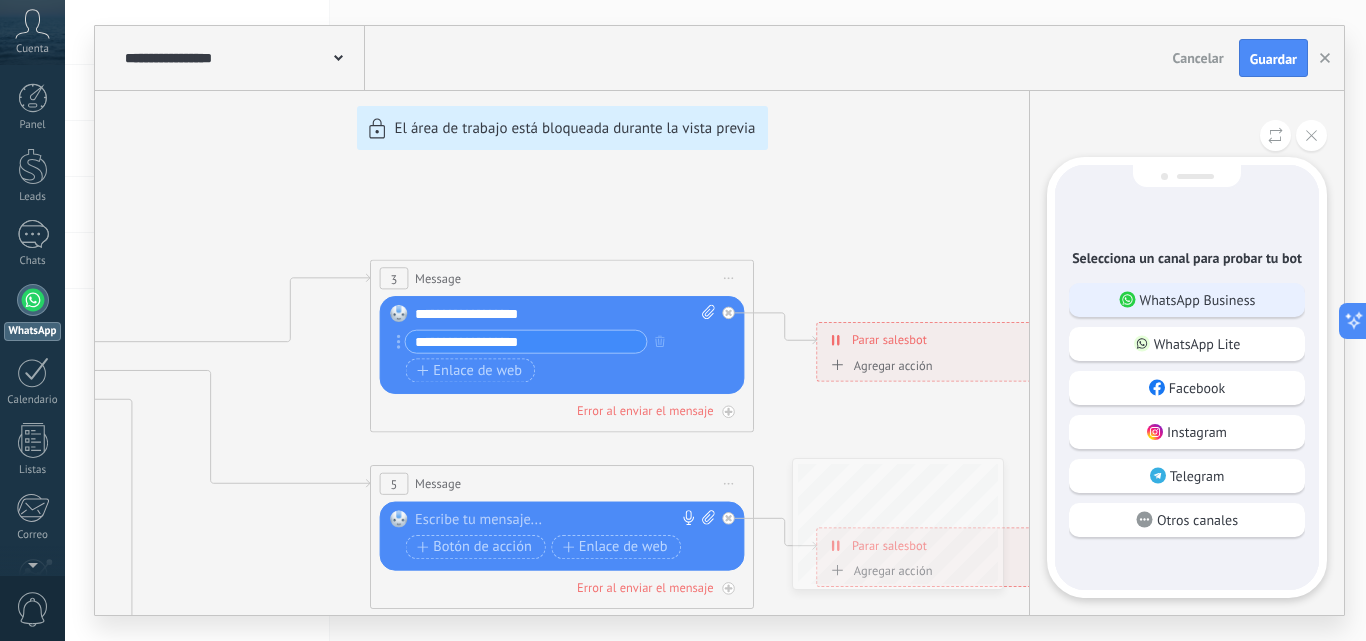 click on "WhatsApp Business" at bounding box center [1198, 300] 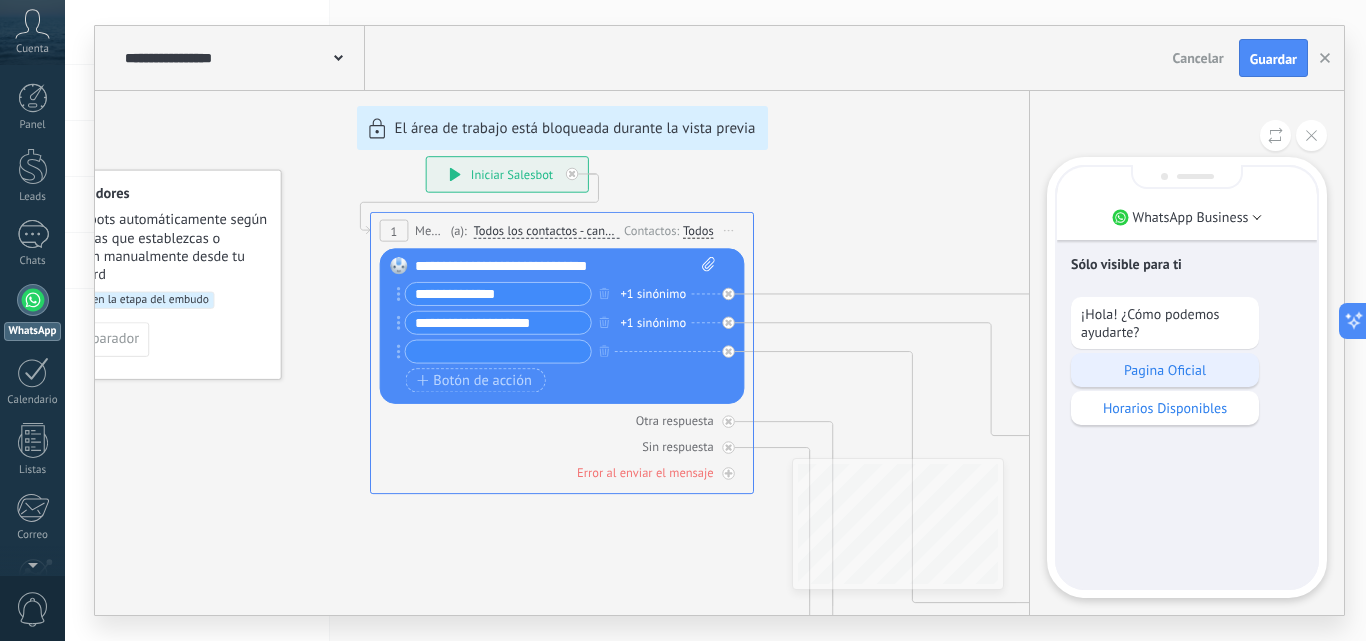 click on "Pagina Oficial" at bounding box center (1165, 370) 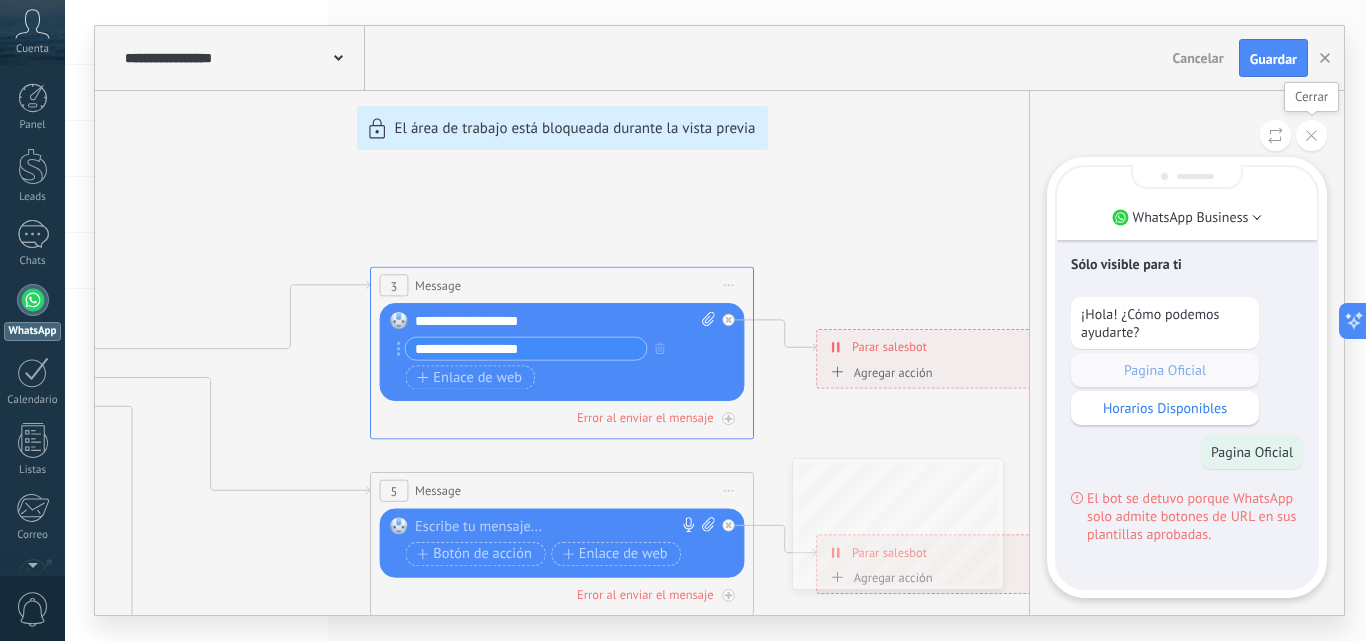 click 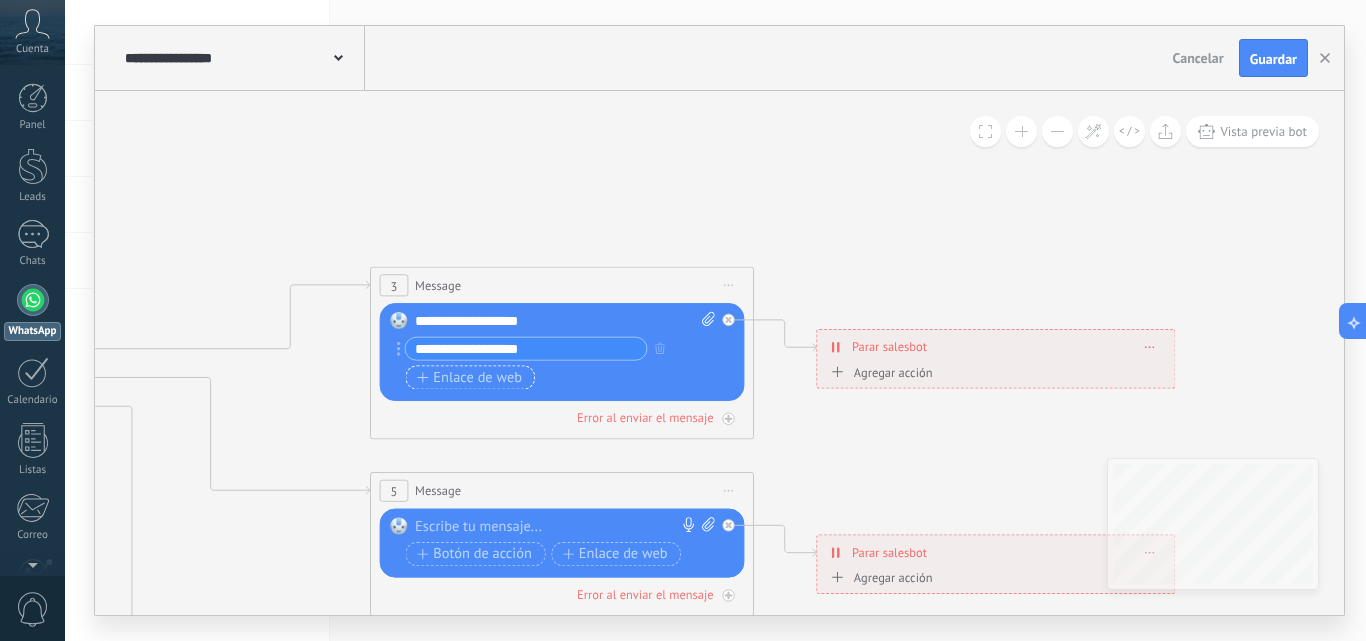 click on "Enlace de web" at bounding box center (469, 377) 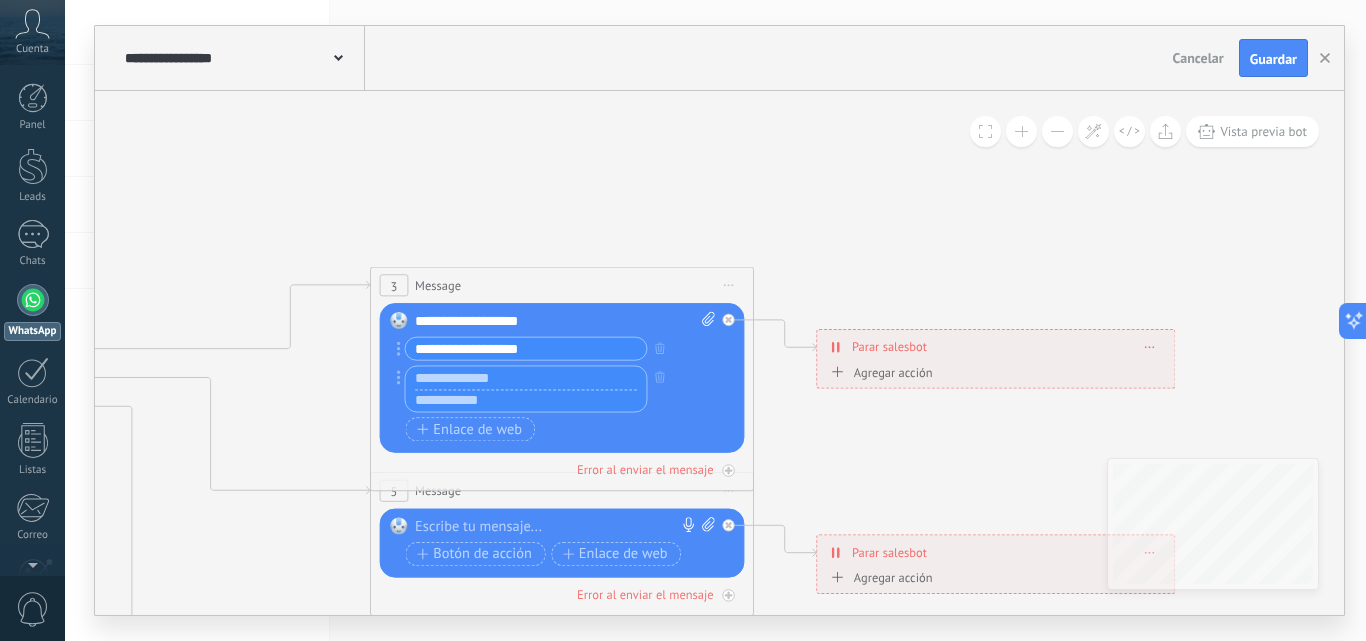 click at bounding box center (526, 400) 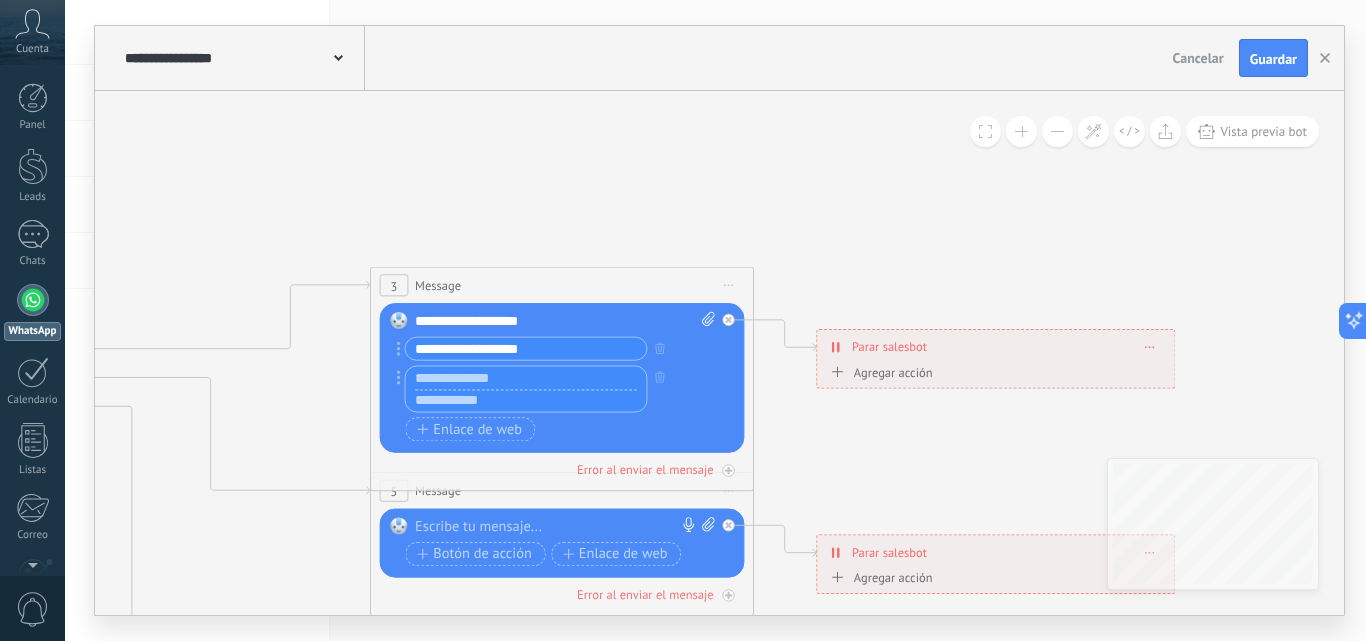 click at bounding box center [526, 400] 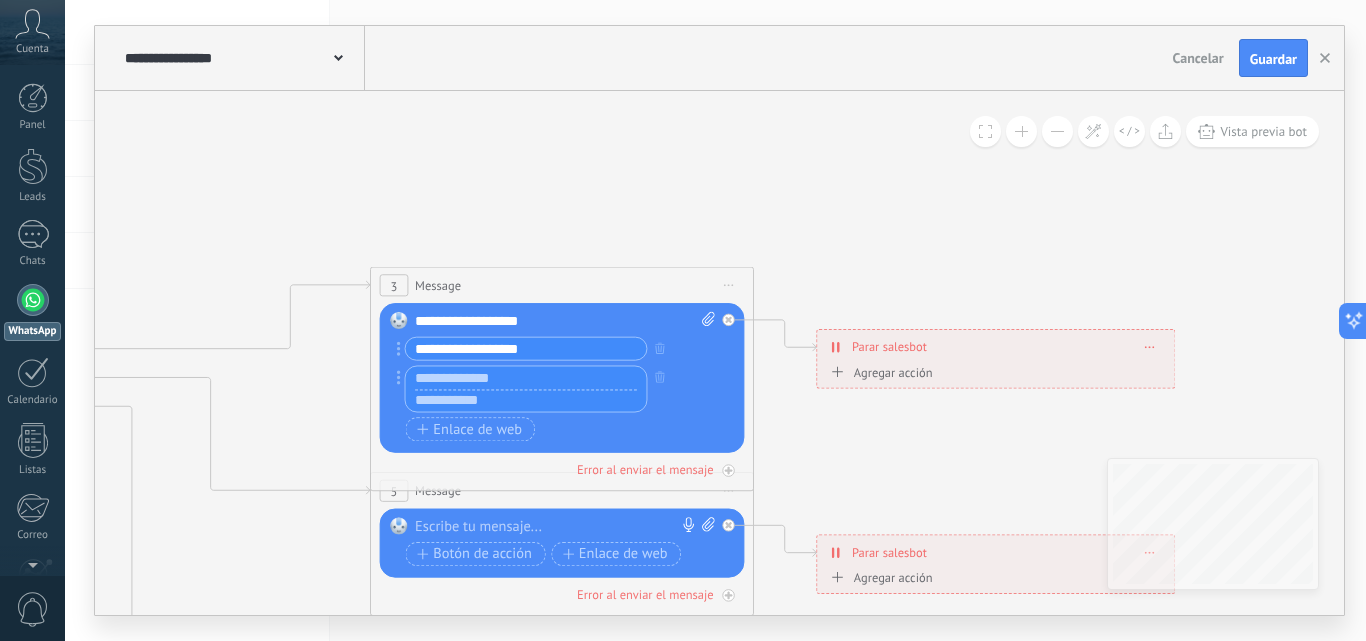 click at bounding box center [526, 377] 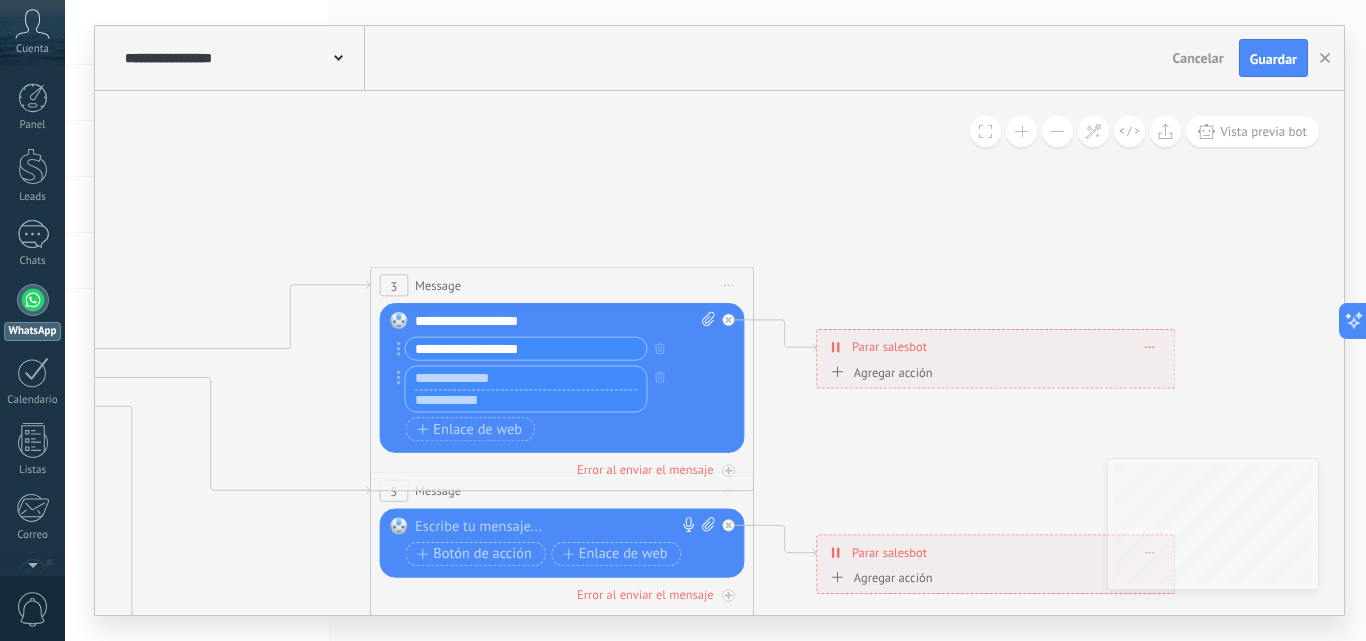 paste on "**********" 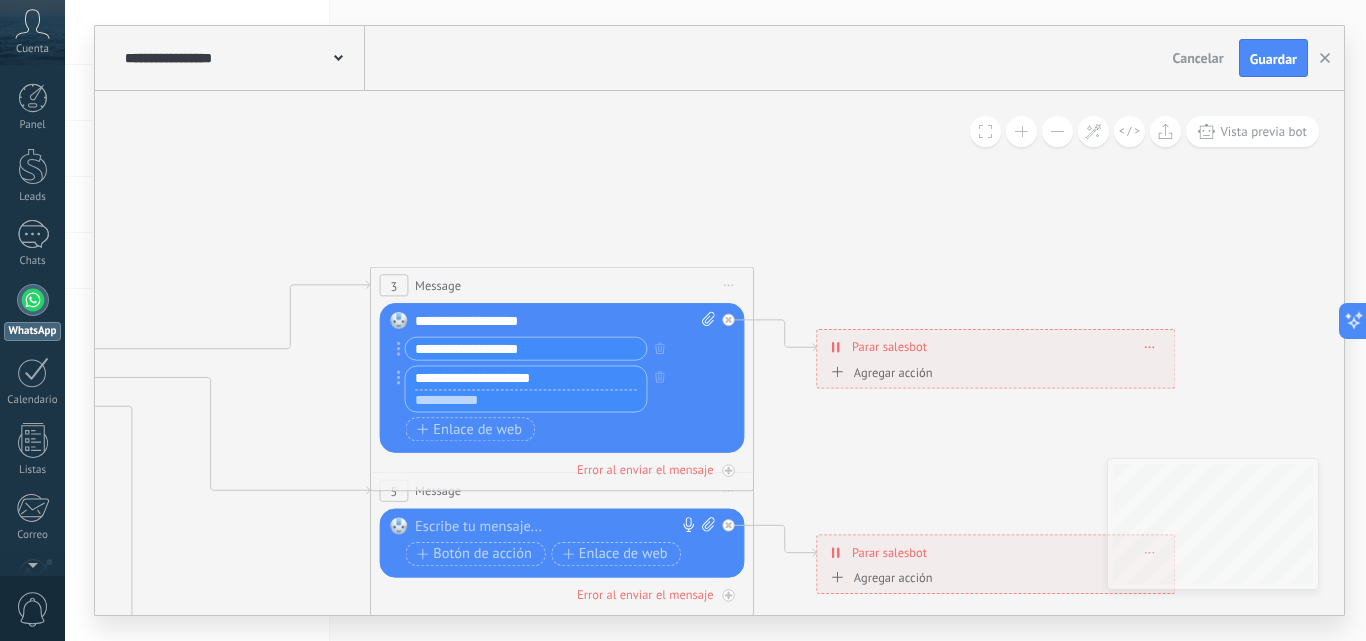 type on "**********" 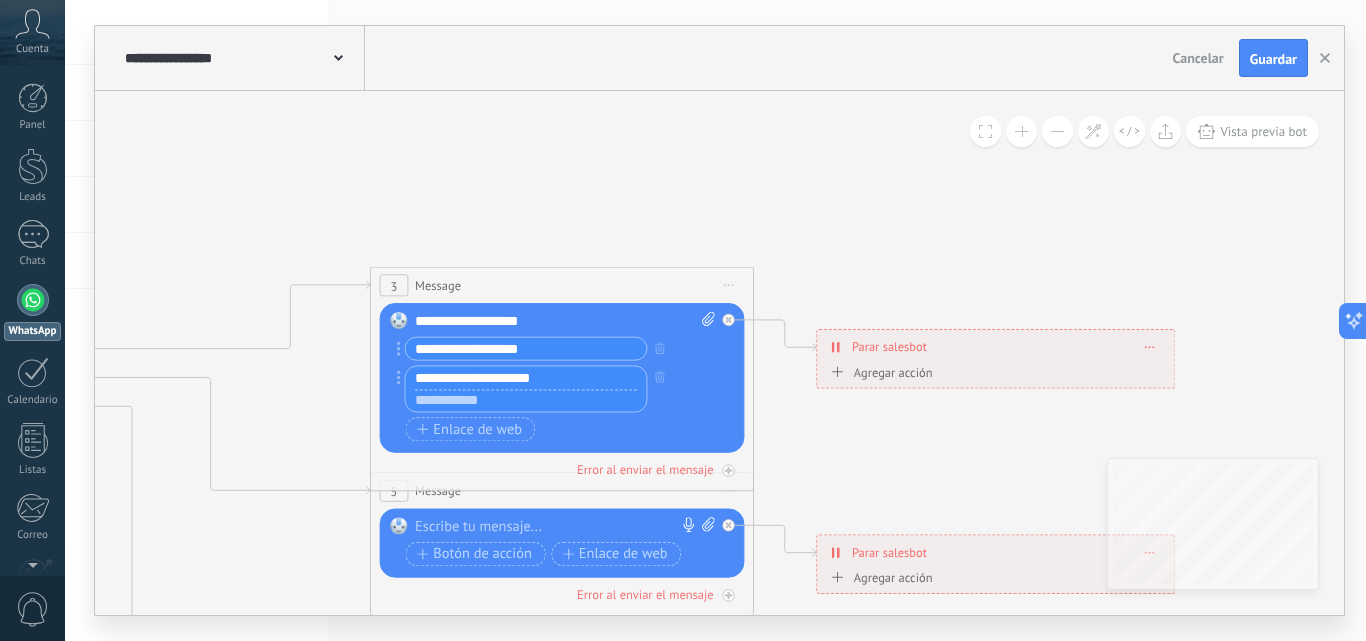 click at bounding box center (526, 400) 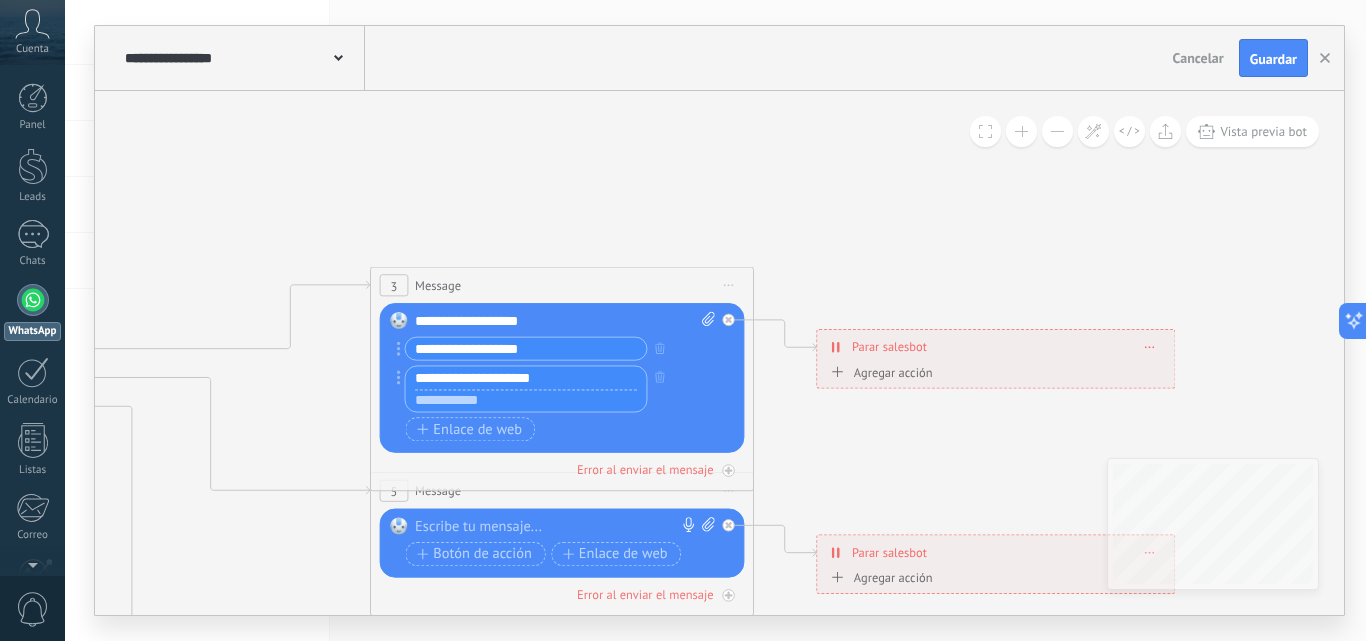 click at bounding box center [526, 400] 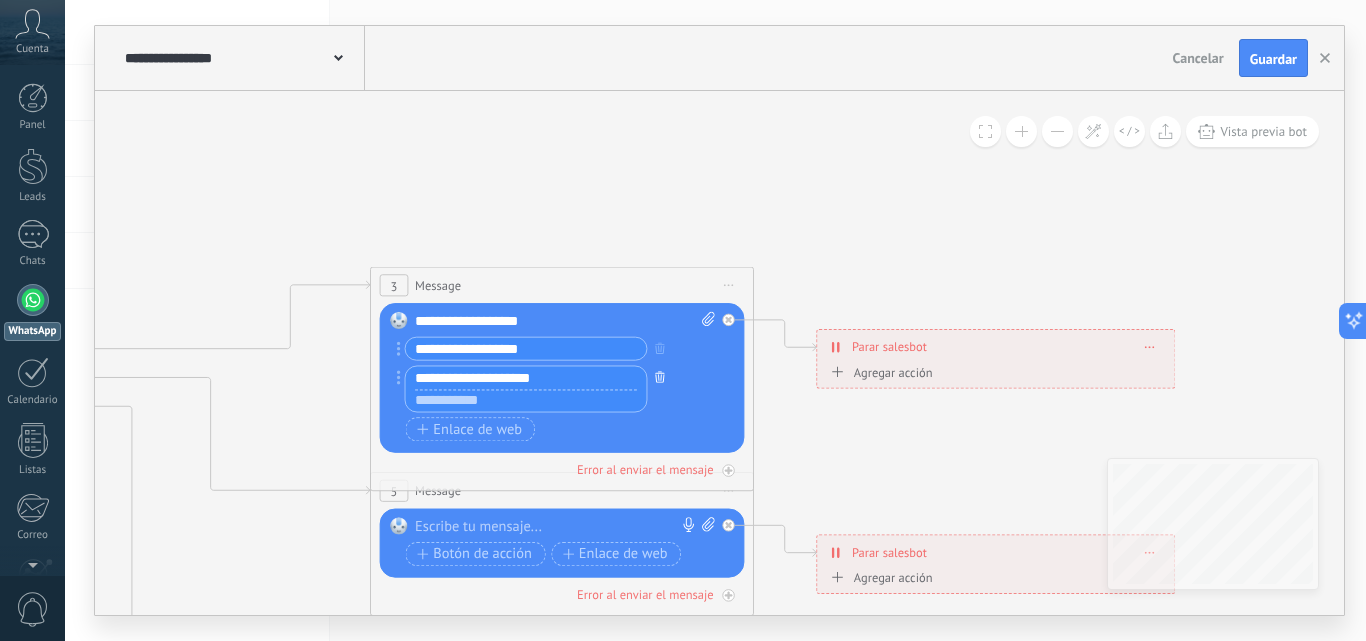 click 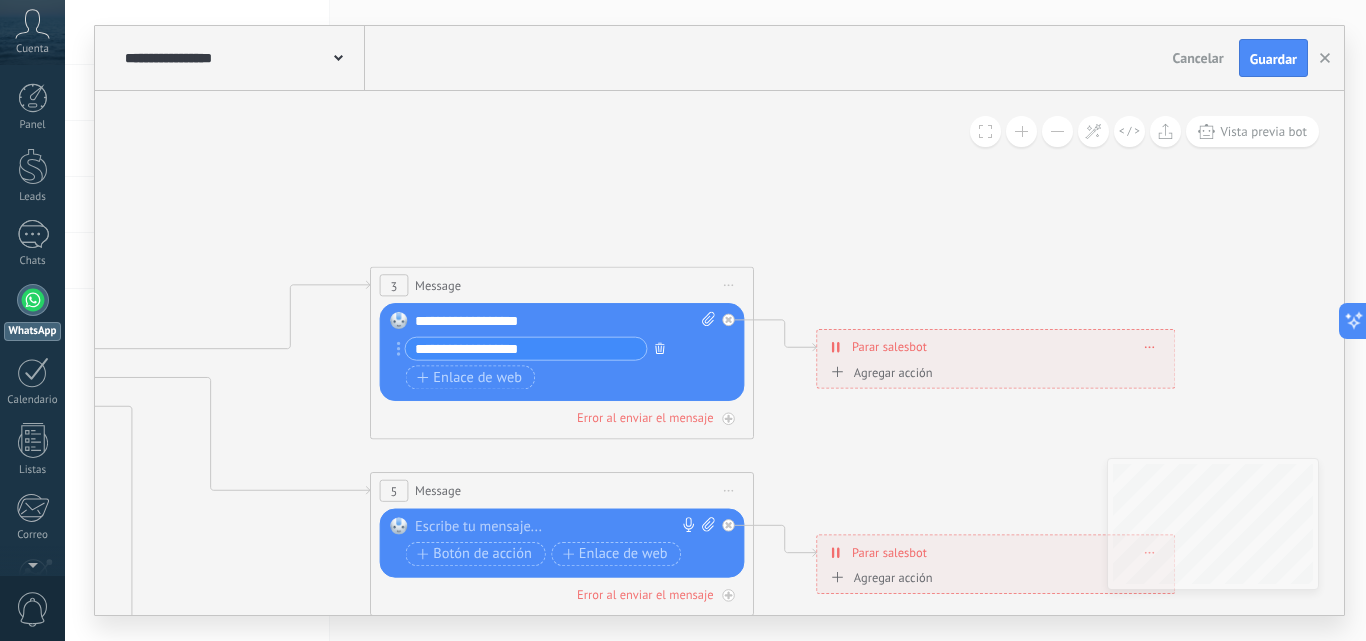 click at bounding box center (659, 348) 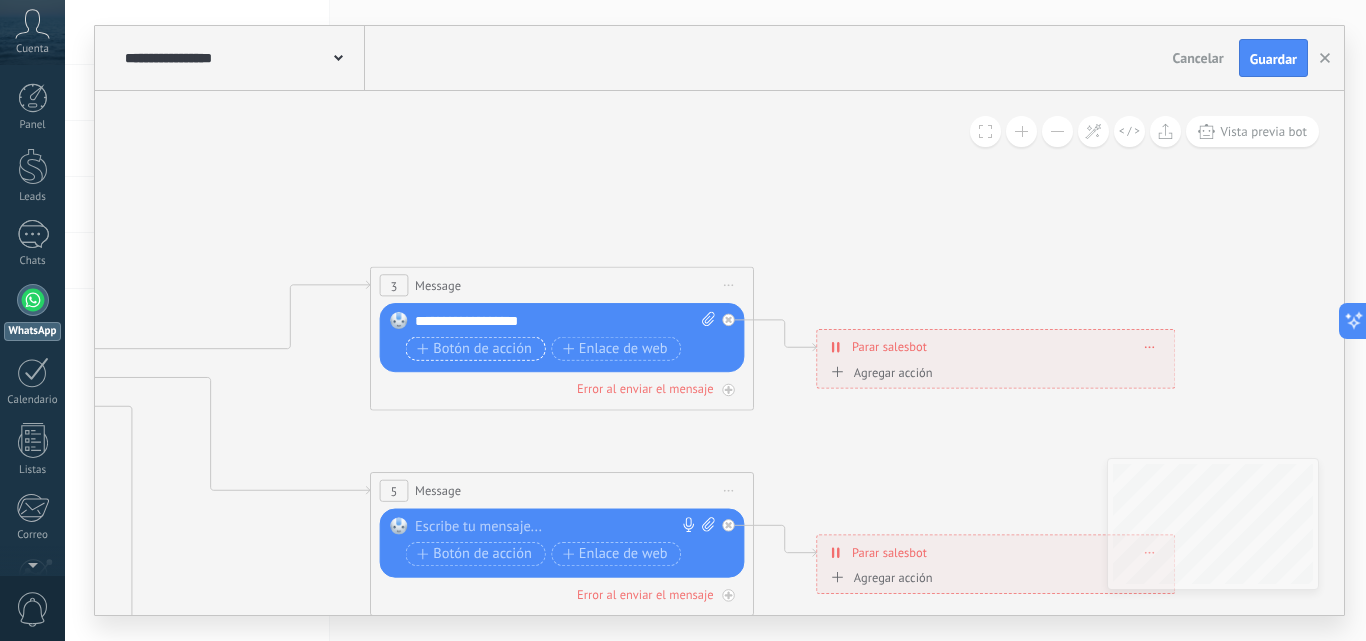 click on "Botón de acción" at bounding box center (474, 348) 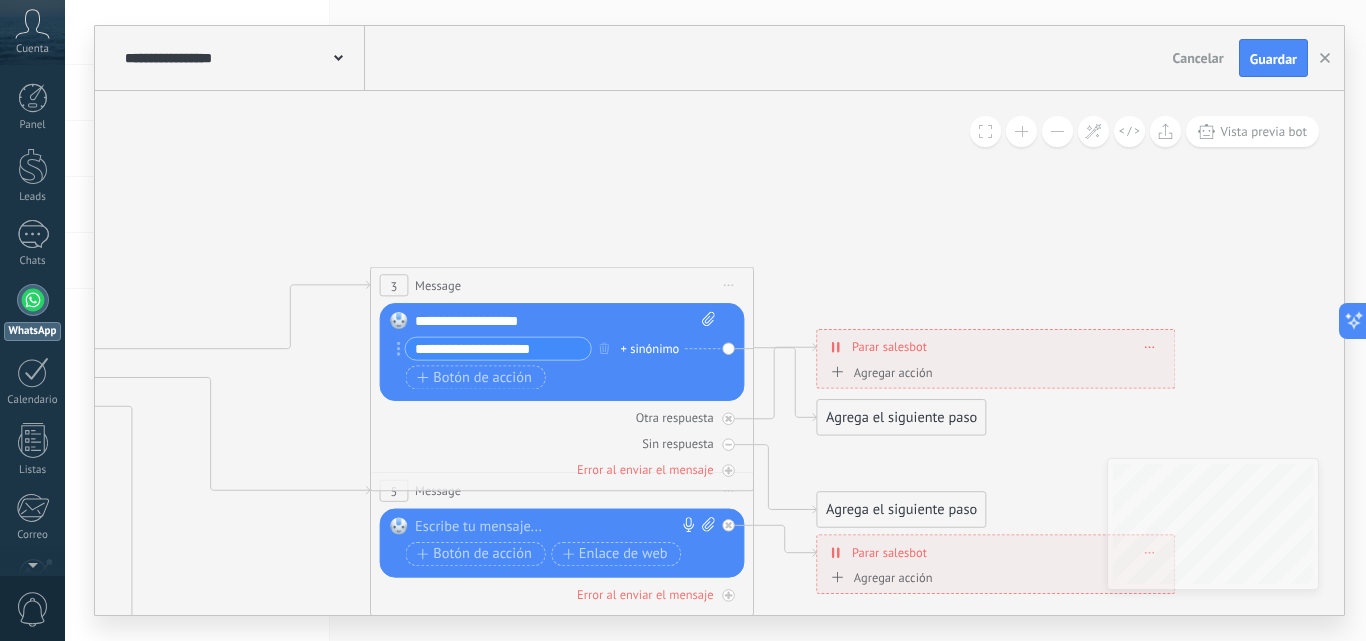 type on "**********" 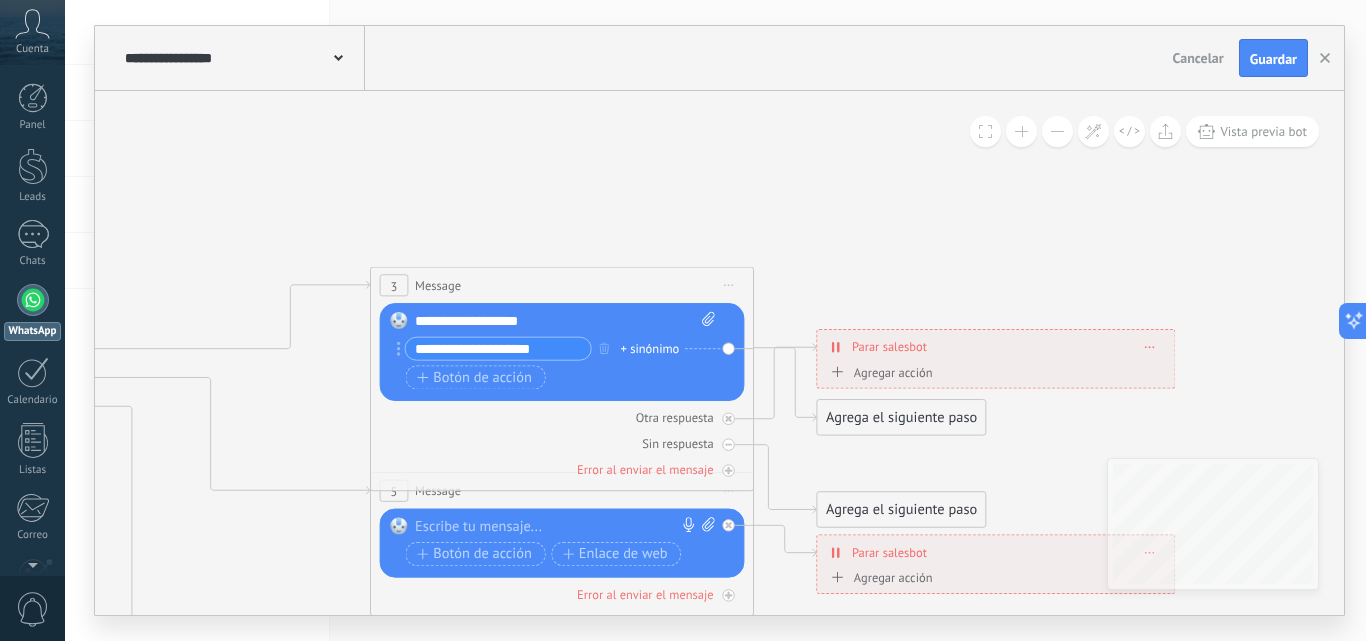 click 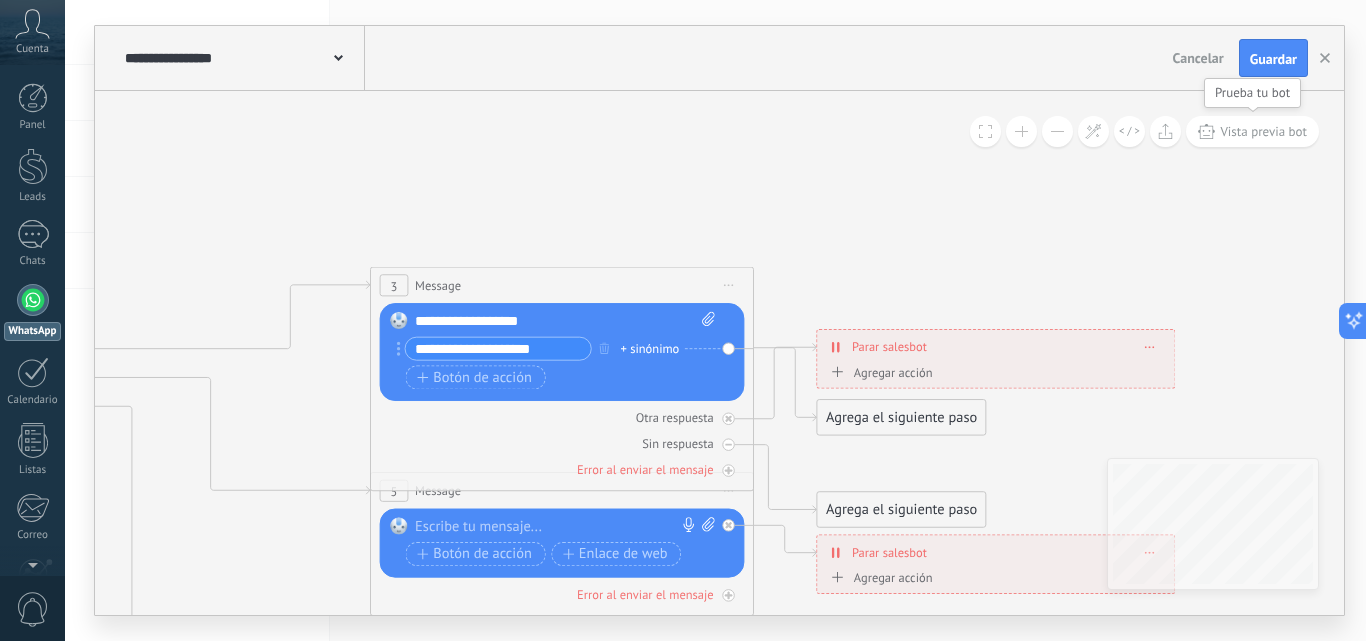 click on "Vista previa bot" at bounding box center (1263, 131) 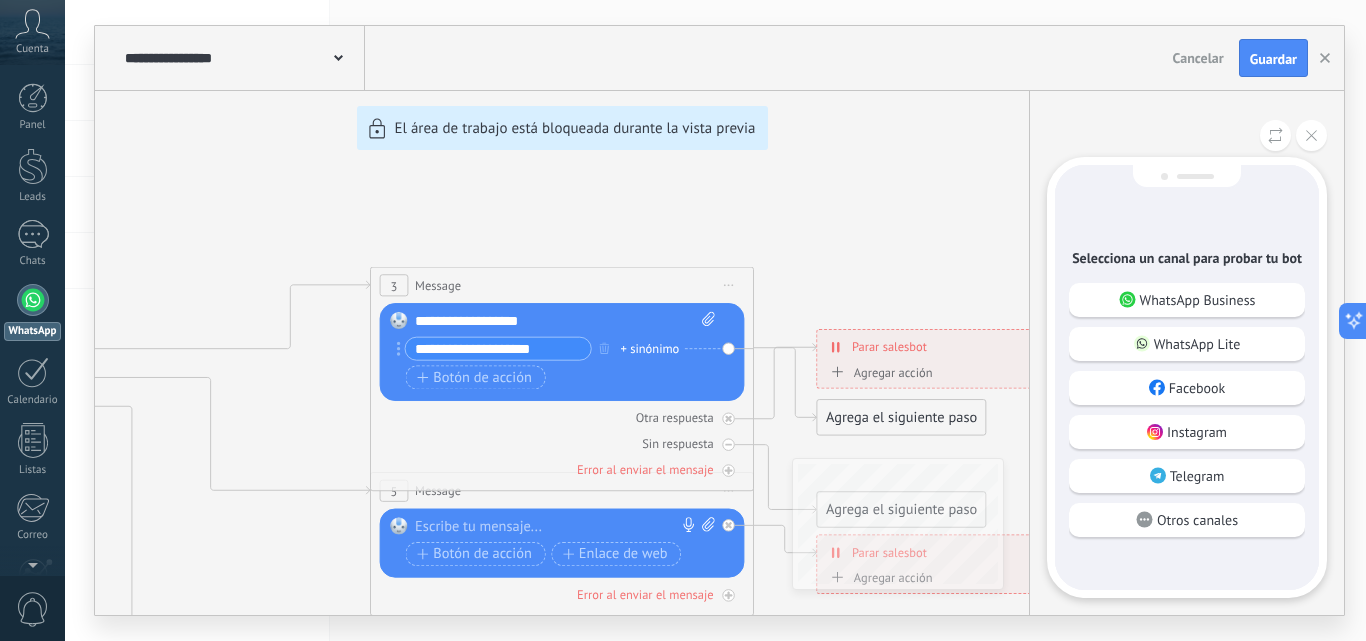 click on "WhatsApp Business" at bounding box center [1198, 300] 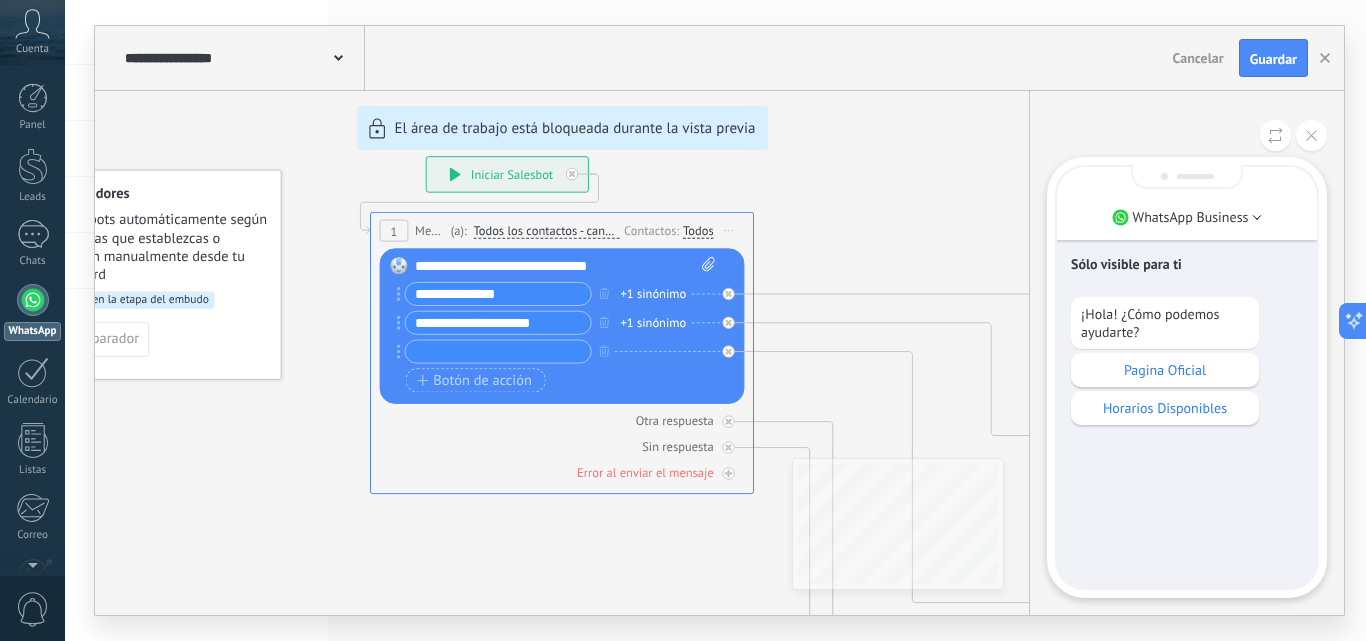 click on "Pagina Oficial" at bounding box center [1165, 370] 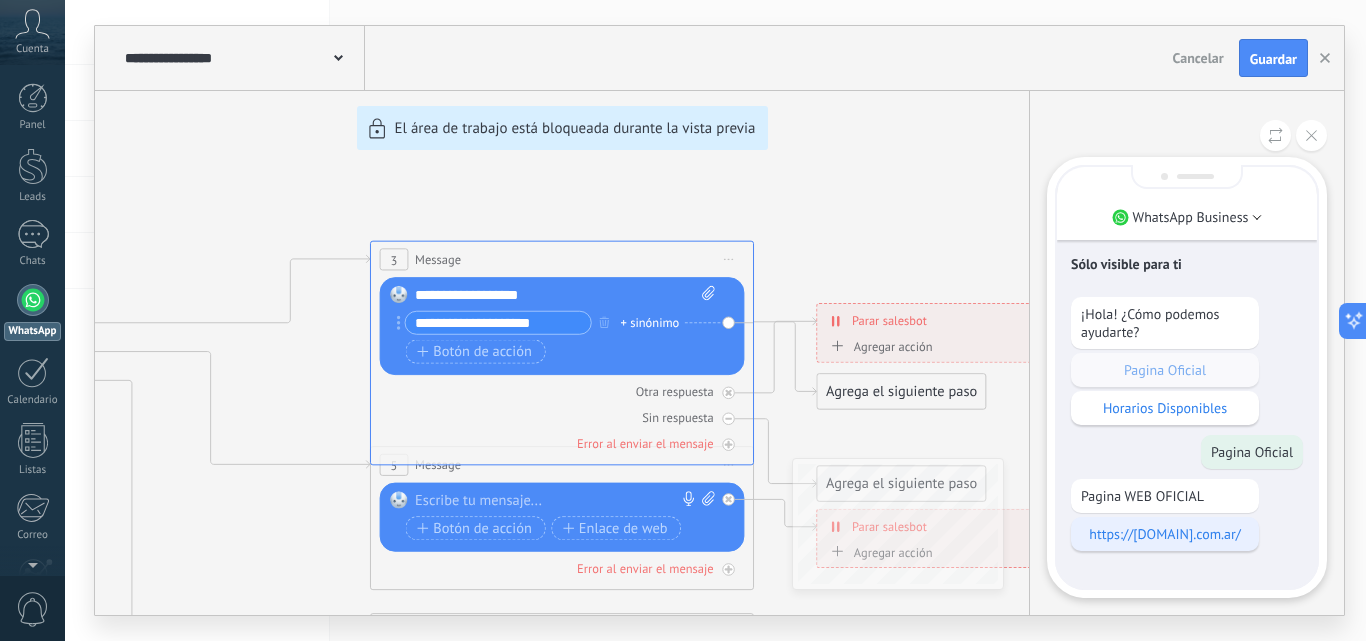click on "https://[DOMAIN].com.ar/" at bounding box center [1165, 534] 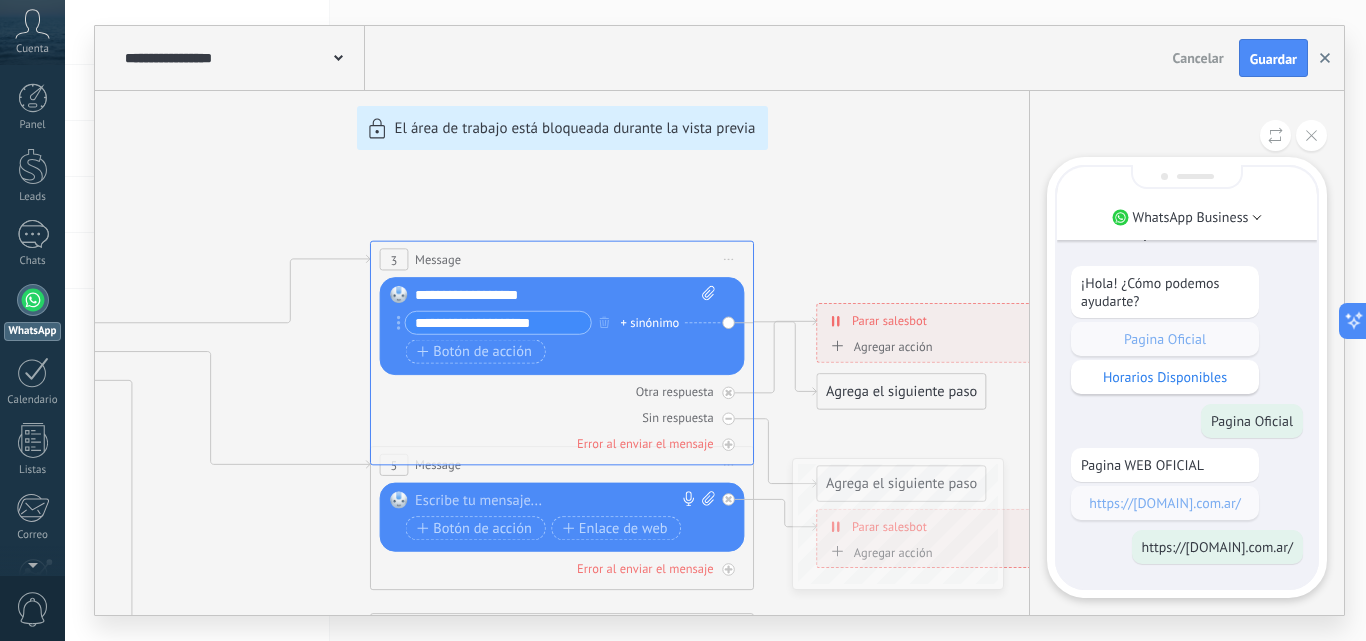 drag, startPoint x: 860, startPoint y: 236, endPoint x: 1310, endPoint y: 76, distance: 477.59814 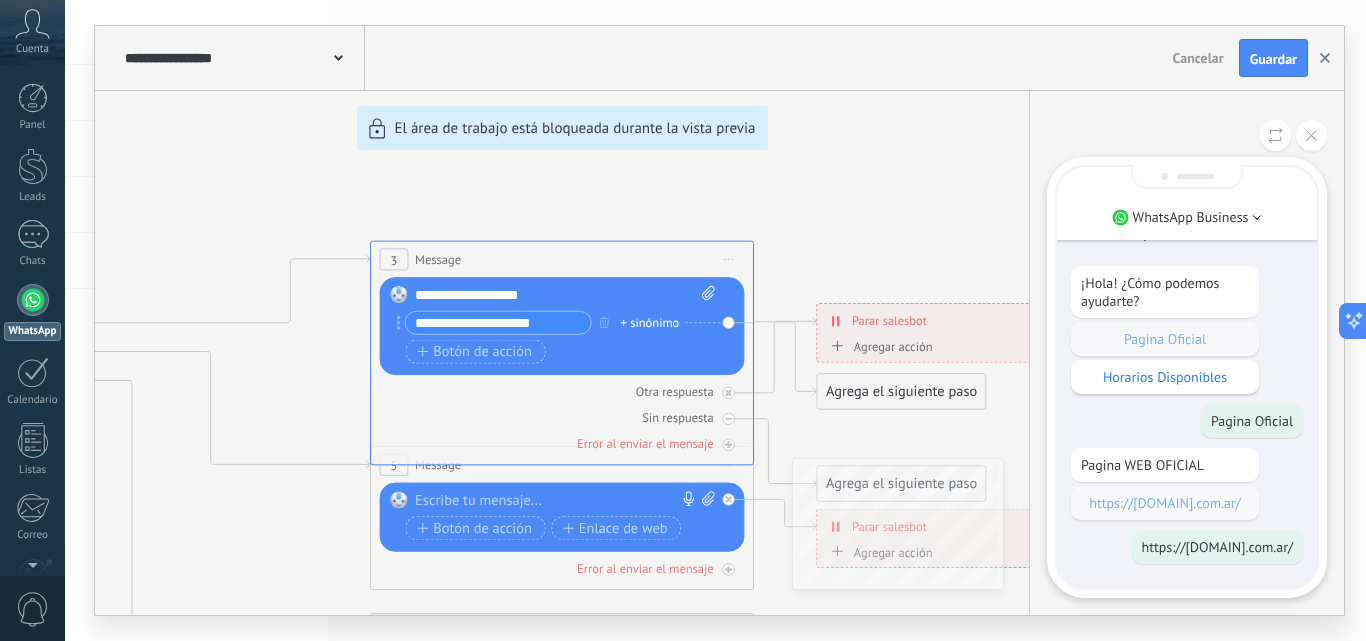 click on "**********" at bounding box center [719, 320] 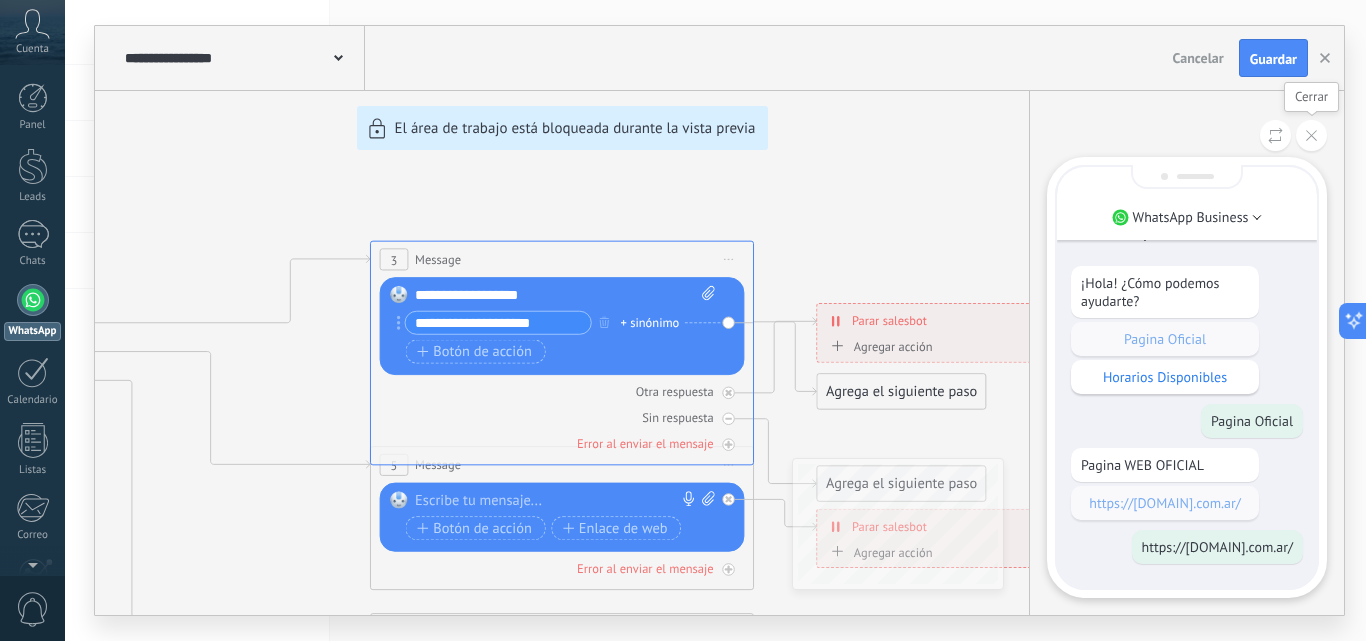 click 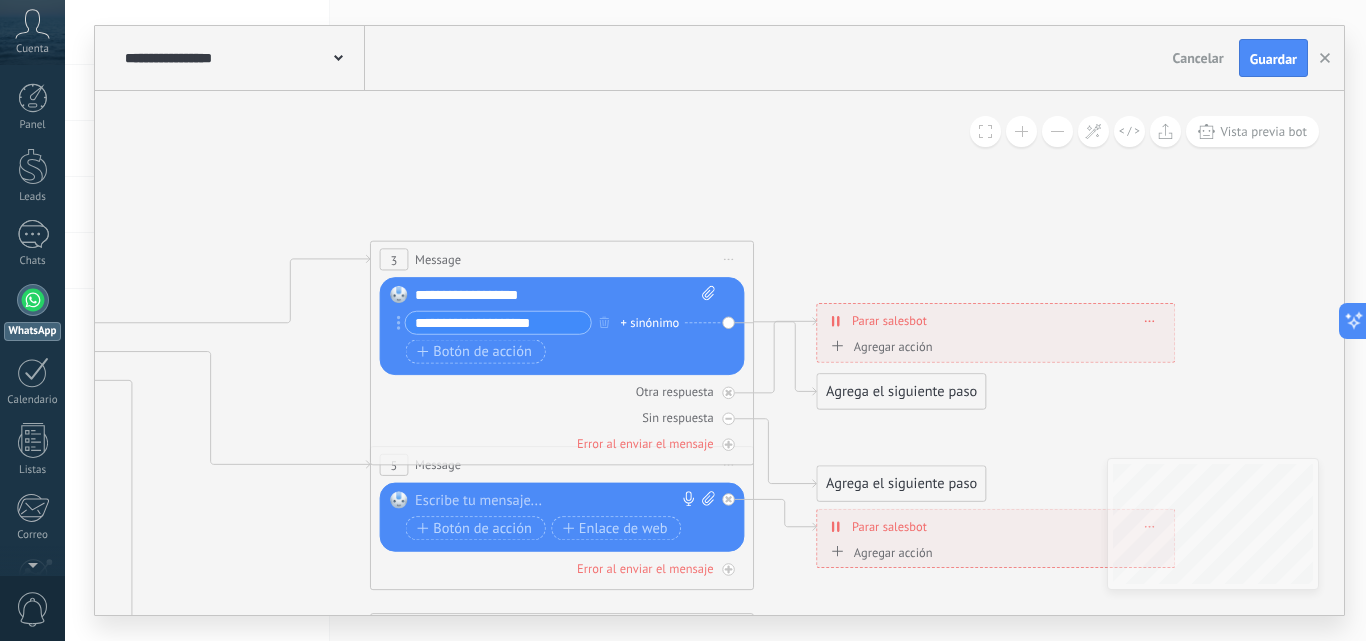 drag, startPoint x: 822, startPoint y: 224, endPoint x: 747, endPoint y: 229, distance: 75.16648 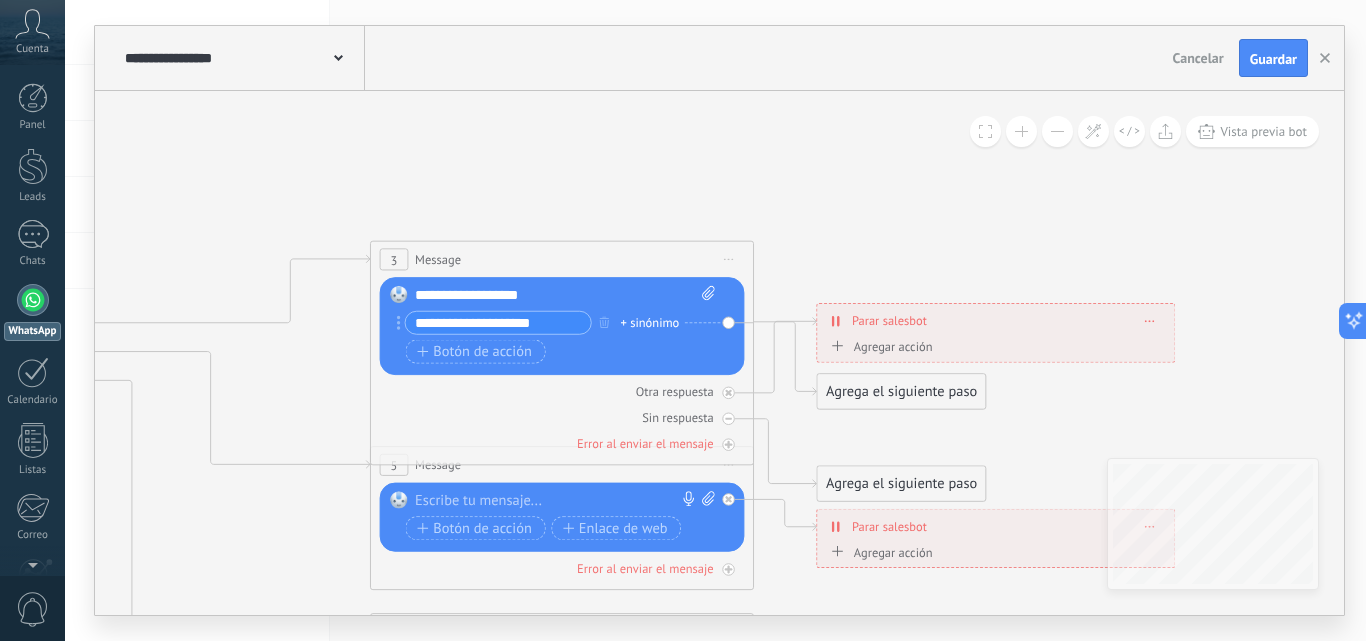 click 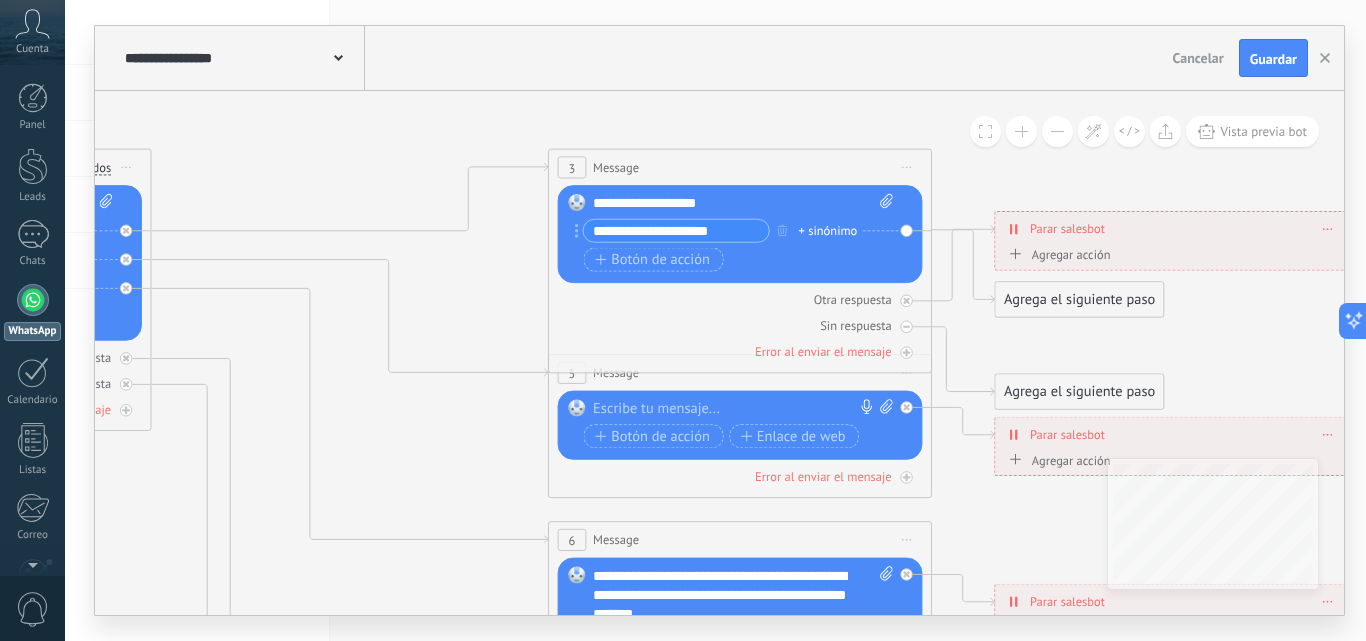 drag, startPoint x: 476, startPoint y: 318, endPoint x: 702, endPoint y: 114, distance: 304.4536 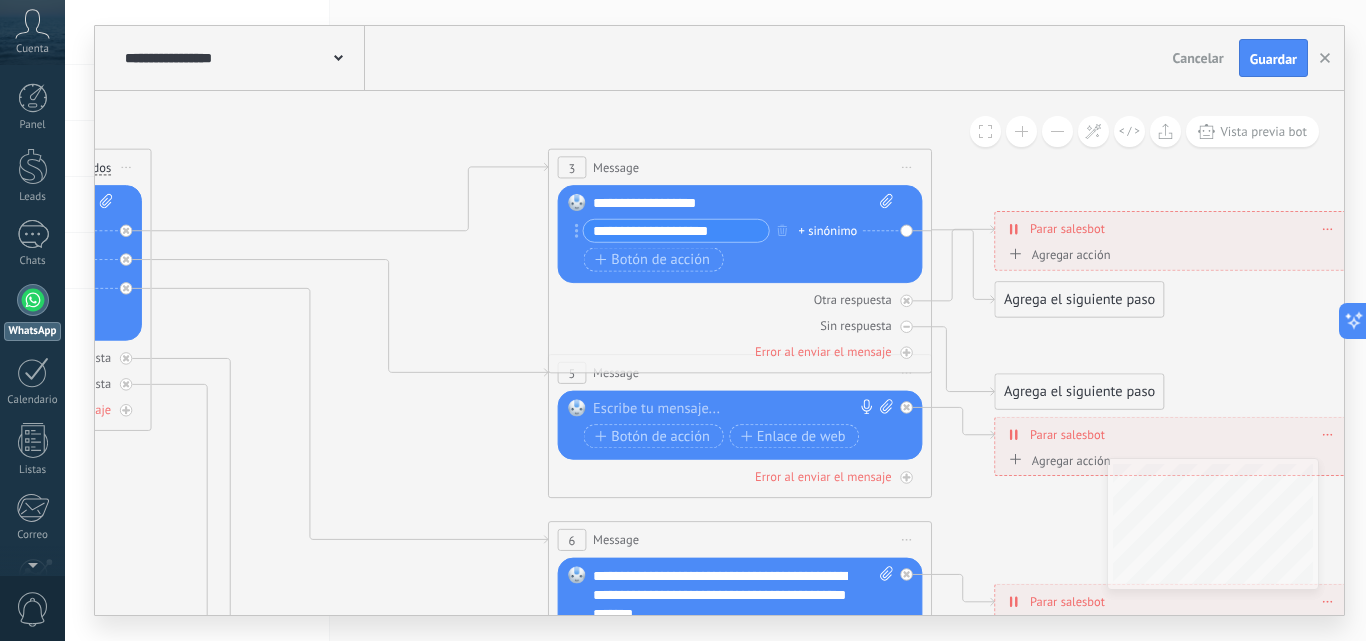 click on "**********" at bounding box center [719, 320] 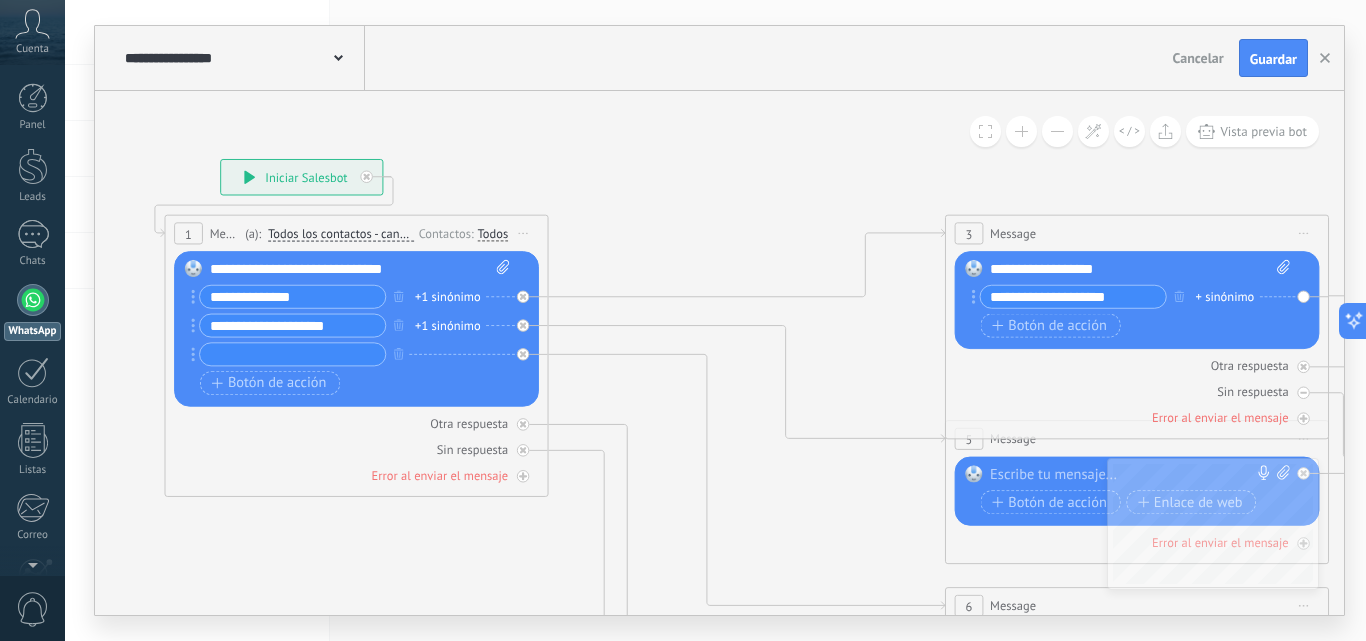 drag, startPoint x: 619, startPoint y: 240, endPoint x: 694, endPoint y: 515, distance: 285.04385 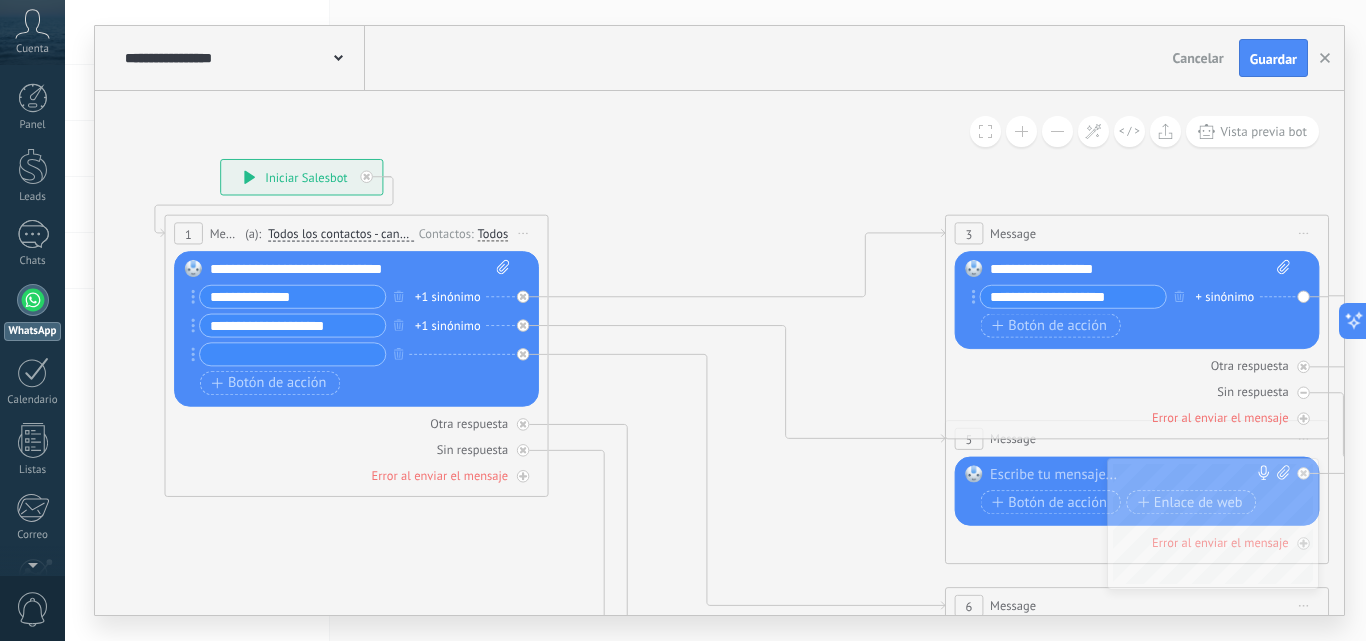 click 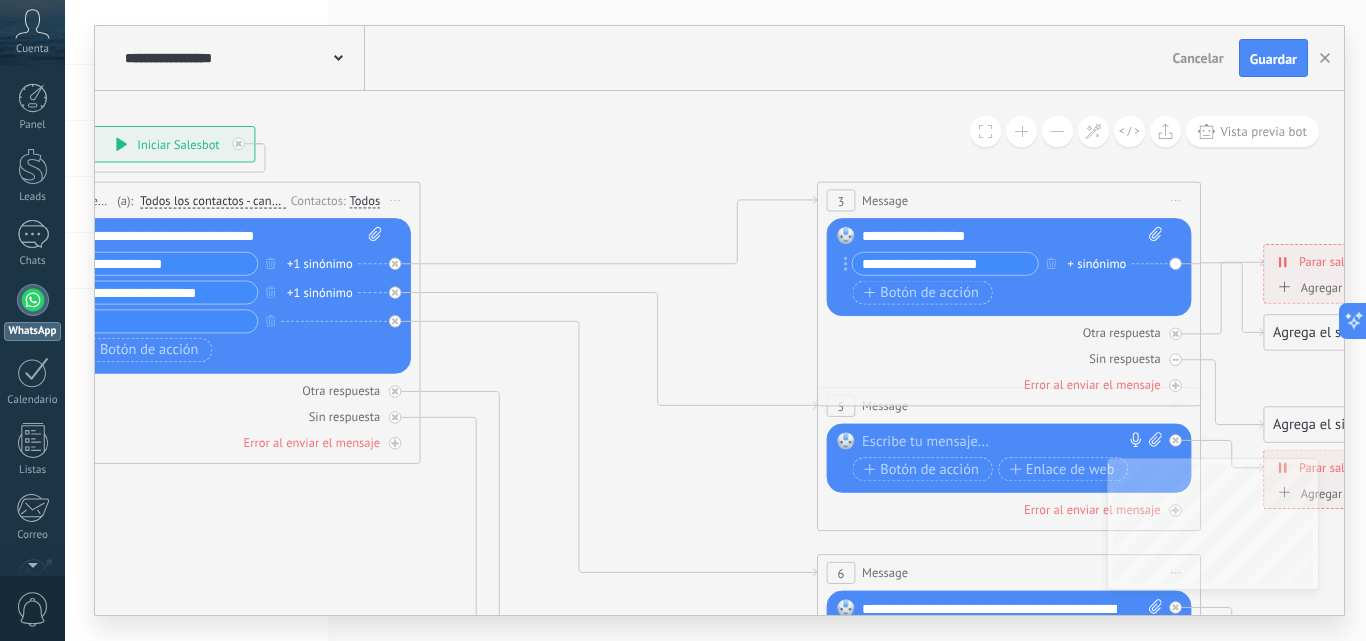 drag, startPoint x: 762, startPoint y: 351, endPoint x: 674, endPoint y: 271, distance: 118.92855 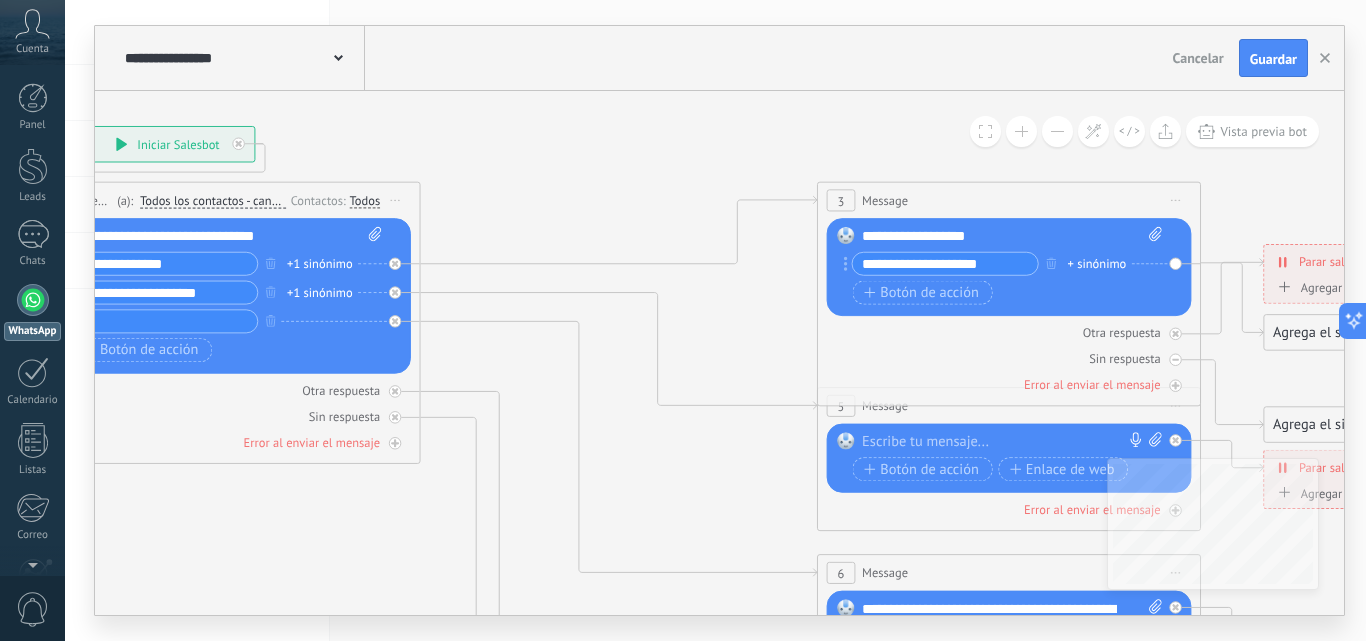 click 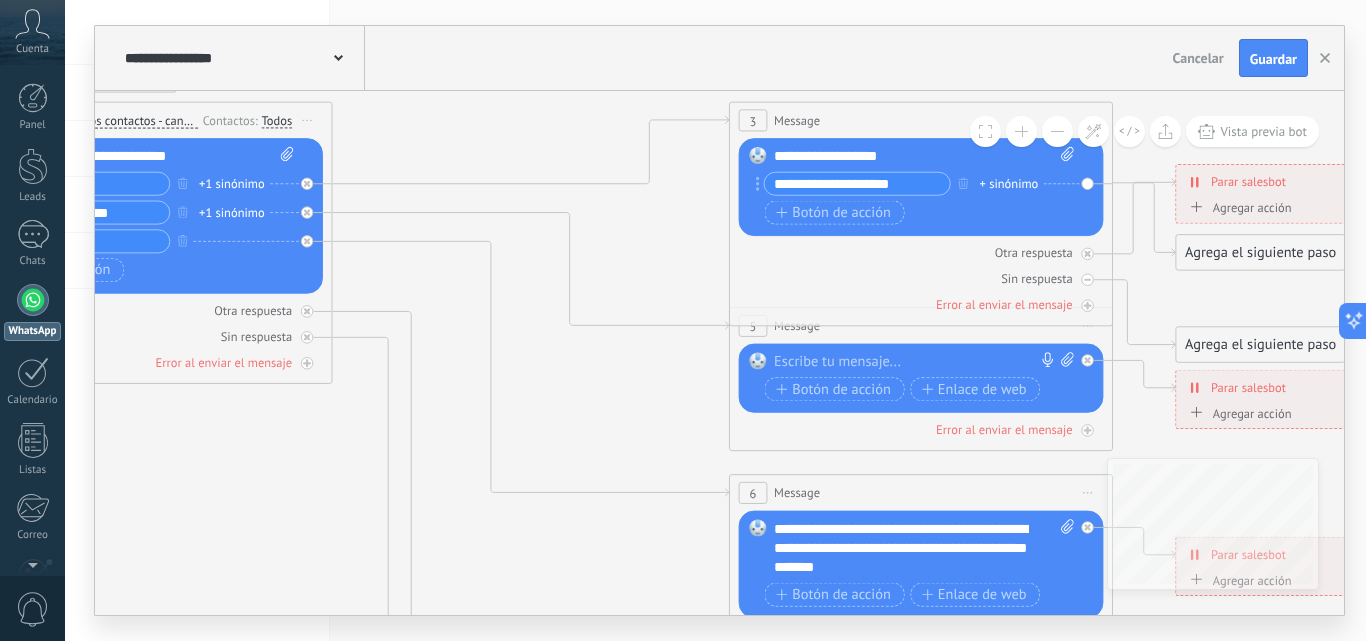 click at bounding box center (916, 361) 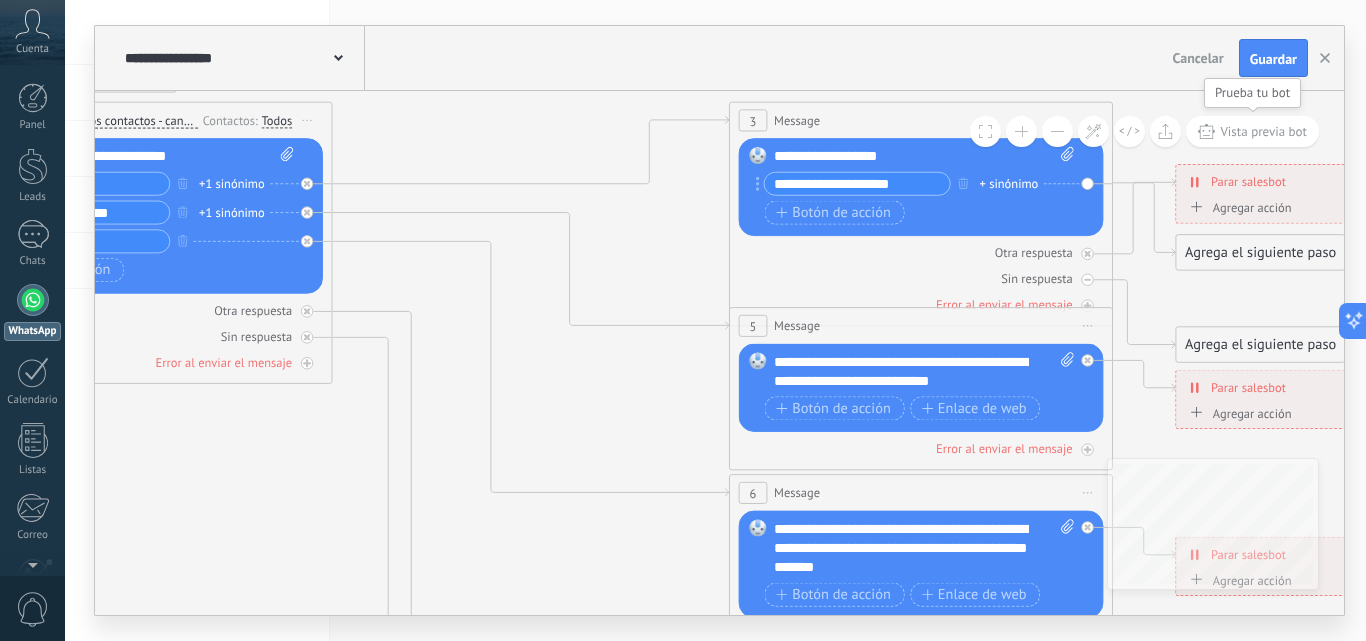 click on "Vista previa bot" at bounding box center (1263, 131) 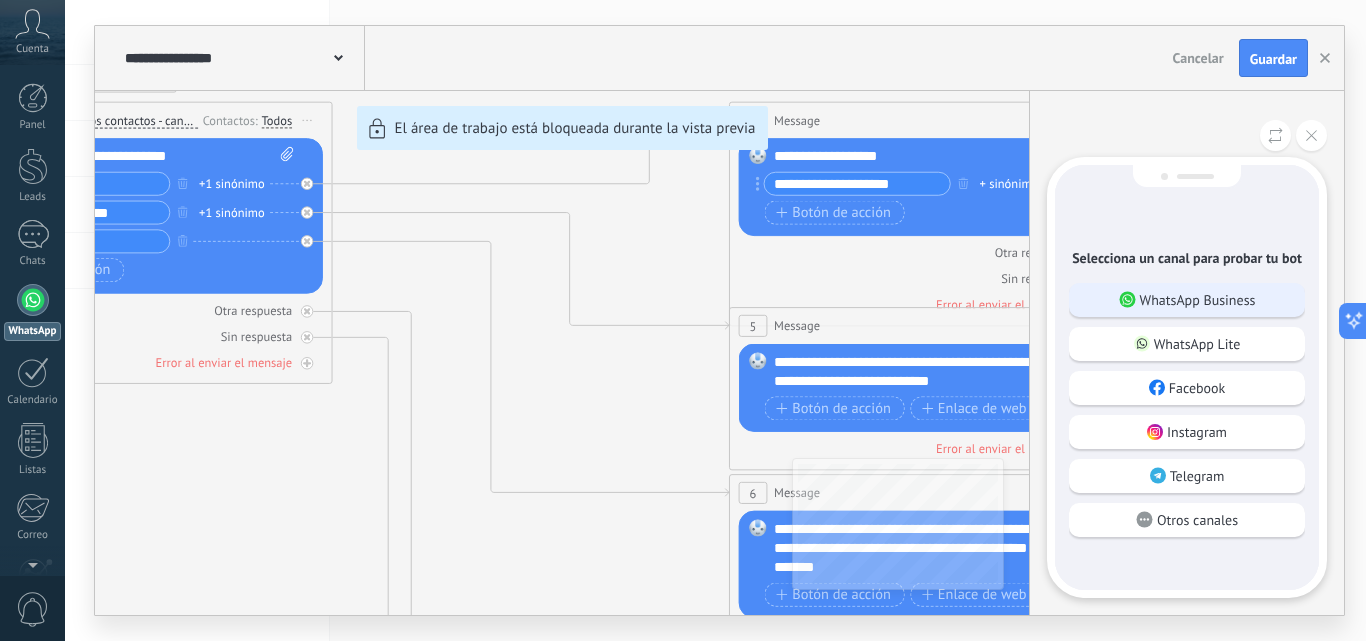 click on "WhatsApp Business" at bounding box center [1198, 300] 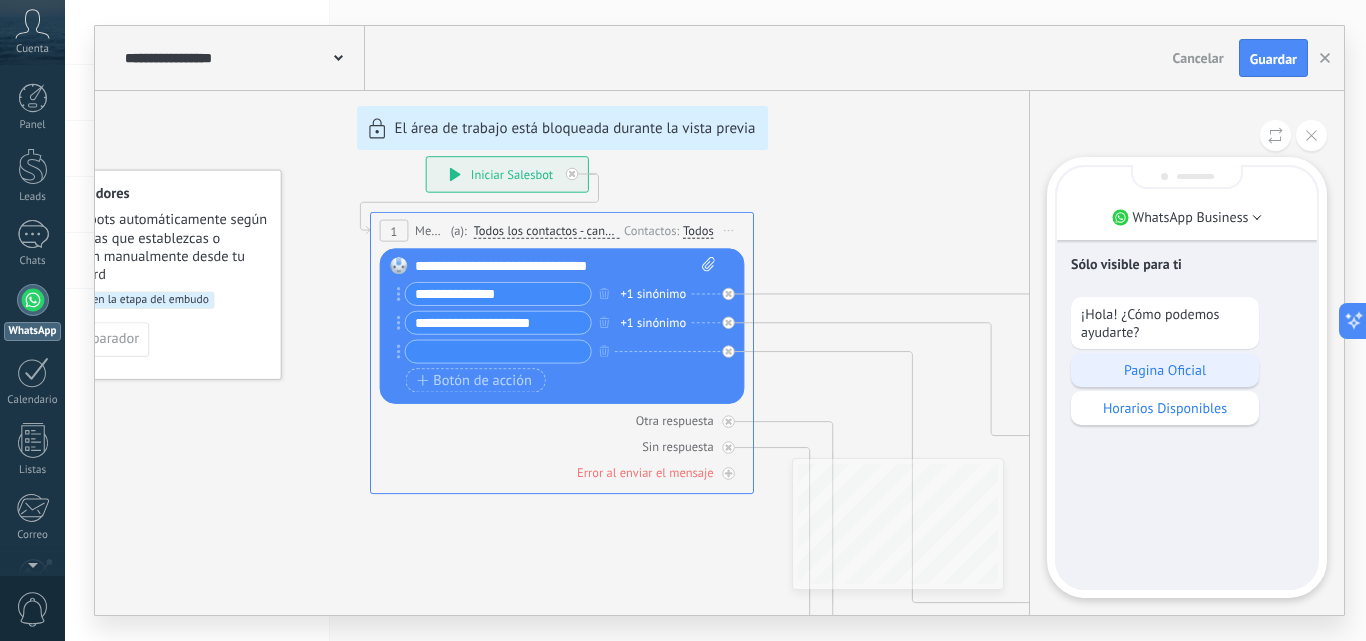 click on "Pagina Oficial" at bounding box center (1165, 370) 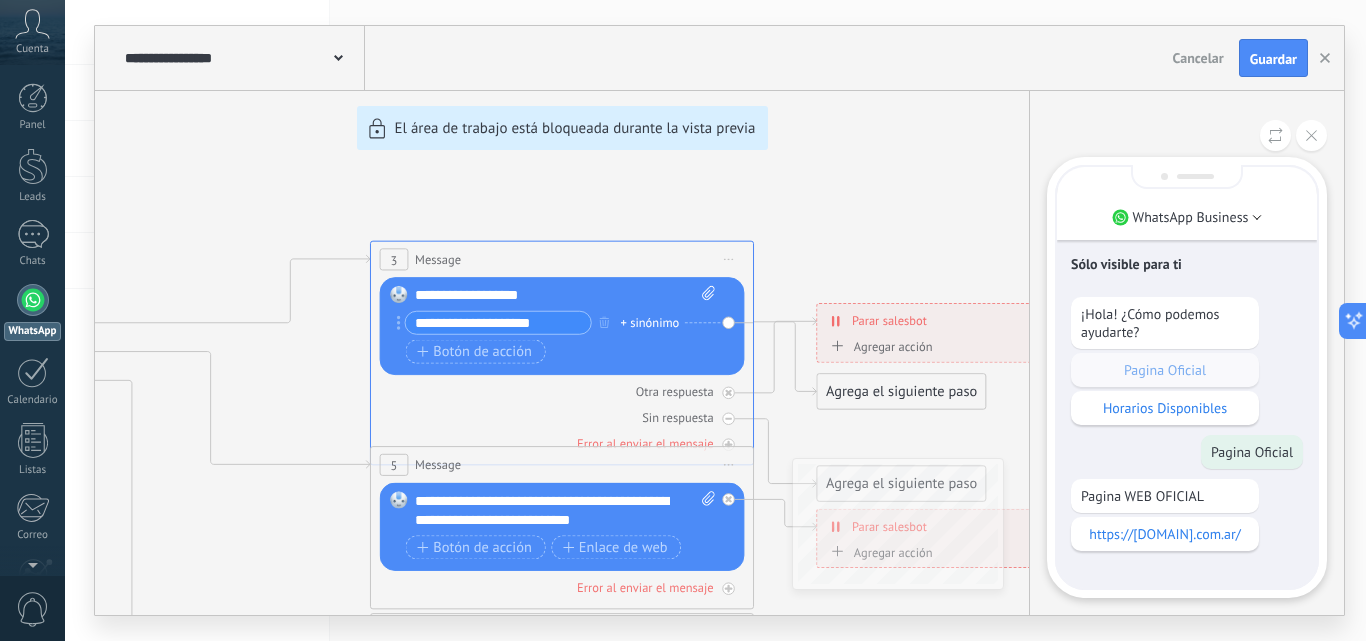 click on "Horarios Disponibles" at bounding box center [1165, 408] 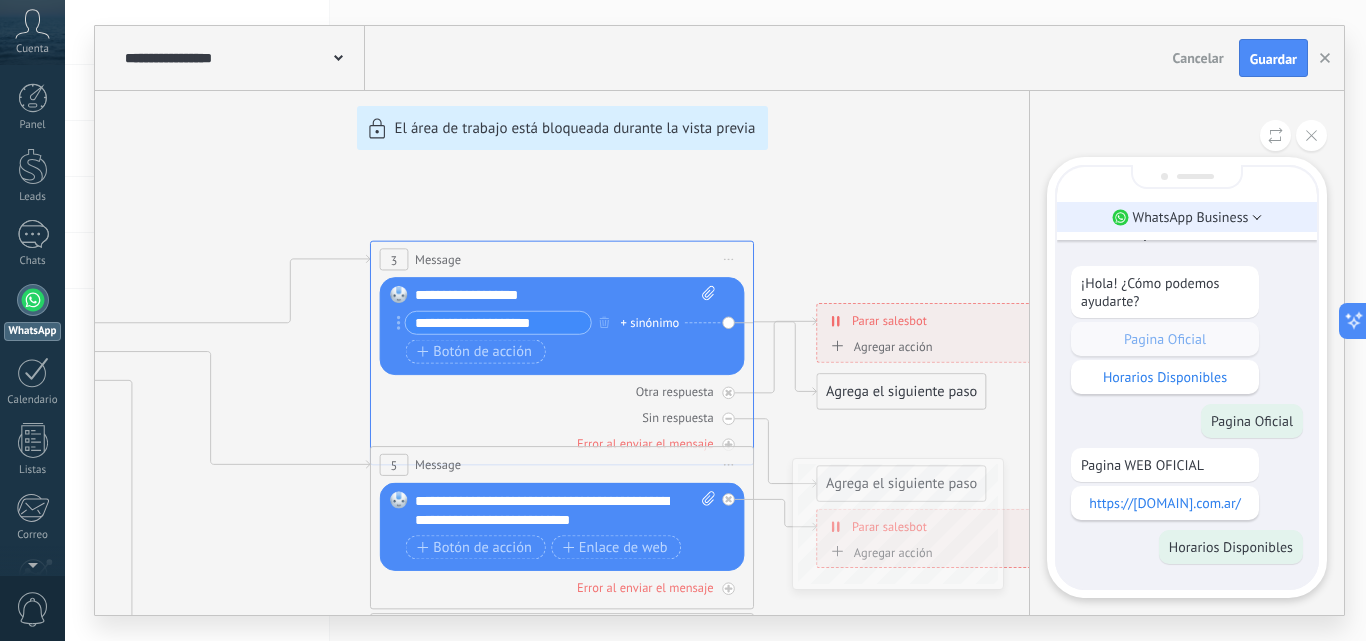 click 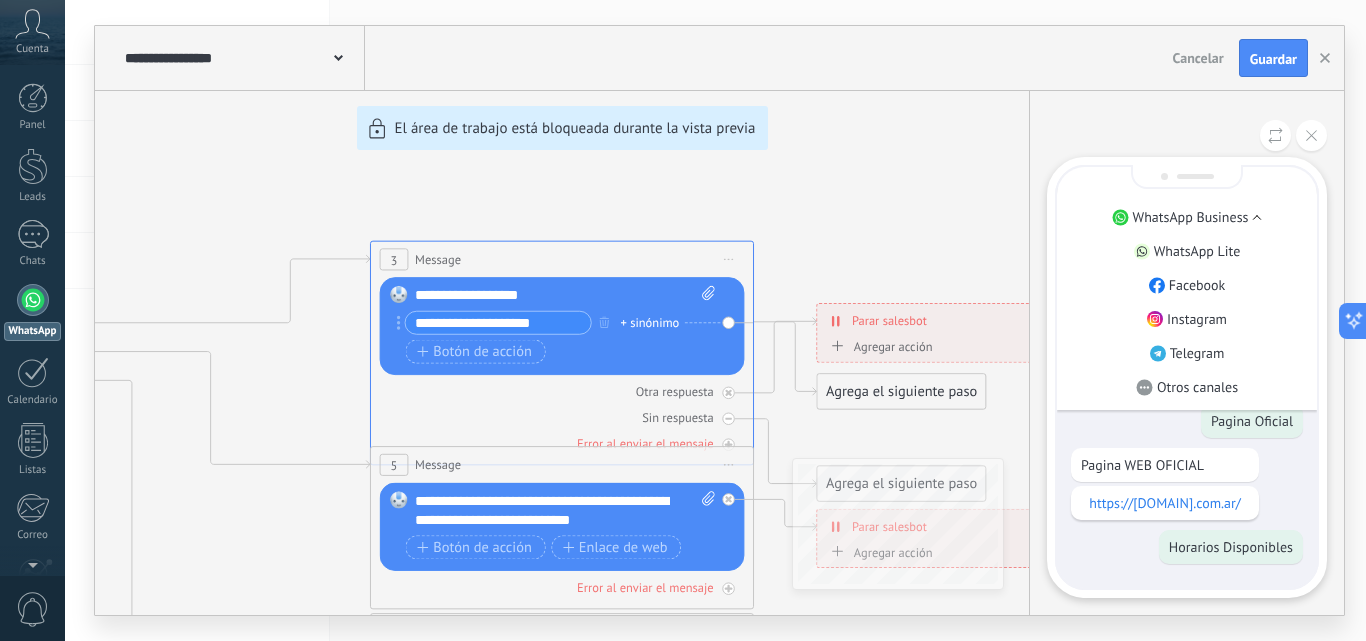 click 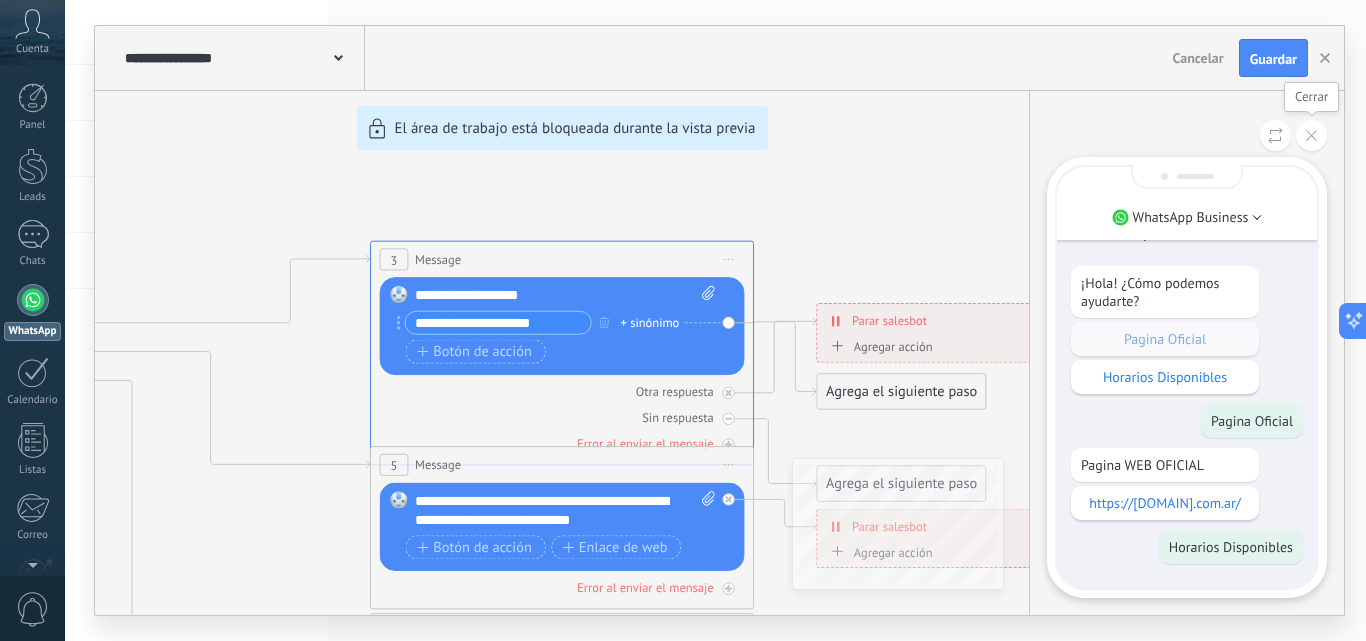 click at bounding box center [1311, 135] 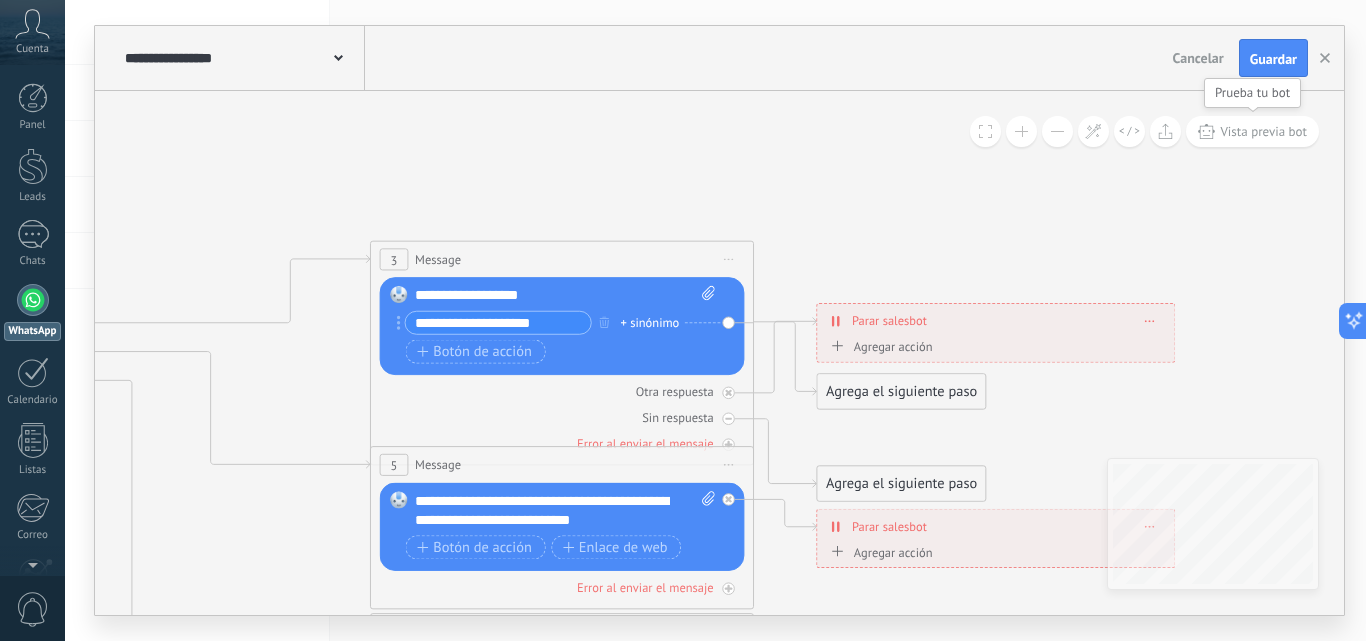 click on "Vista previa bot" at bounding box center (1252, 131) 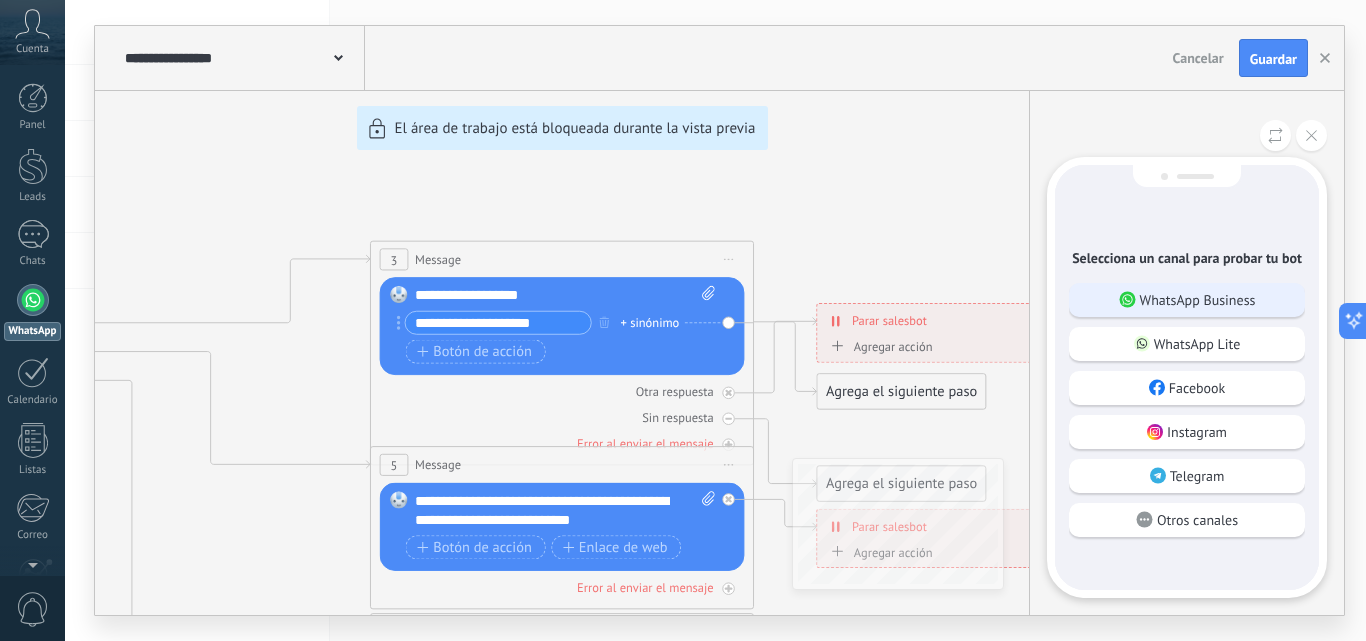 click on "WhatsApp Business" at bounding box center [1198, 300] 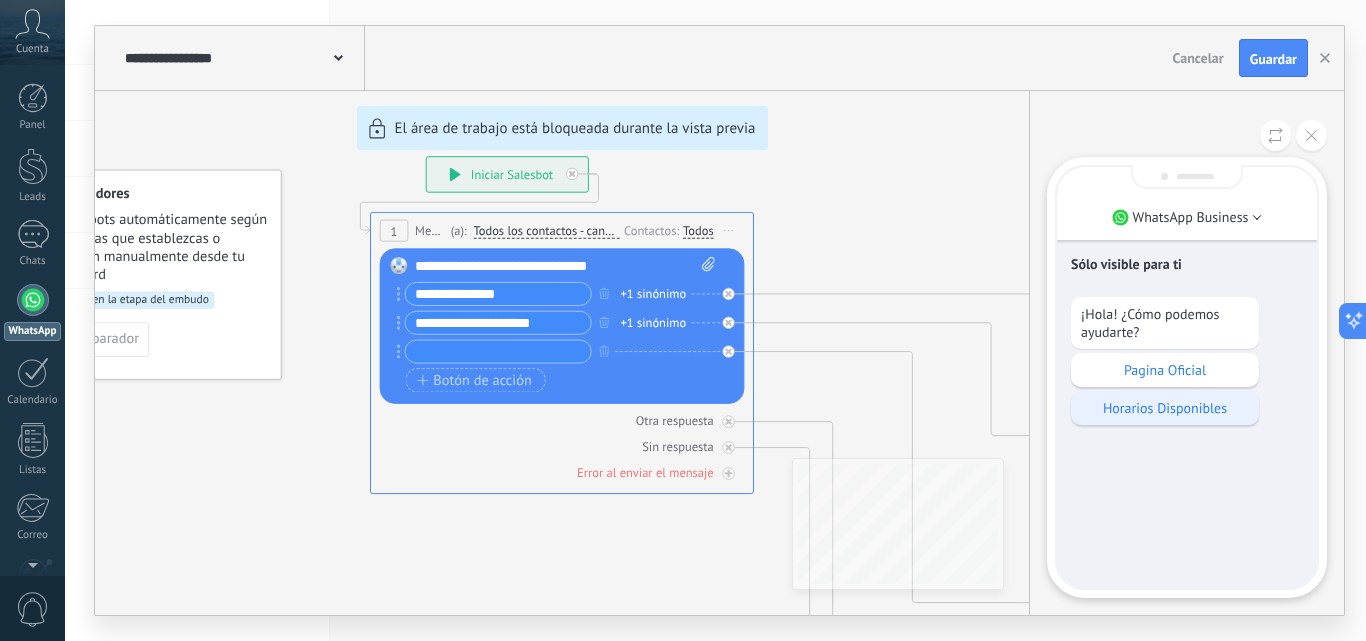 click on "Horarios Disponibles" at bounding box center (1165, 408) 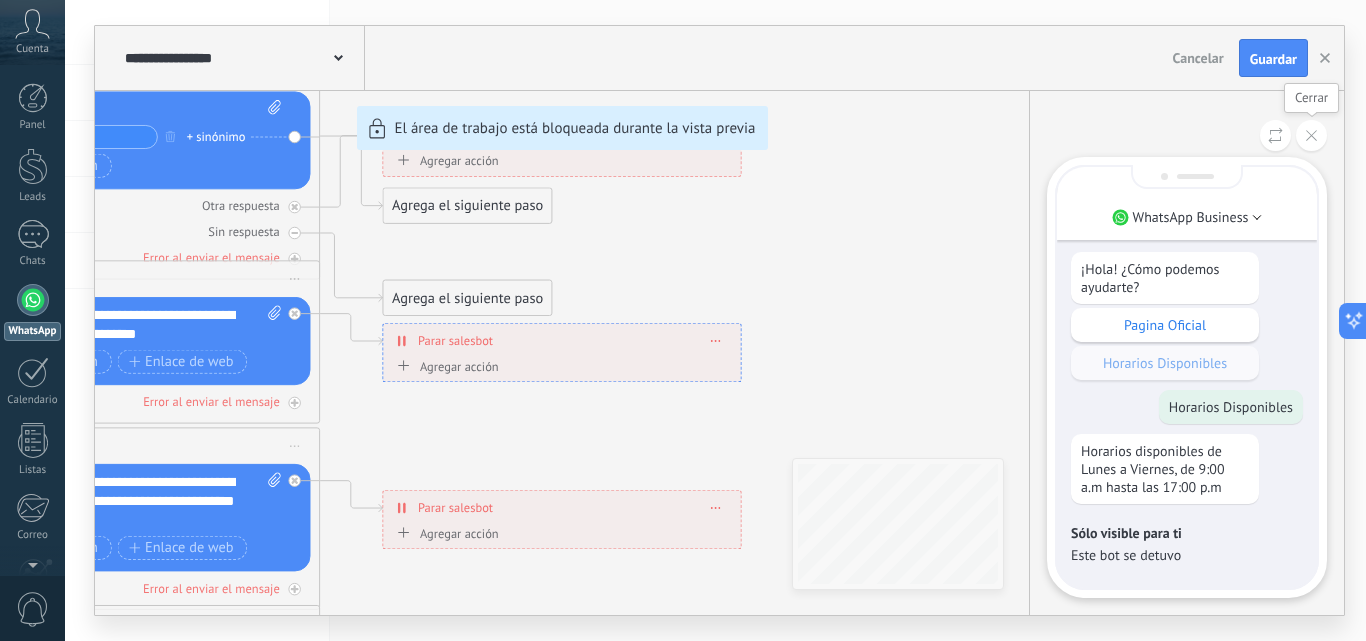 click at bounding box center (1311, 135) 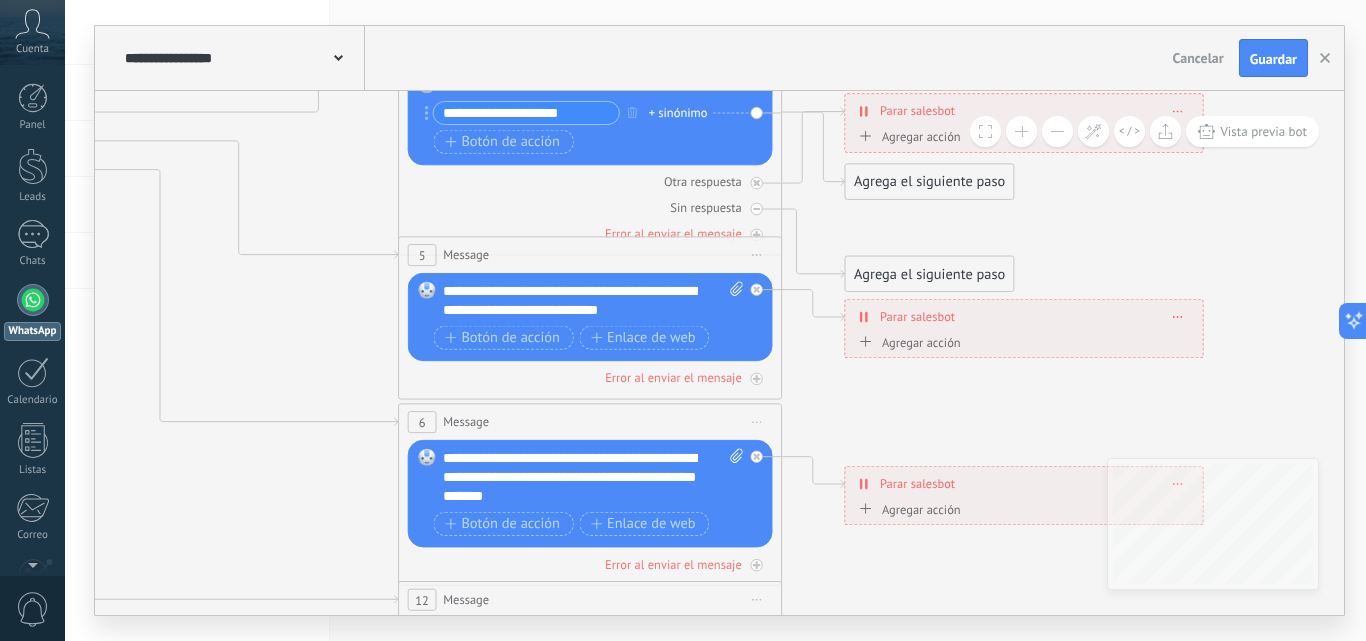 drag, startPoint x: 323, startPoint y: 410, endPoint x: 789, endPoint y: 384, distance: 466.72476 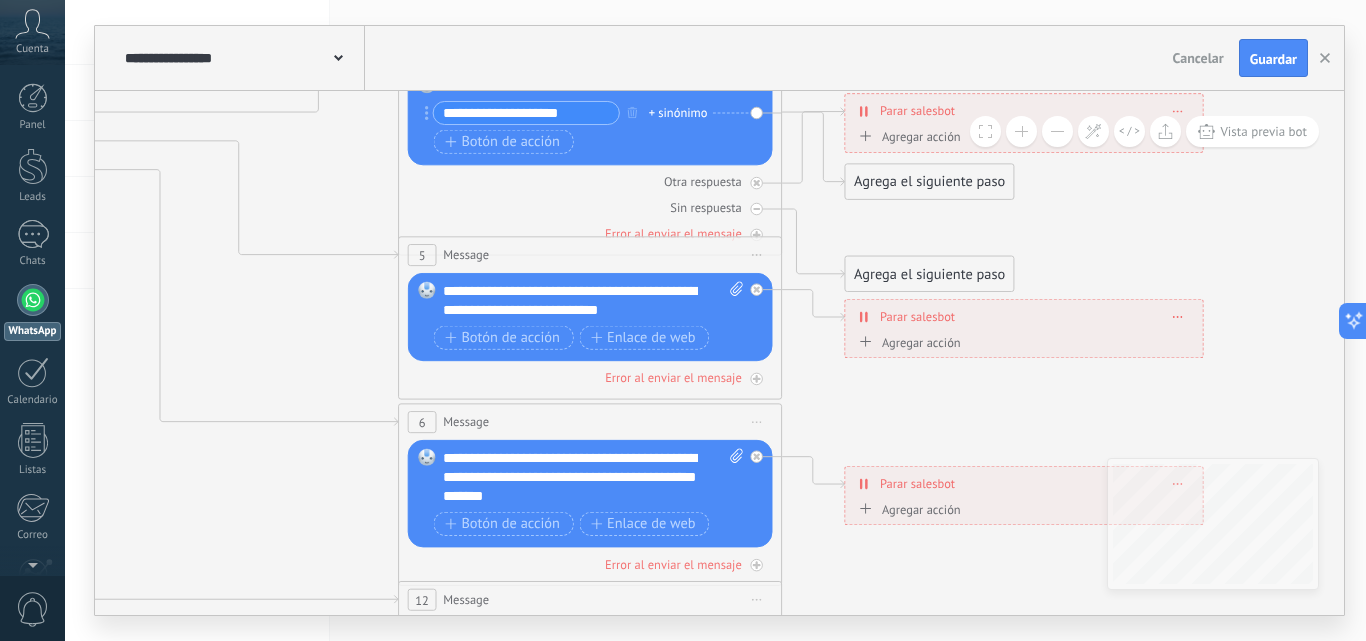 click 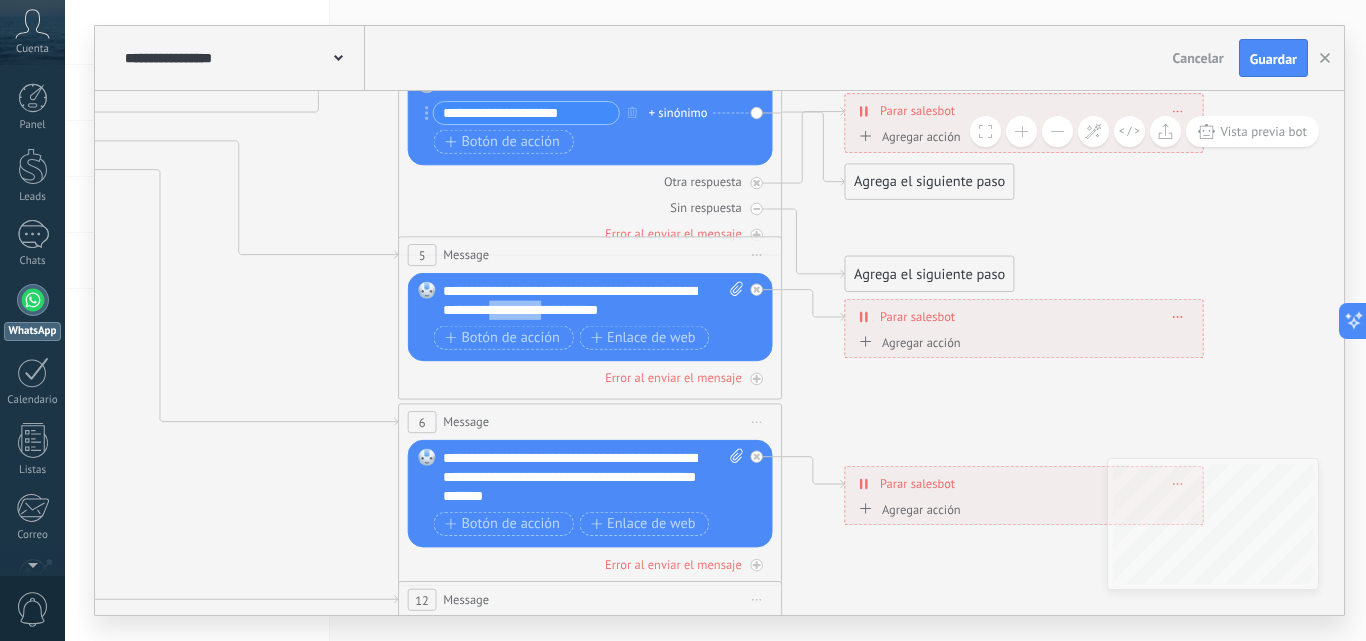 drag, startPoint x: 548, startPoint y: 314, endPoint x: 500, endPoint y: 316, distance: 48.04165 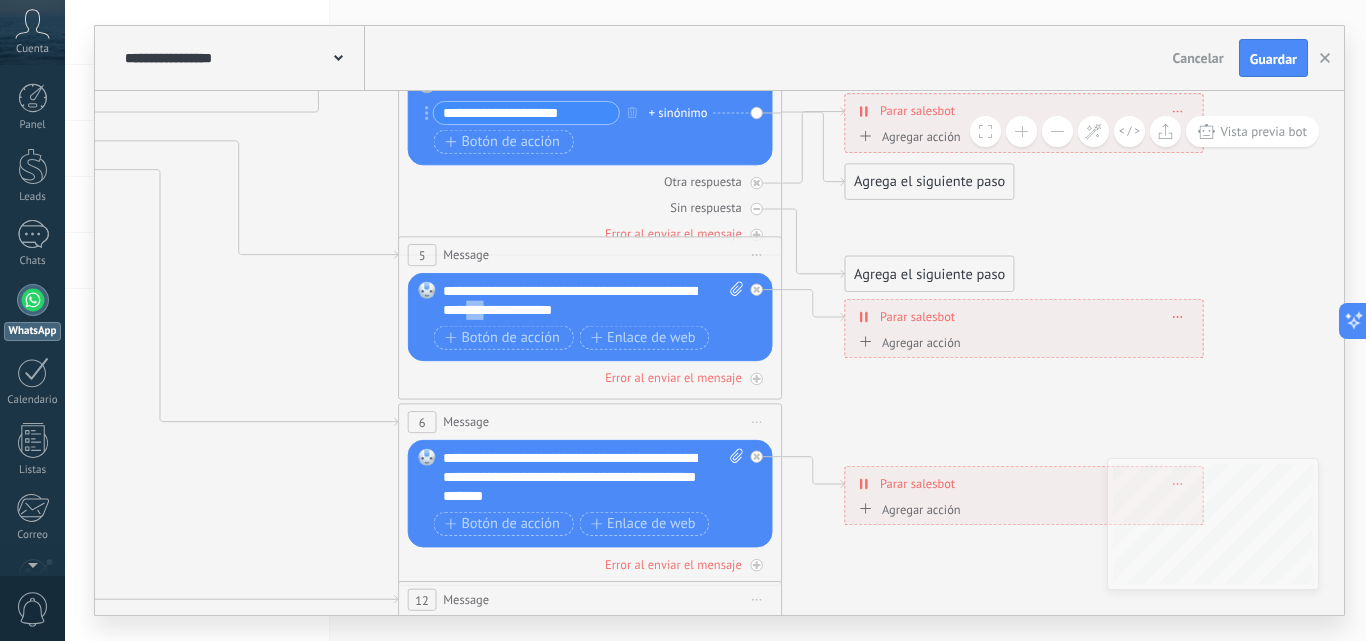 drag, startPoint x: 495, startPoint y: 312, endPoint x: 494, endPoint y: 301, distance: 11.045361 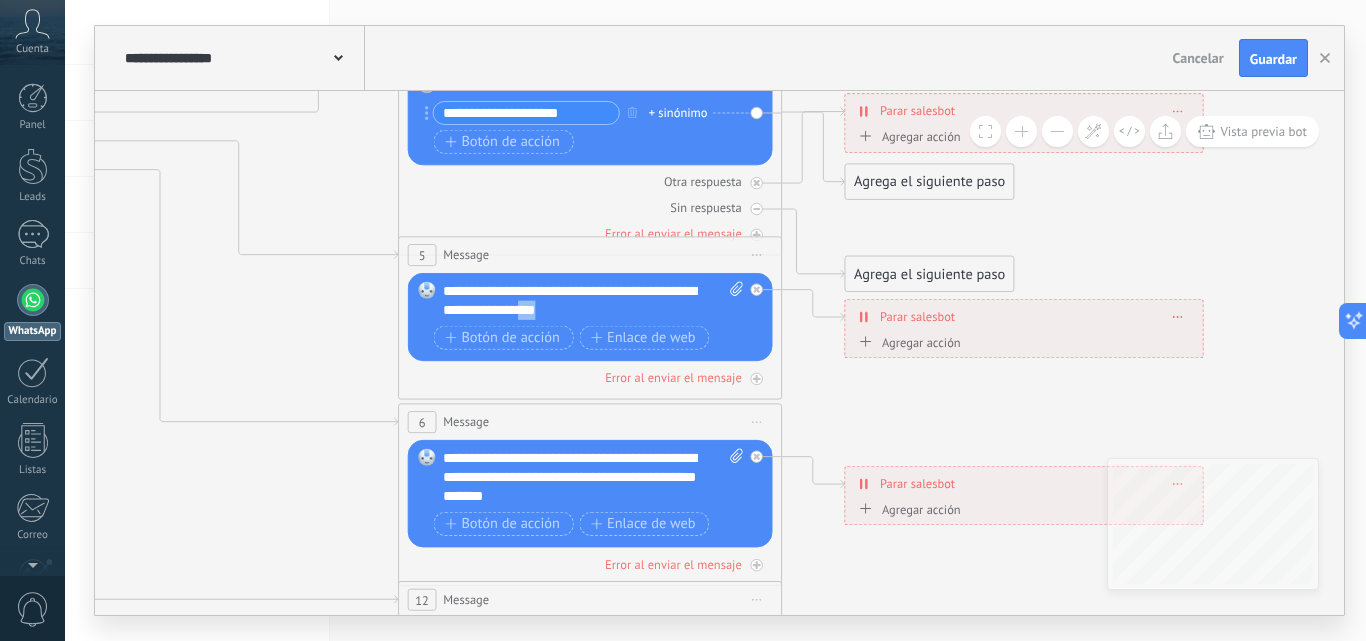 drag, startPoint x: 557, startPoint y: 312, endPoint x: 525, endPoint y: 317, distance: 32.38827 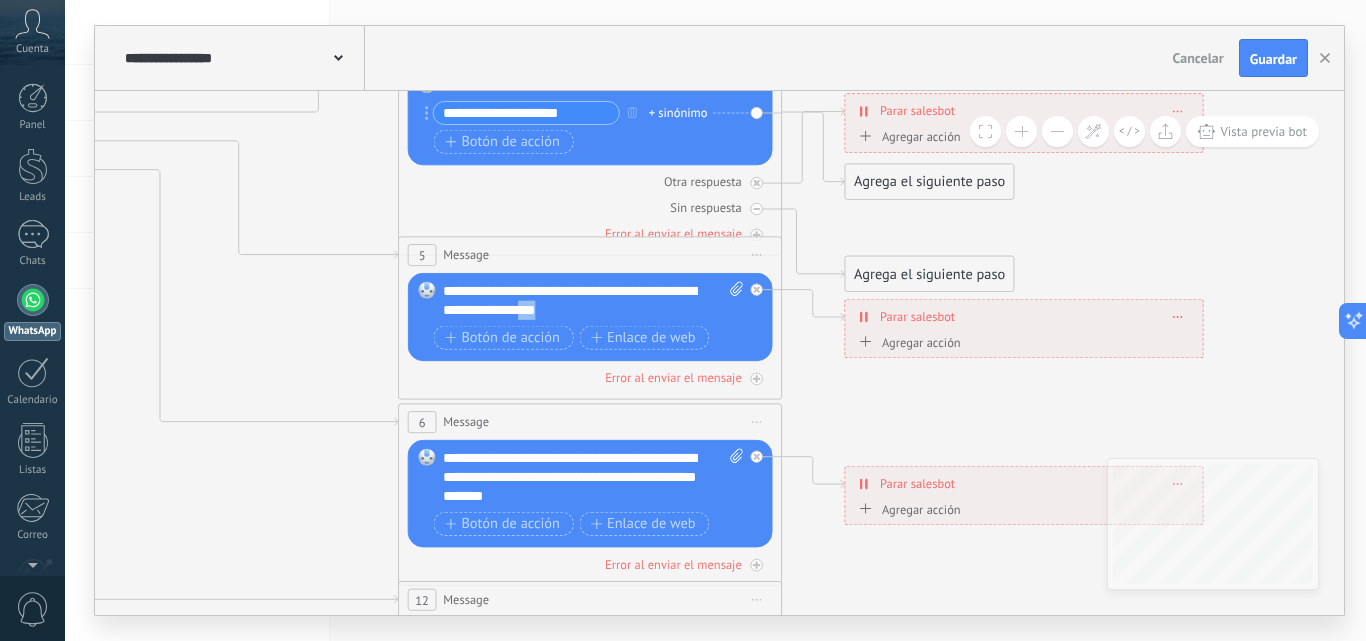 click on "**********" at bounding box center (593, 300) 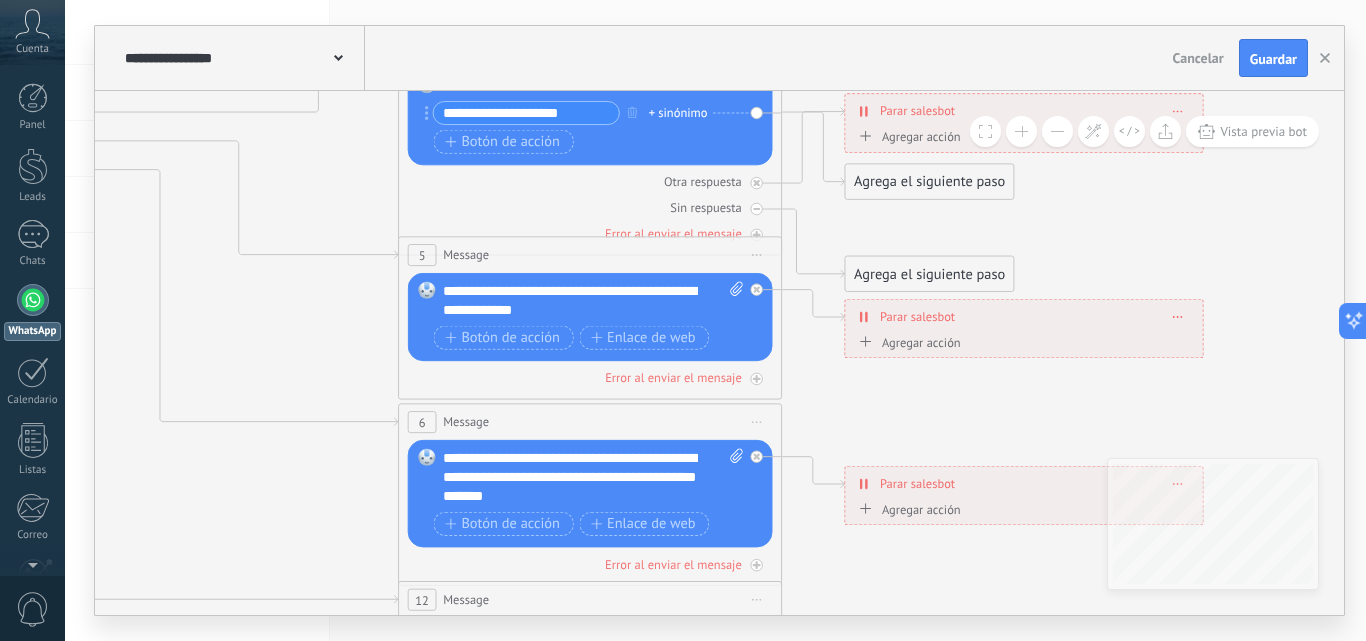 drag, startPoint x: 470, startPoint y: 314, endPoint x: 494, endPoint y: 314, distance: 24 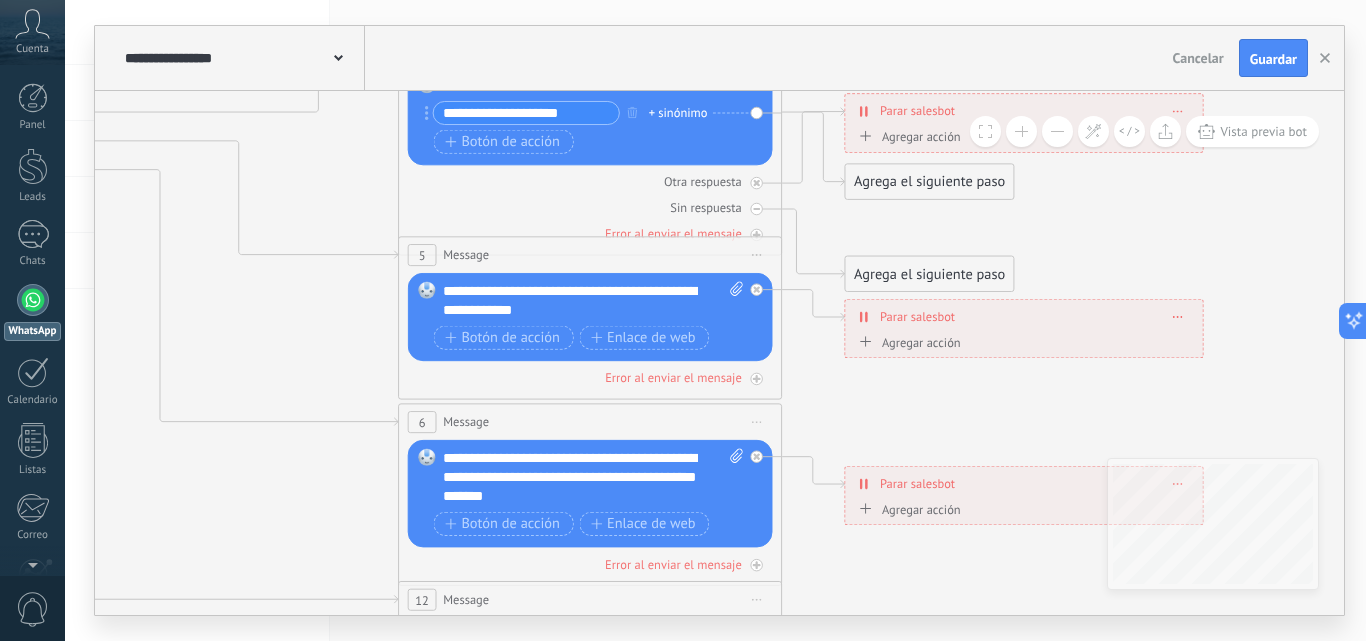 click on "**********" at bounding box center (593, 300) 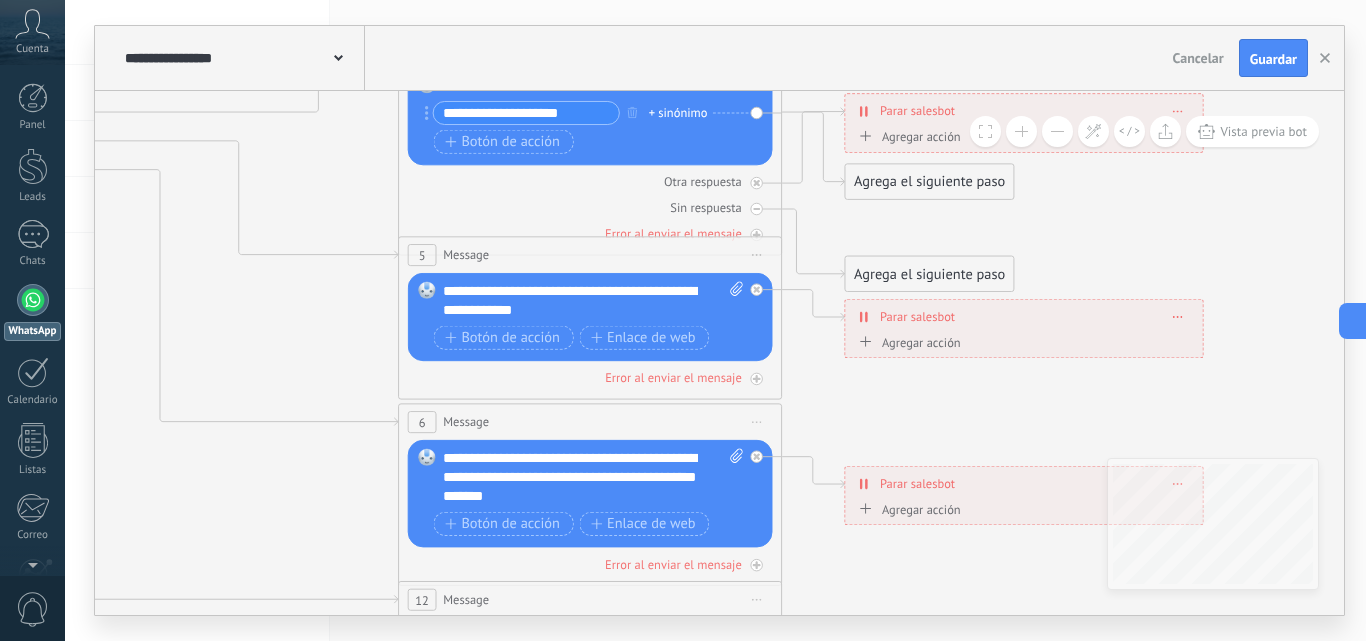 click on "**********" at bounding box center (593, 300) 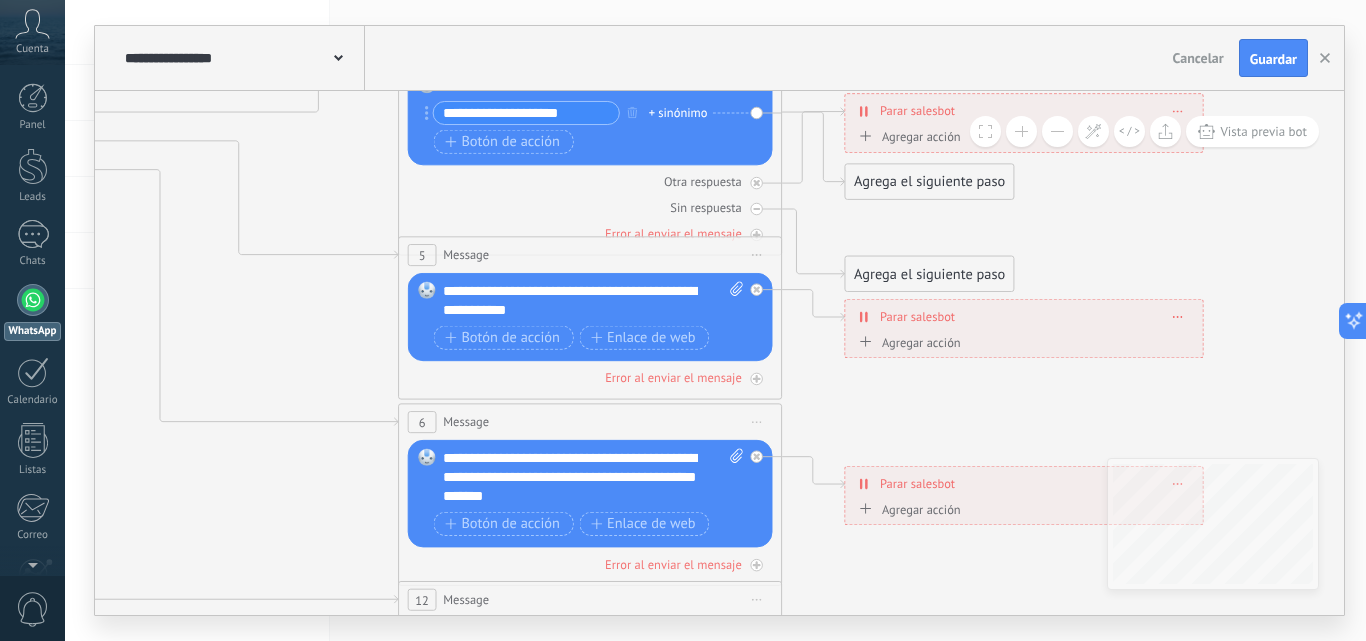 click on "**********" at bounding box center (593, 300) 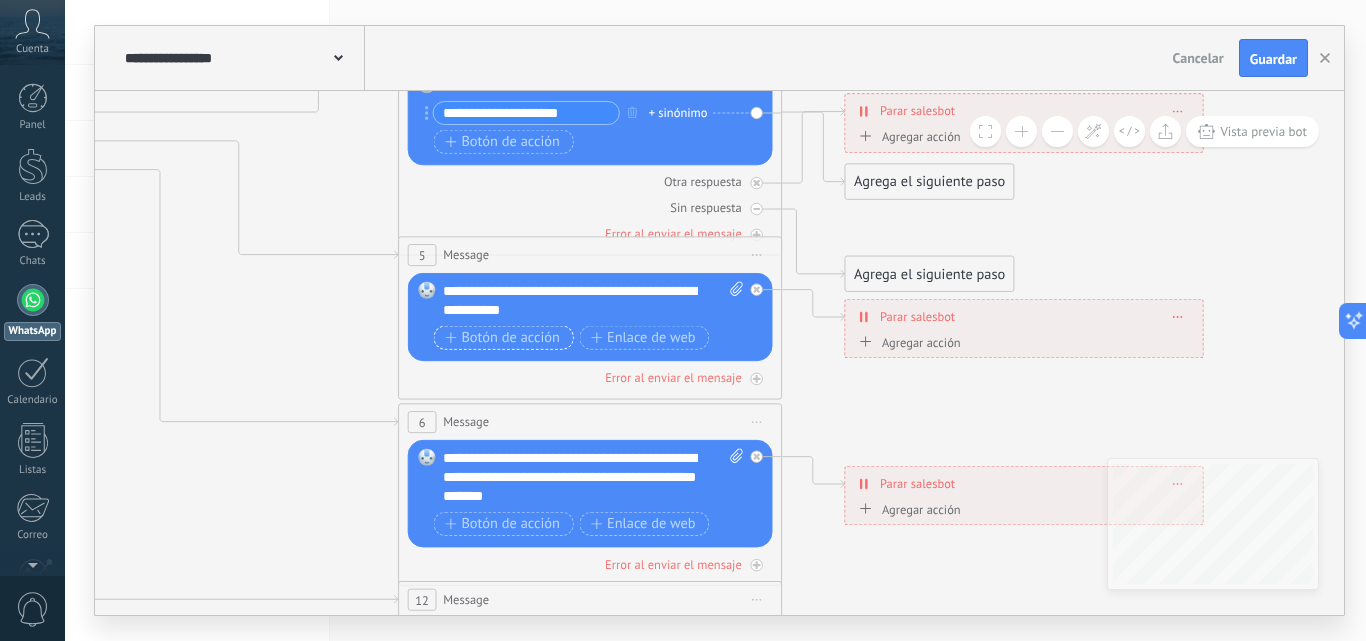 click on "Botón de acción" at bounding box center [502, 337] 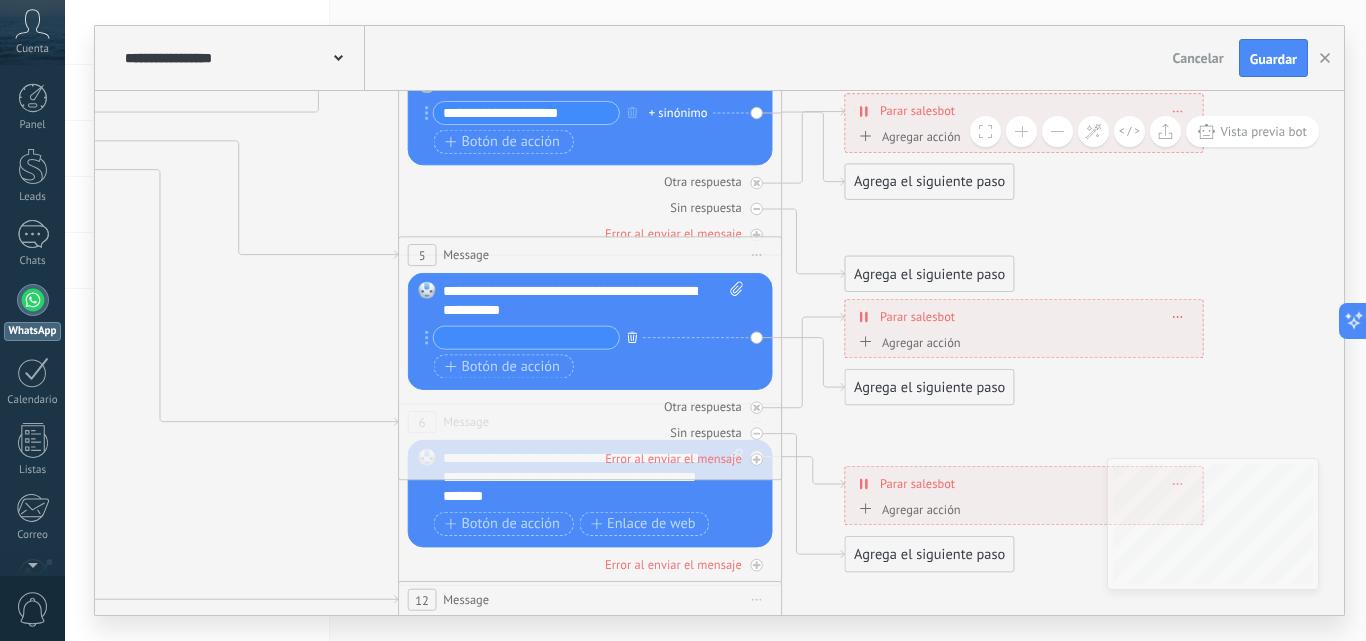 click 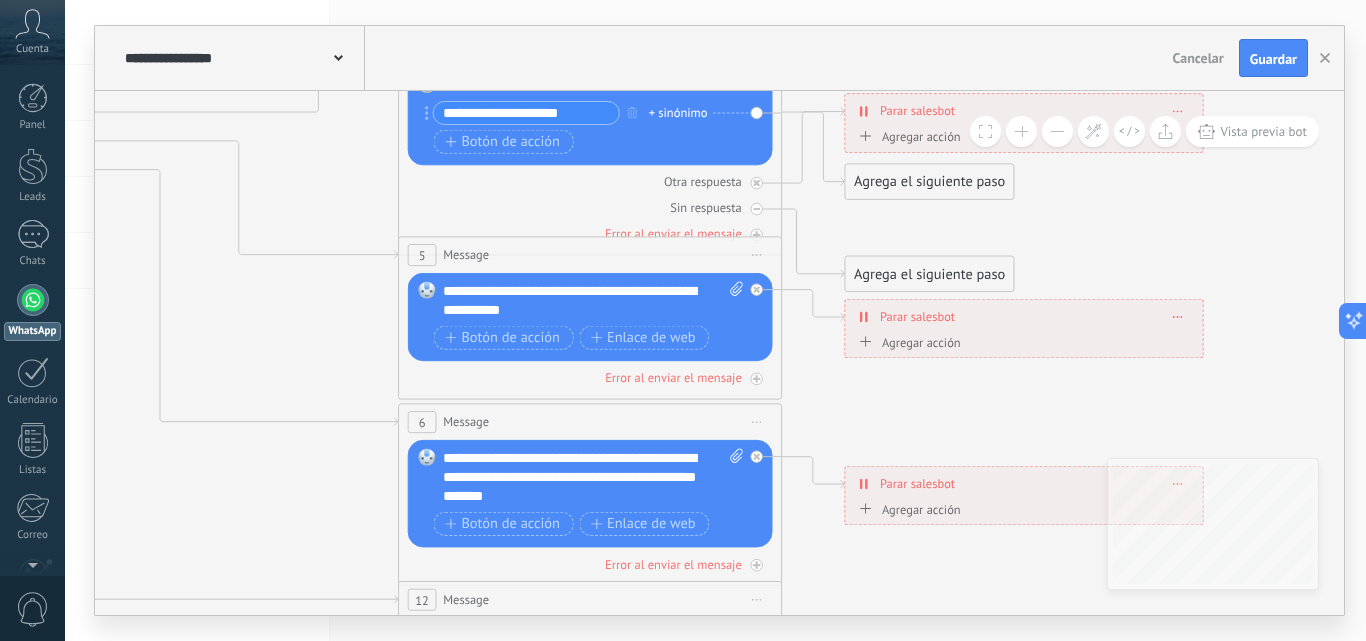 drag, startPoint x: 599, startPoint y: 341, endPoint x: 681, endPoint y: 294, distance: 94.51455 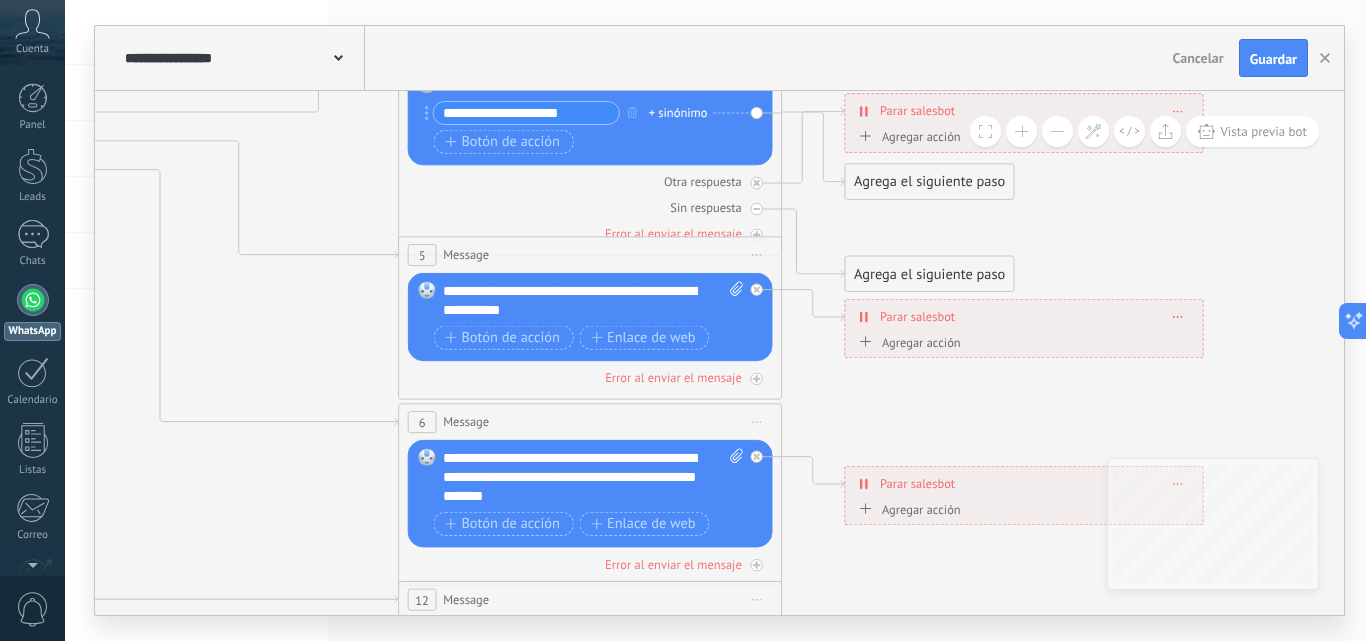 click on "5
Message
*******
(a):
Todos los contactos - canales seleccionados
Todos los contactos - canales seleccionados
Todos los contactos - canal primario
Contacto principal - canales seleccionados
Contacto principal - canal primario
Todos los contactos - canales seleccionados
Todos los contactos - canales seleccionados
Todos los contactos - canal primario" at bounding box center [590, 317] 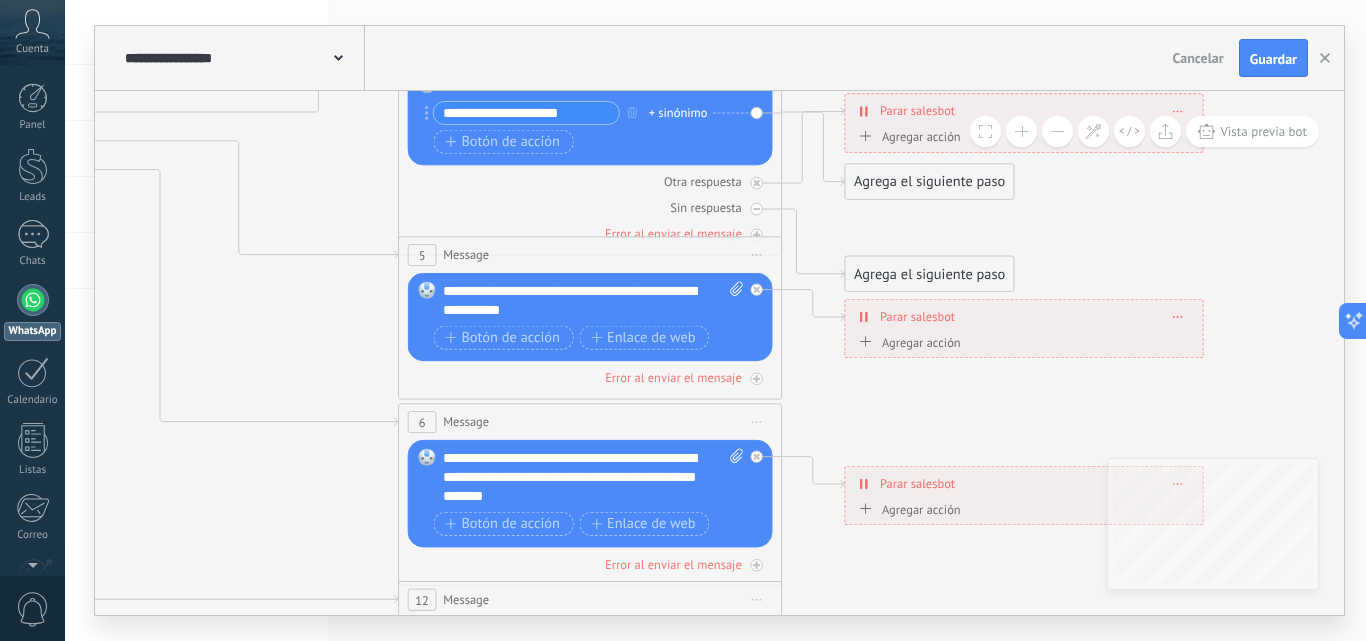 drag, startPoint x: 317, startPoint y: 468, endPoint x: 592, endPoint y: 368, distance: 292.6175 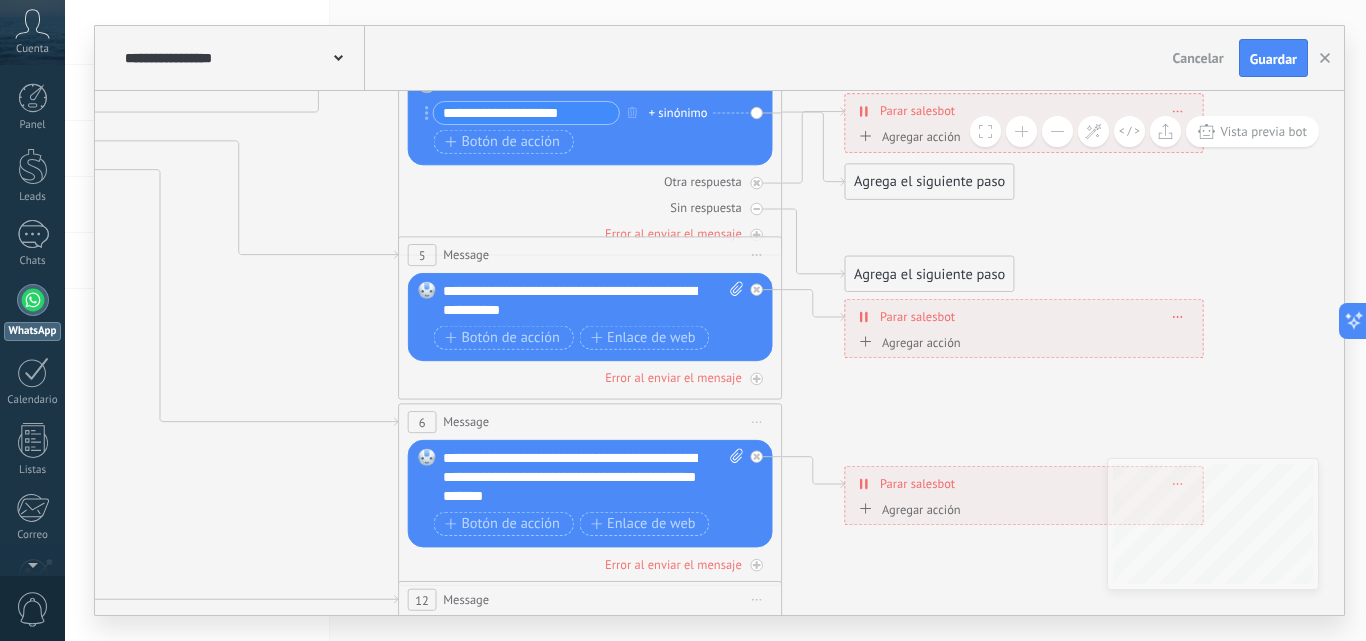 click 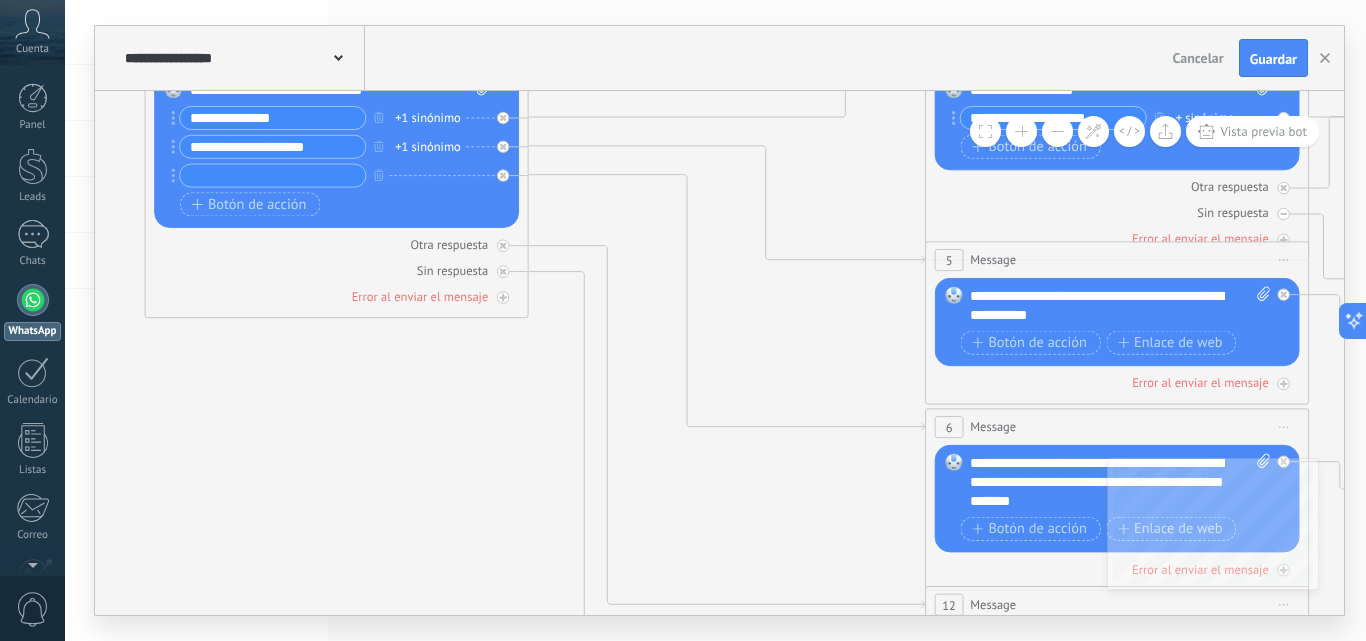 drag, startPoint x: 497, startPoint y: 386, endPoint x: 696, endPoint y: 556, distance: 261.72696 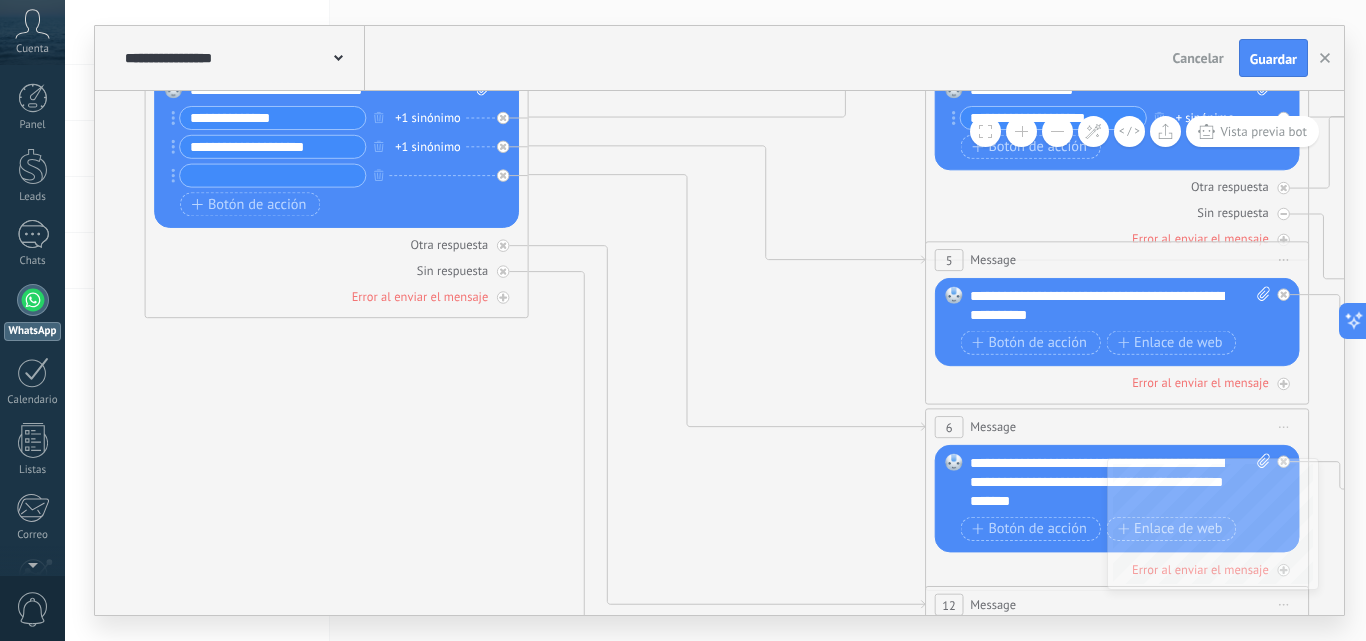 click 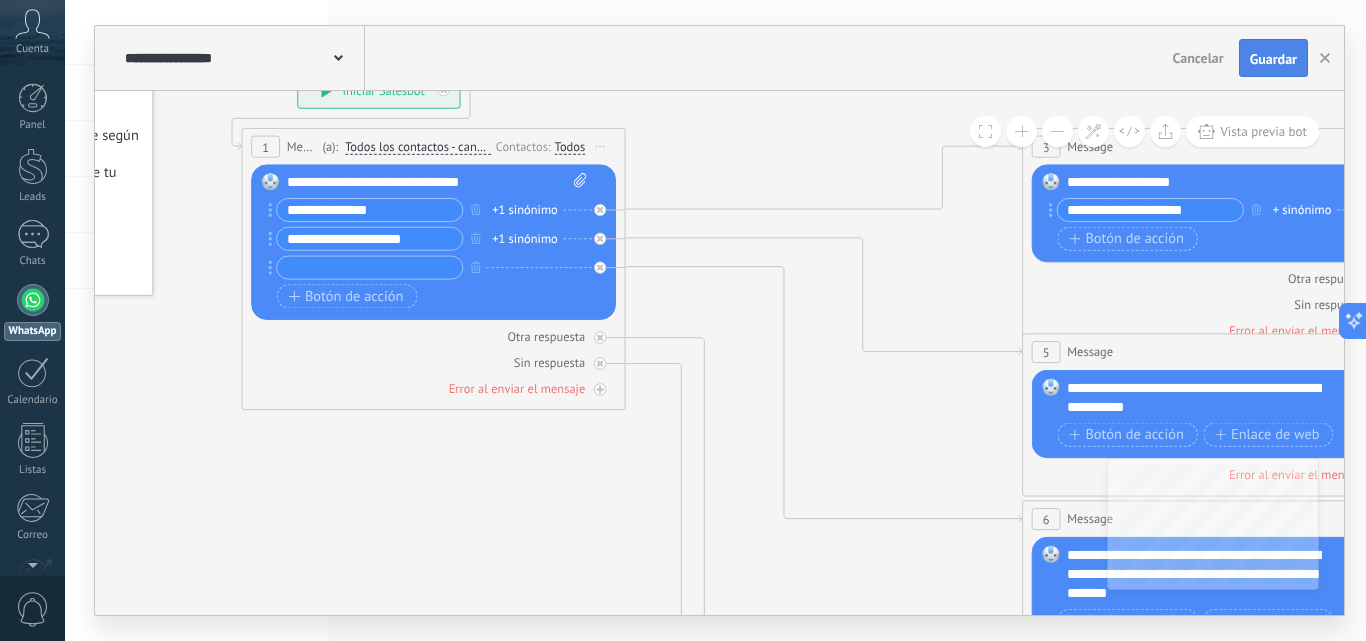 click on "Guardar" at bounding box center (1273, 59) 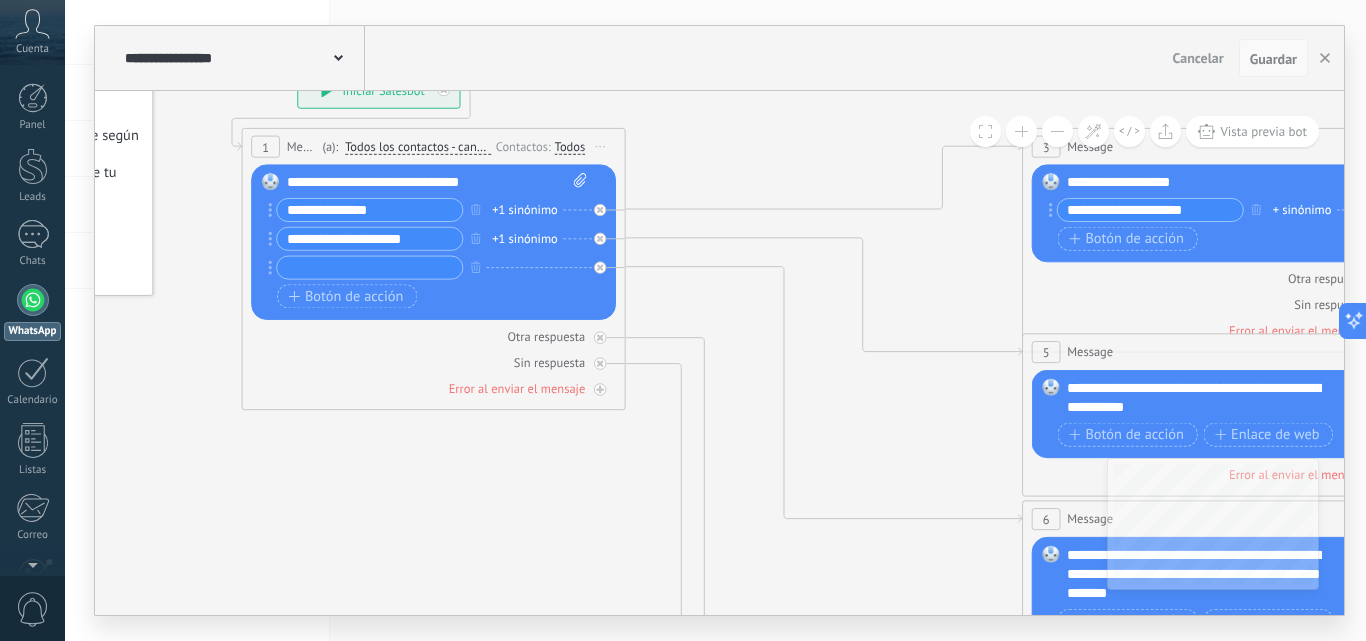click on "Guardar" at bounding box center (1273, 59) 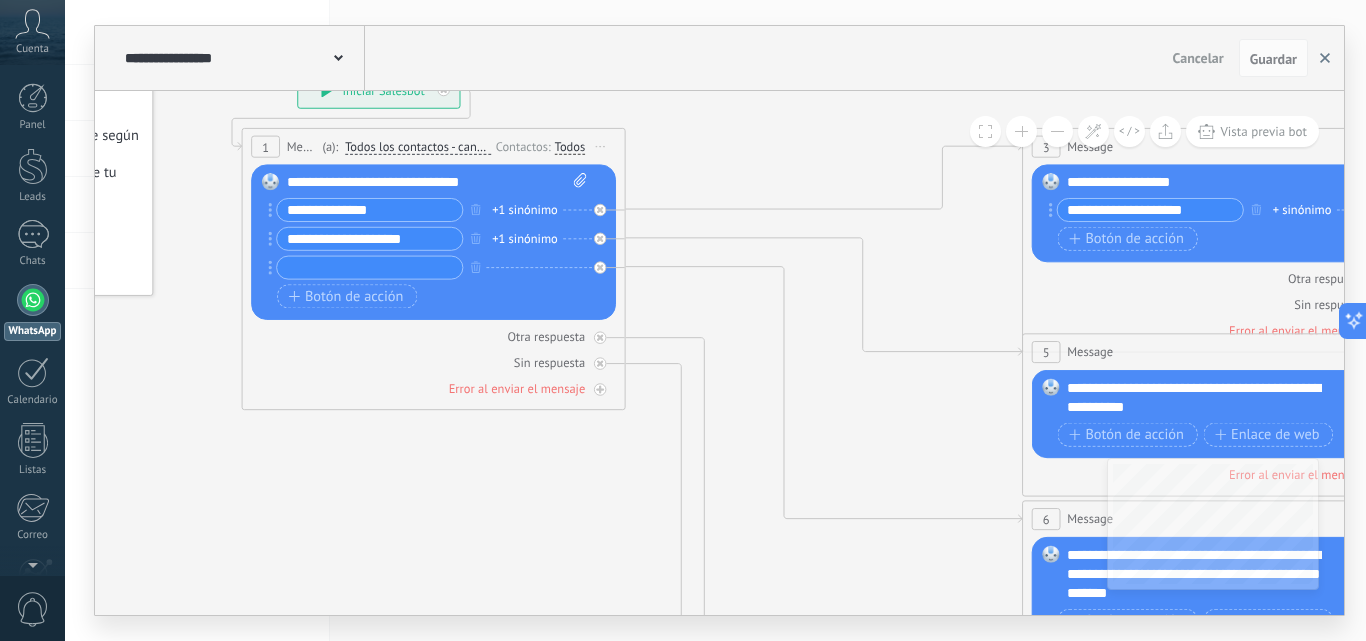 click 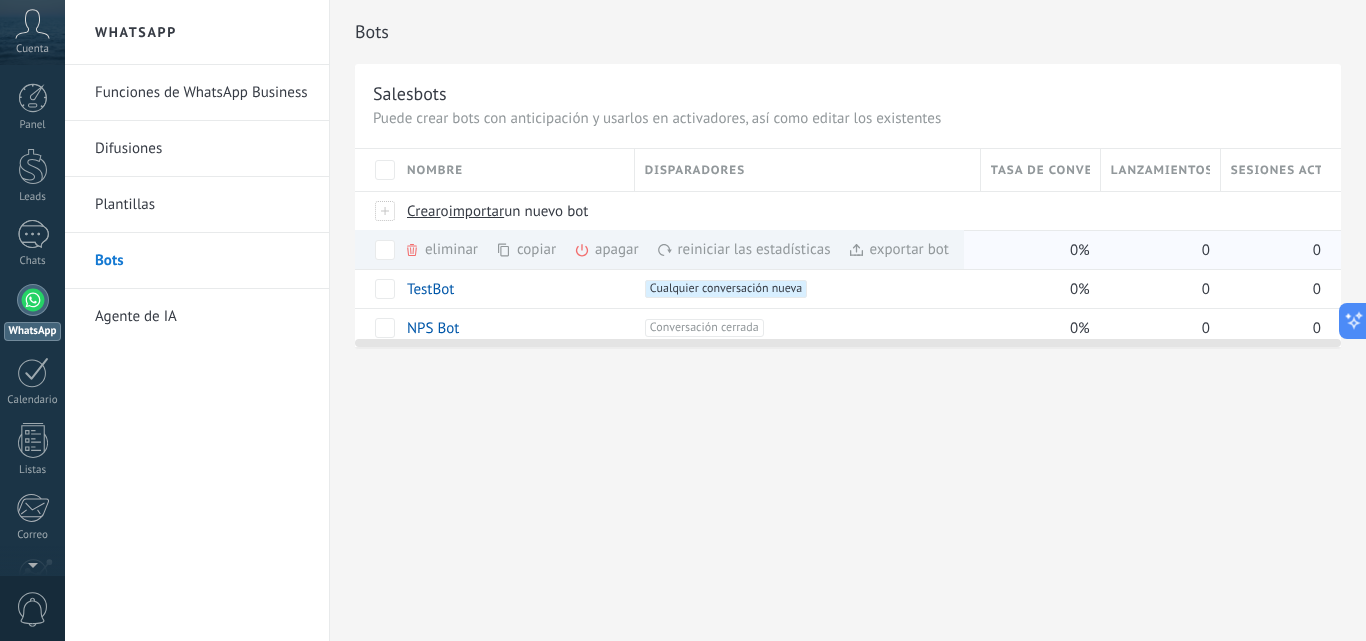 click on "exportar bot màs" at bounding box center [898, 249] 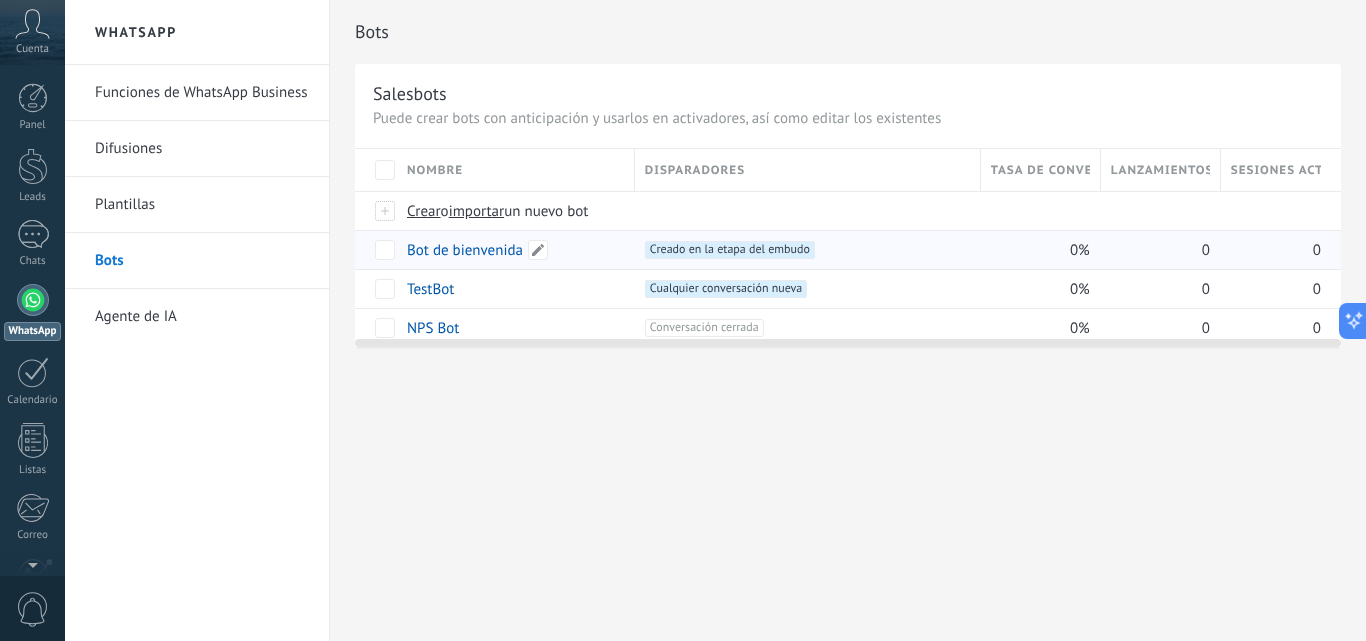 click on "Bot de bienvenida" at bounding box center [511, 250] 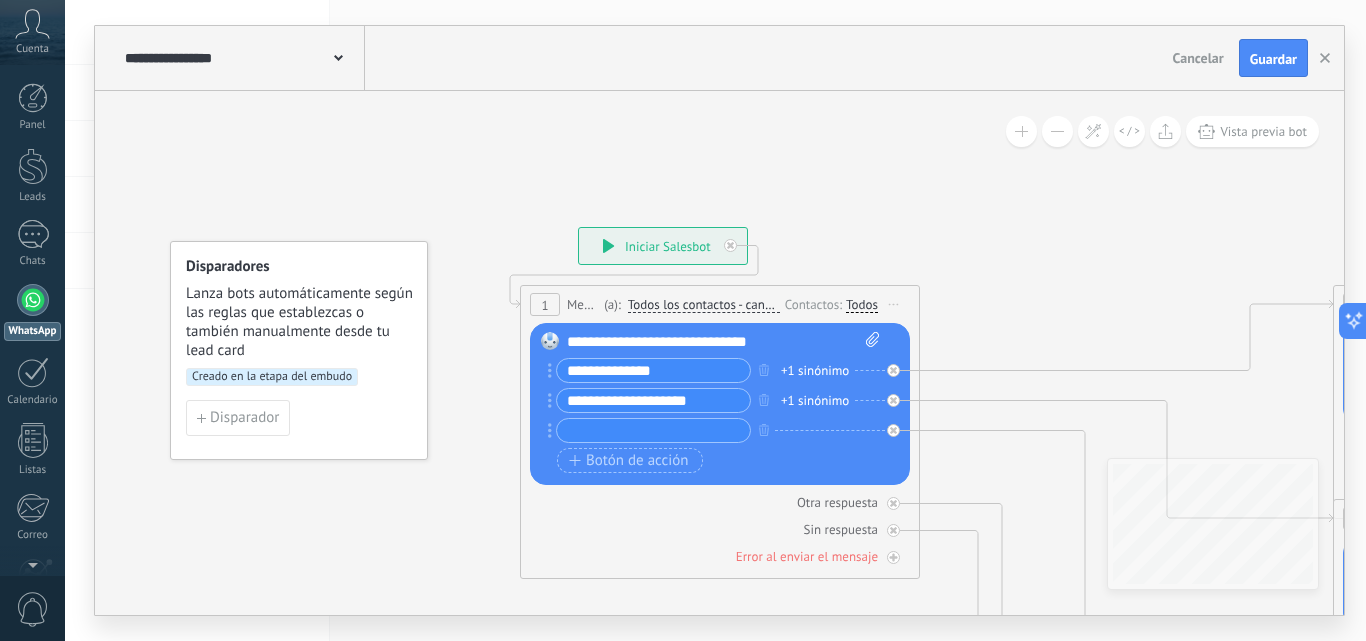 click at bounding box center [338, 56] 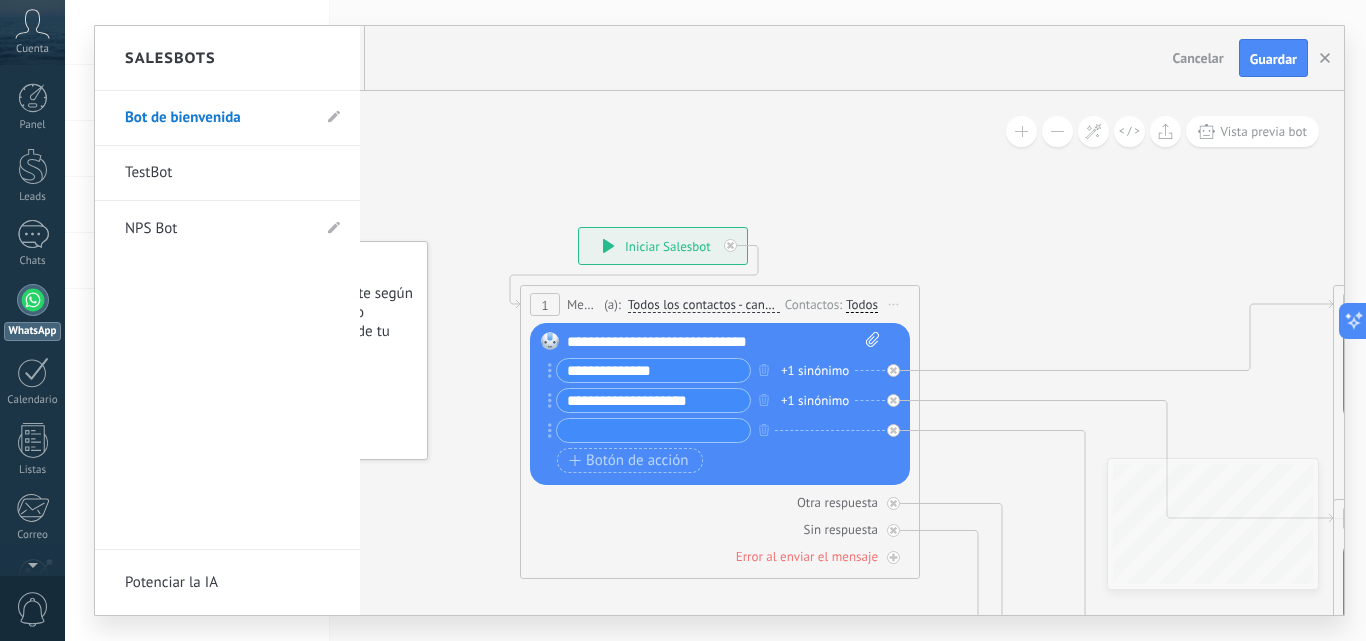 drag, startPoint x: 322, startPoint y: 71, endPoint x: 754, endPoint y: 71, distance: 432 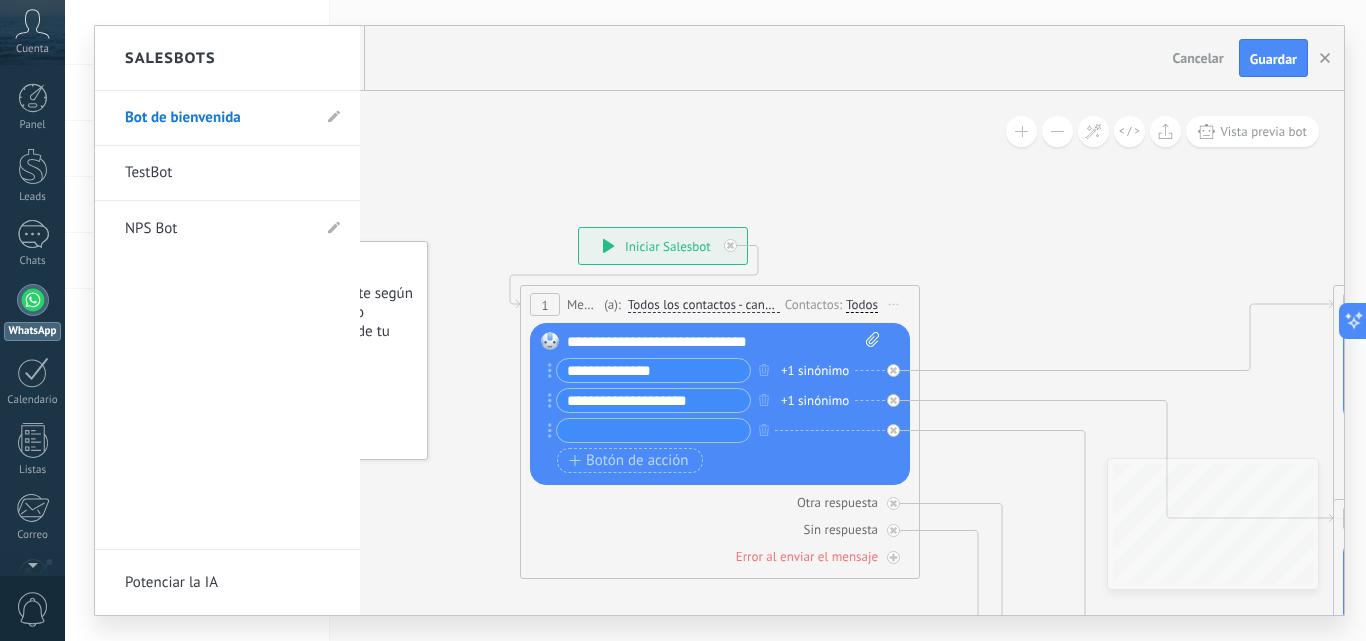 click on "Salesbots" at bounding box center [227, 58] 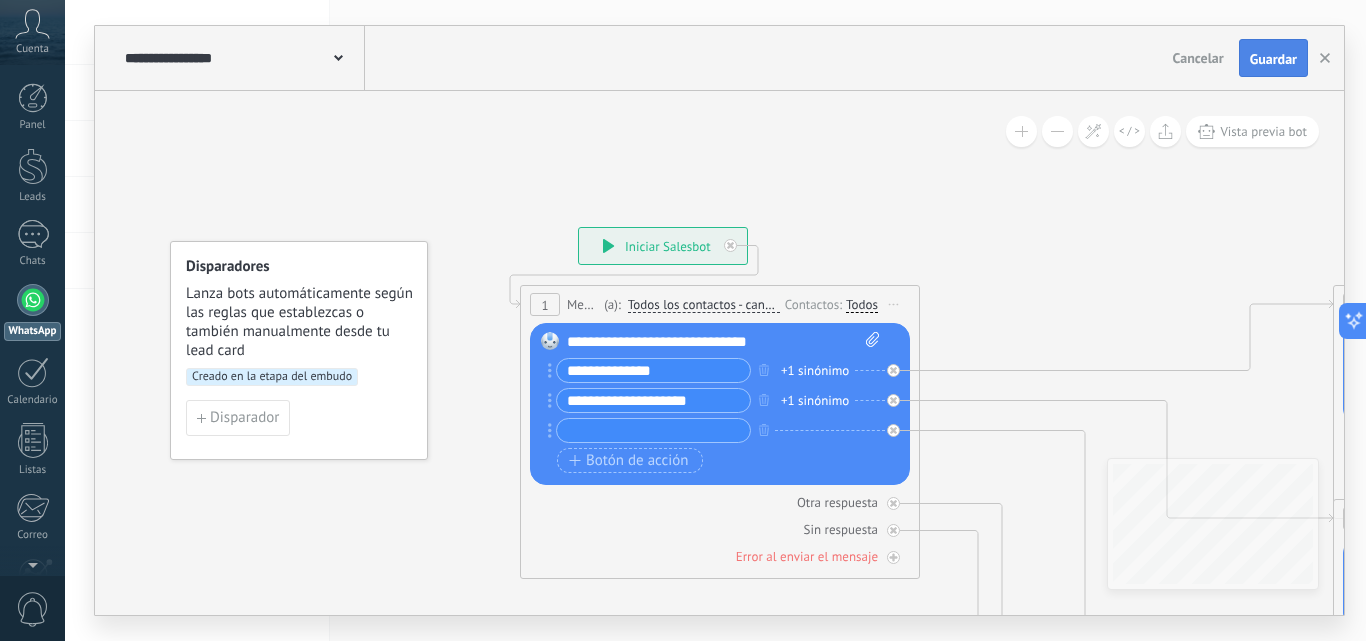 click on "Guardar" at bounding box center [1273, 58] 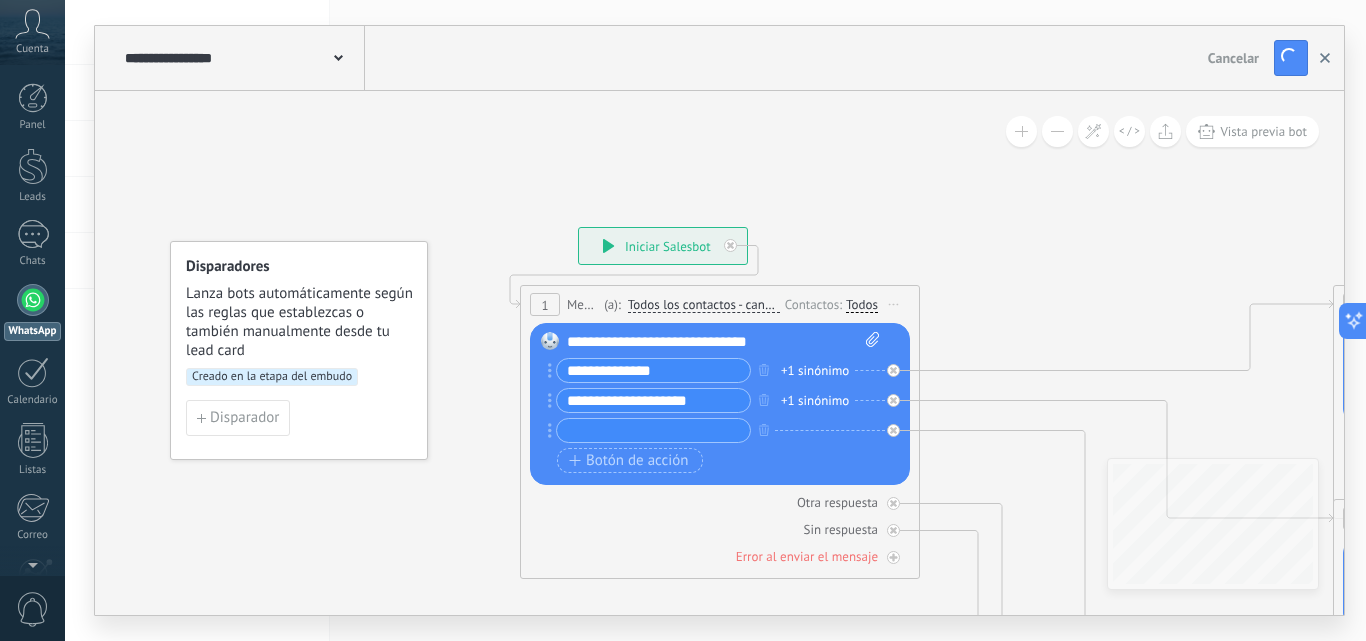 click 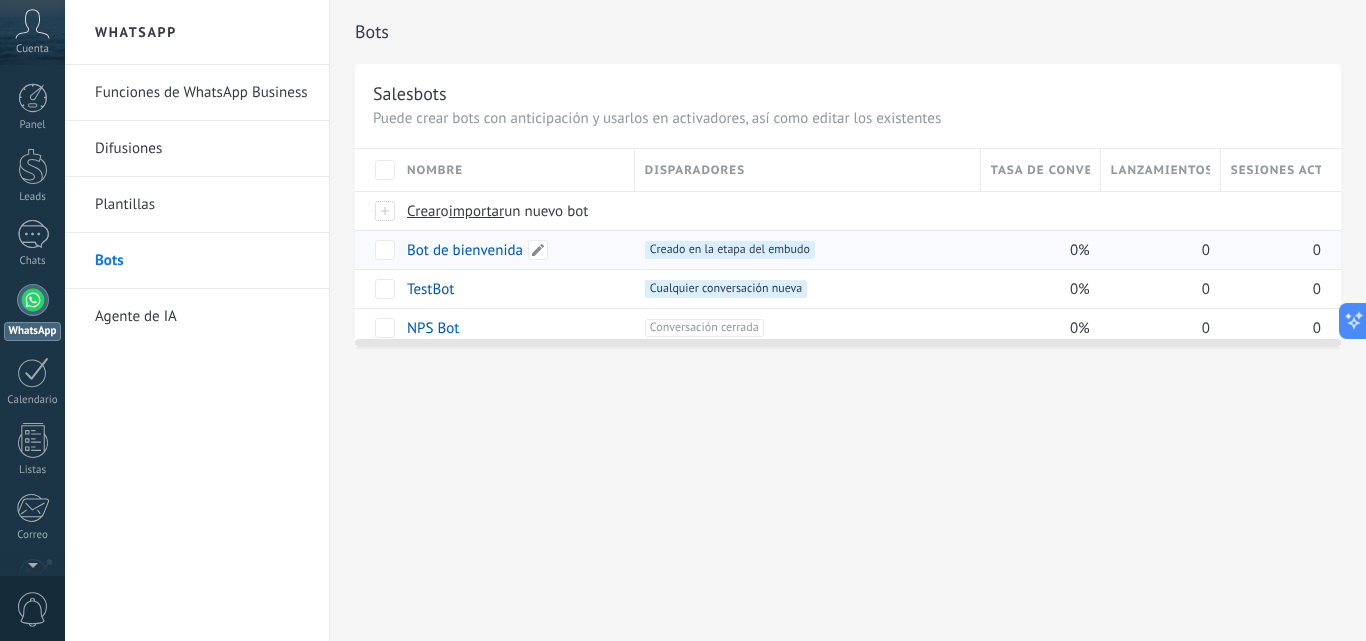 drag, startPoint x: 614, startPoint y: 246, endPoint x: 549, endPoint y: 252, distance: 65.27634 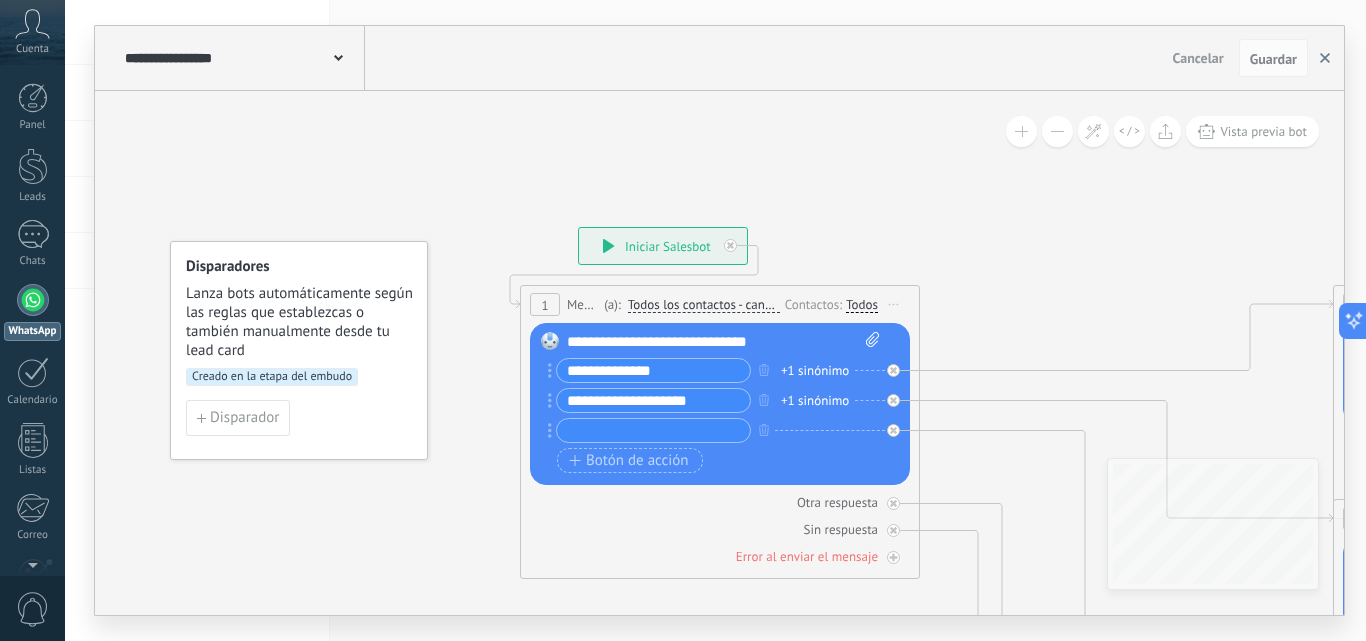 click at bounding box center [1325, 58] 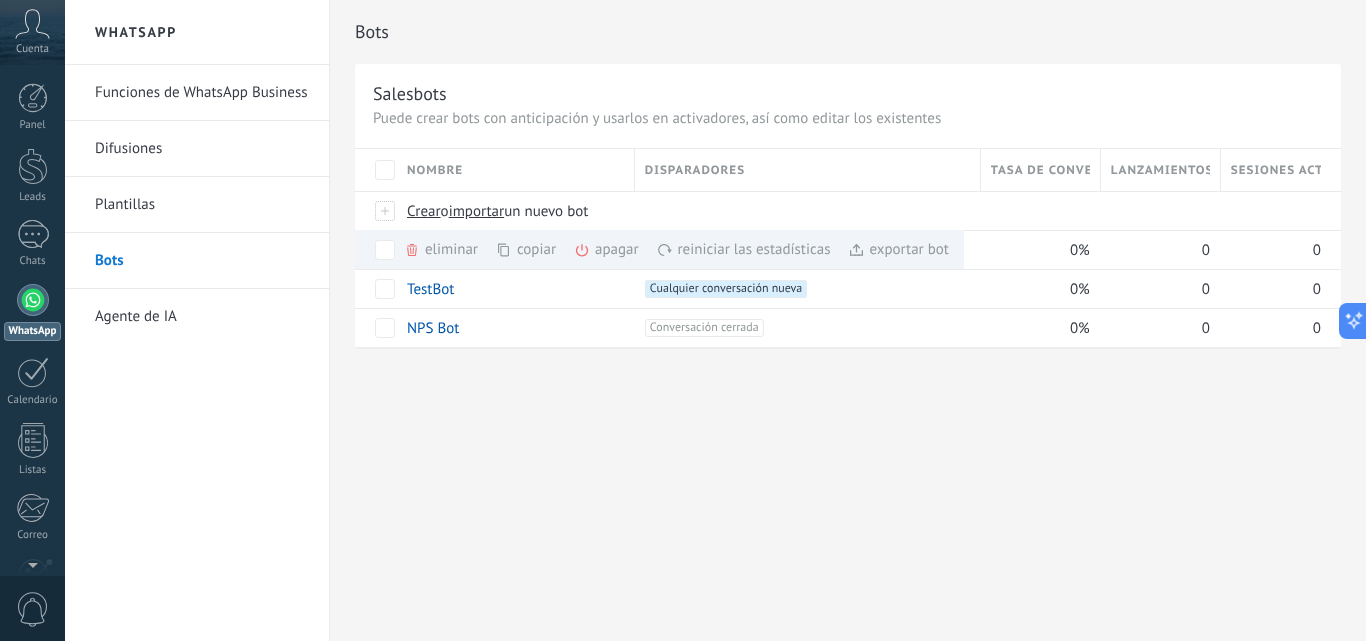 click on "Bots Salesbots Puede crear bots con anticipación y usarlos en activadores, así como editar los existentes Actualizar a Avanzado Nombre Disparadores Tasa de conversión Lanzamientos totales Sesiones activas        Crear  o  importar  un nuevo bot              eliminar màs copiar màs apagar màs reiniciar las estadísticas màs exportar bot màs Bot de bienvenida +1 Creado en la etapa del embudo +0 0% 0 0        TestBot +1 Cualquier conversación nueva +0 0% 0 0        NPS Bot +1 Conversación cerrada +0 0% 0 0 Mostrar más avanzado Rastrear clics en links Reducir links largos y rastrear clics: cuando se habilita, los URLs que envías serán reemplazados con links de rastreo. Una vez clickeados, un evento se registrará en el feed del lead. Abajo seleccione las fuentes que utilizan esta característica WhatsApp Business Potenciar la IA Detecta las intenciones de un cliente a partir de las palabras claves que utilizan, y envía automáticamente una plantilla de chat o ejecuta un salesbot.  Intención 0" at bounding box center (848, 320) 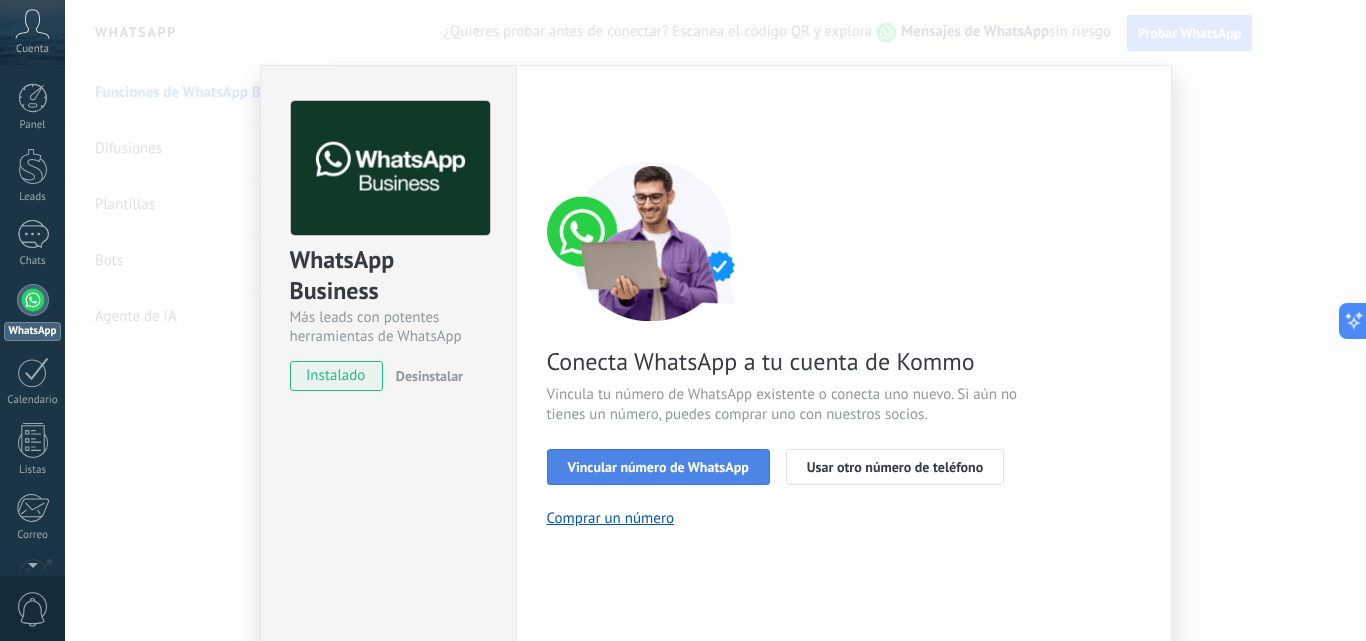 click on "Vincular número de WhatsApp" at bounding box center [658, 467] 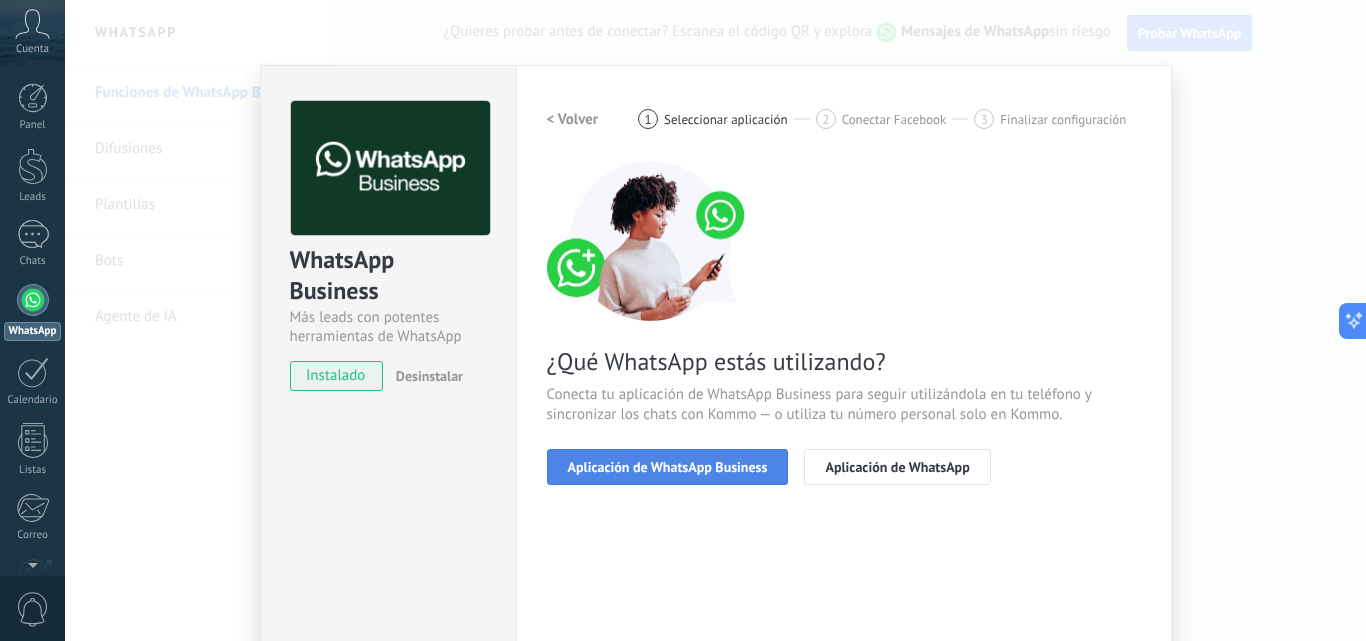click on "Aplicación de WhatsApp Business" at bounding box center (668, 467) 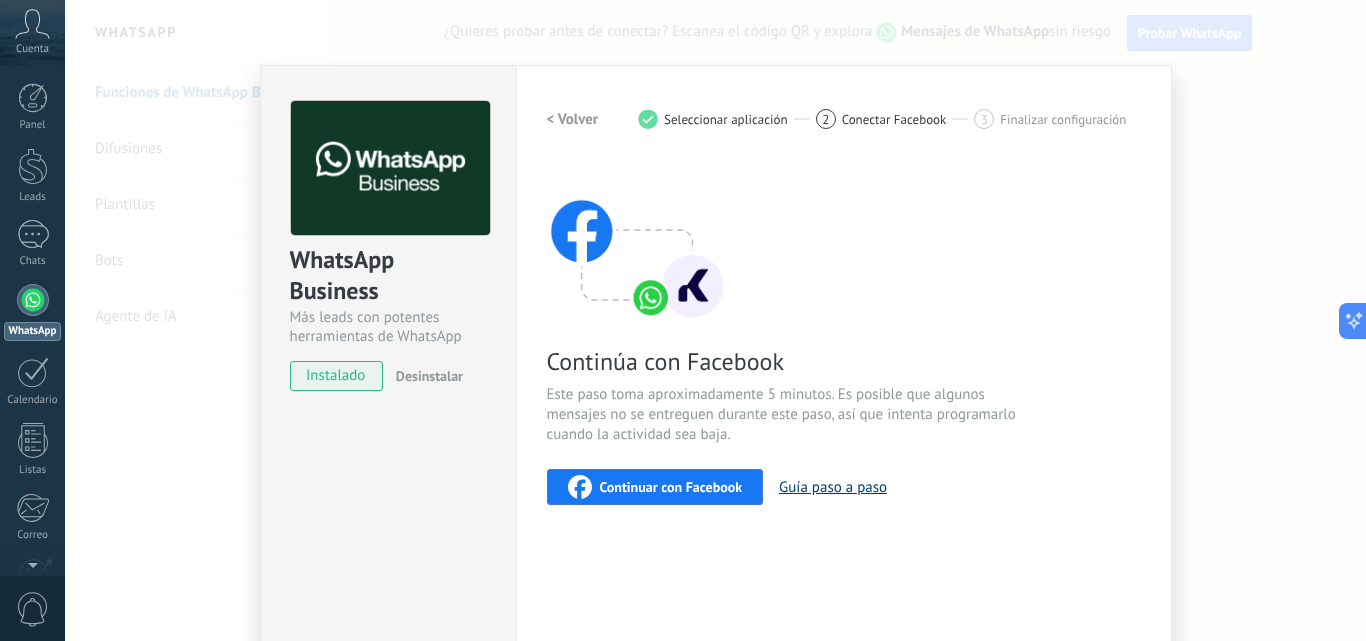 click on "Guía paso a paso" at bounding box center [833, 487] 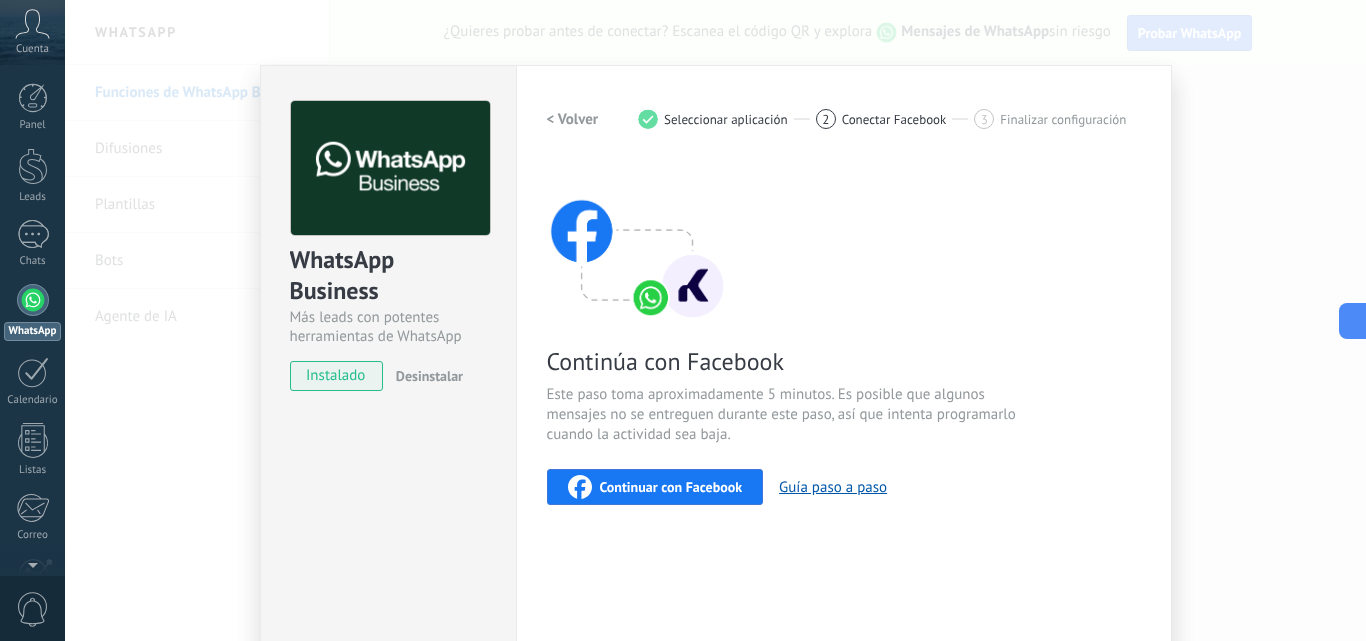 click on "Conectar Facebook" at bounding box center (894, 119) 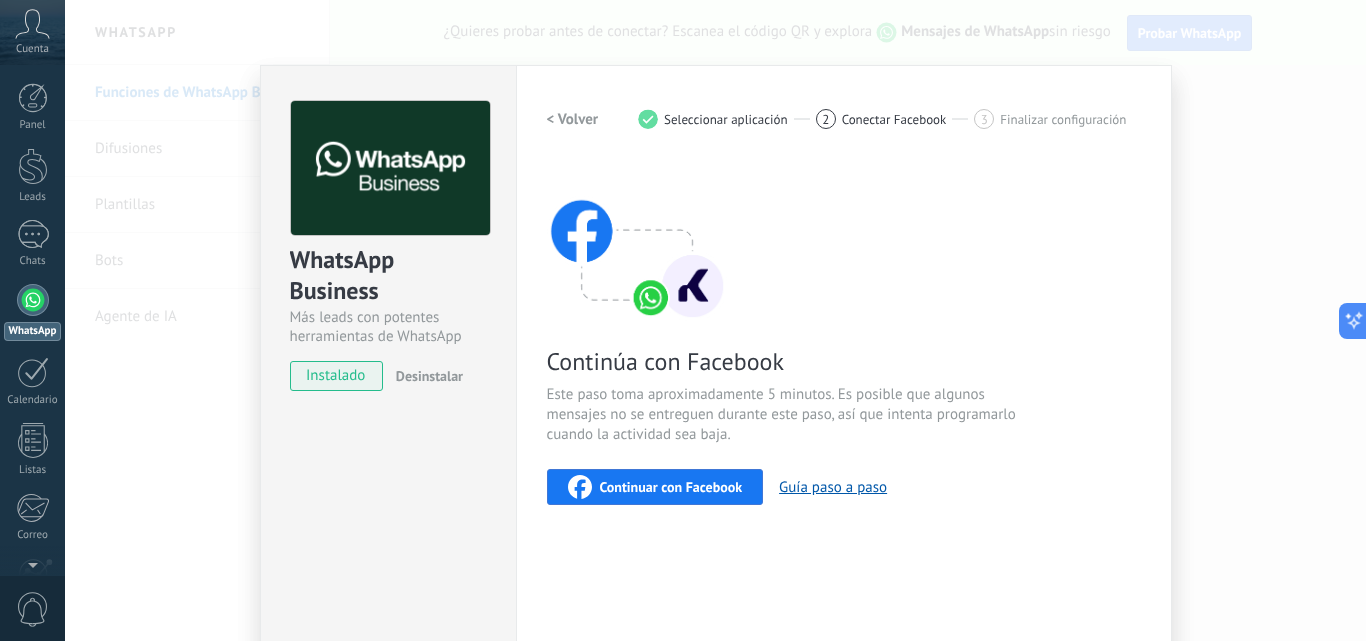 click on "Seleccionar aplicación" at bounding box center [726, 119] 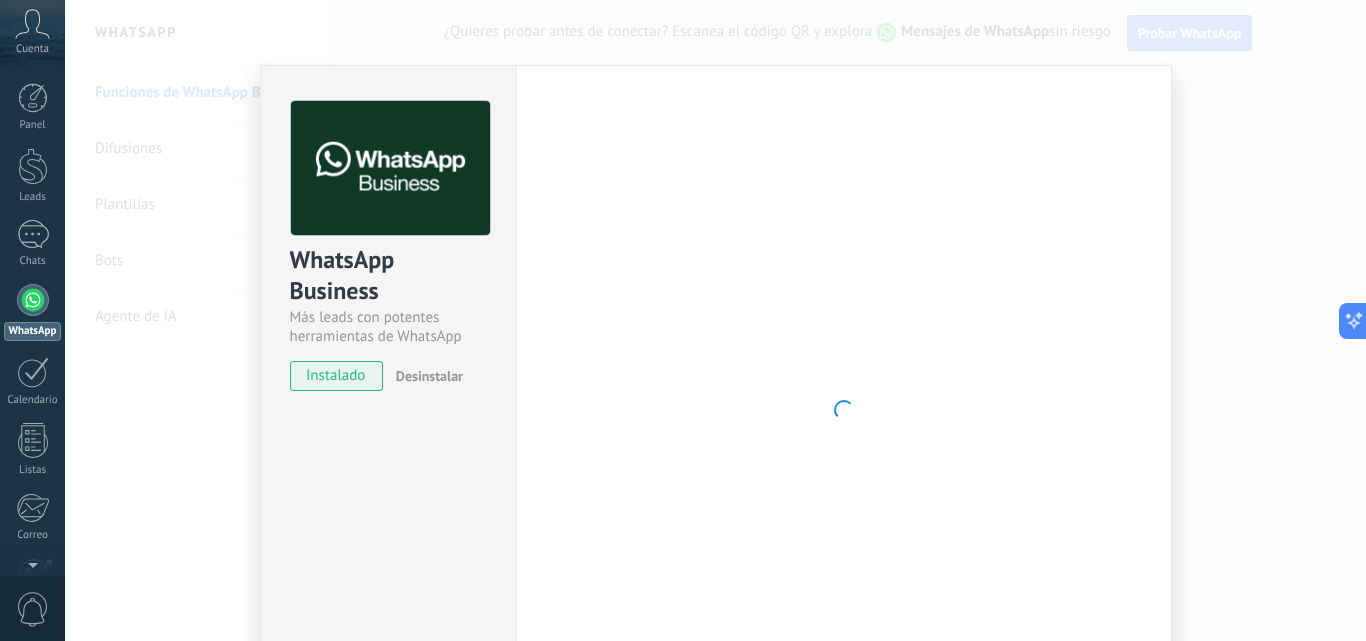 type 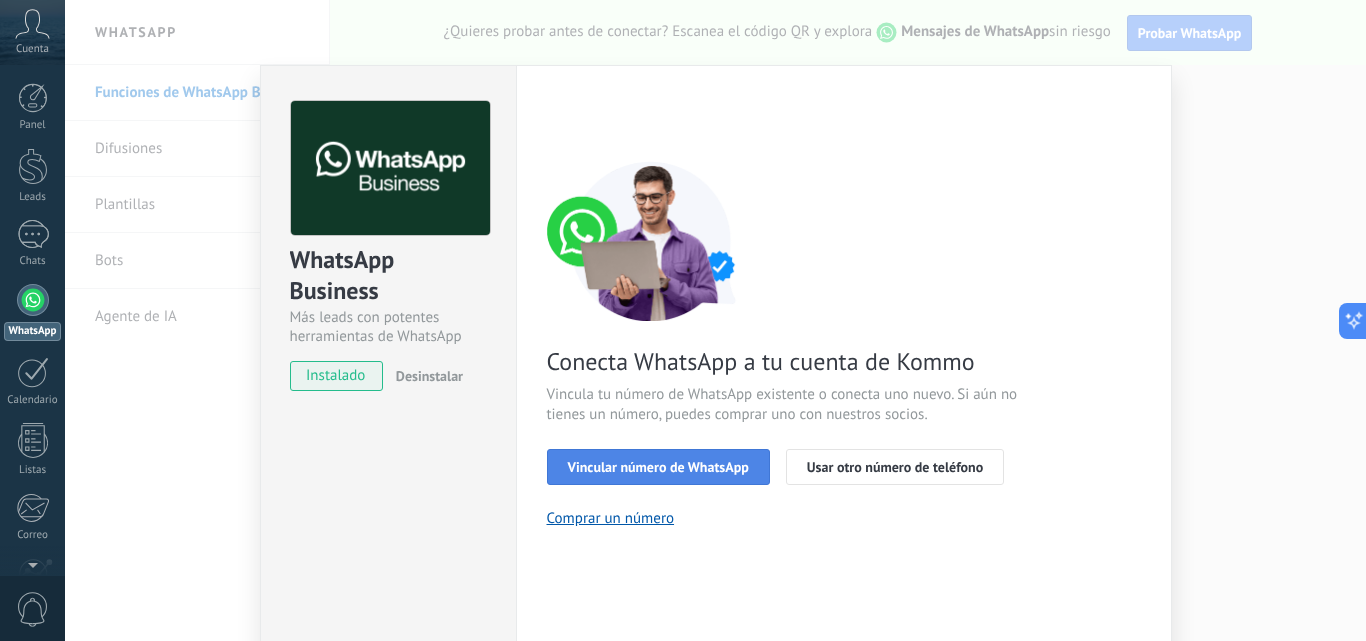 click on "Vincular número de WhatsApp" at bounding box center (658, 467) 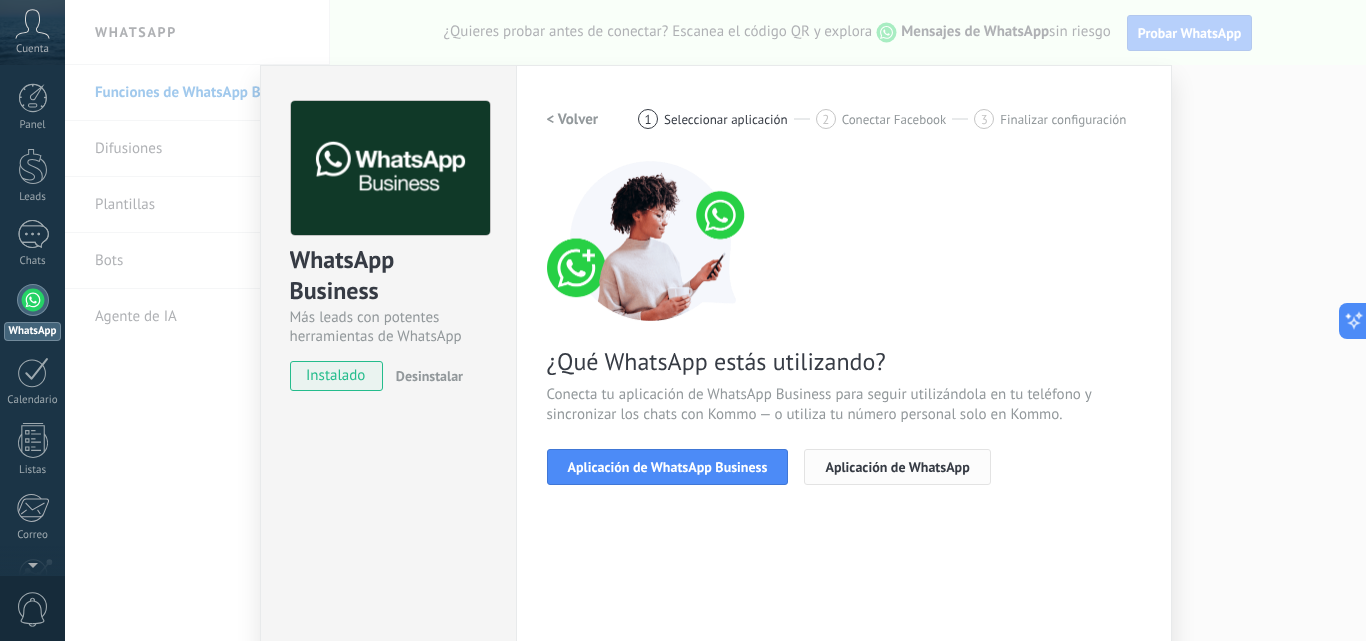 click on "Aplicación de WhatsApp" at bounding box center (897, 467) 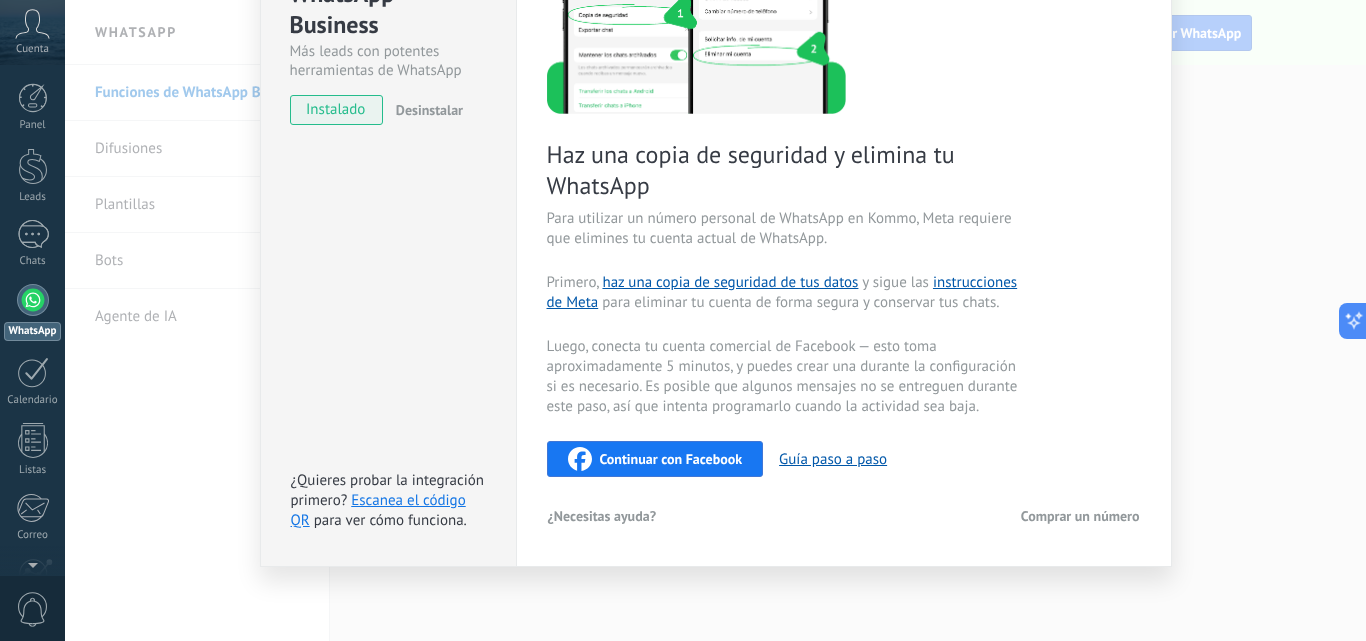 scroll, scrollTop: 0, scrollLeft: 0, axis: both 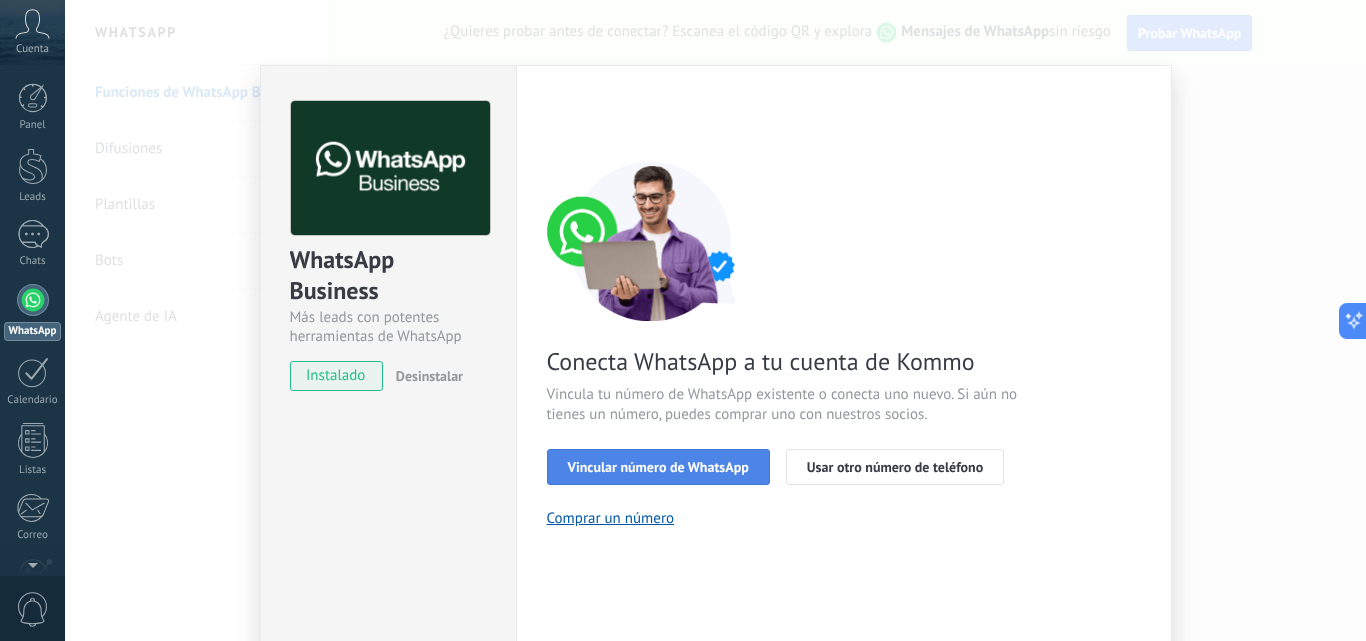 click on "Vincular número de WhatsApp" at bounding box center (658, 467) 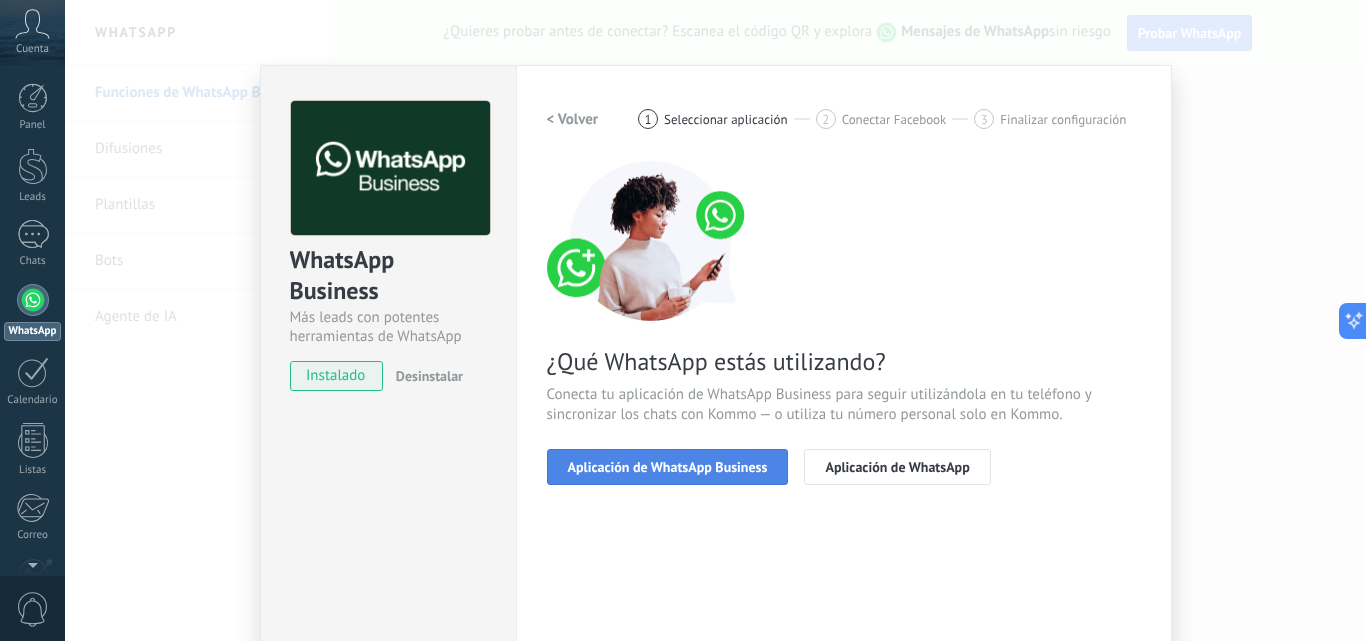 click on "Aplicación de WhatsApp Business" at bounding box center [668, 467] 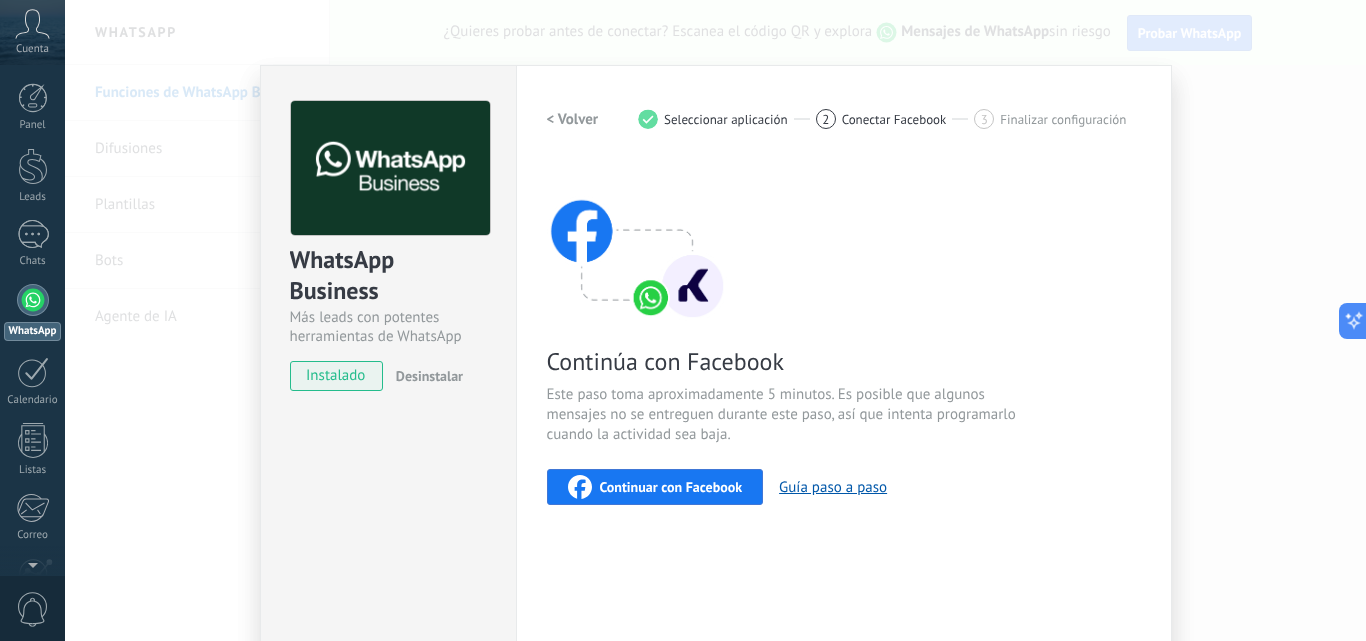 click on "Conectar Facebook" at bounding box center (894, 119) 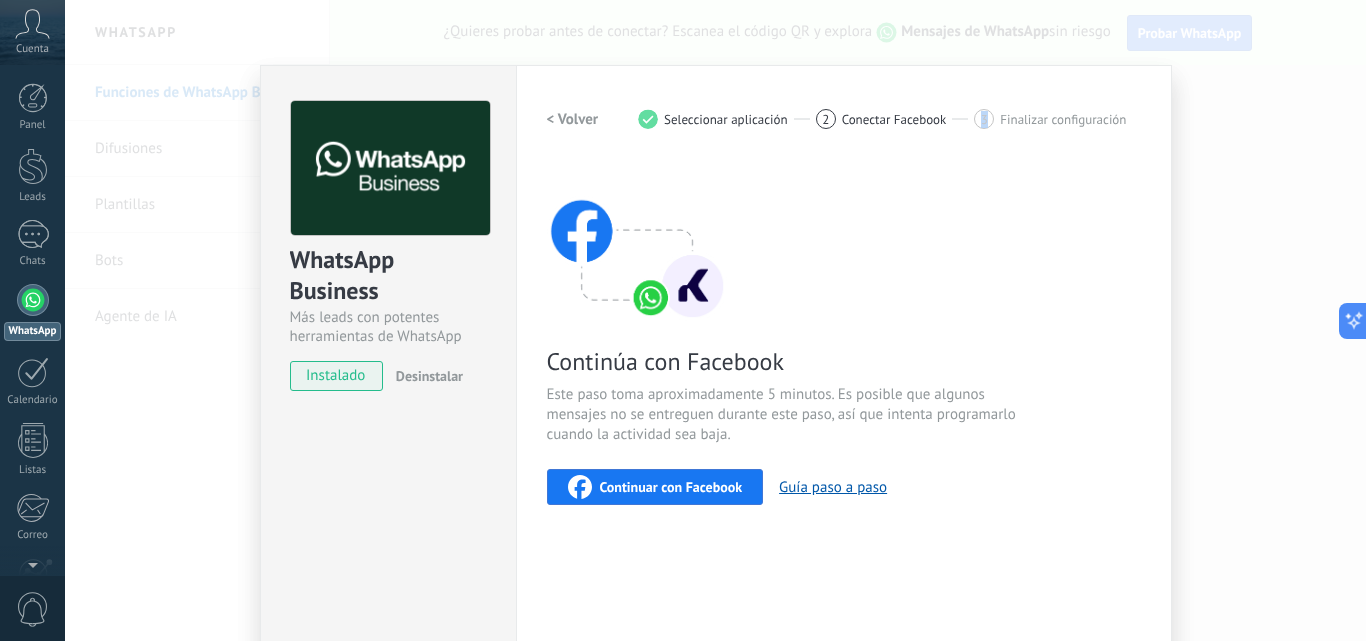 click on "3 Finalizar configuración" at bounding box center (1050, 119) 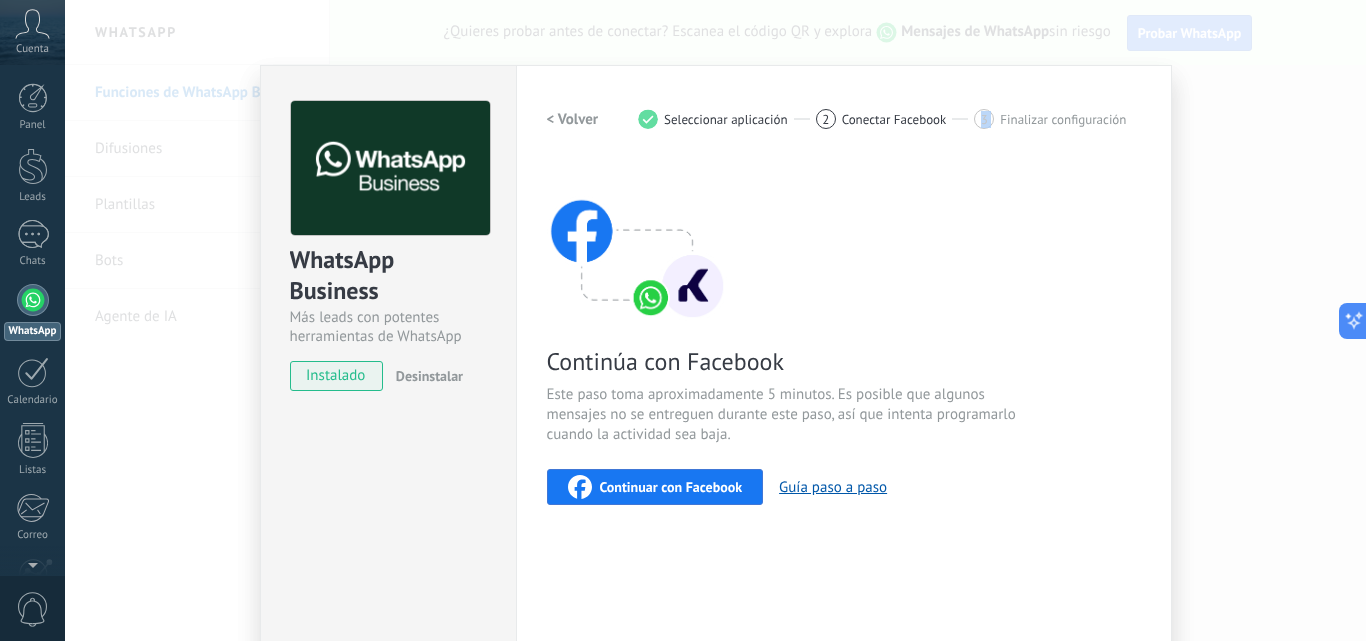 click on "3 Finalizar configuración" at bounding box center [1050, 119] 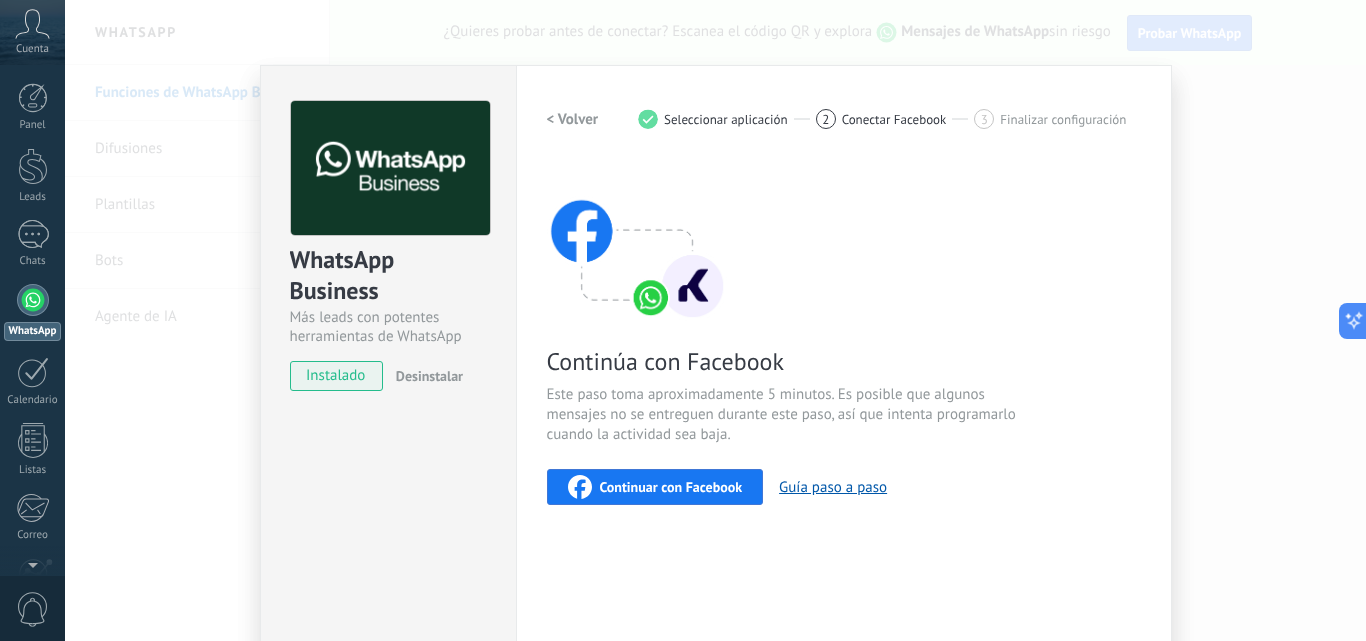 click on "Continuar con Facebook" at bounding box center (671, 487) 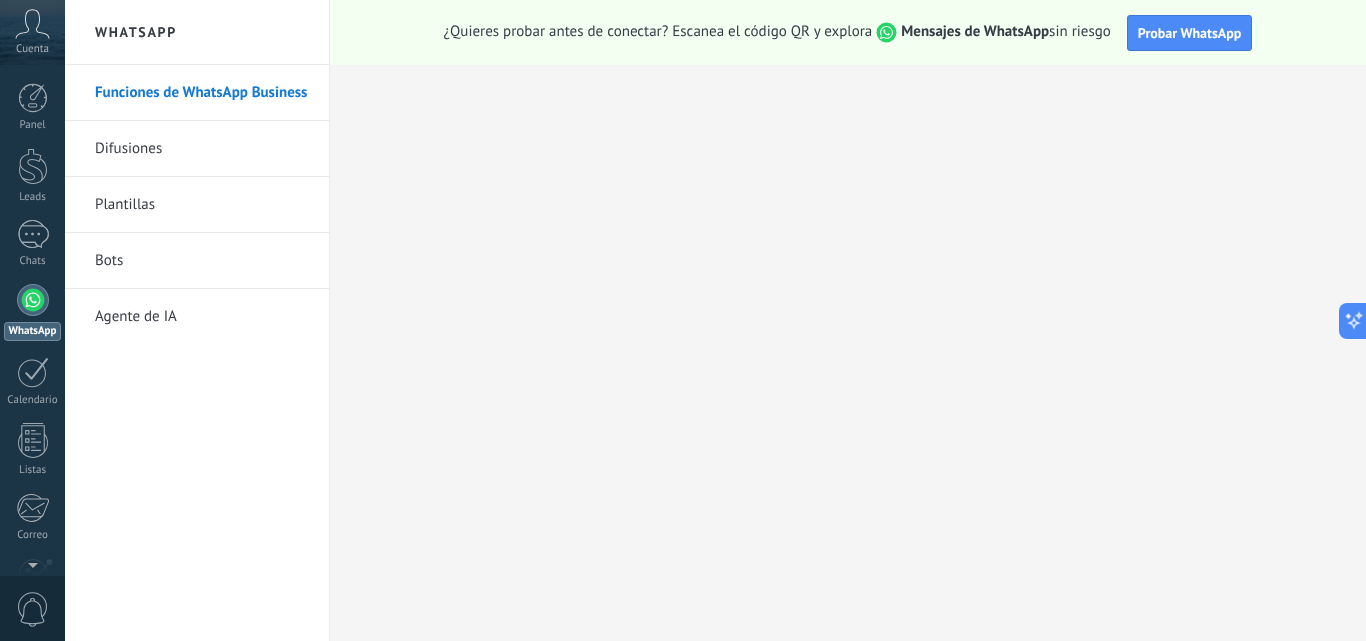 click at bounding box center [33, 300] 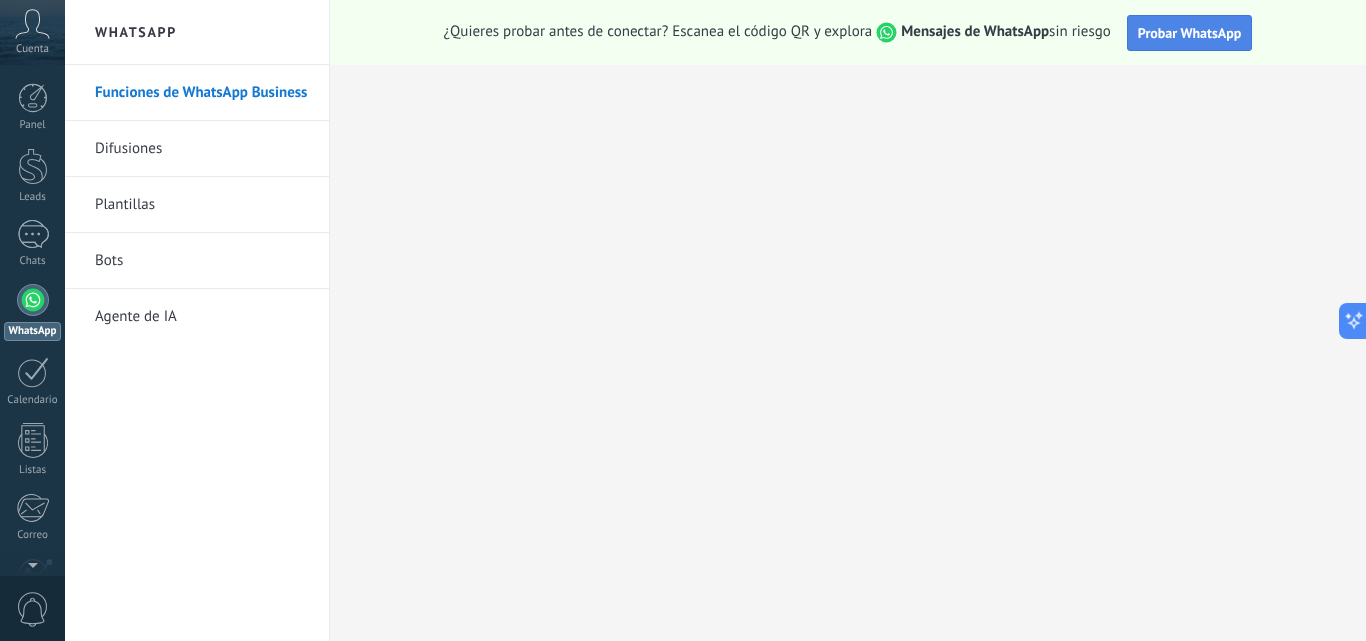 click on "Probar WhatsApp" at bounding box center [1190, 33] 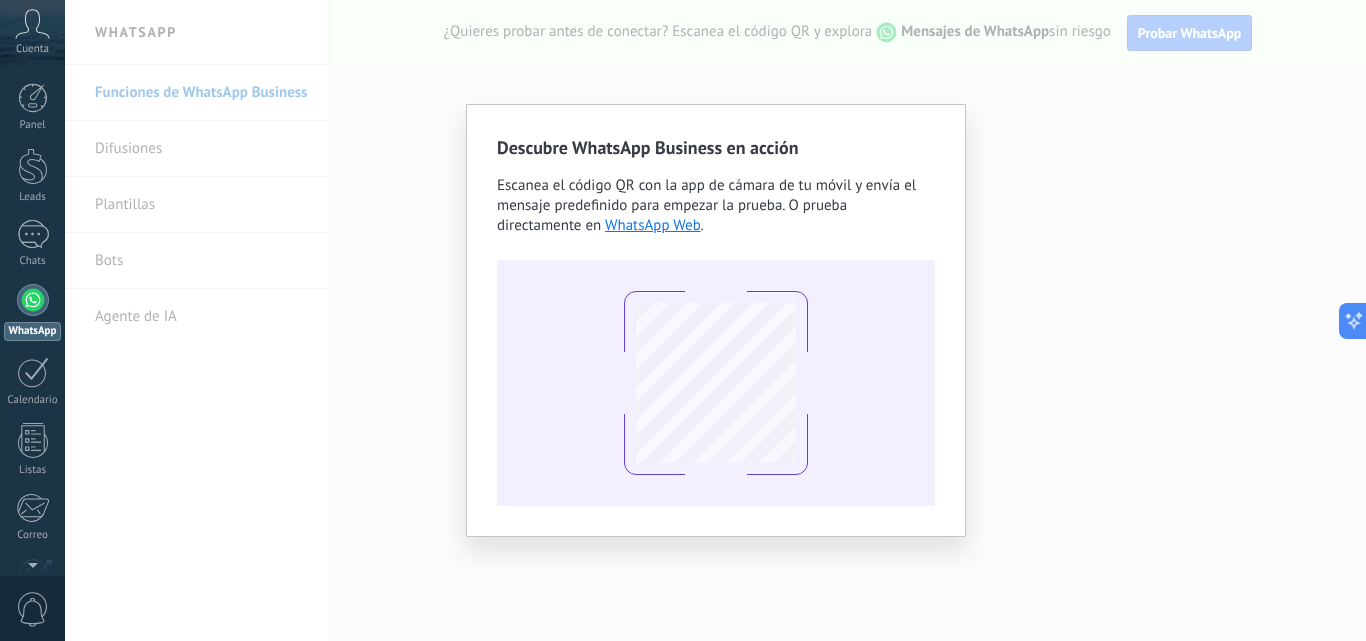 type 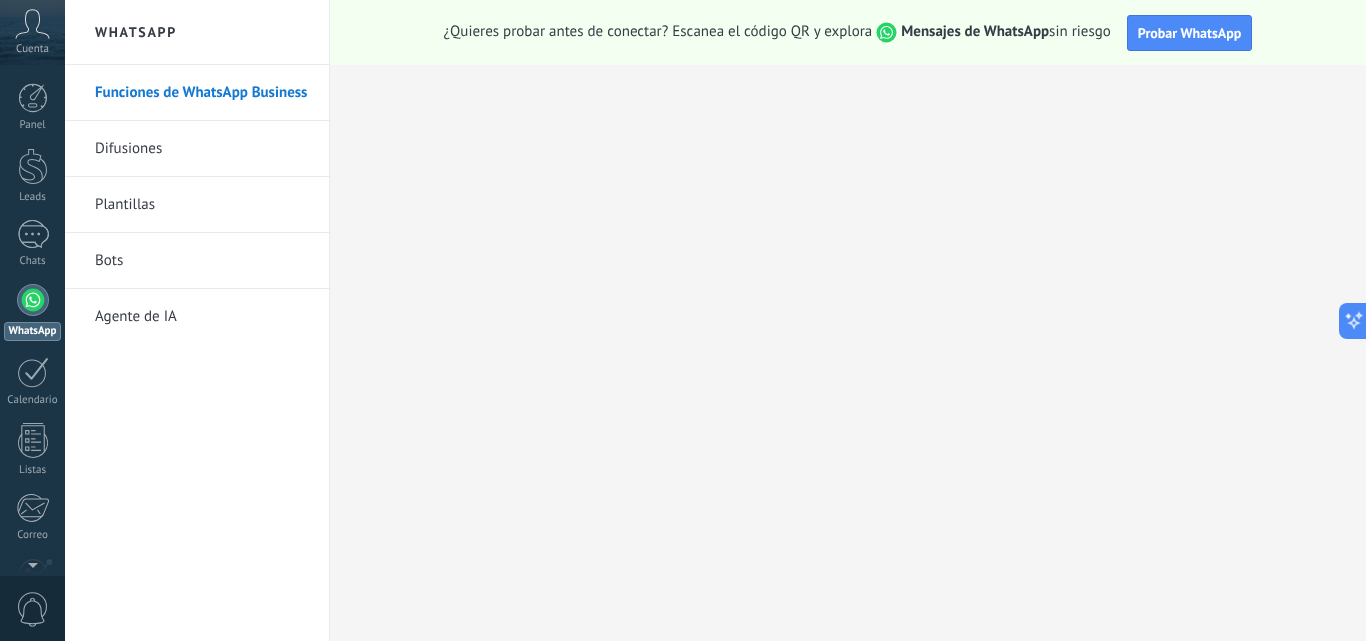 click on "Bots" at bounding box center [202, 261] 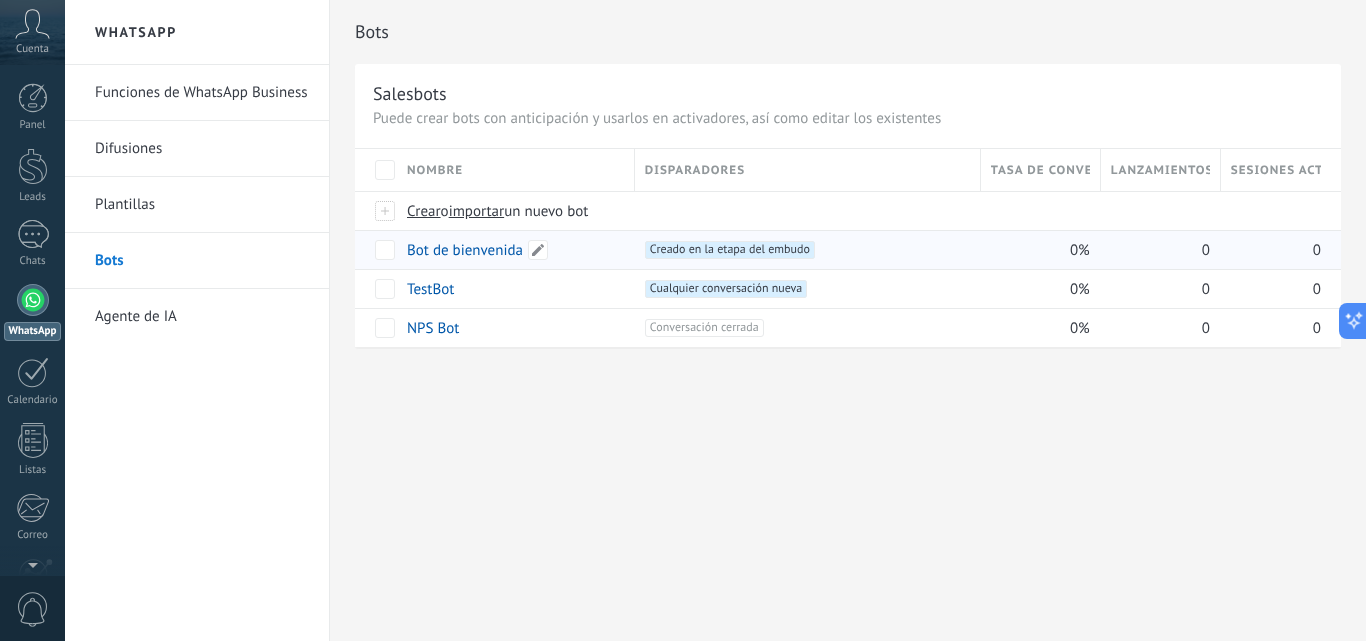 click on "Bot de bienvenida" at bounding box center [511, 250] 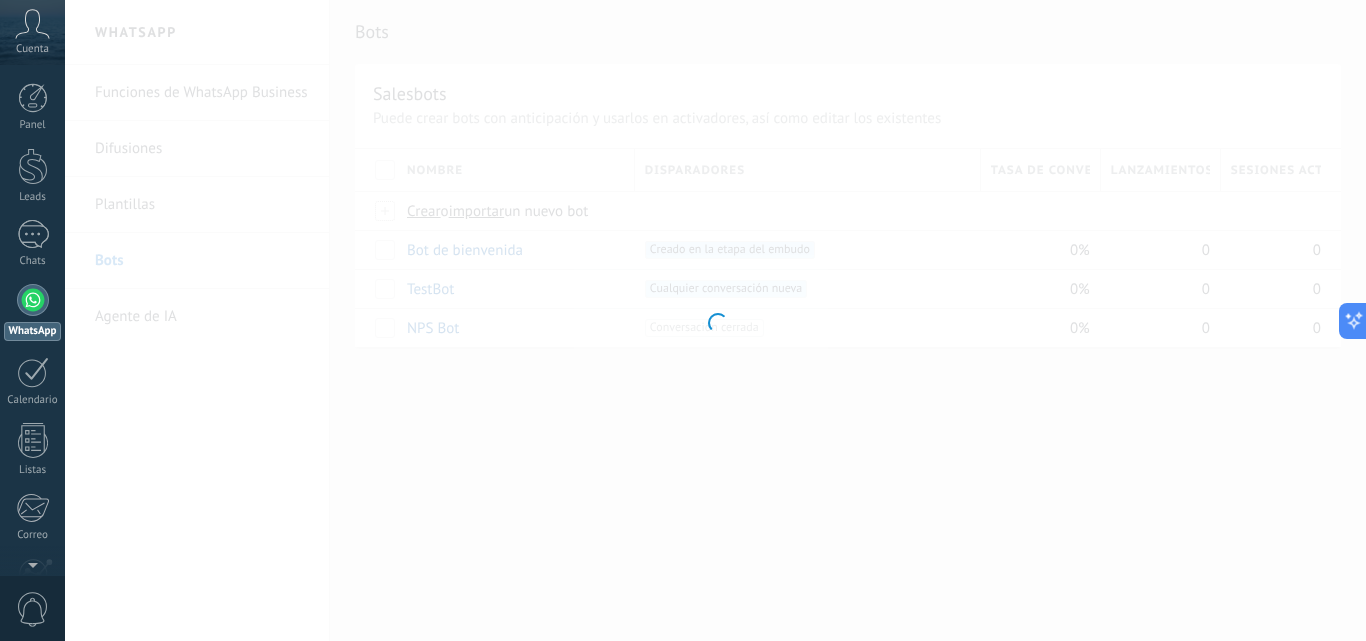 type on "**********" 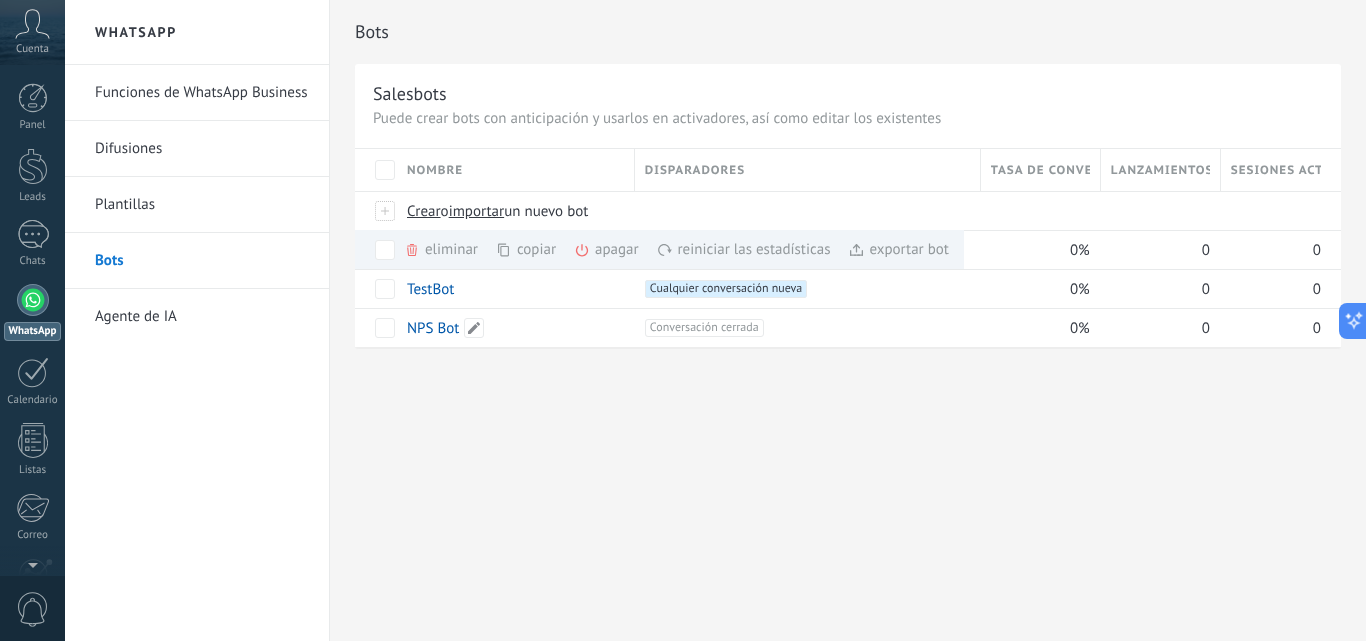 click on "Bots Salesbots Puede crear bots con anticipación y usarlos en activadores, así como editar los existentes Actualizar a Avanzado Nombre Disparadores Tasa de conversión Lanzamientos totales Sesiones activas        Crear  o  importar  un nuevo bot              eliminar màs copiar màs apagar màs reiniciar las estadísticas màs exportar bot màs Bot de bienvenida +1 Creado en la etapa del embudo +0 0% 0 0        TestBot +1 Cualquier conversación nueva +0 0% 0 0        NPS Bot +1 Conversación cerrada +0 0% 0 0 Mostrar más avanzado Rastrear clics en links Reducir links largos y rastrear clics: cuando se habilita, los URLs que envías serán reemplazados con links de rastreo. Una vez clickeados, un evento se registrará en el feed del lead. Abajo seleccione las fuentes que utilizan esta característica WhatsApp Business Potenciar la IA Detecta las intenciones de un cliente a partir de las palabras claves que utilizan, y envía automáticamente una plantilla de chat o ejecuta un salesbot.  Intención 0" at bounding box center [848, 320] 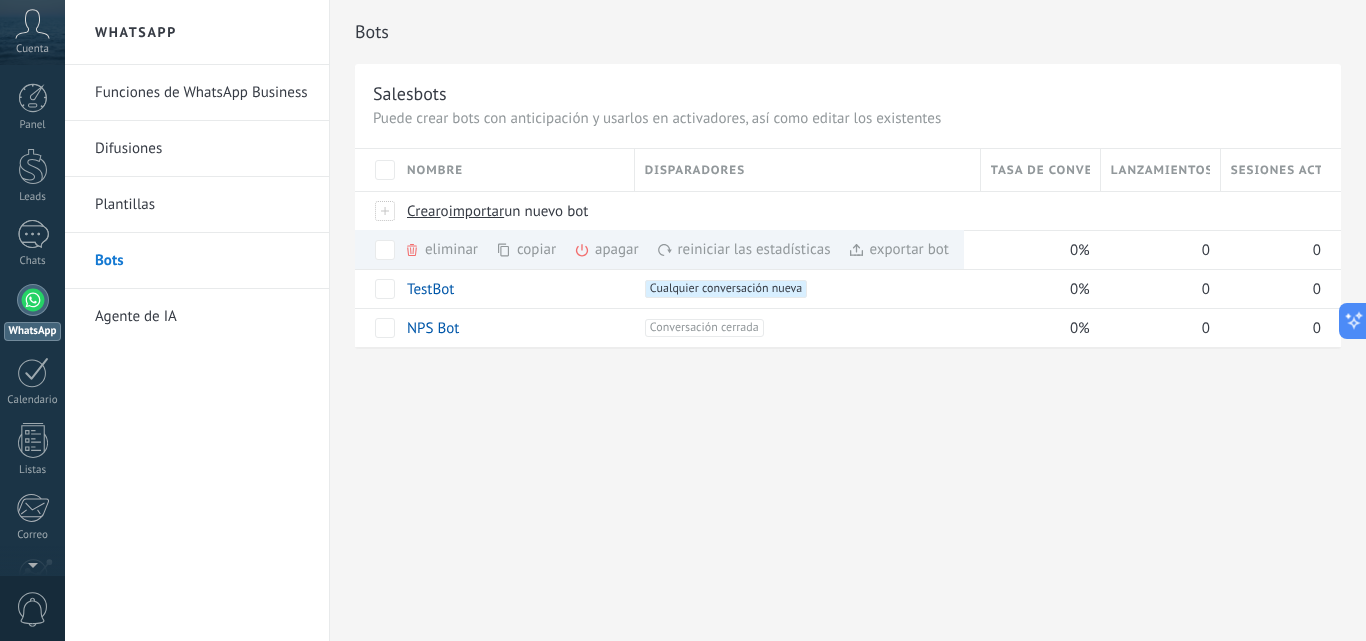 click on "Funciones de WhatsApp Business" at bounding box center [202, 93] 